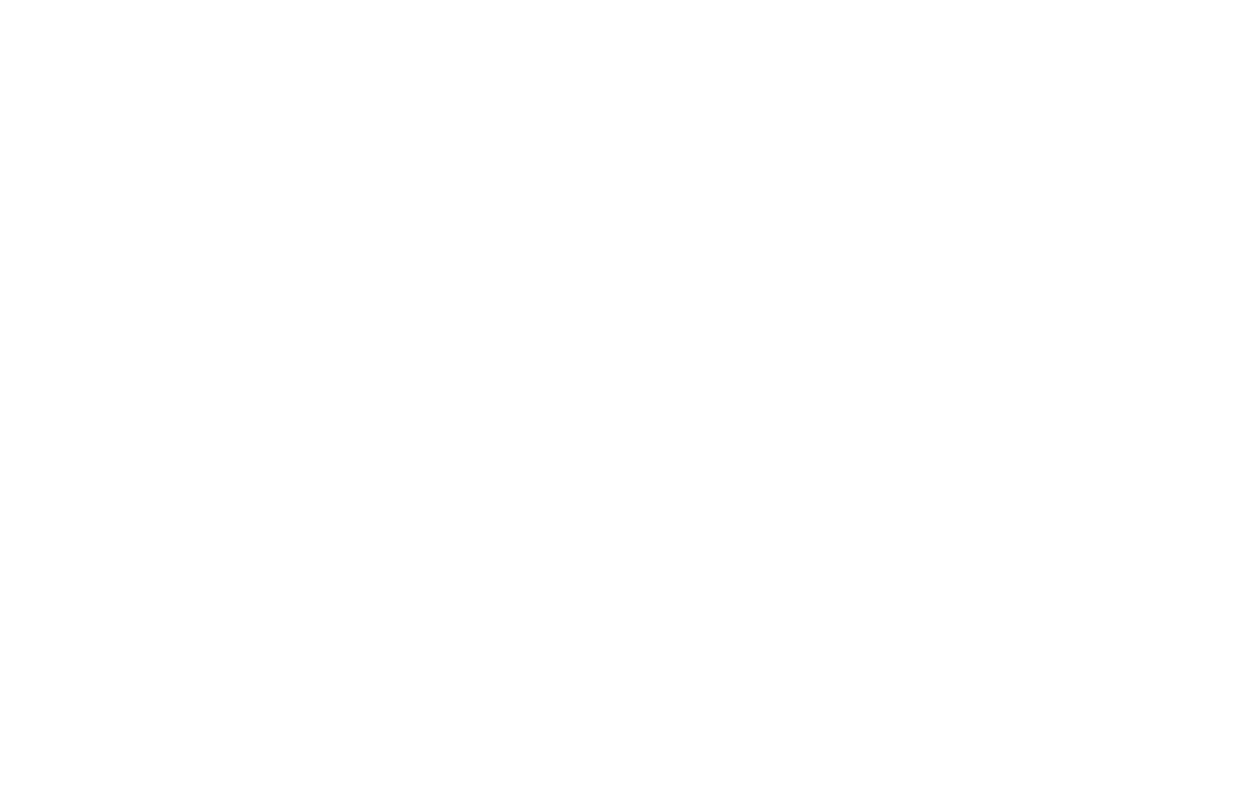 scroll, scrollTop: 0, scrollLeft: 0, axis: both 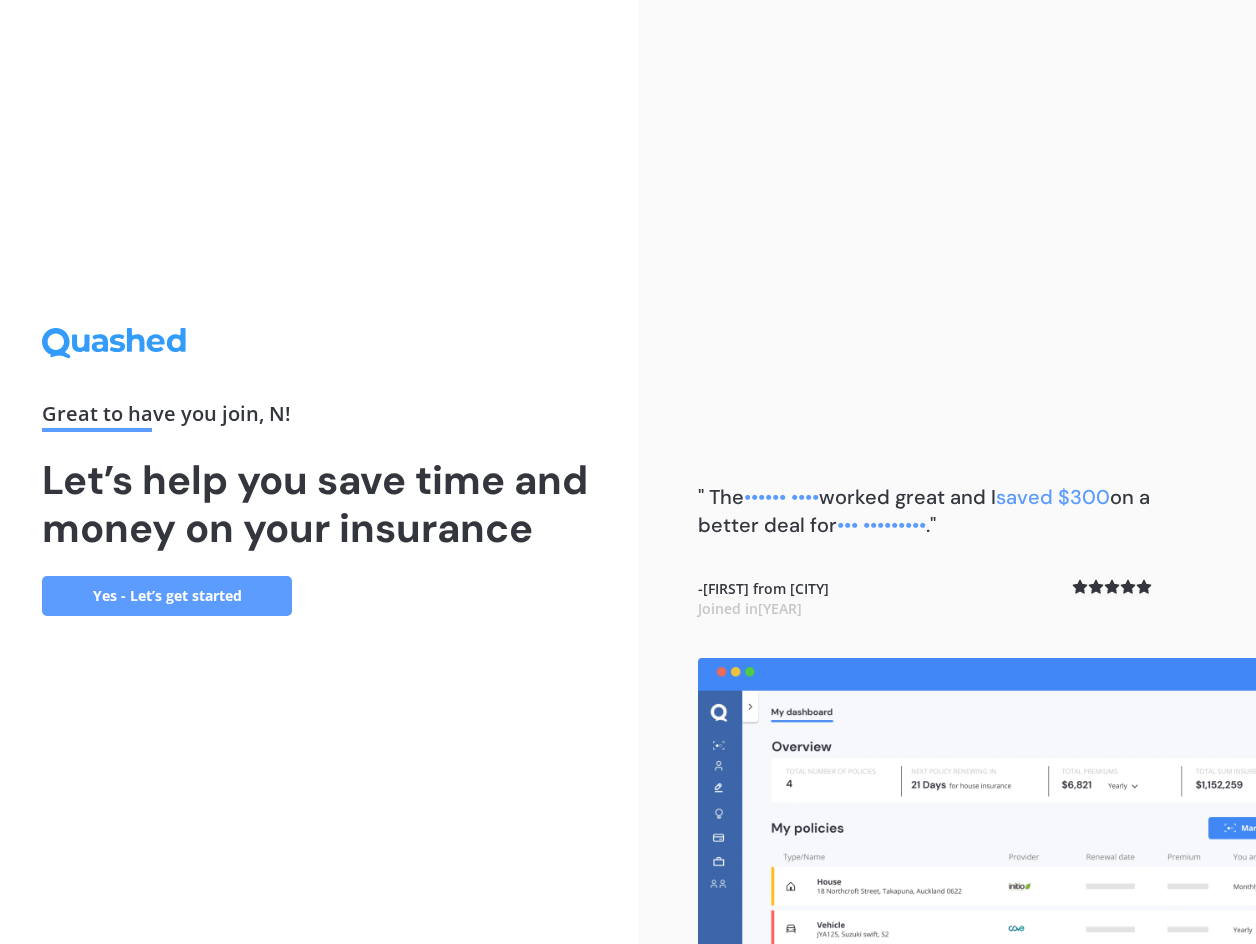click on "Yes - Let’s get started" at bounding box center [167, 596] 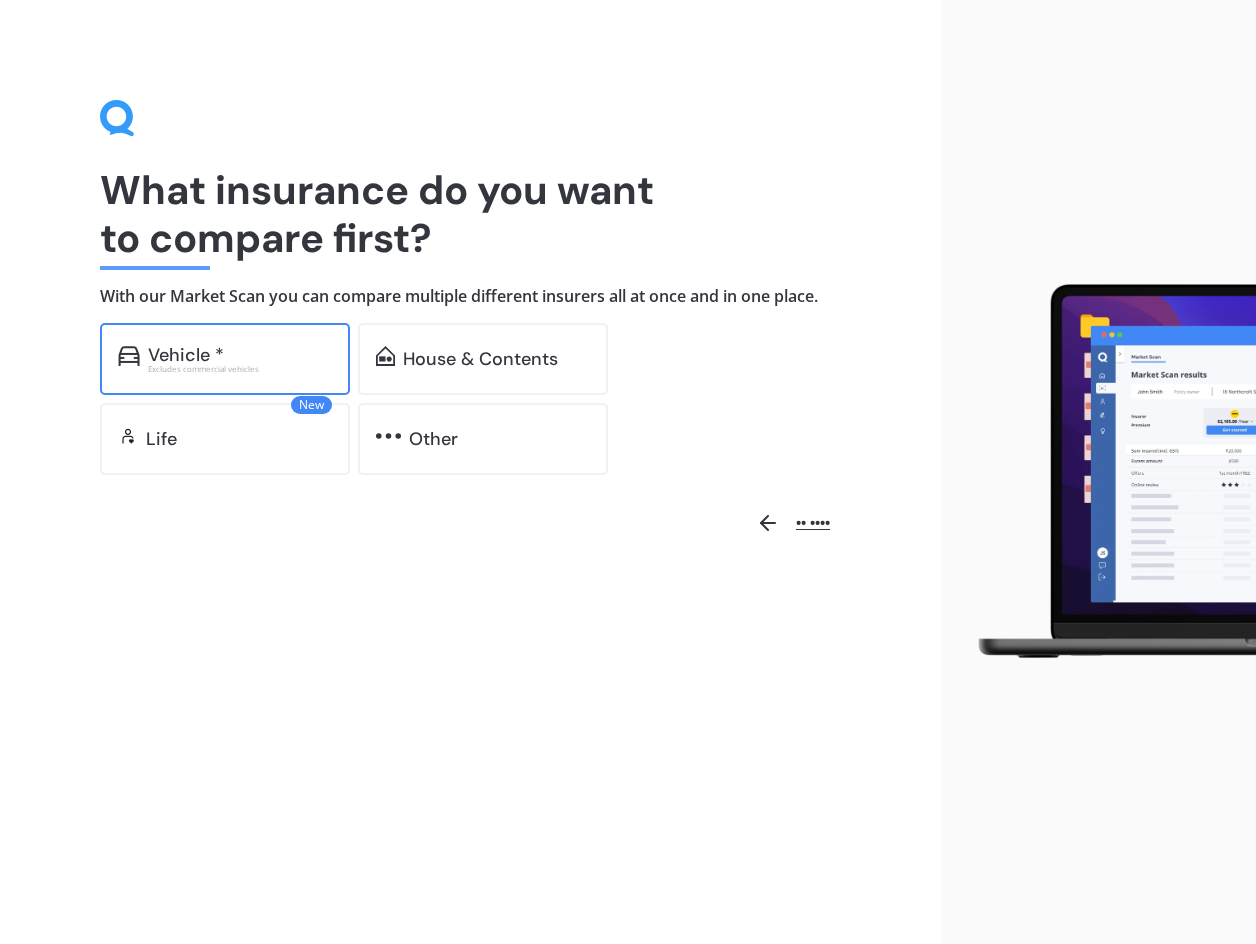 click on "Vehicle * Excludes commercial vehicles" at bounding box center (225, 359) 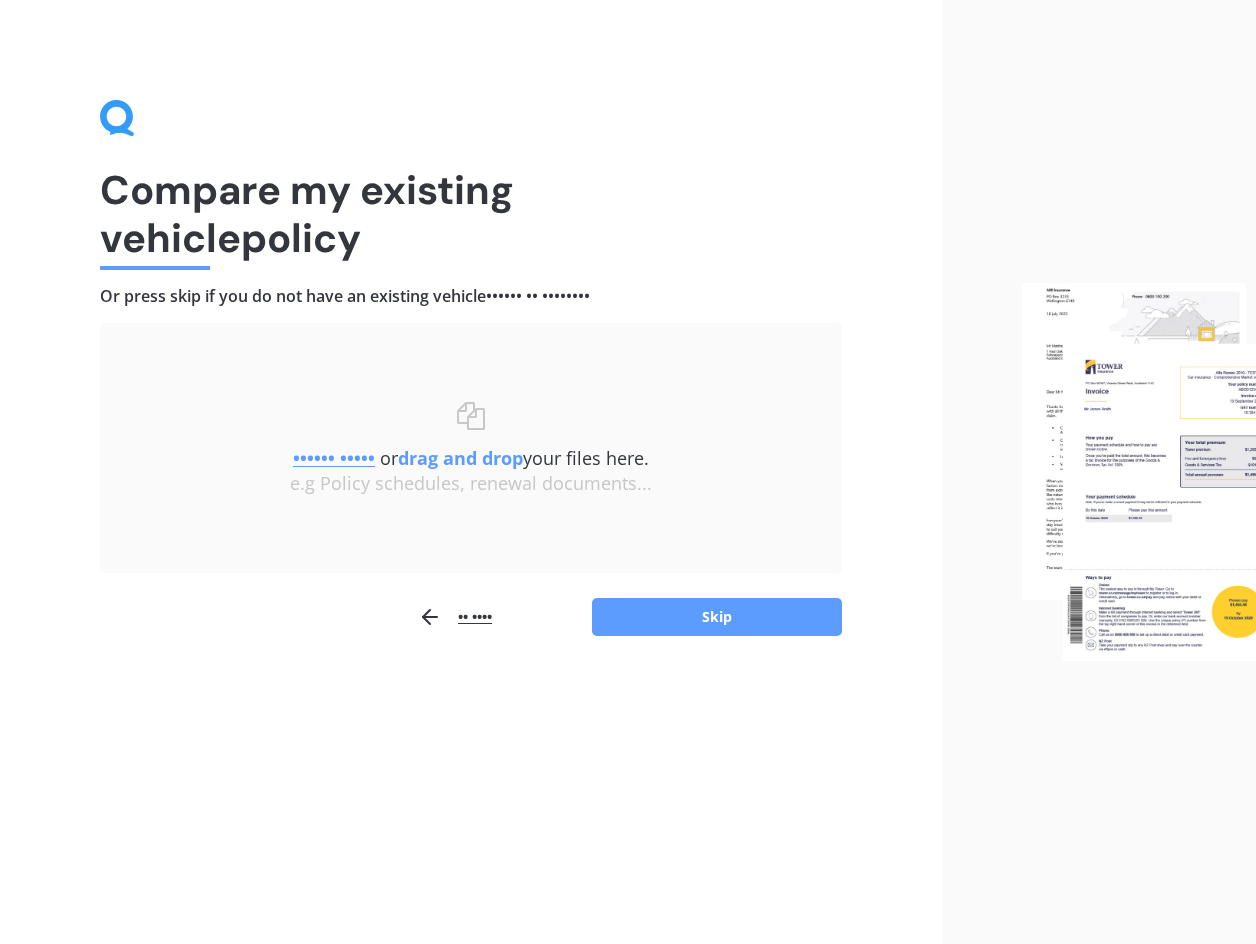click on "••••••• •• ••••••••   •••••••  •••••• •• ••••• •••• •• ••• •• ••• •••• •• ••••••••   •••••••  •••••• •• •••••••• ••••••••• •••••• •••••   ••  •••• ••• ••••  •••• ••••• ••••• •••••• ••••• •• •••••• ••• •••••• •••••••••• ••••••• •••••••••••• ••• •••• ••••   ••••••• ••••••• ••••• ••• •••• •• ••••••• ••• ••••••• •••••• •• •••• ••••" at bounding box center (471, 472) 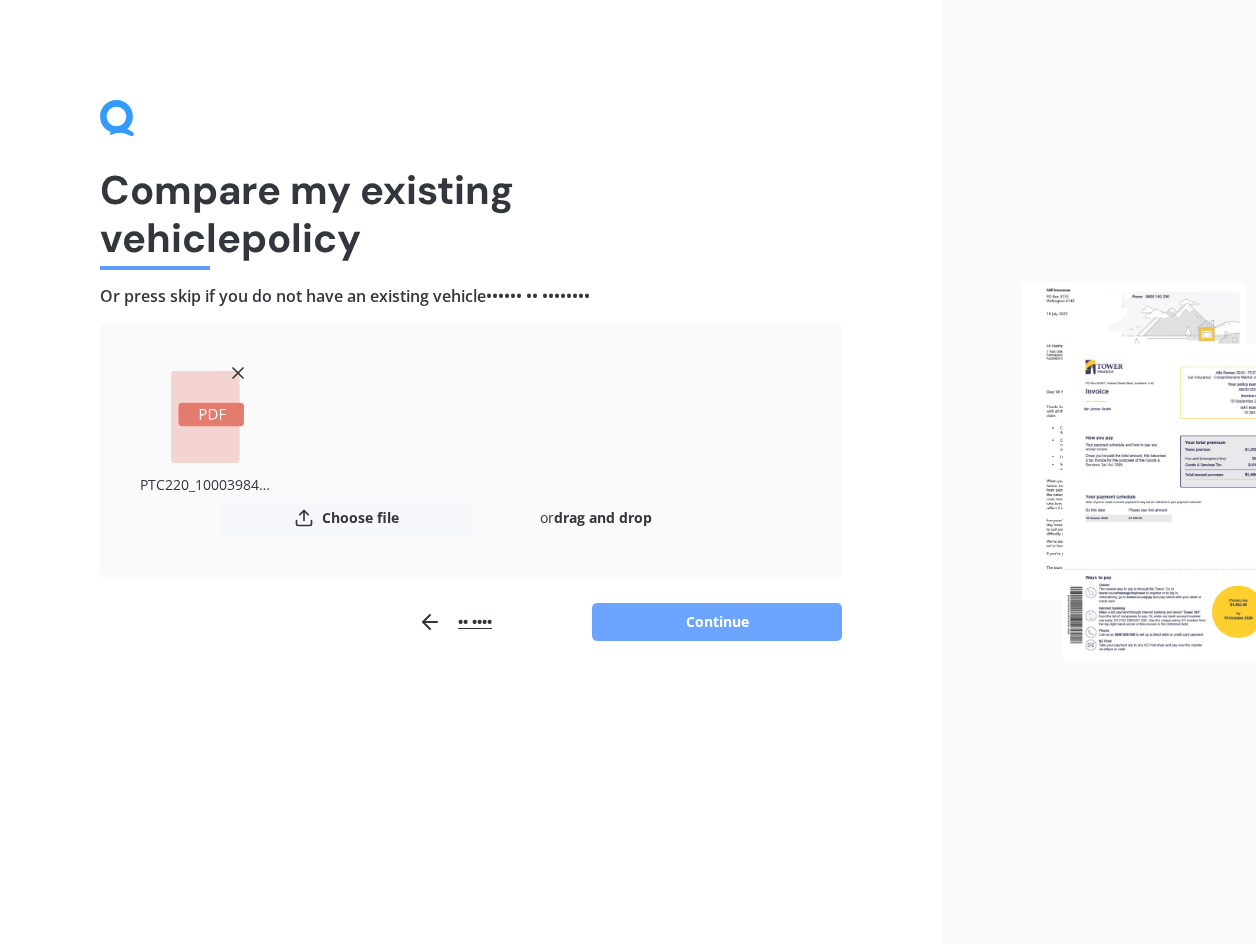 click on "Continue" at bounding box center (717, 622) 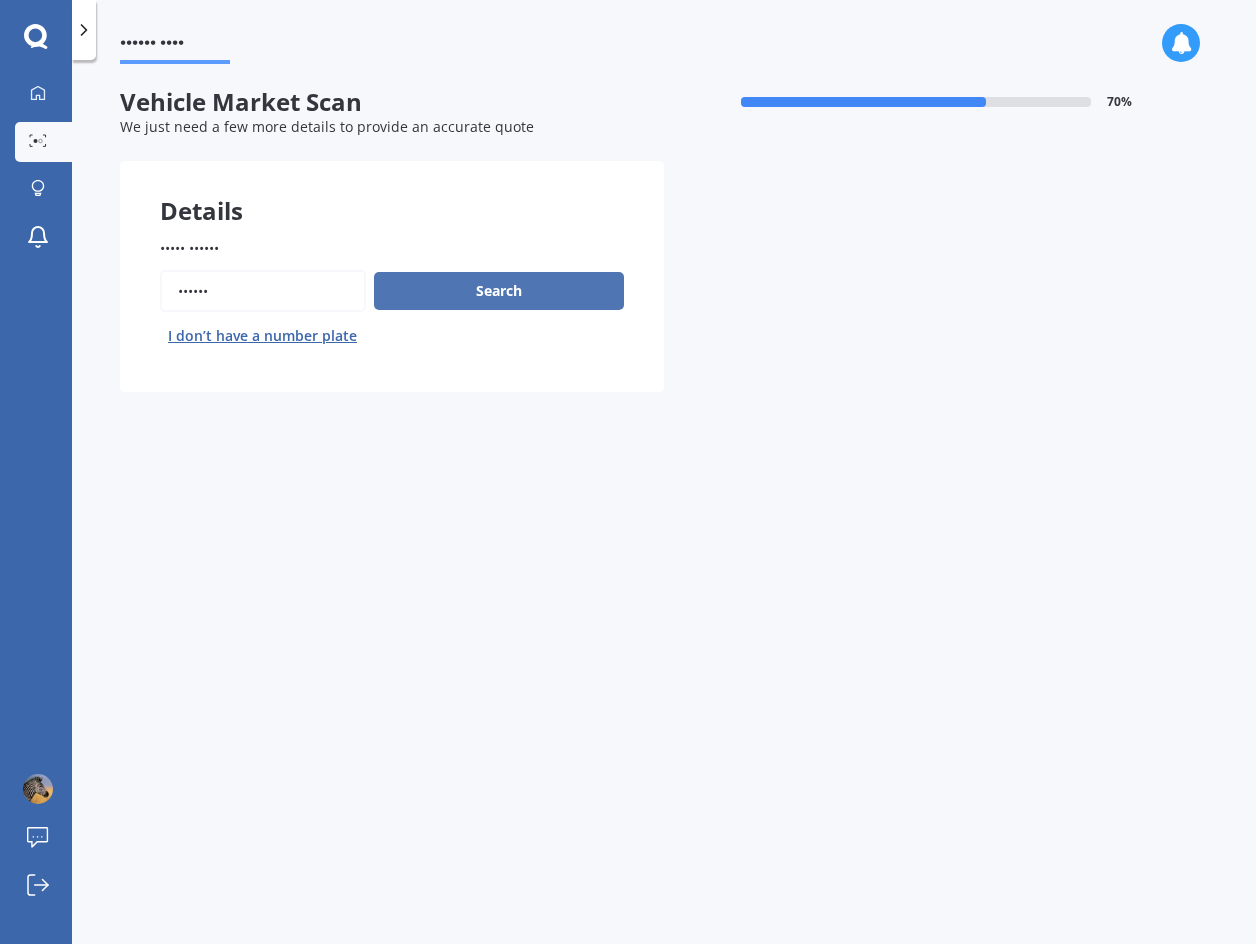 click on "Search" at bounding box center (499, 291) 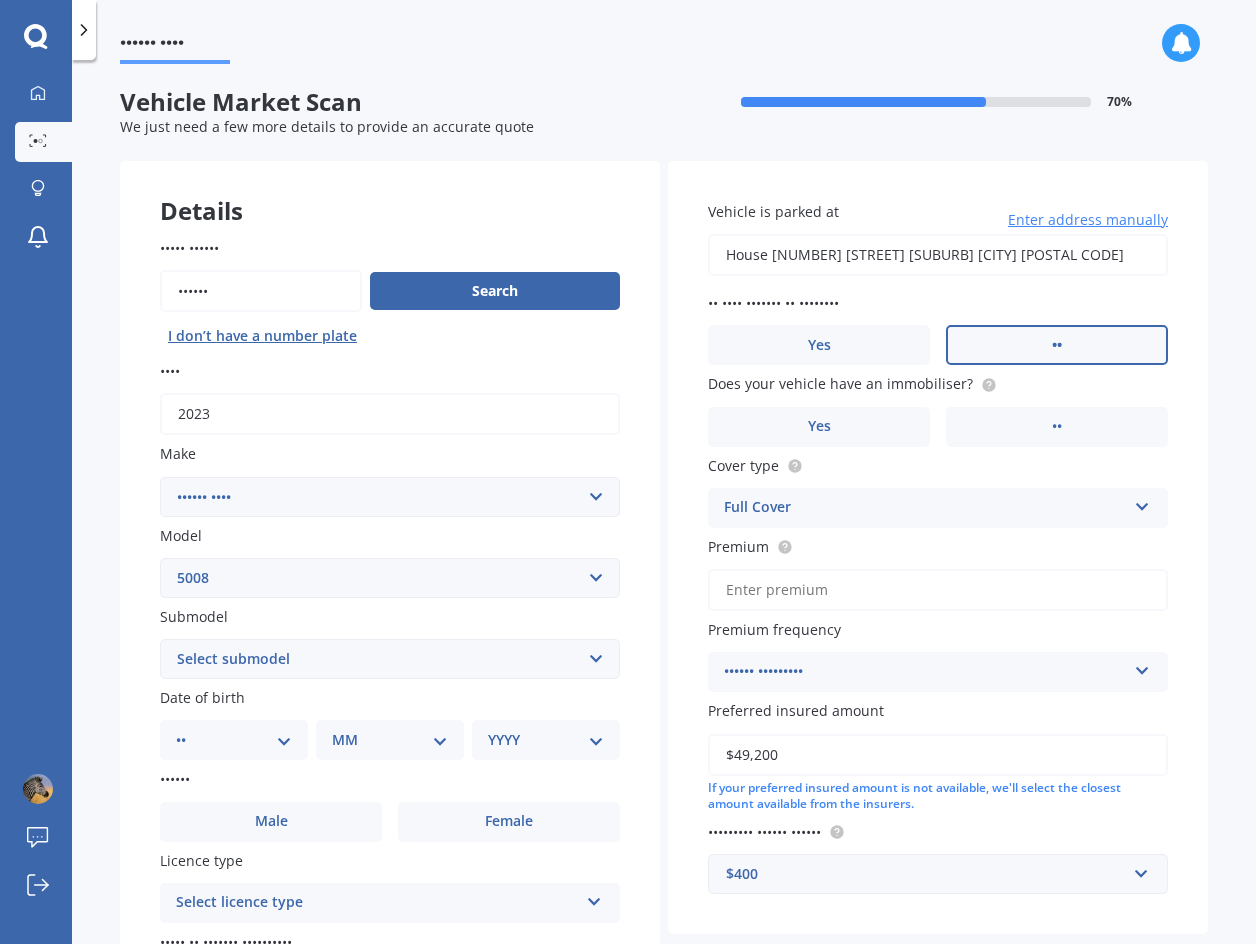 click on "••" at bounding box center [509, 822] 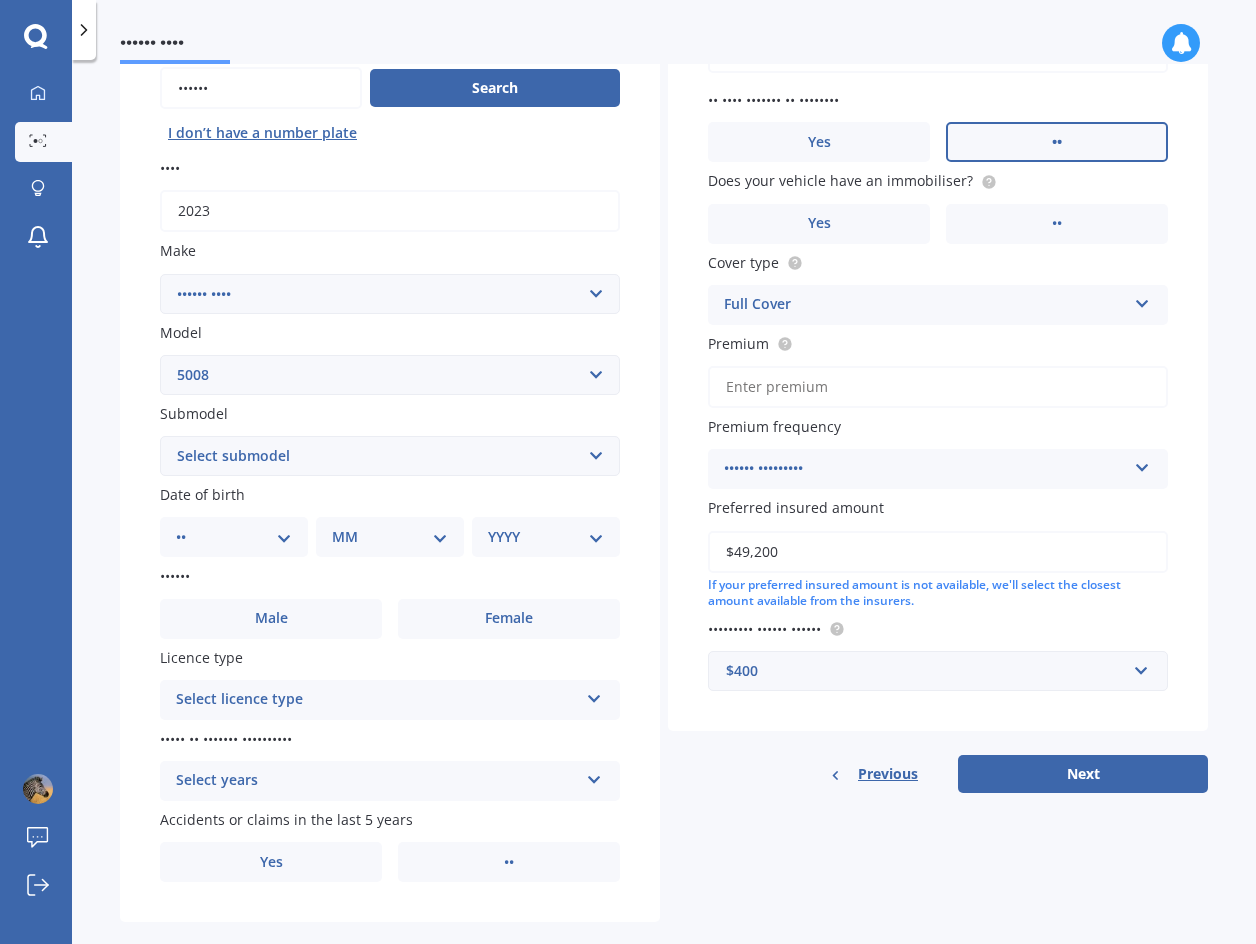 scroll, scrollTop: 233, scrollLeft: 0, axis: vertical 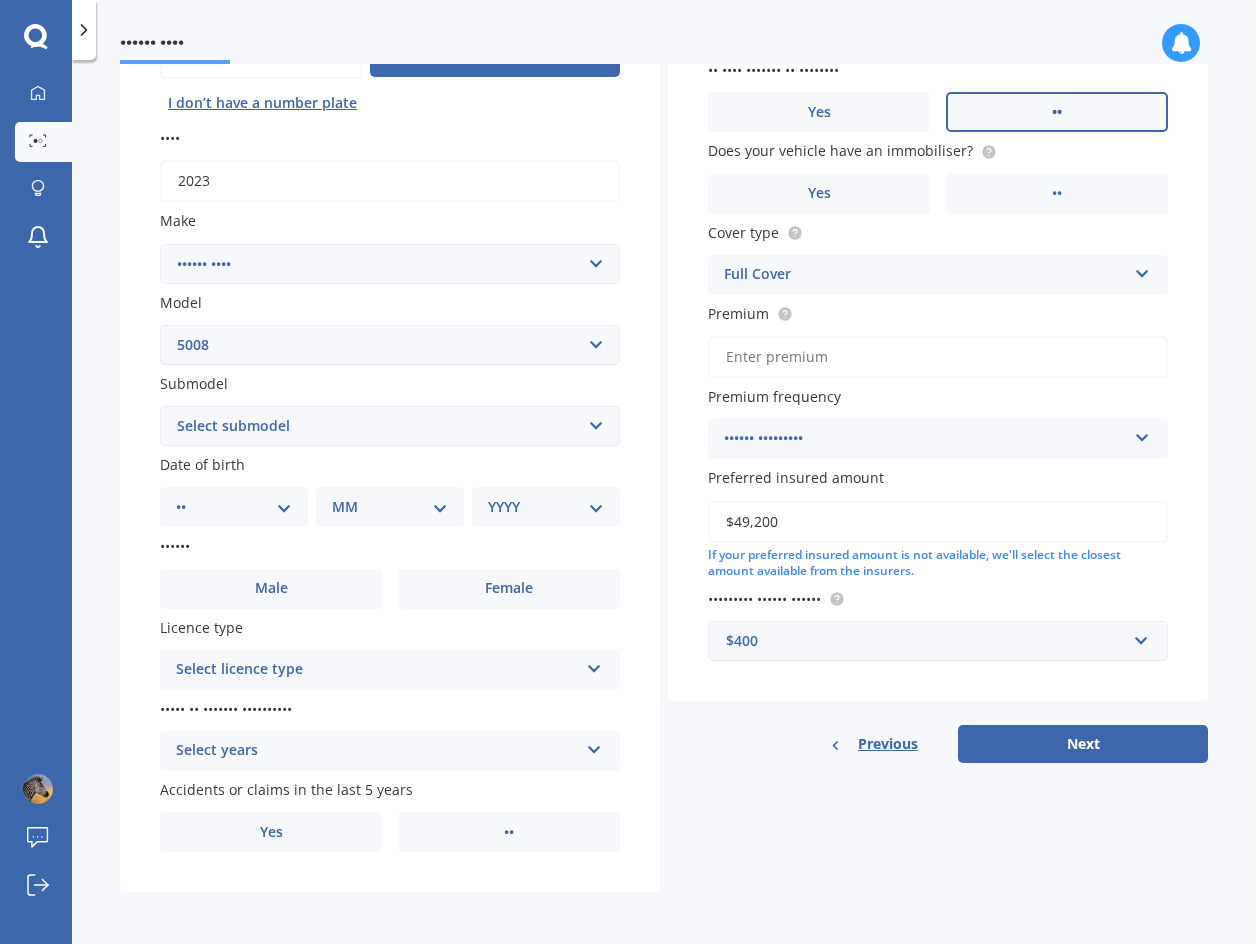 click on "YYYY 2025 2024 2023 2022 2021 2020 2019 2018 2017 2016 2015 2014 2013 2012 2011 2010 2009 2008 2007 2006 2005 2004 2003 2002 2001 2000 1999 1998 1997 1996 1995 1994 1993 1992 1991 1990 1989 1988 1987 1986 1985 1984 1983 1982 1981 1980 1979 1978 1977 1976 1975 1974 1973 1972 1971 1970 1969 1968 1967 1966 1965 1964 1963 1962 1961 1960 1959 1958 1957 1956 1955 1954 1953 1952 1951 1950 1949 1948 1947 1946 1945 1944 1943 1942 1941 1940 1939 1938 1937 1936 1935 1934 1933 1932 1931 1930 1929 1928 1927 1926" at bounding box center (546, 507) 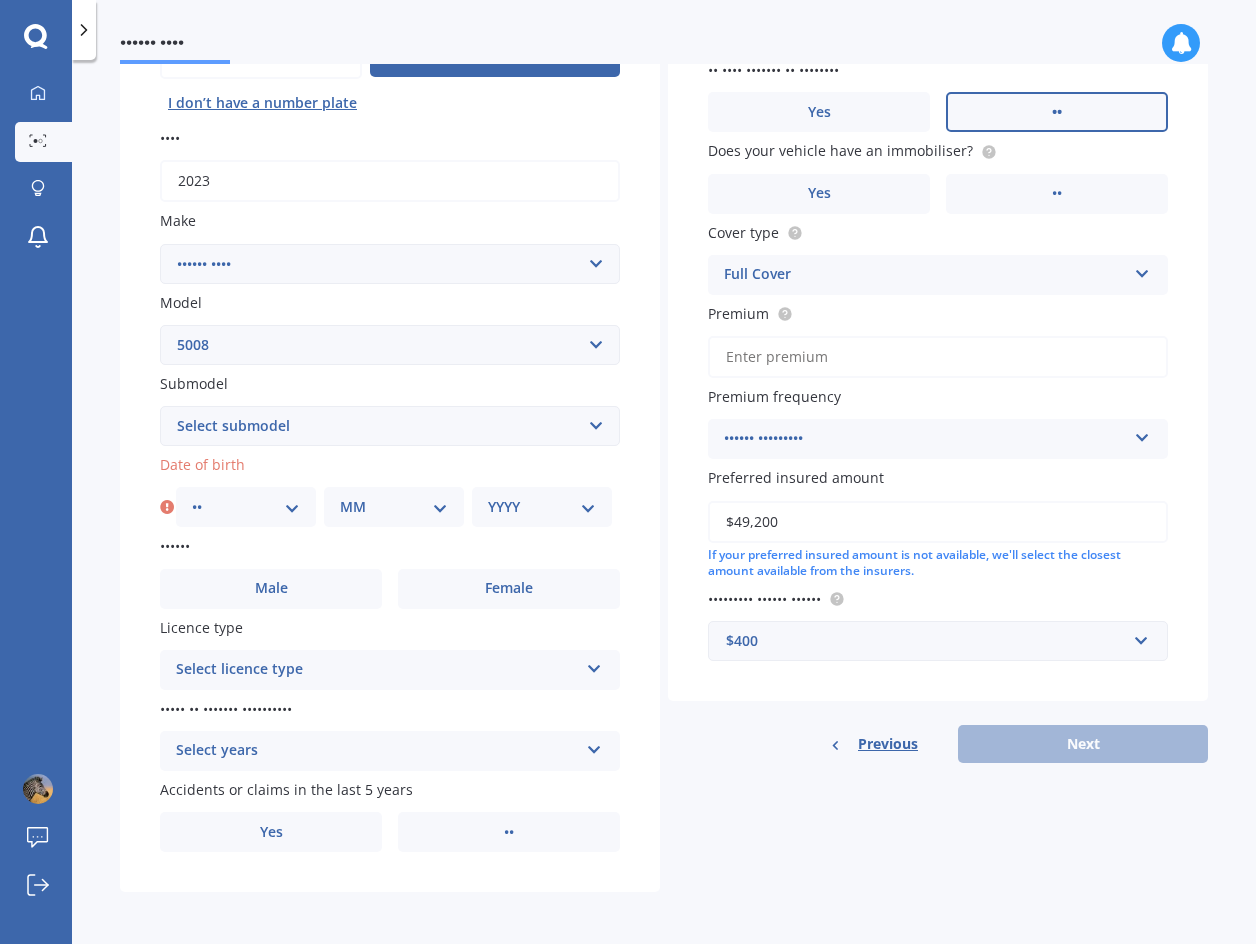 click on "MM 01 02 03 04 05 06 07 08 09 10 11 12" at bounding box center [394, 507] 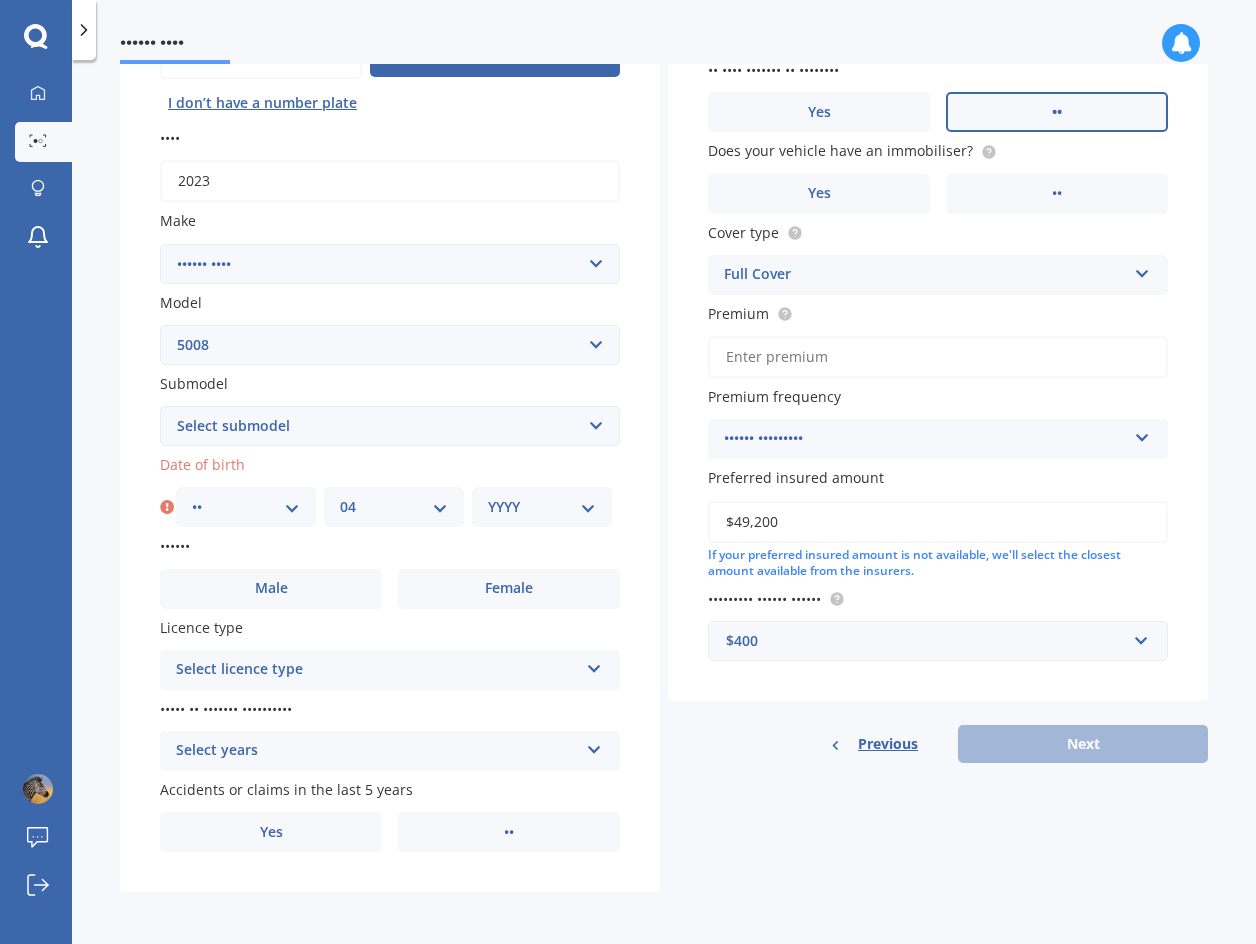 click on "MM 01 02 03 04 05 06 07 08 09 10 11 12" at bounding box center (394, 507) 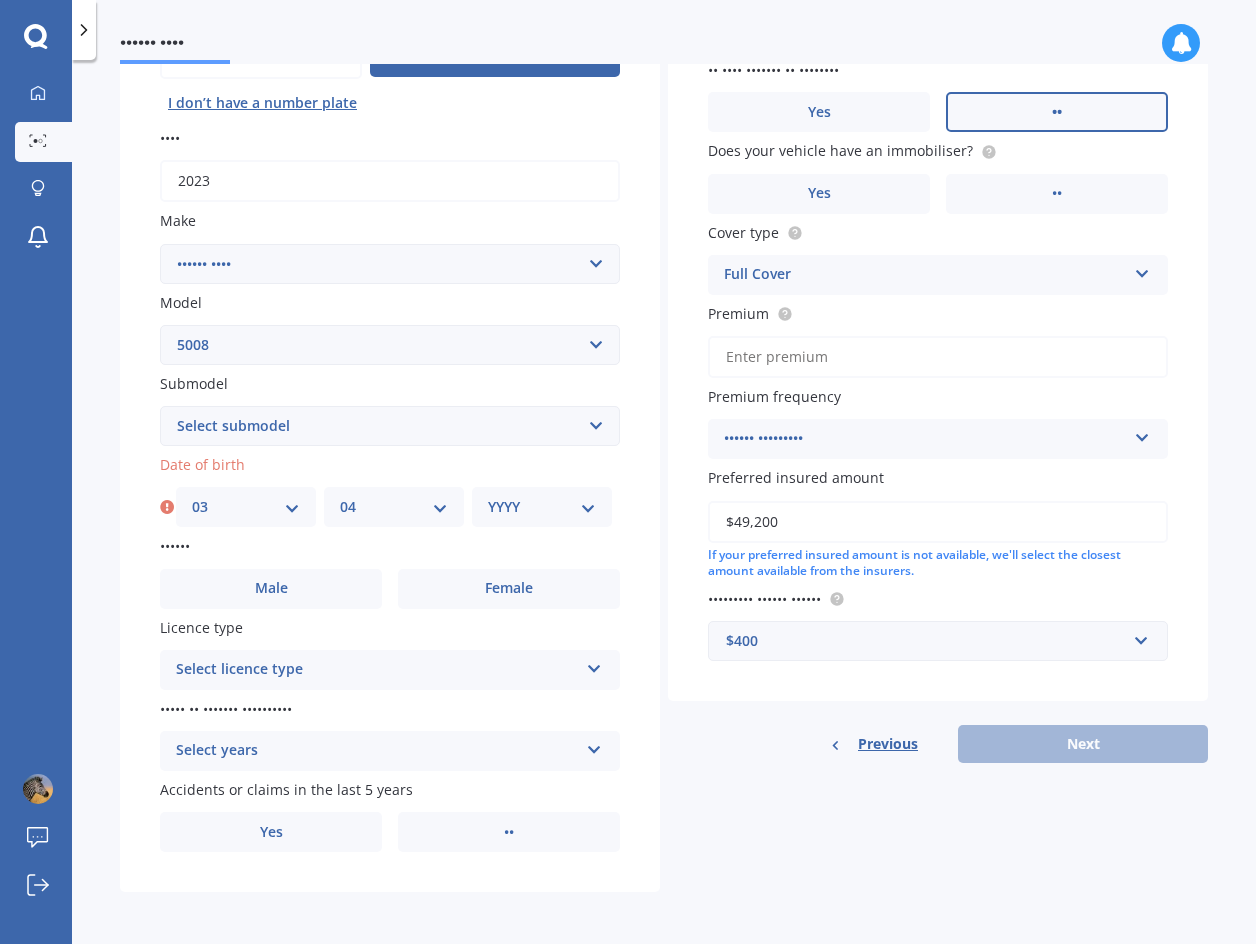 click on "DD 01 02 03 04 05 06 07 08 09 10 11 12 13 14 15 16 17 18 19 20 21 22 23 24 25 26 27 28 29 30 31" at bounding box center (246, 507) 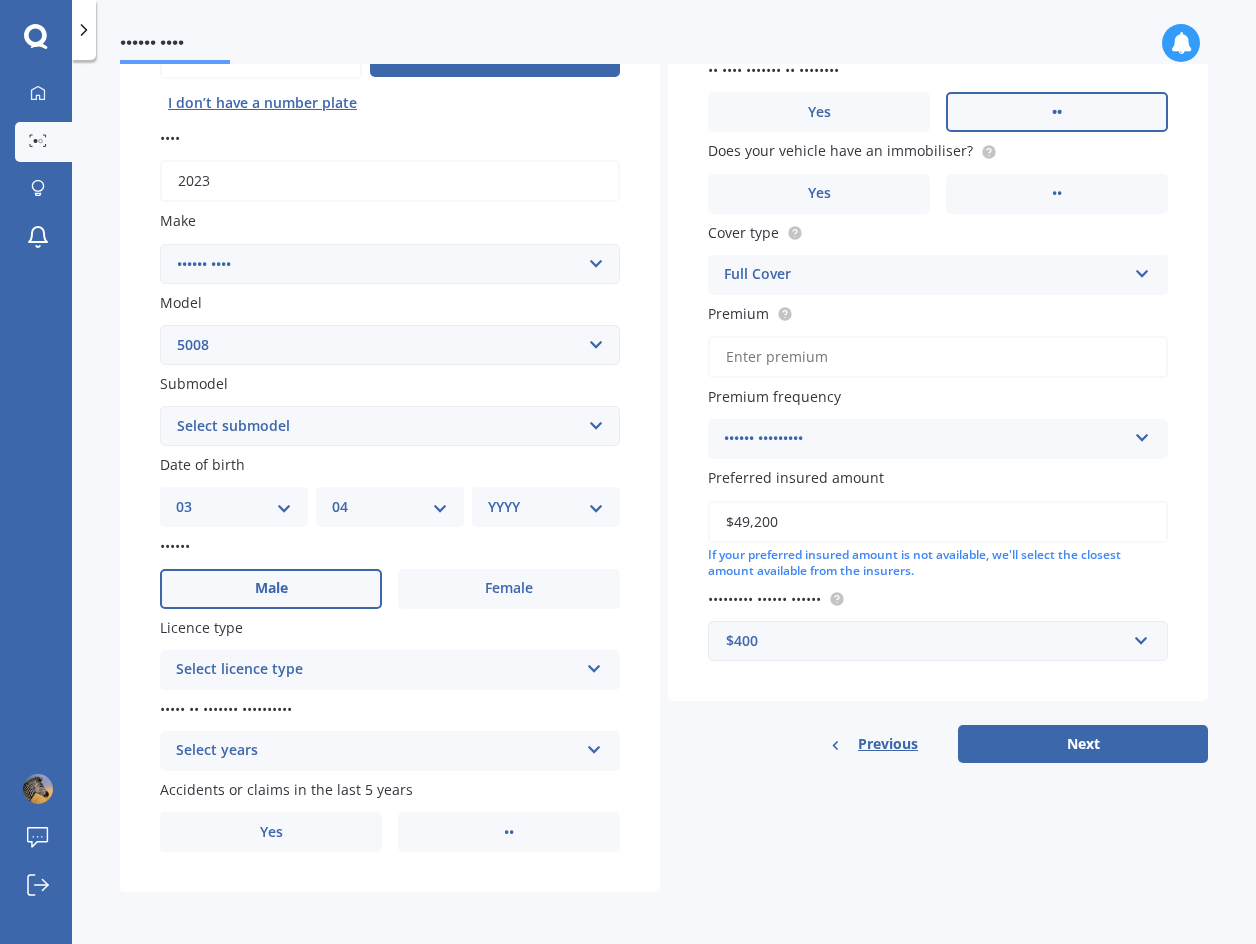 click on "Male" at bounding box center (271, 588) 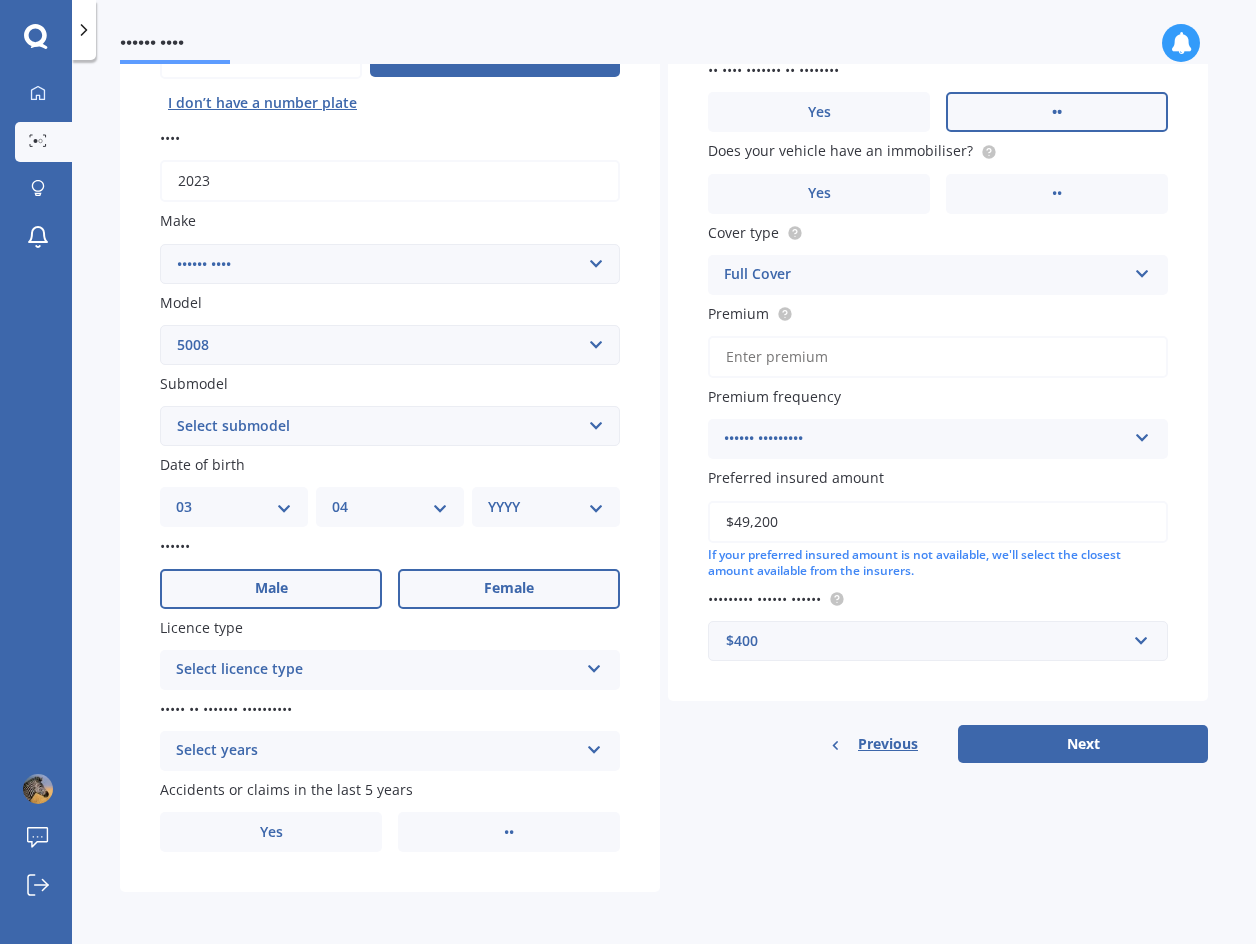 click on "Female" at bounding box center (509, 589) 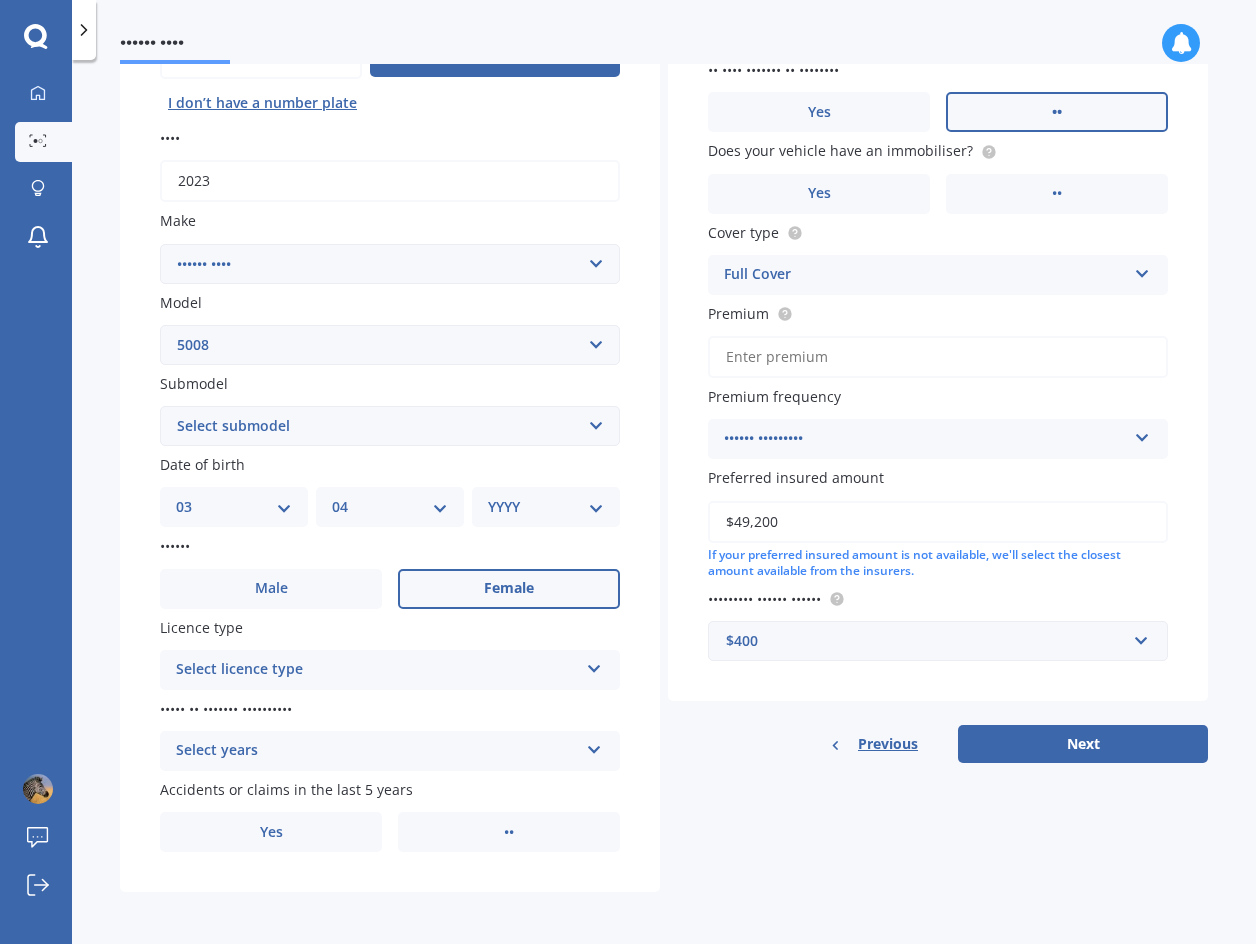 click on "YYYY 2025 2024 2023 2022 2021 2020 2019 2018 2017 2016 2015 2014 2013 2012 2011 2010 2009 2008 2007 2006 2005 2004 2003 2002 2001 2000 1999 1998 1997 1996 1995 1994 1993 1992 1991 1990 1989 1988 1987 1986 1985 1984 1983 1982 1981 1980 1979 1978 1977 1976 1975 1974 1973 1972 1971 1970 1969 1968 1967 1966 1965 1964 1963 1962 1961 1960 1959 1958 1957 1956 1955 1954 1953 1952 1951 1950 1949 1948 1947 1946 1945 1944 1943 1942 1941 1940 1939 1938 1937 1936 1935 1934 1933 1932 1931 1930 1929 1928 1927 1926" at bounding box center [546, 507] 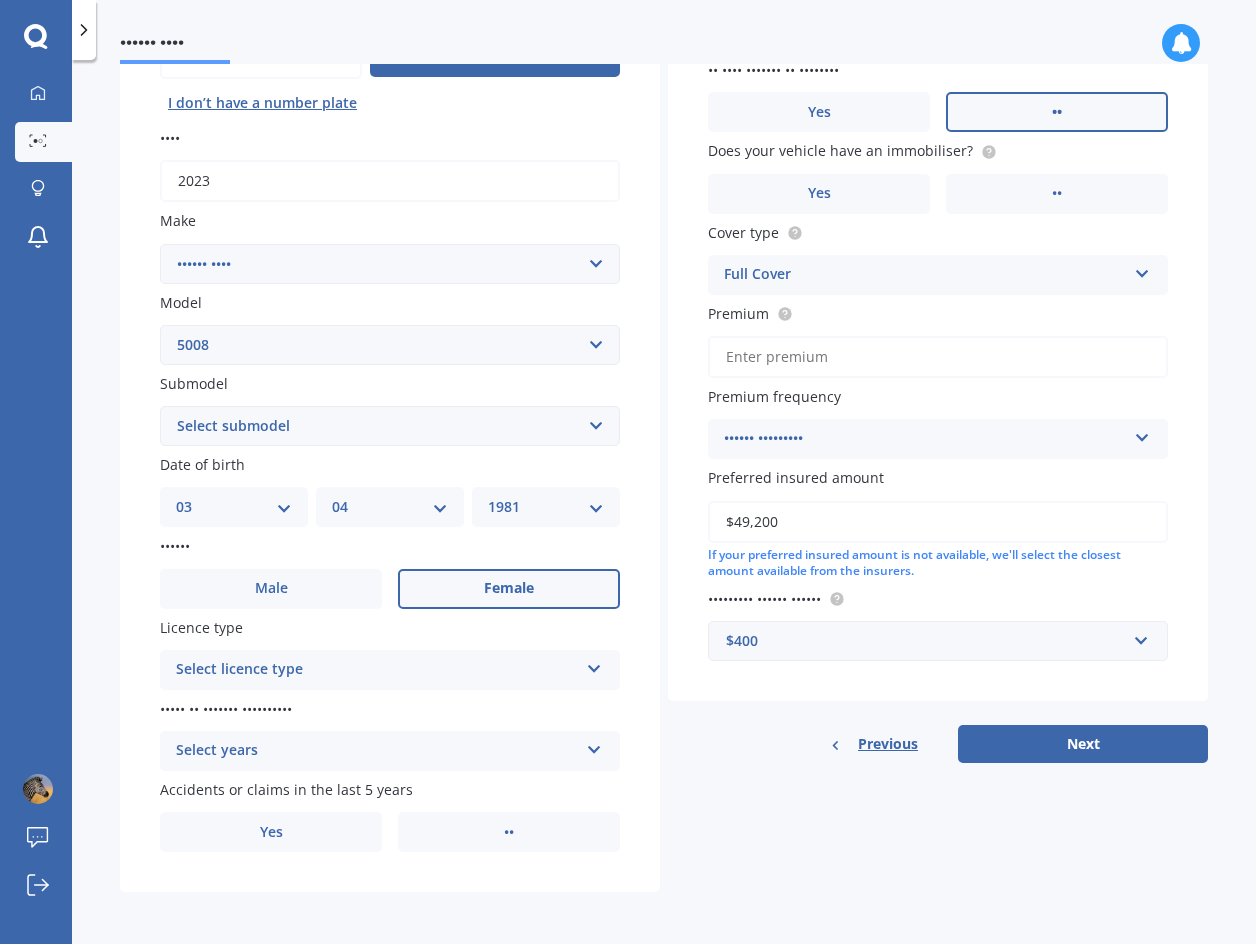 click on "YYYY 2025 2024 2023 2022 2021 2020 2019 2018 2017 2016 2015 2014 2013 2012 2011 2010 2009 2008 2007 2006 2005 2004 2003 2002 2001 2000 1999 1998 1997 1996 1995 1994 1993 1992 1991 1990 1989 1988 1987 1986 1985 1984 1983 1982 1981 1980 1979 1978 1977 1976 1975 1974 1973 1972 1971 1970 1969 1968 1967 1966 1965 1964 1963 1962 1961 1960 1959 1958 1957 1956 1955 1954 1953 1952 1951 1950 1949 1948 1947 1946 1945 1944 1943 1942 1941 1940 1939 1938 1937 1936 1935 1934 1933 1932 1931 1930 1929 1928 1927 1926" at bounding box center [546, 507] 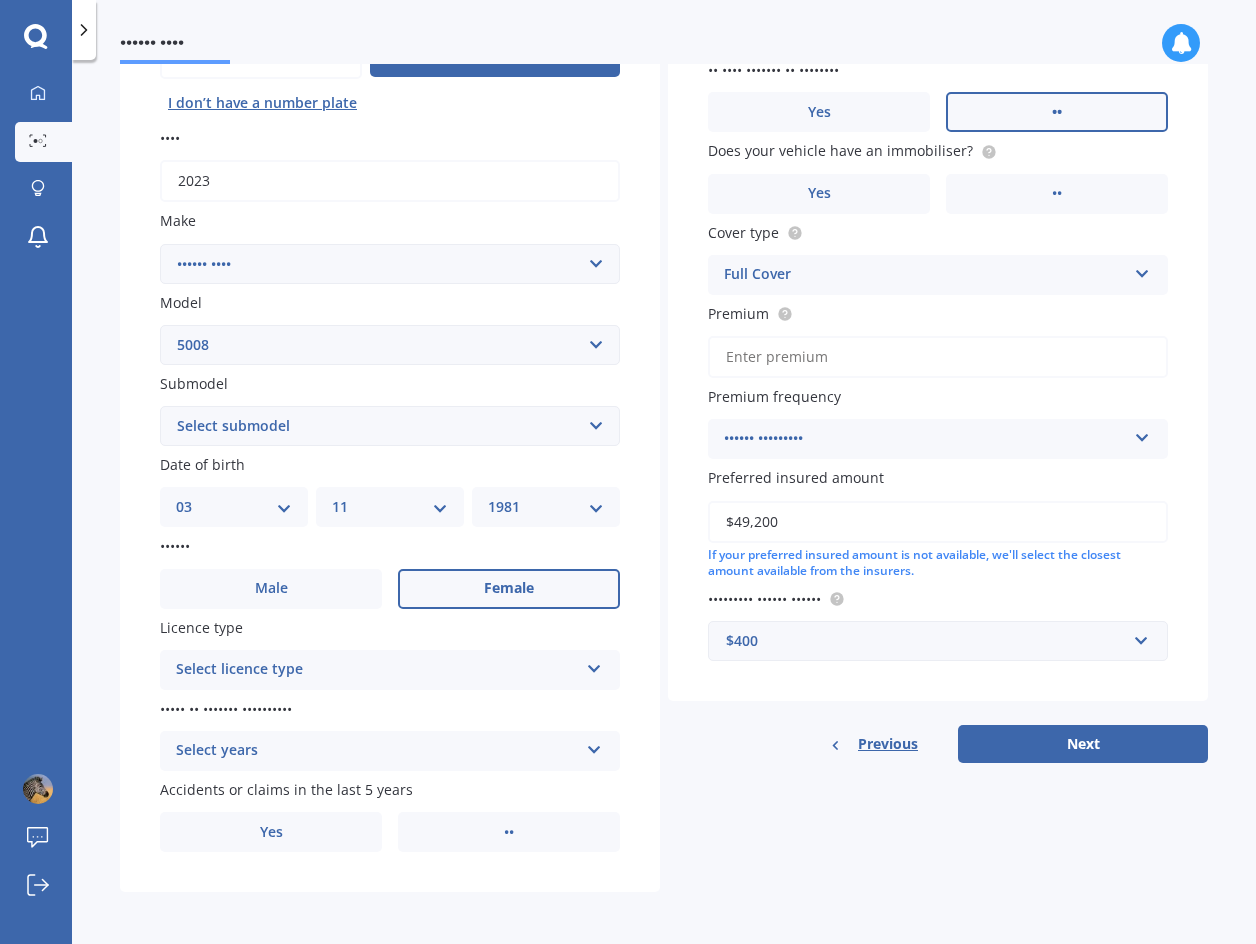 click on "MM 01 02 03 04 05 06 07 08 09 10 11 12" at bounding box center [390, 507] 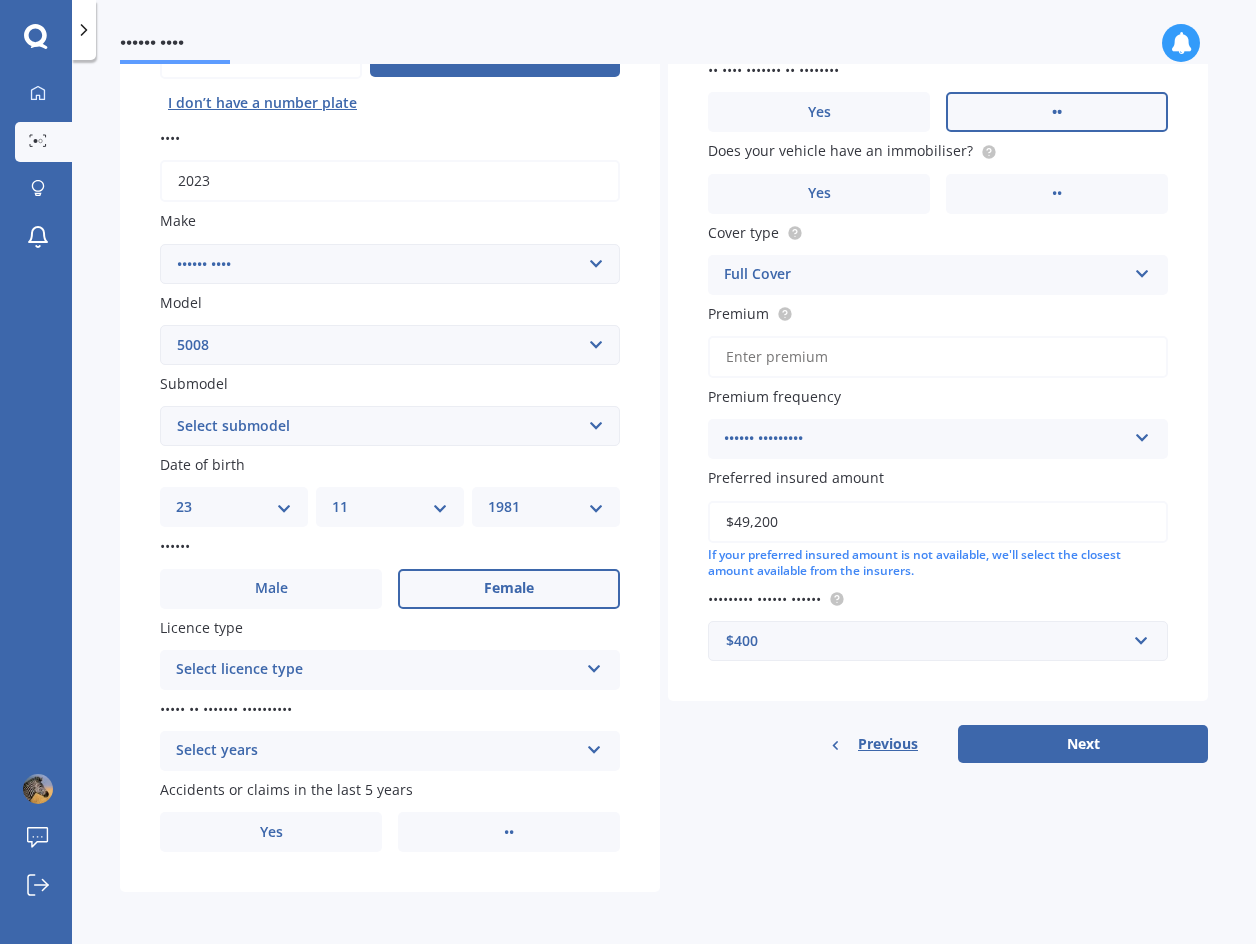 click on "DD 01 02 03 04 05 06 07 08 09 10 11 12 13 14 15 16 17 18 19 20 21 22 23 24 25 26 27 28 29 30 31" at bounding box center [234, 507] 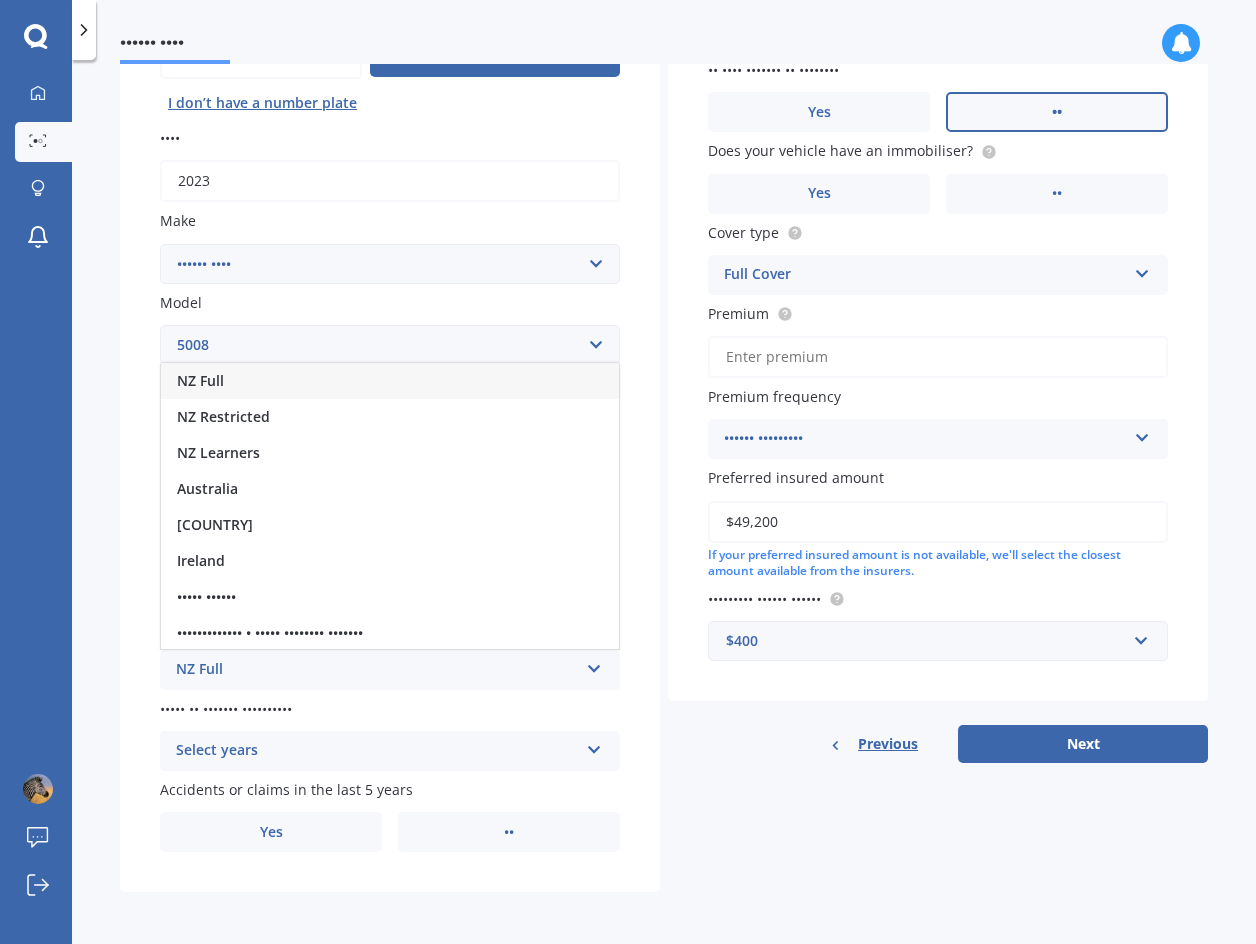 click on "NZ Full" at bounding box center (390, 381) 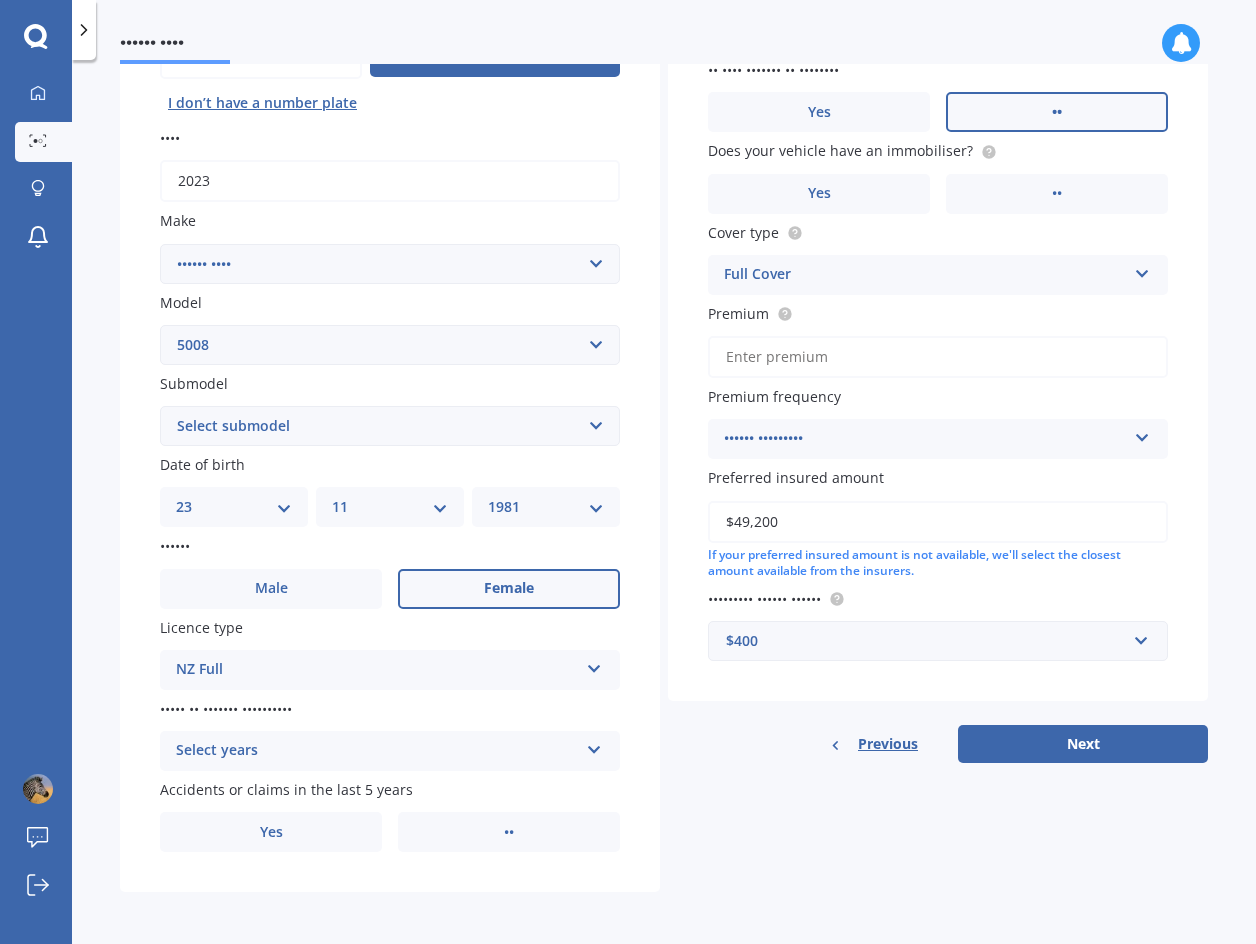 click on "Select years" at bounding box center (377, 751) 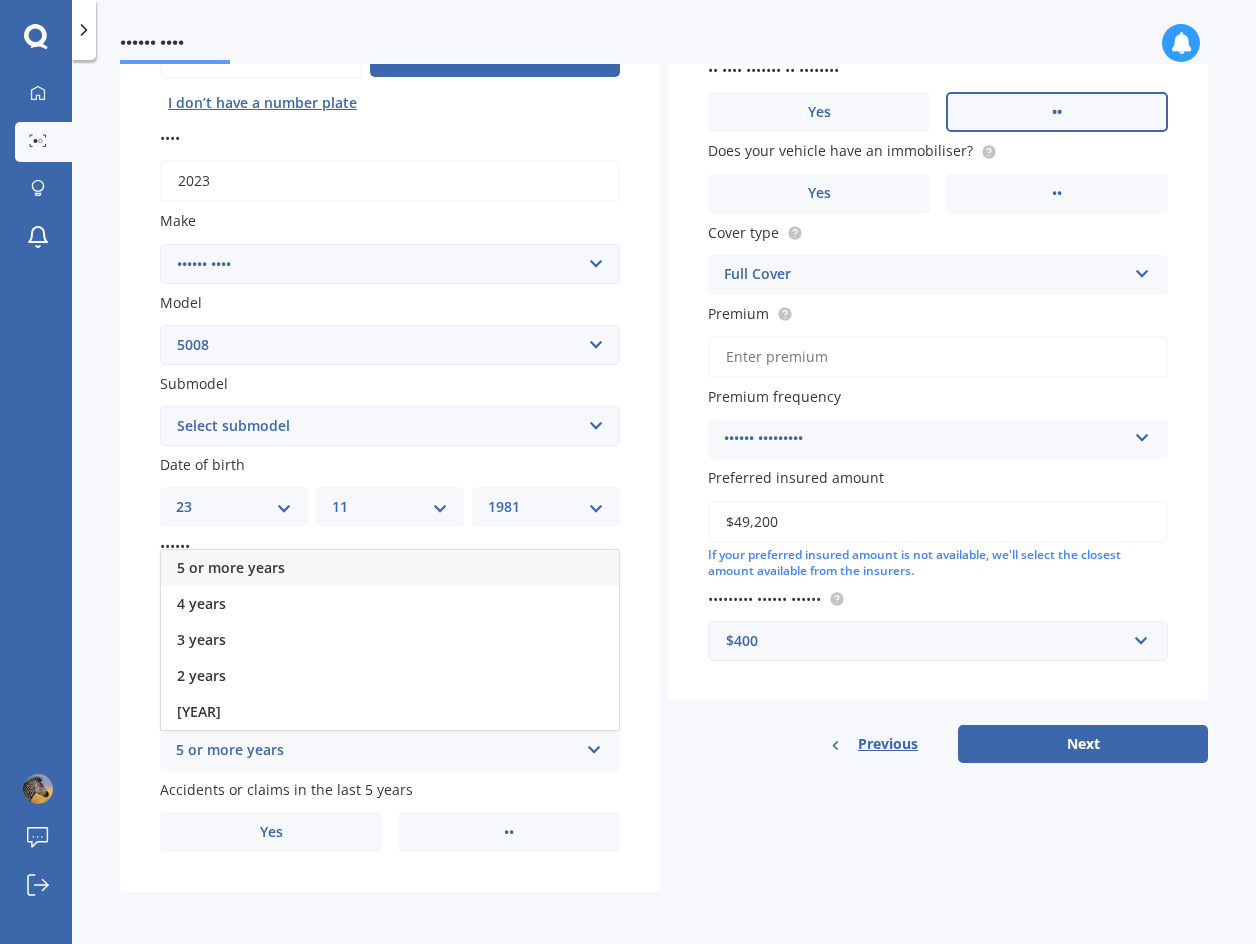 click on "5 or more years" at bounding box center [390, 568] 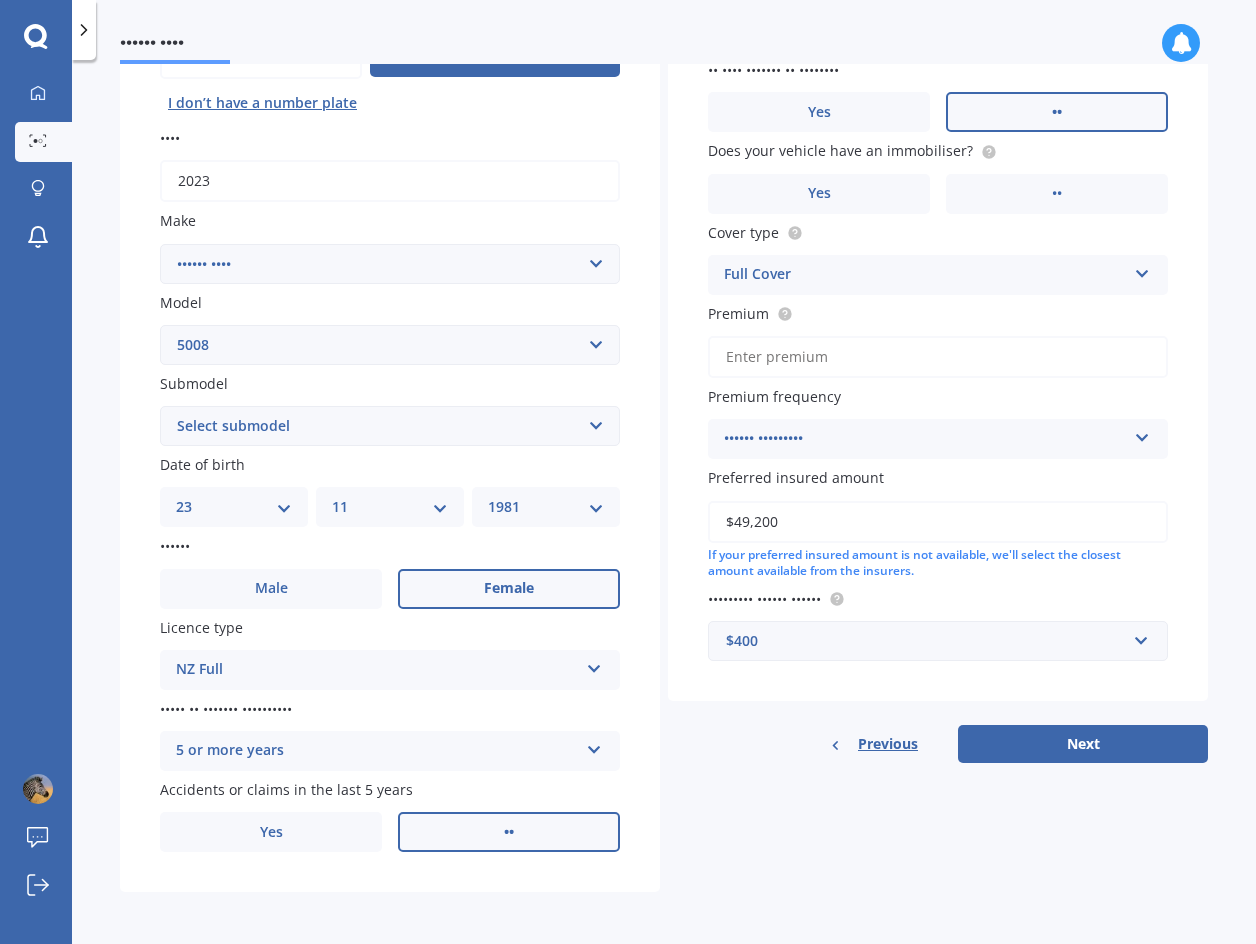 click on "••" at bounding box center (271, 588) 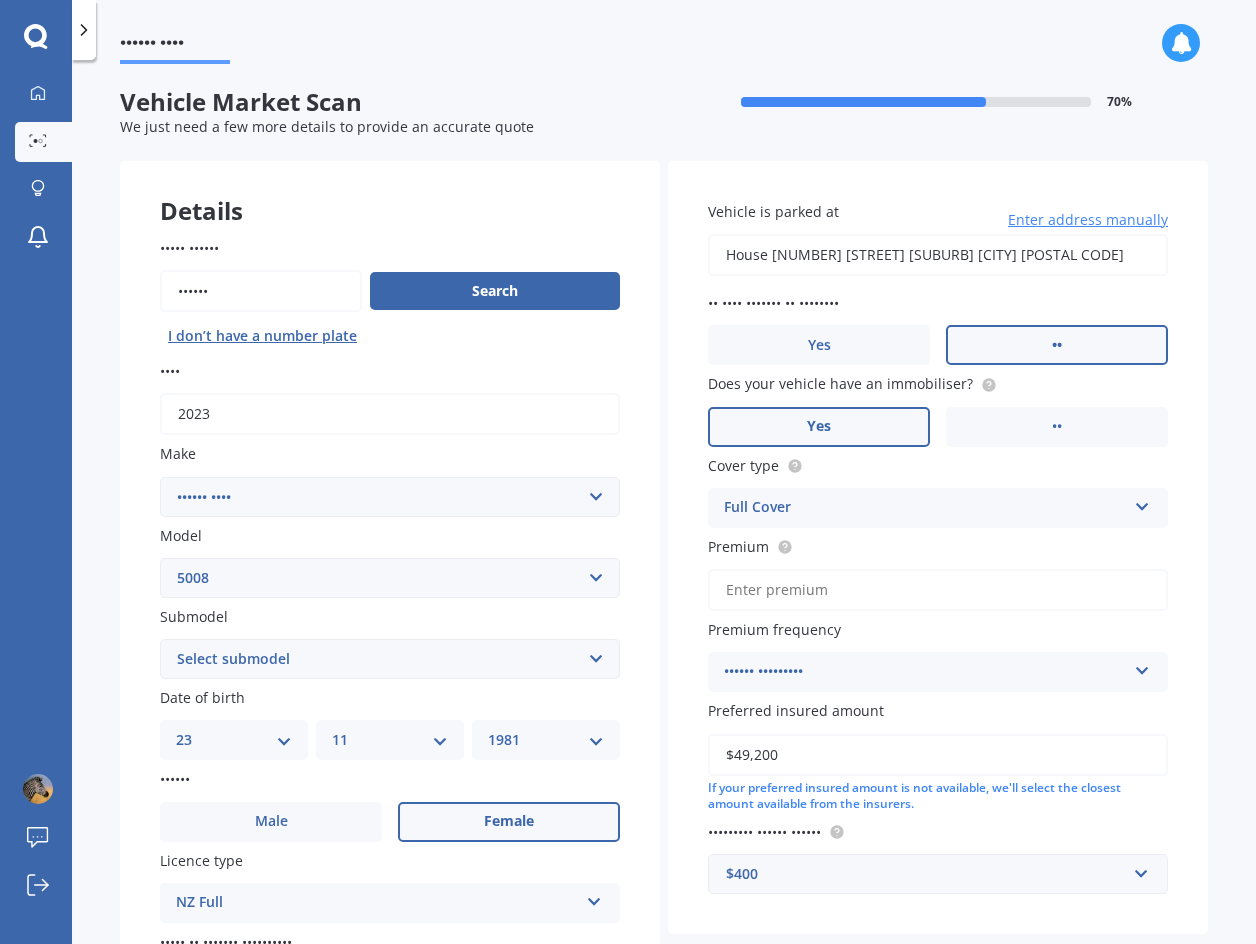 click on "Yes" at bounding box center (271, 822) 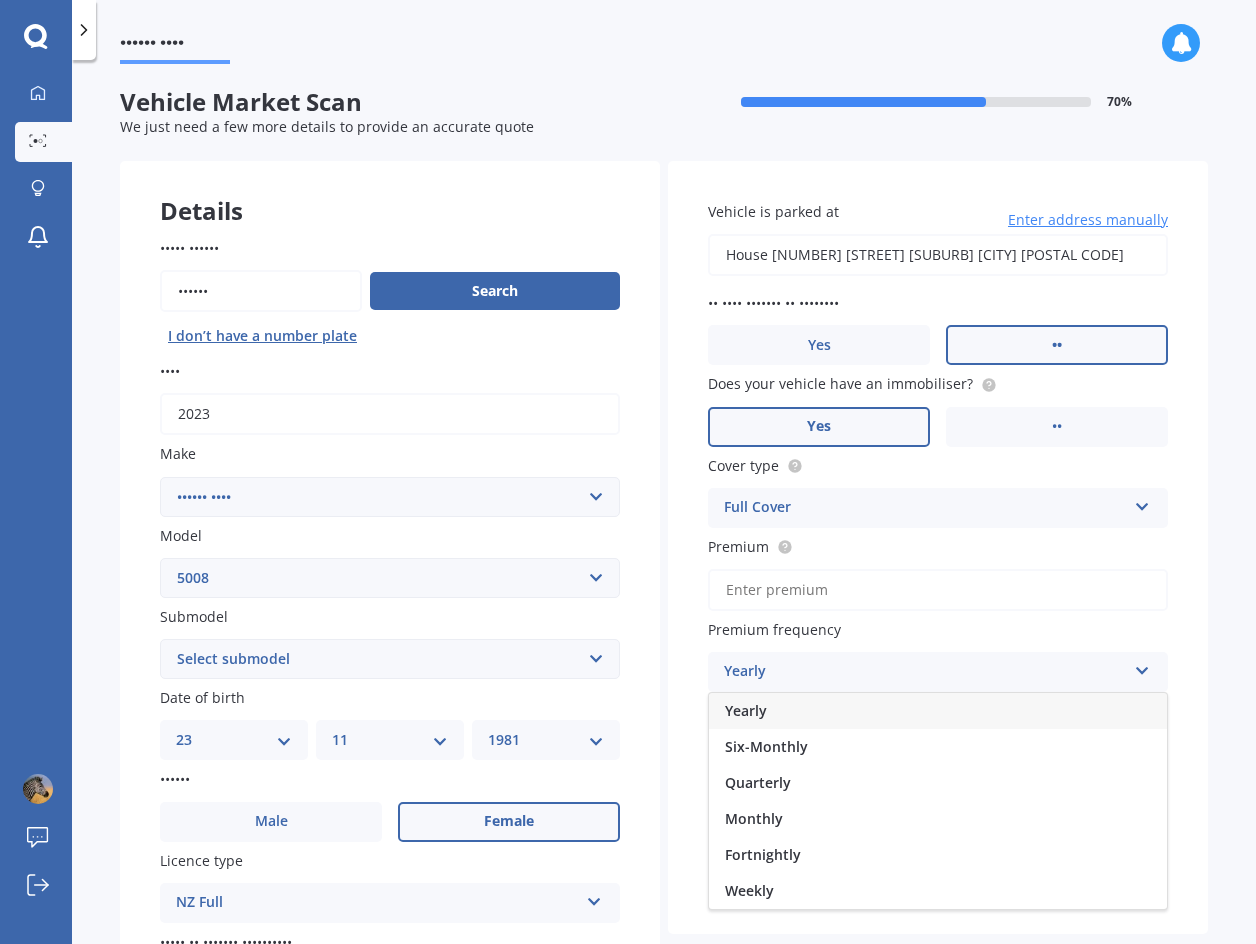click on "Yearly" at bounding box center [938, 711] 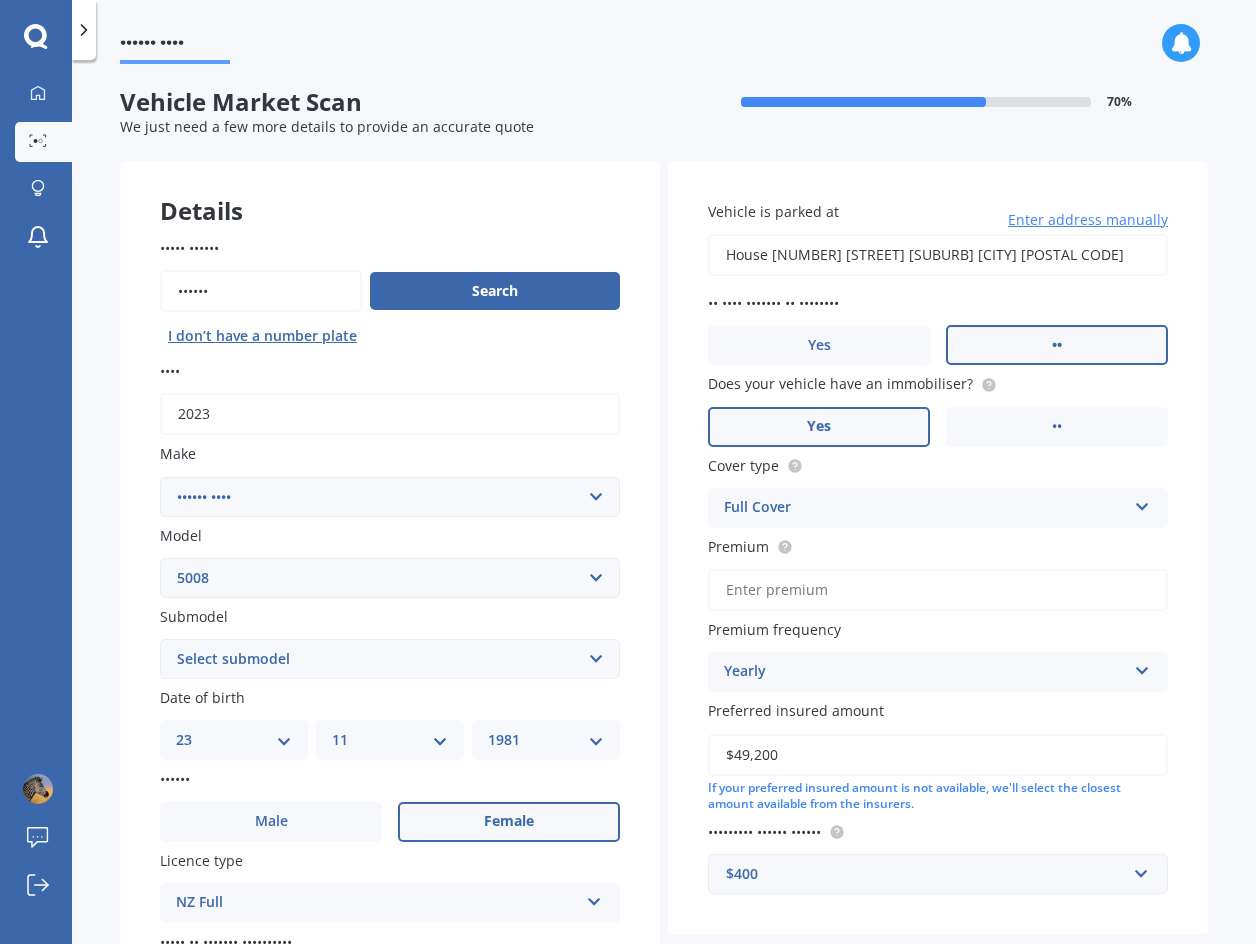 click on "Premium" at bounding box center (938, 590) 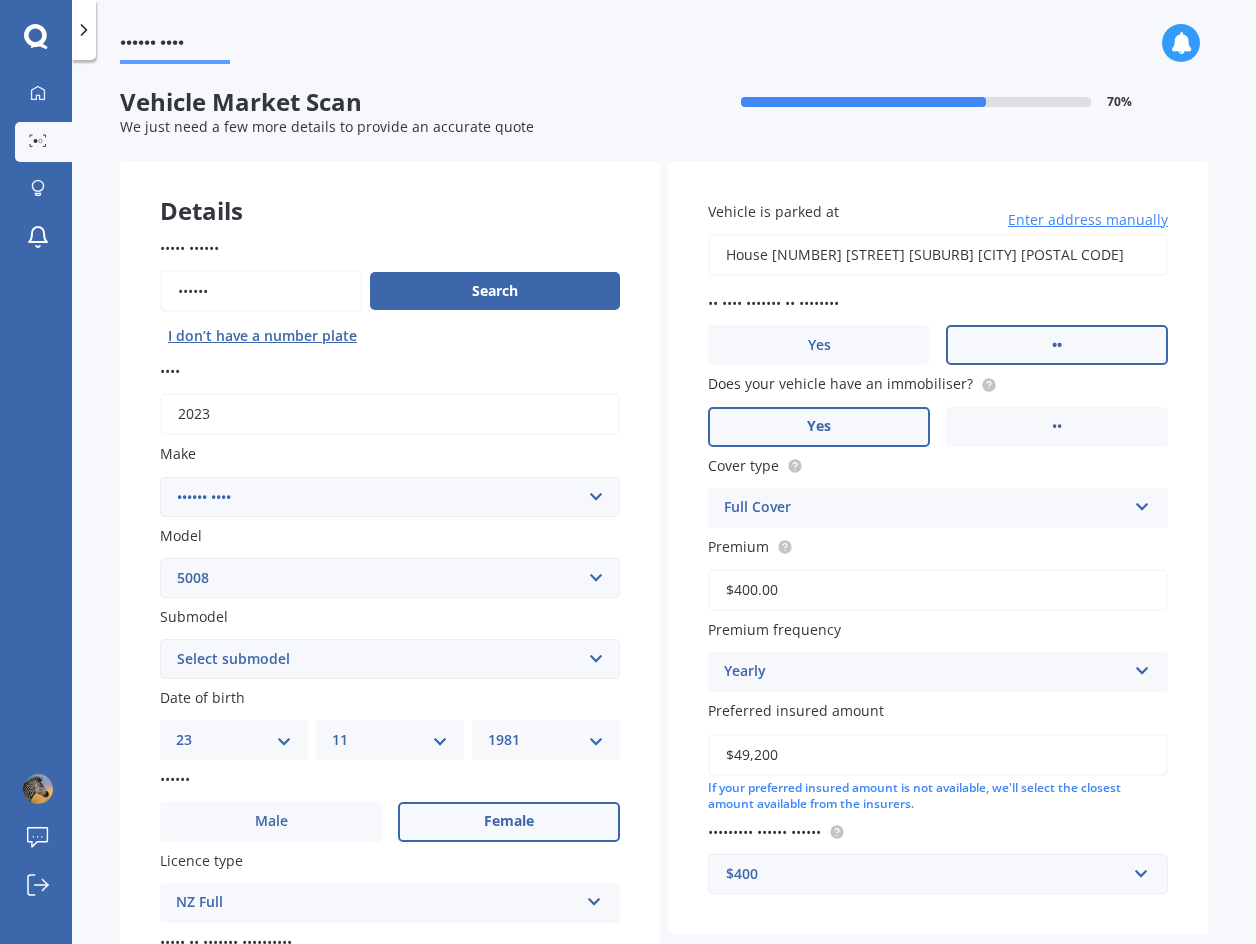 scroll, scrollTop: 233, scrollLeft: 0, axis: vertical 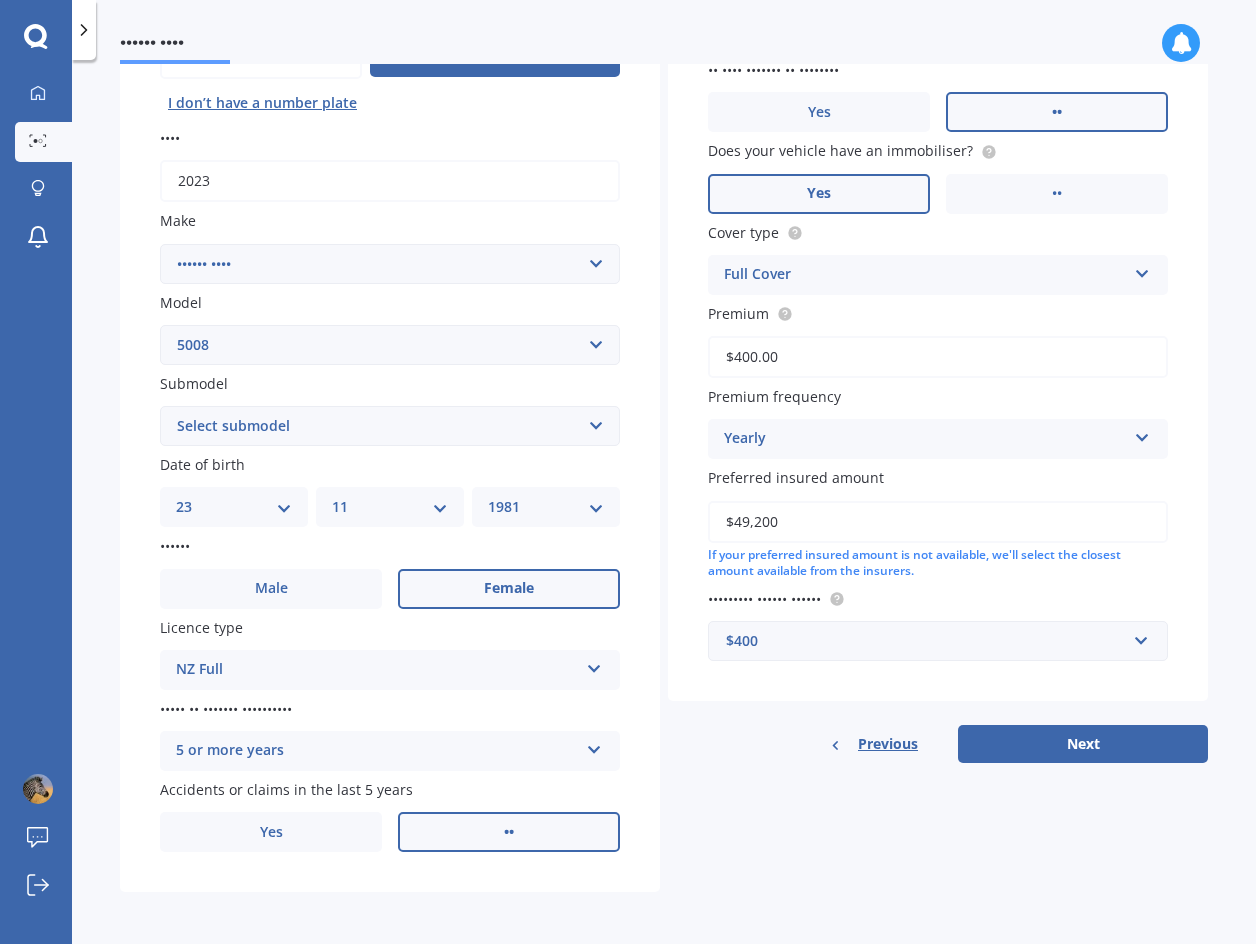 type on "$400.00" 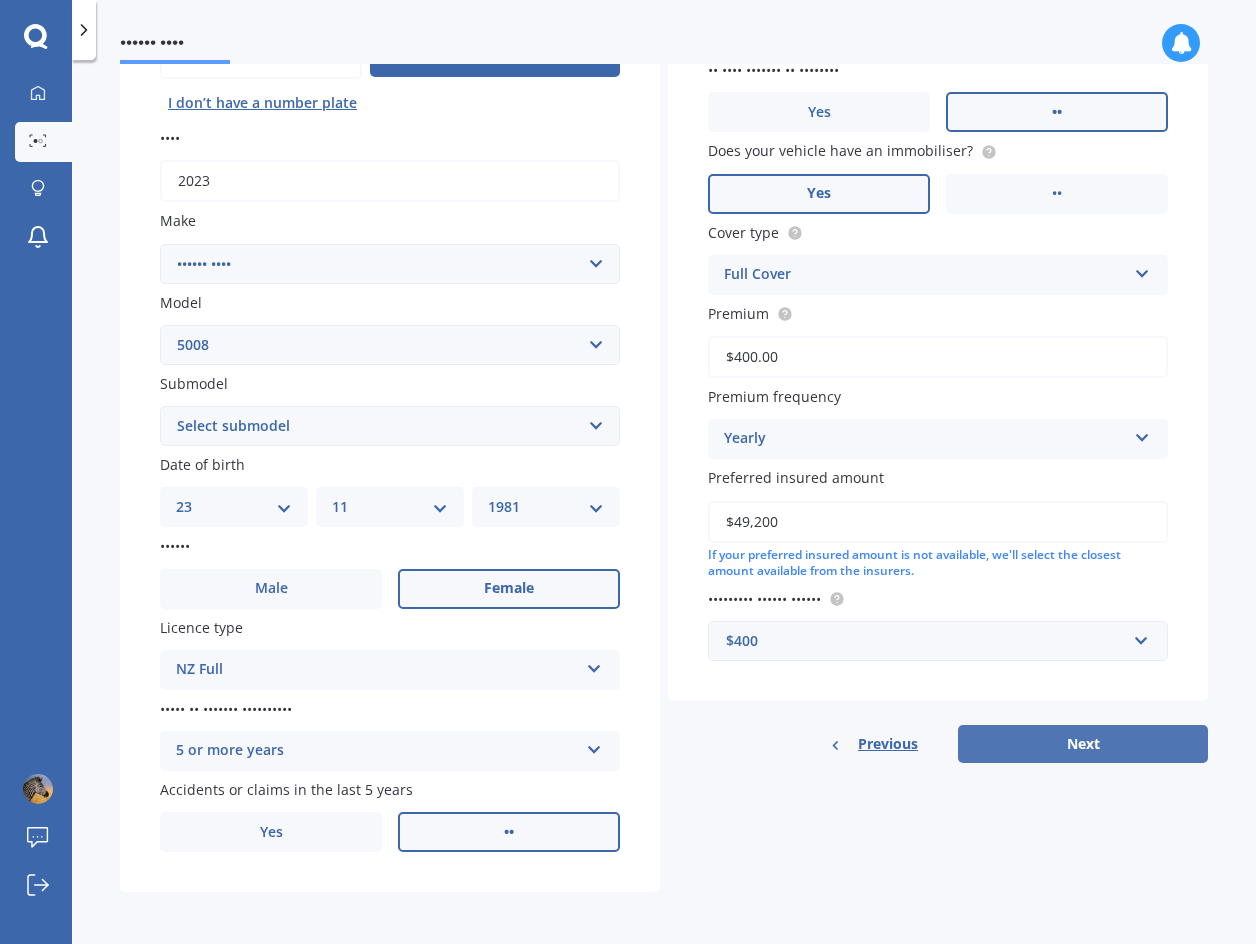 click on "Next" at bounding box center [1083, 744] 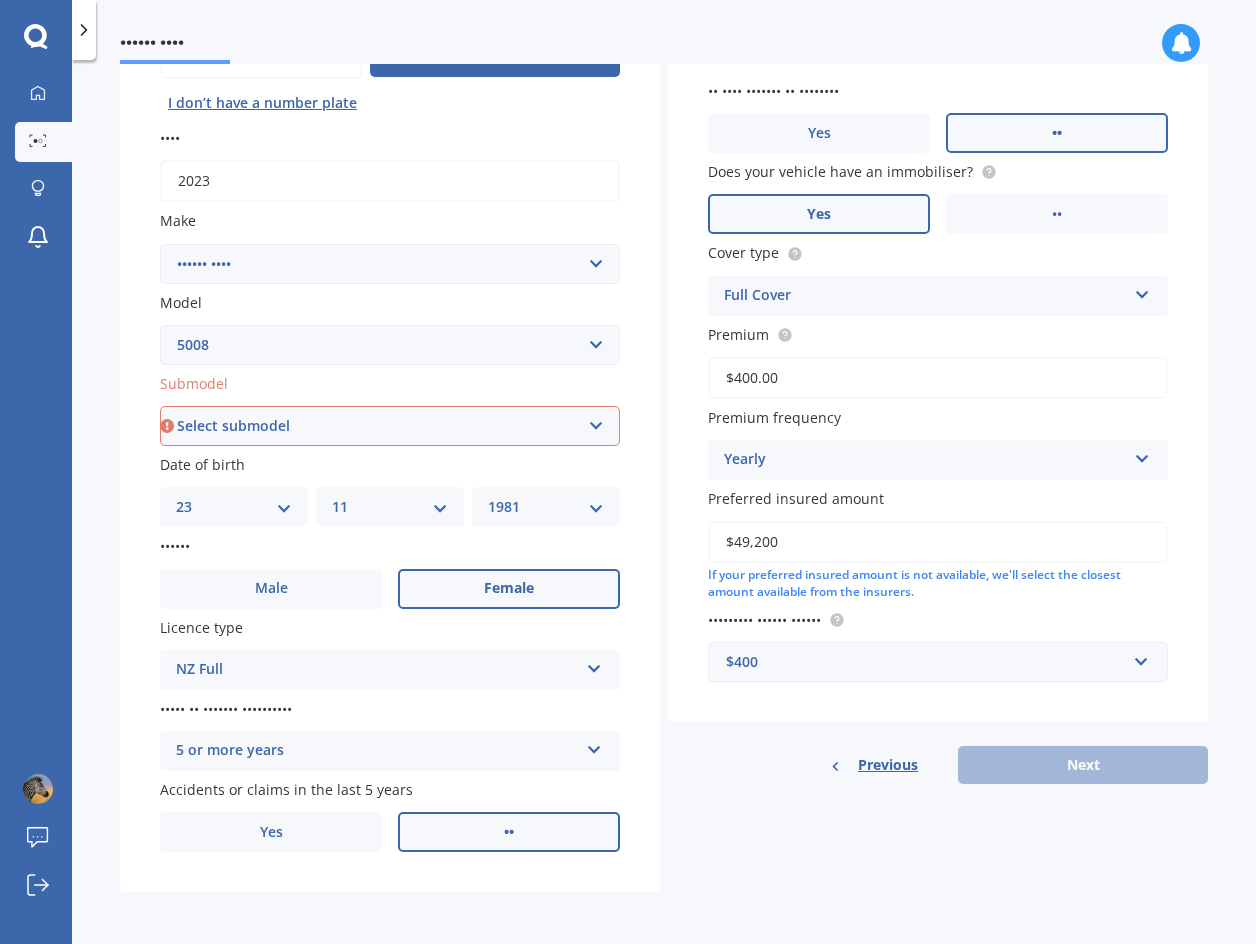 click on "Select submodel GT" at bounding box center [390, 426] 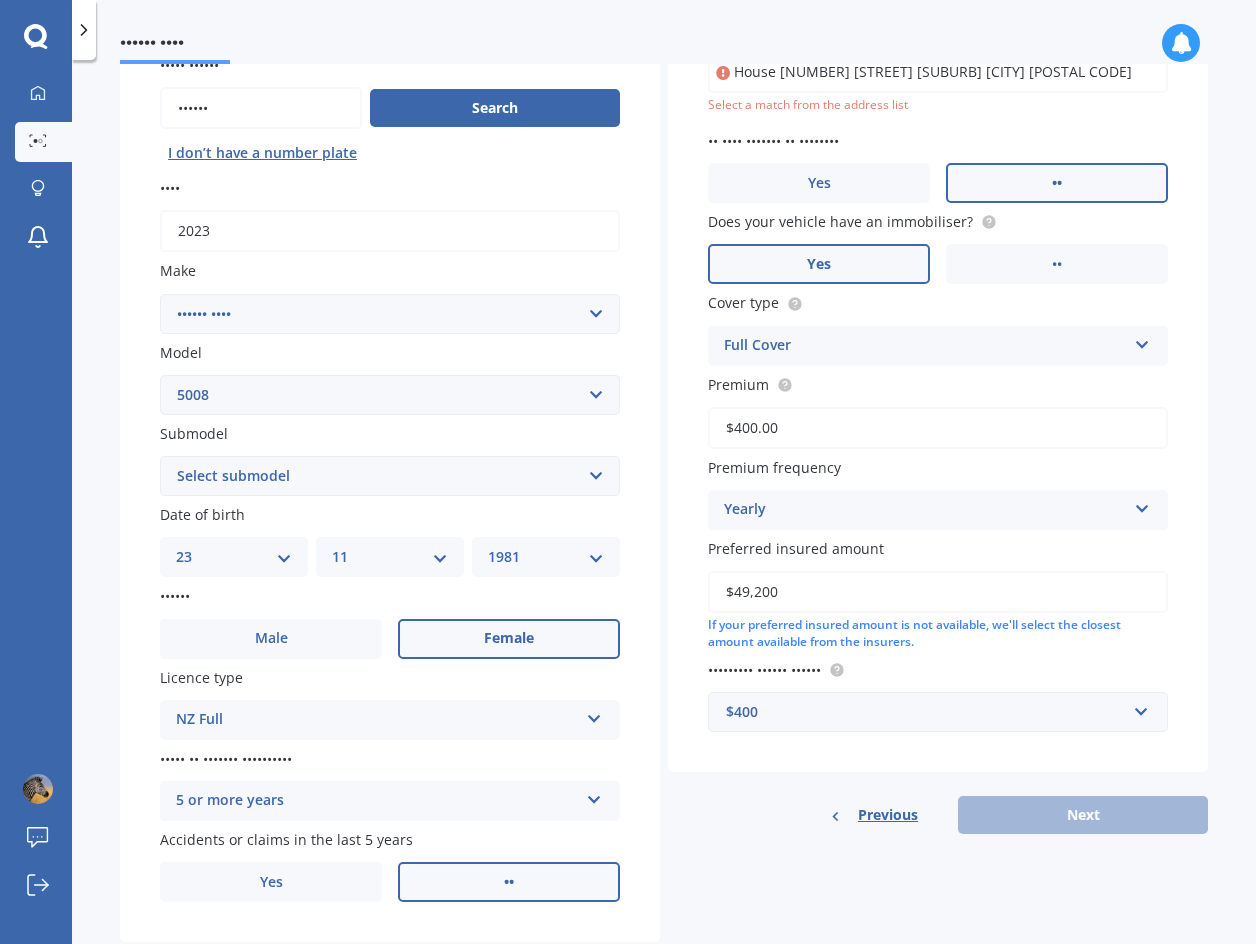scroll, scrollTop: 137, scrollLeft: 0, axis: vertical 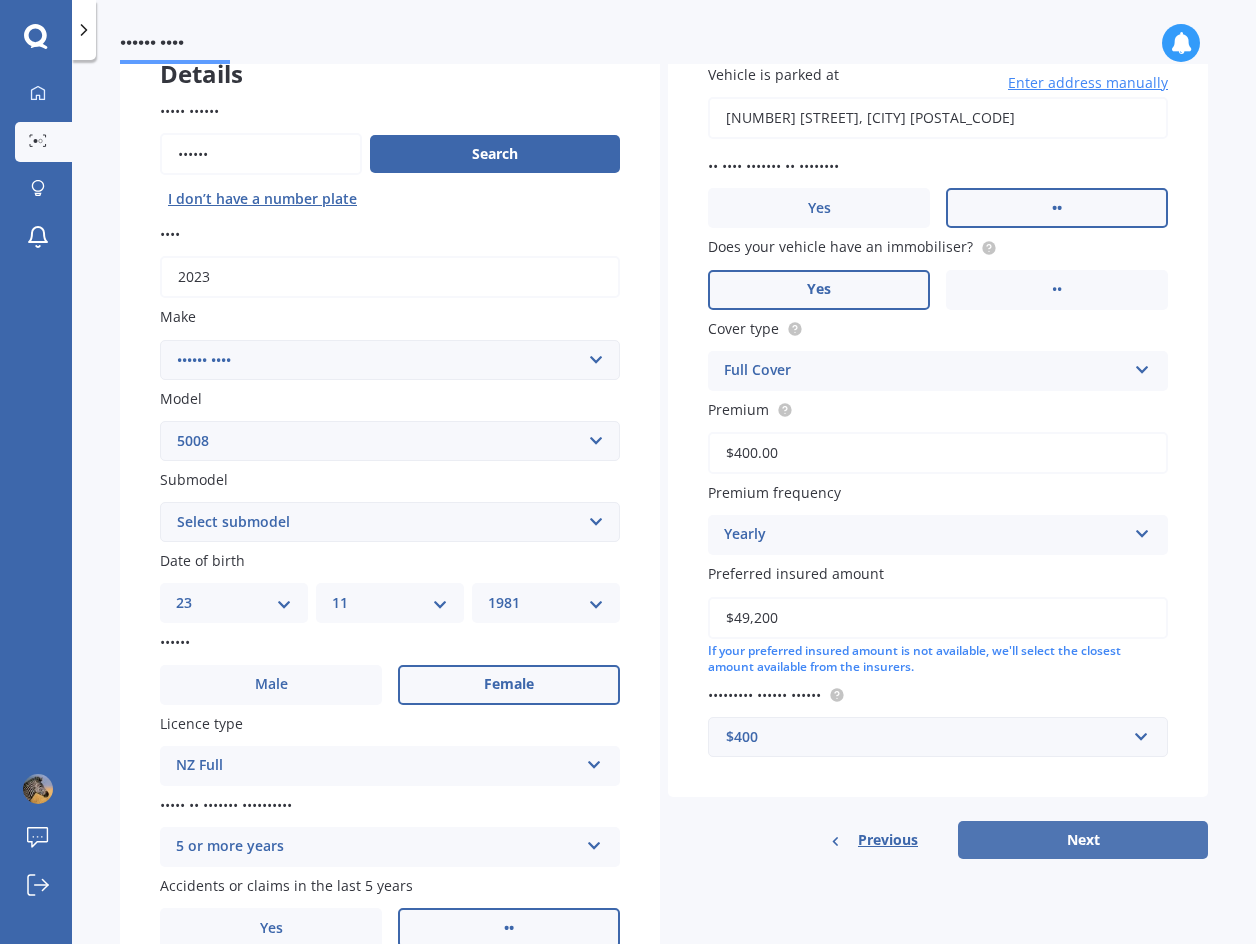 click on "Next" at bounding box center [1083, 840] 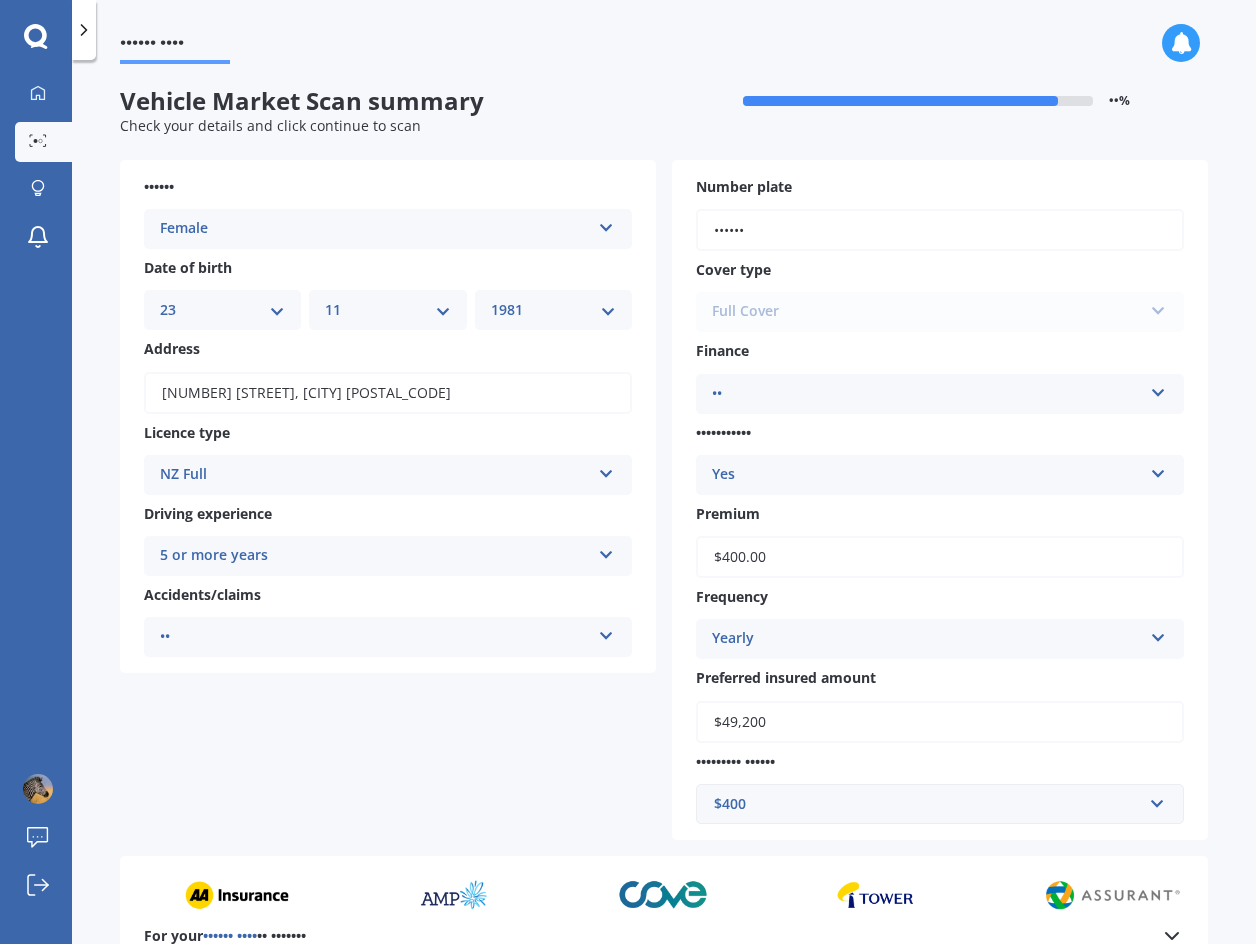 scroll, scrollTop: 0, scrollLeft: 0, axis: both 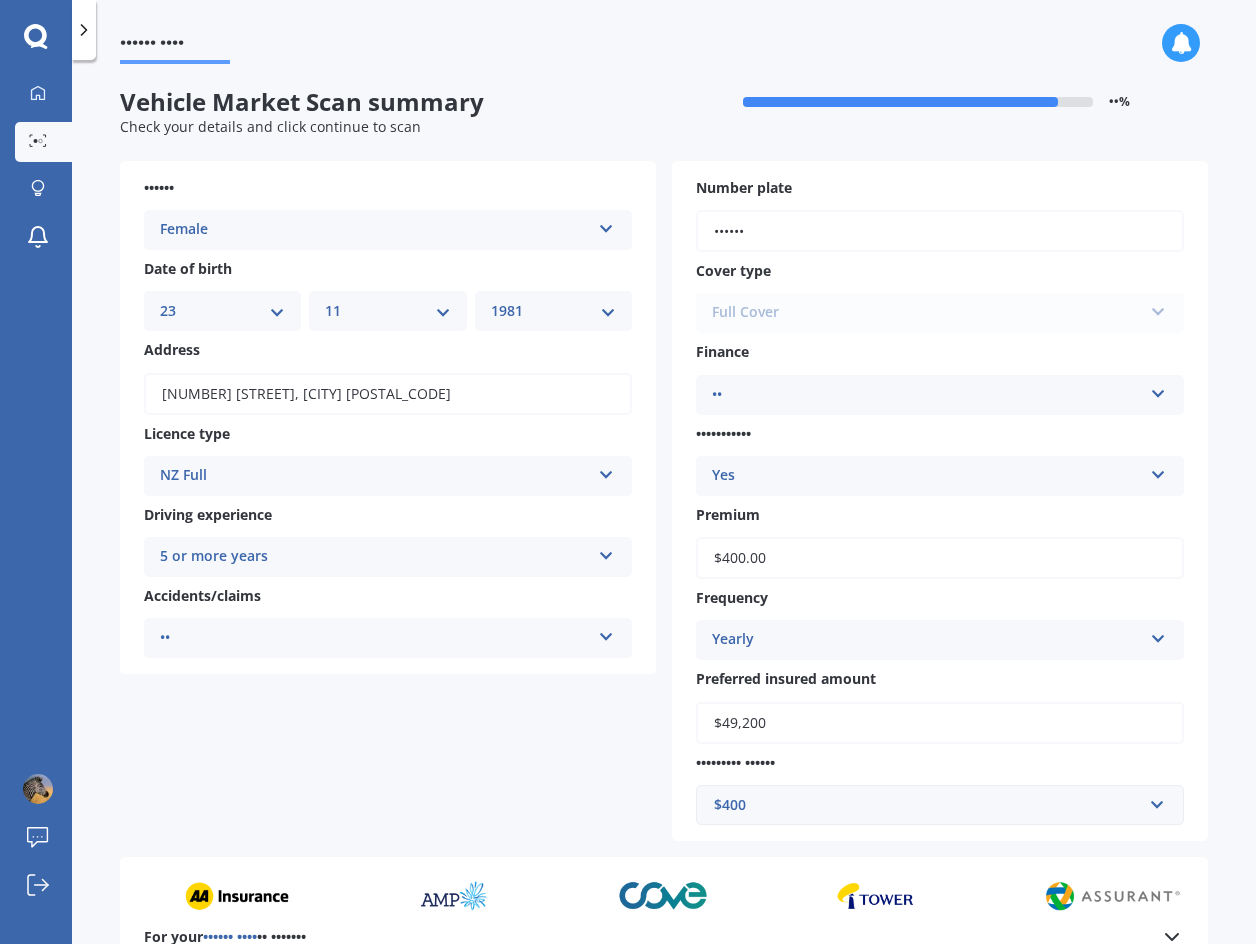 click on "•••••• •••• ••••••• •••••• •••• ••••••• •• • ••••• •••• ••••••• ••• ••••• •••••••• •• ••••  •••••• •••••• •••• •••••• •••• •• ••••• •• •• •• •• •• •• •• •• •• •• •• •• •• •• •• •• •• •• •• •• •• •• •• •• •• •• •• •• •• •• •• •• •• •• •• •• •• •• •• •• •• •• •• •• •• •••• •••• •••• •••• •••• •••• •••• •••• •••• •••• •••• •••• •••• •••• •••• •••• •••• •••• •••• •••• •••• •••• •••• •••• •••• •••• •••• •••• •••• •••• •••• •••• •••• •••• •••• •••• •••• •••• •••• •••• •••• •••• •••• •••• •••• •••• •••• •••• •••• •••• •••• •••• •••• •••• •••• •••• •••• •••• •••• •••• •••• •••• •••• •••• •••• •••• •••• •••• •••• •••• •••• •••• •••• •••• •••• •••• •••• •••• •••• •••• •••• •••• •••• •••• •••• •••• •••• •••• •••• •••• •••• •••• •••• •••• •••• •••• •••• •••• •••• •••• •••• ••••••• •• ••••••••• ••••• •••••••••• •••••••••••• •••• ••••••• •••• •• •••• •• •••• •• •••••••••• •• •••••••• ••••••••• •••••• ••••••• ••••••• ••••• •••••• ••••••••••••• • ••••• •••••••• ••••••• ••••••• •••••••••• • •• •••• ••••• • •••• • ••••• •• •••" at bounding box center [664, 506] 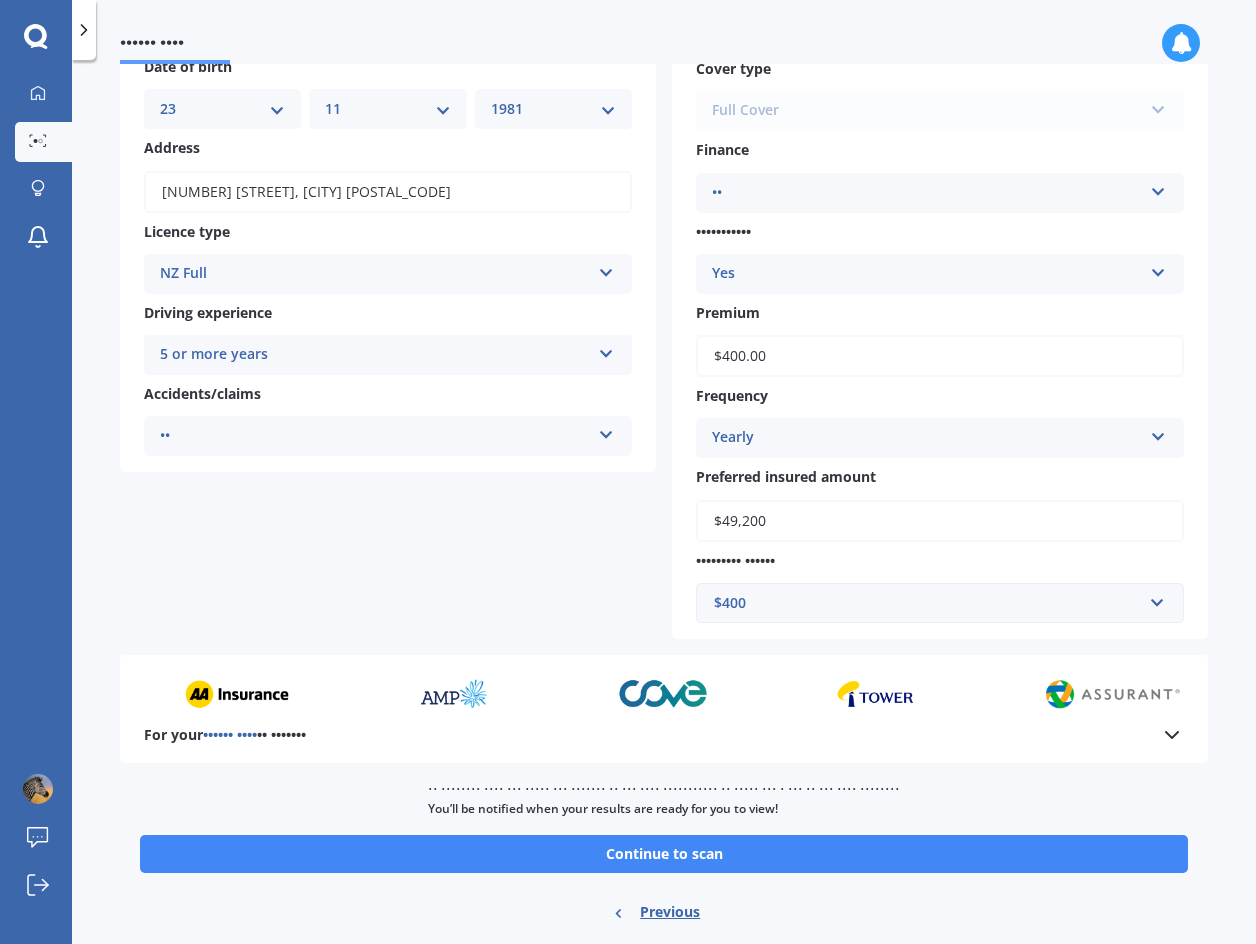 scroll, scrollTop: 253, scrollLeft: 0, axis: vertical 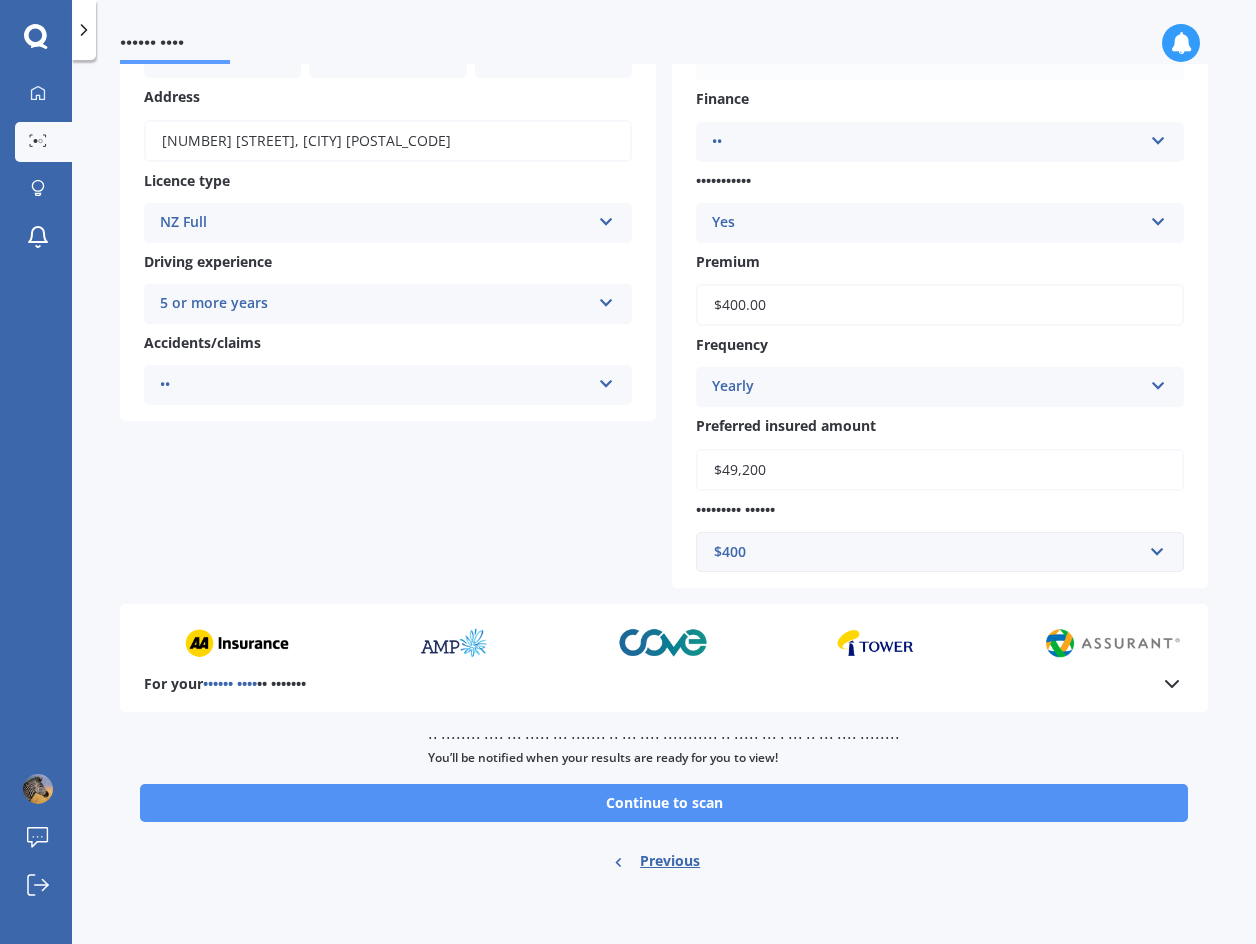 click on "Continue to scan" at bounding box center (664, 803) 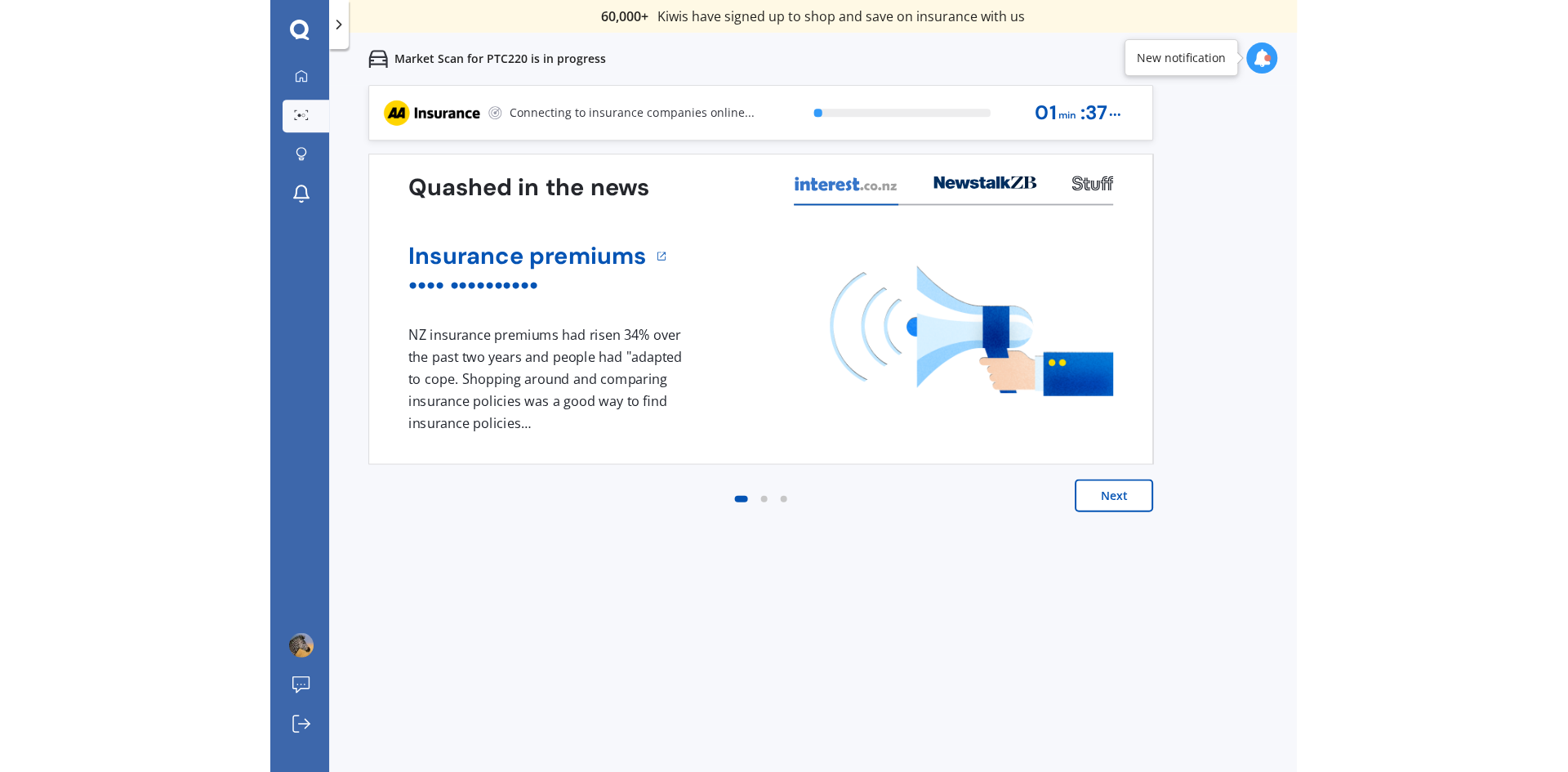 scroll, scrollTop: 0, scrollLeft: 0, axis: both 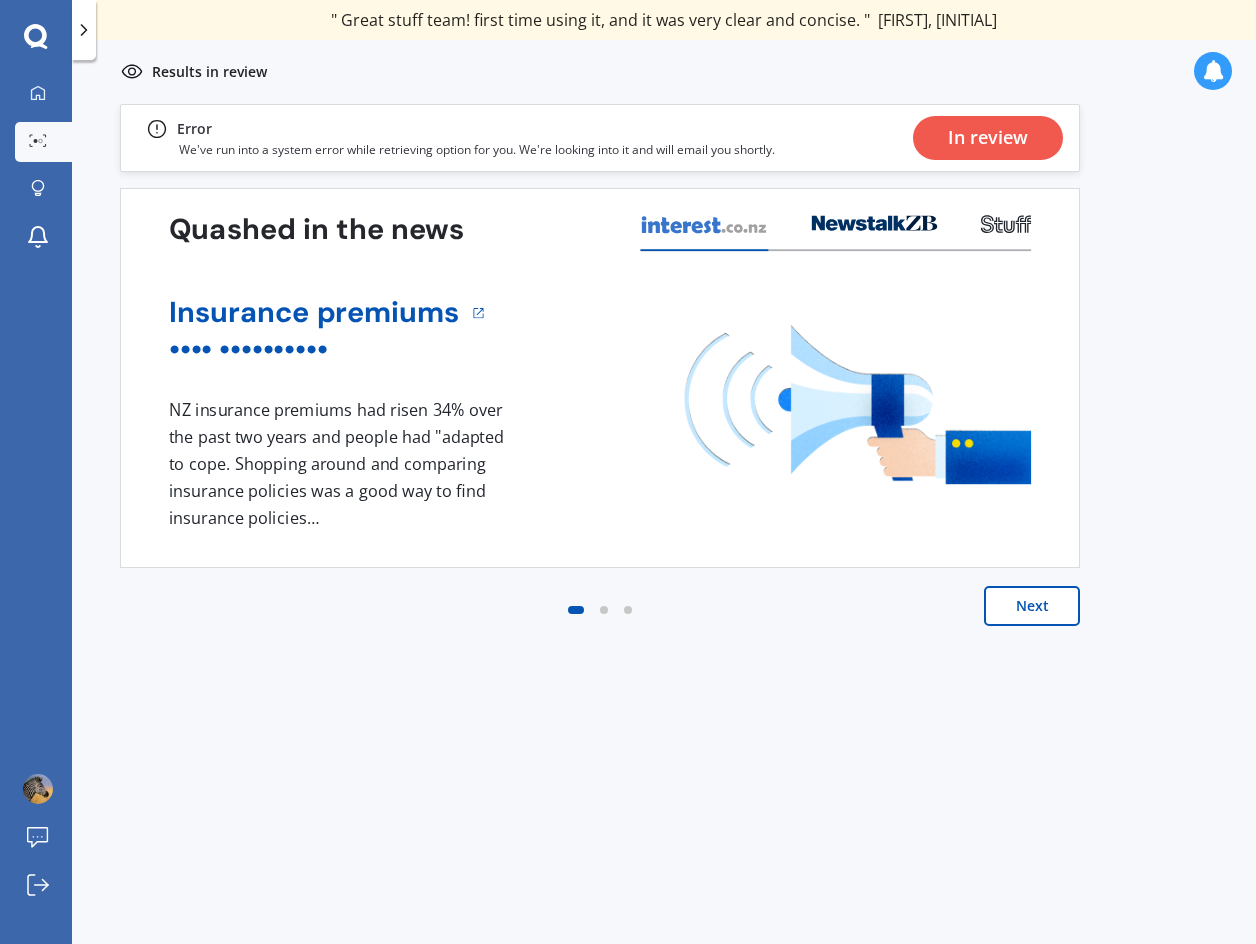 click on "In review" at bounding box center (988, 138) 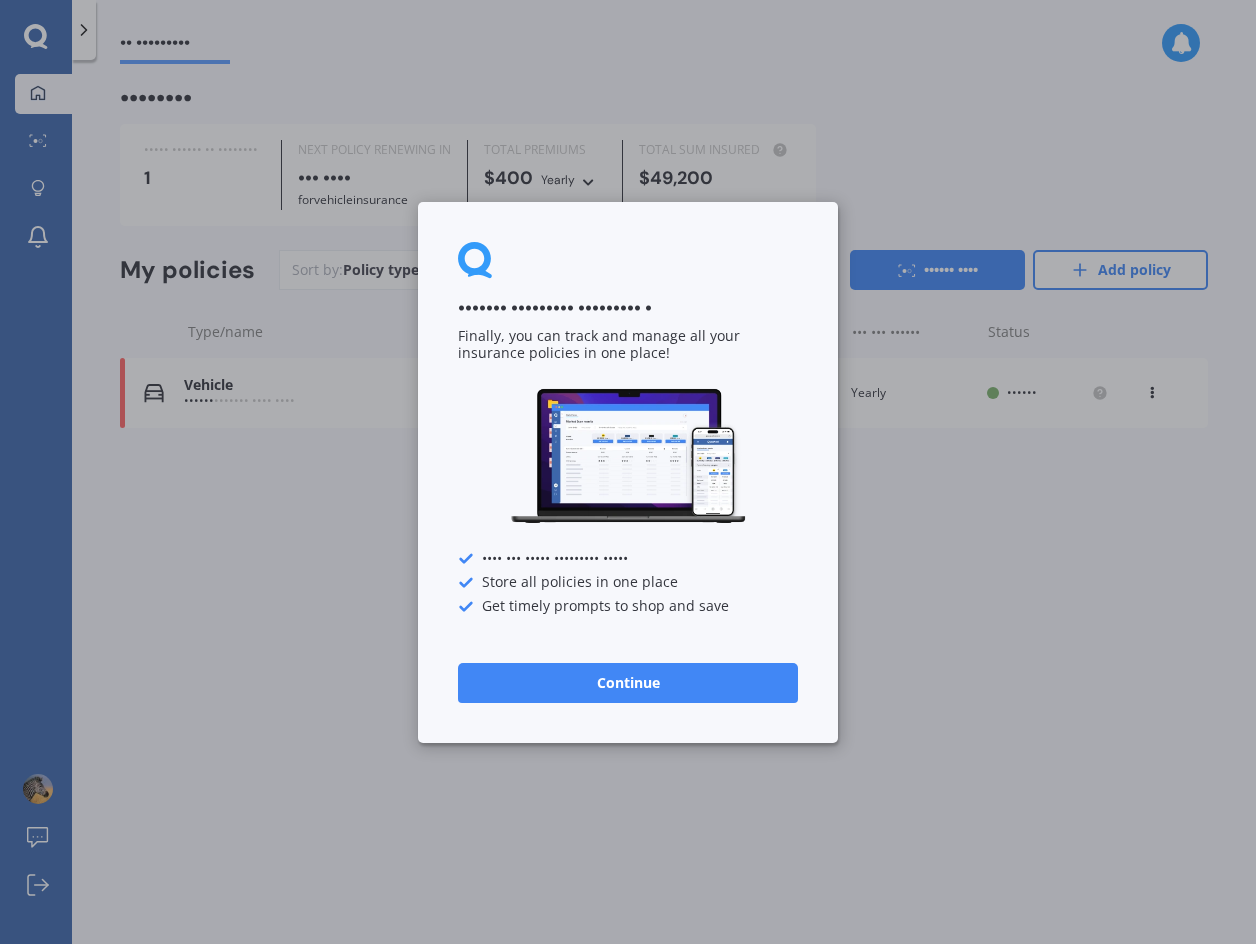 click on "Continue" at bounding box center (628, 682) 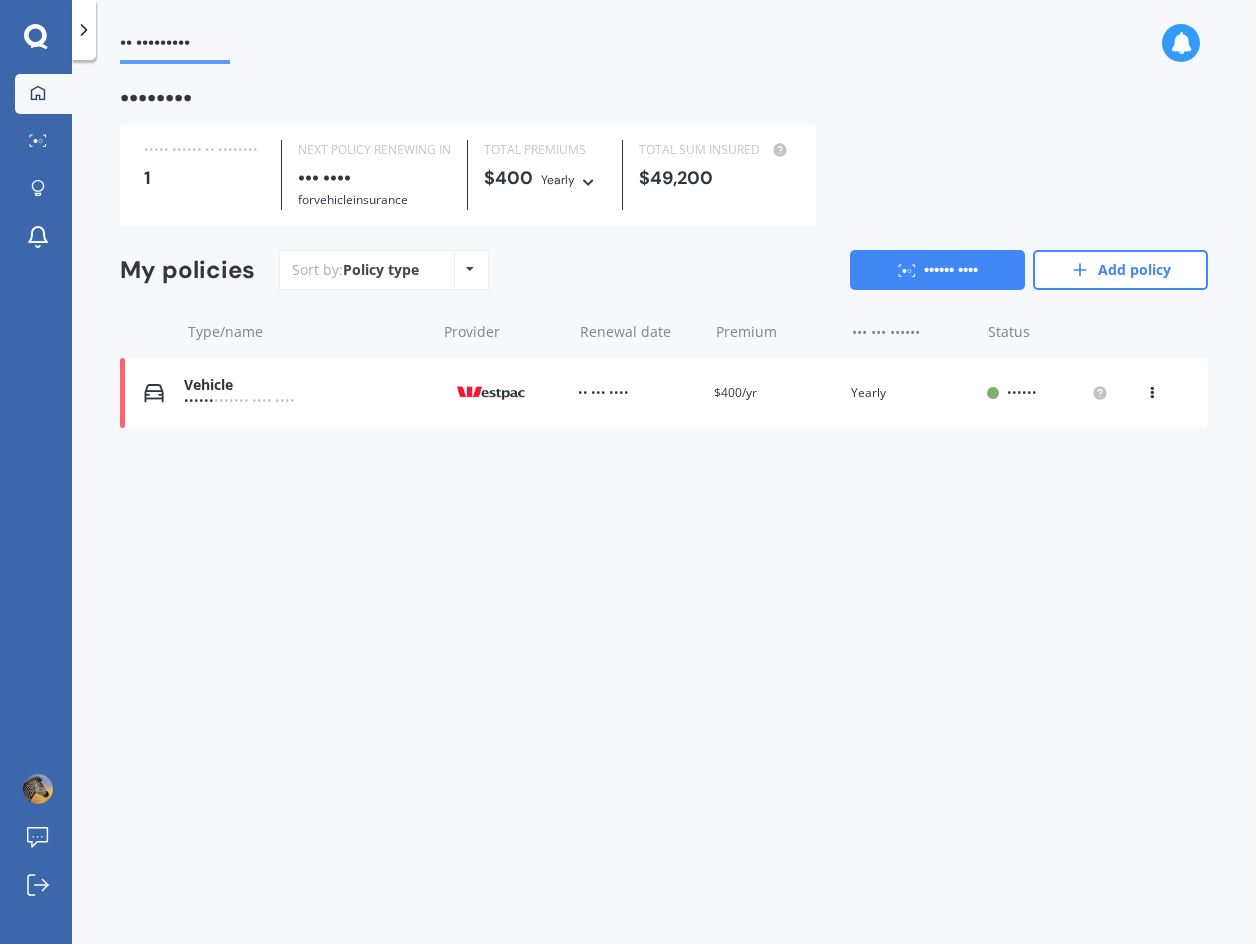 click on "Vehicle" at bounding box center (304, 385) 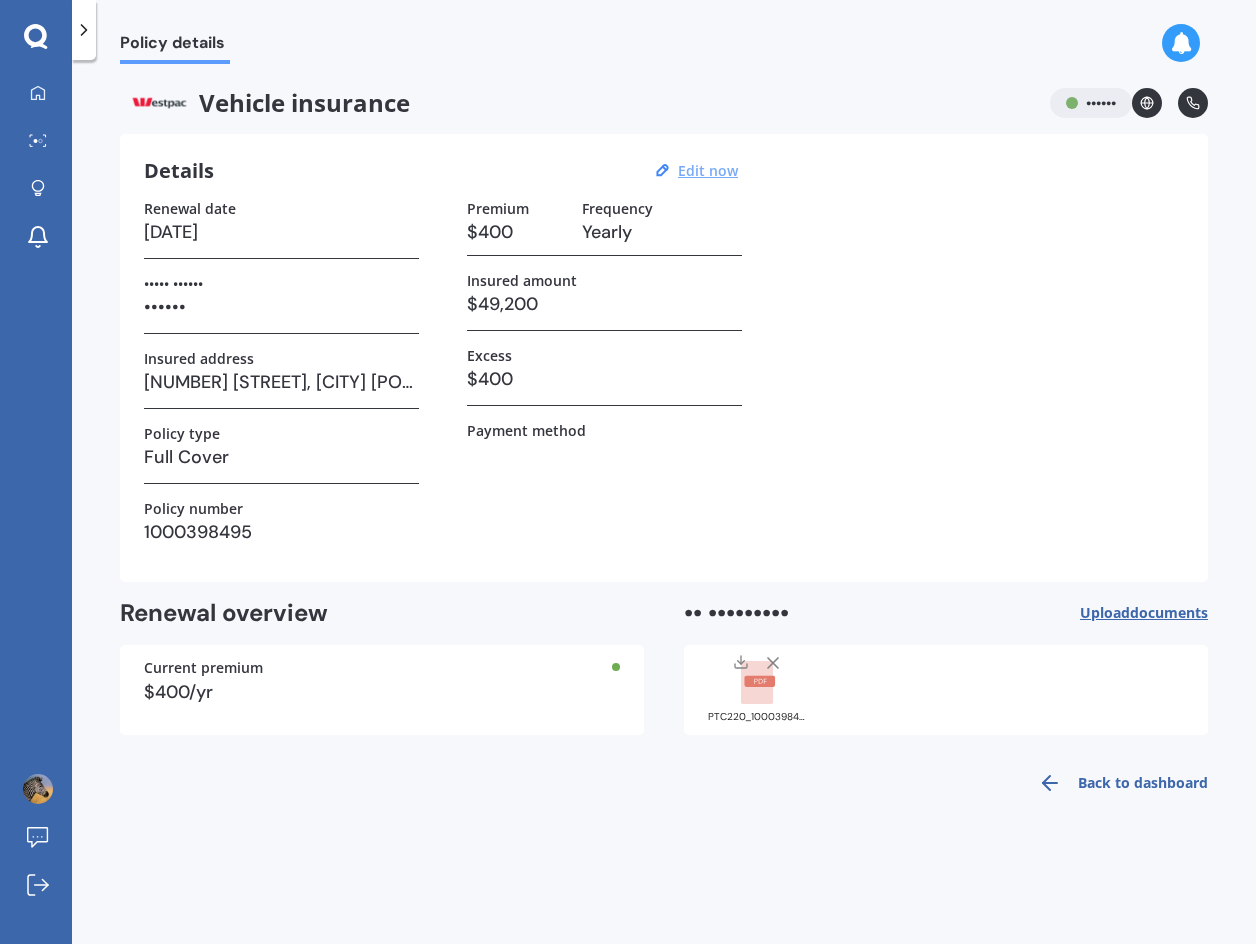 click on "Edit now" at bounding box center (708, 170) 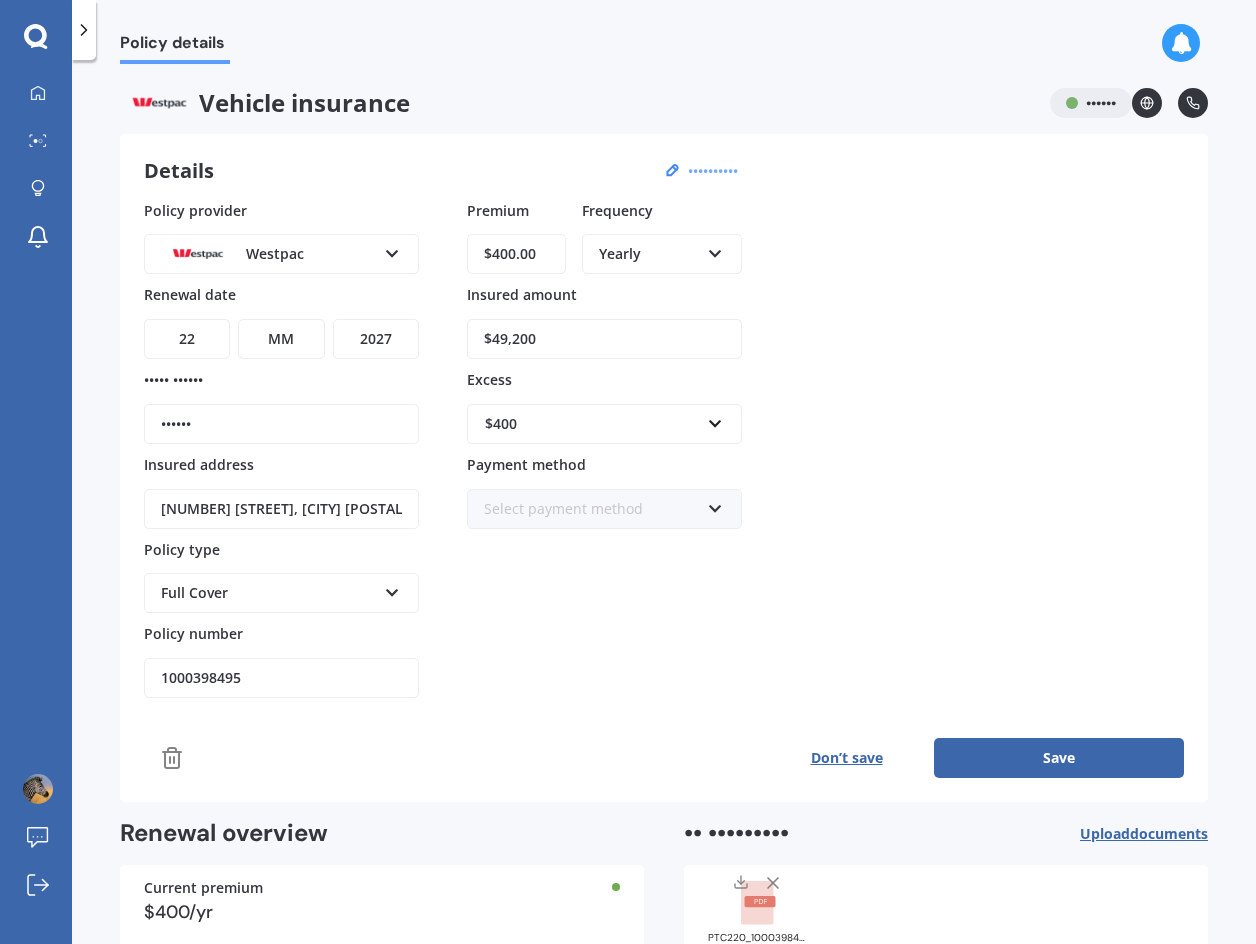click on "$400.00" at bounding box center (516, 254) 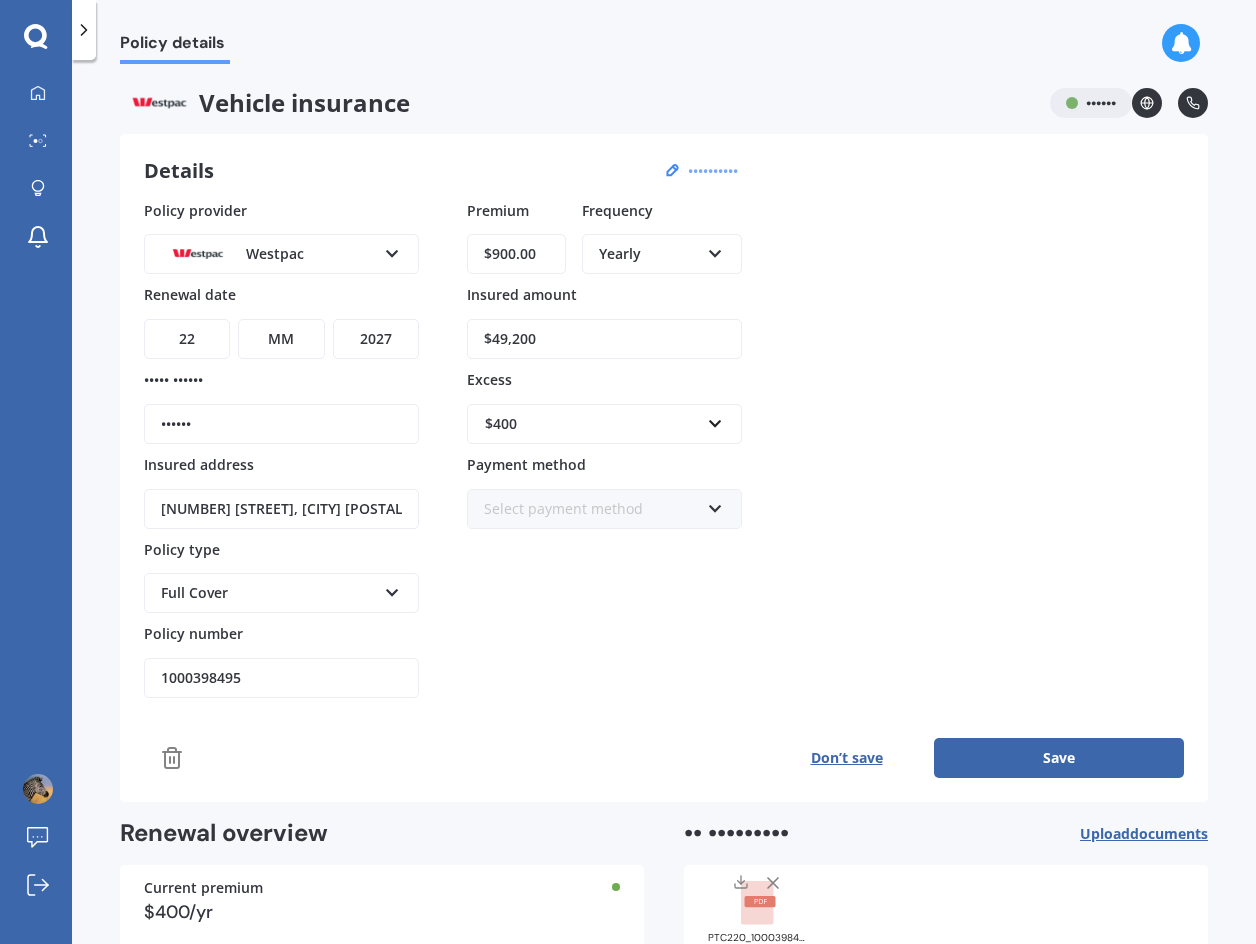 type on "$900.00" 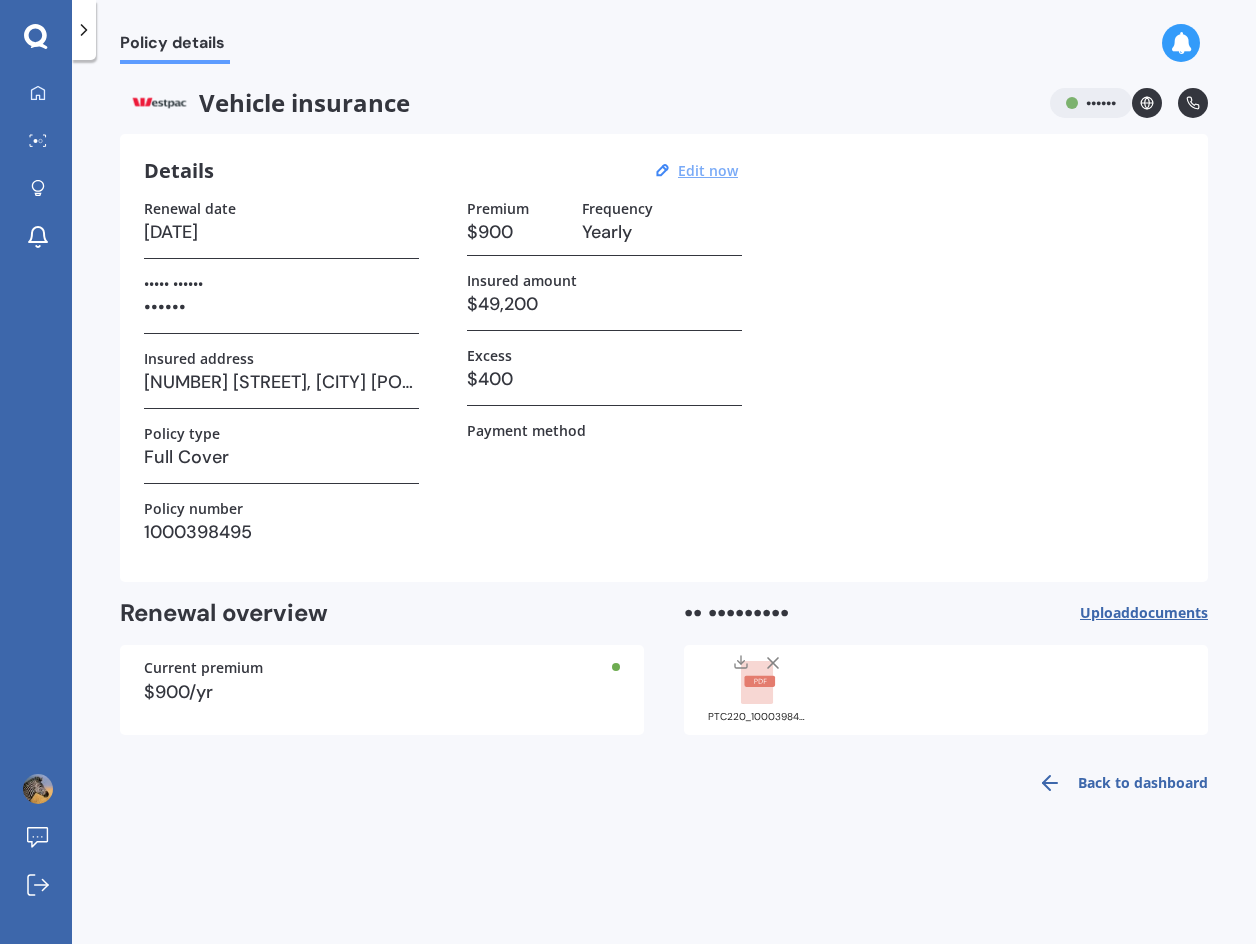 click at bounding box center (84, 30) 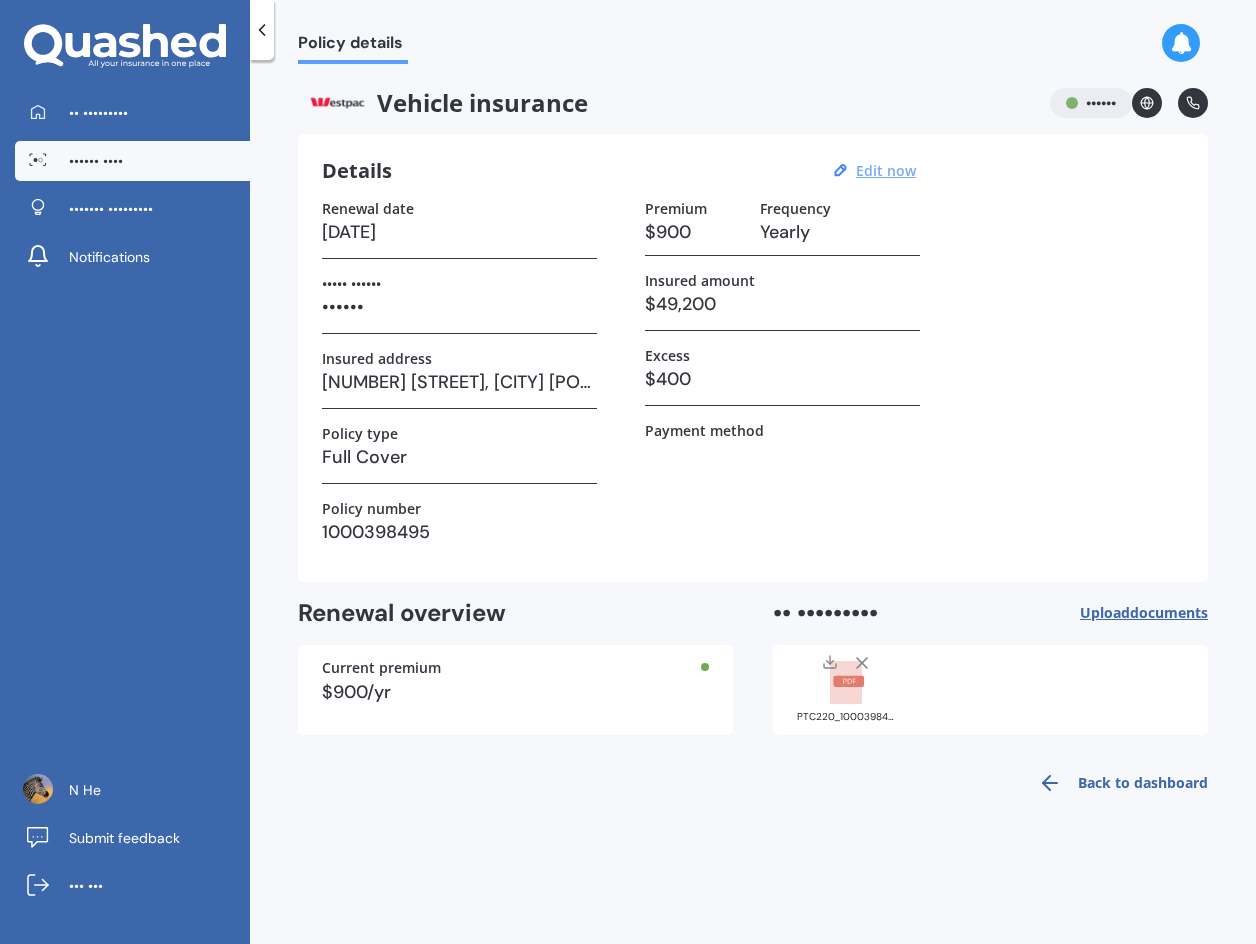 click on "•••••• ••••" at bounding box center [96, 161] 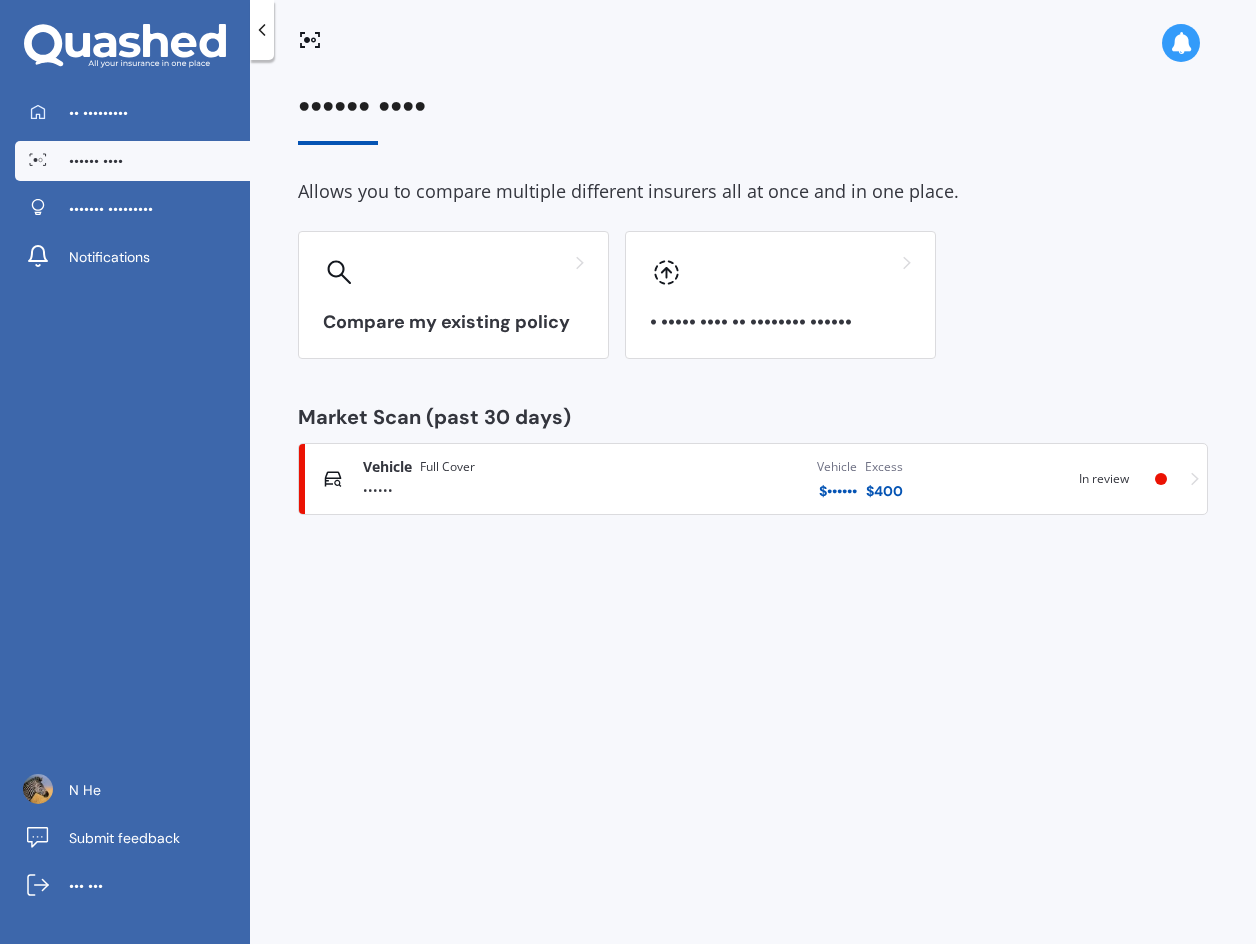 click on "Vehicle Full Cover PTC220 Vehicle $ [NUMBER] Excess $ [NUMBER] Scanned 5 minutes ago In review" at bounding box center (753, 479) 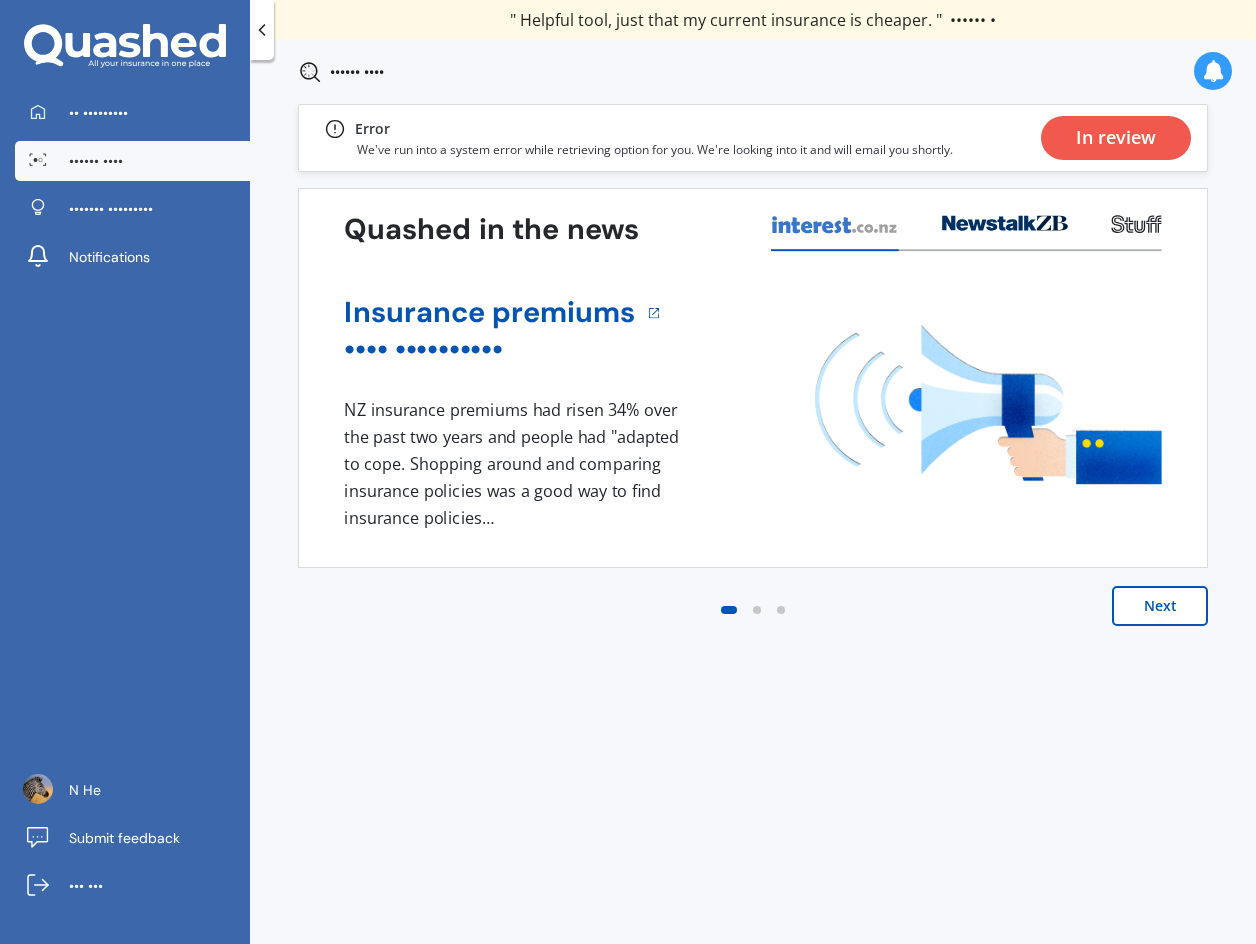 click on "•••••• ••••" at bounding box center (96, 161) 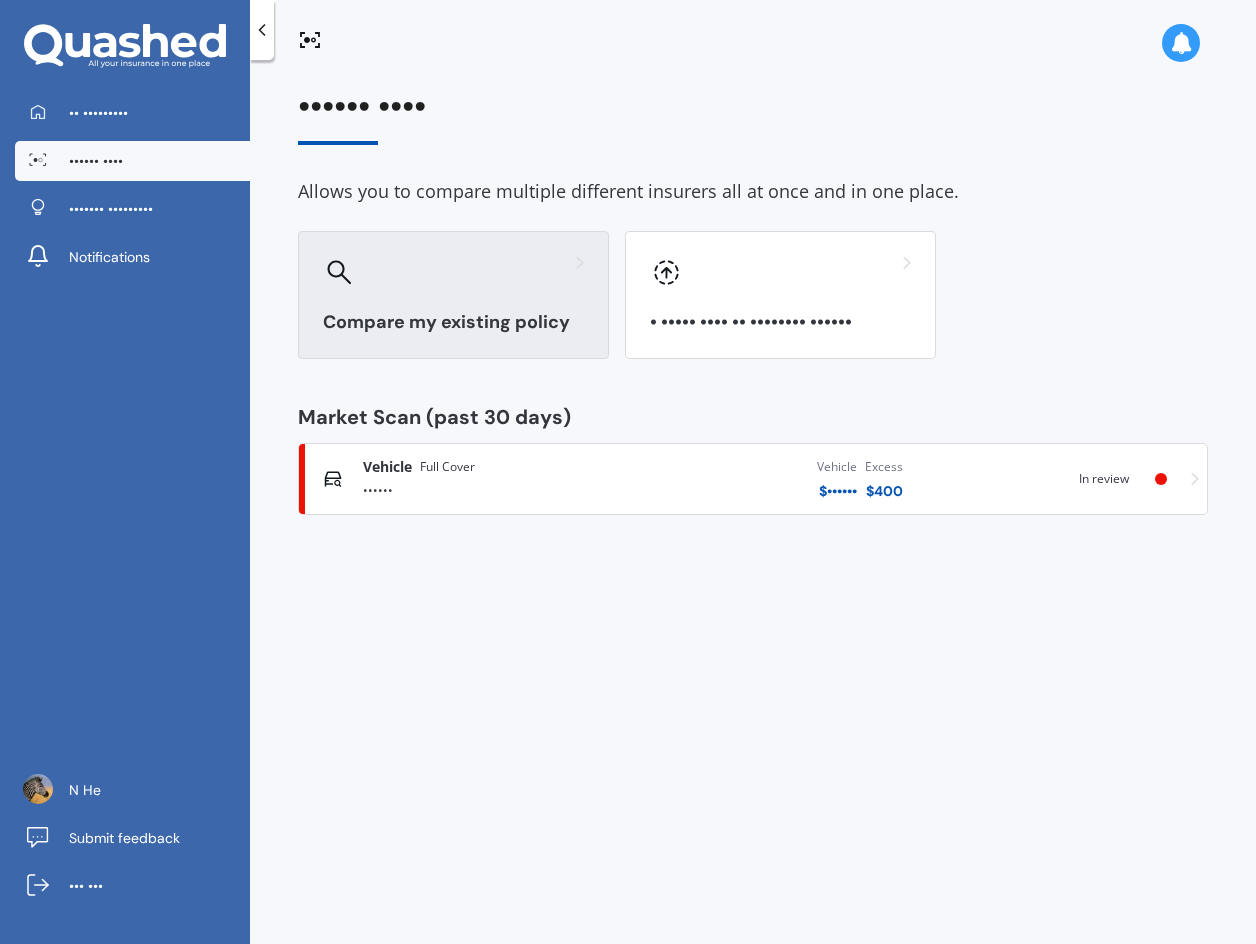 click on "Compare my existing policy" at bounding box center (453, 295) 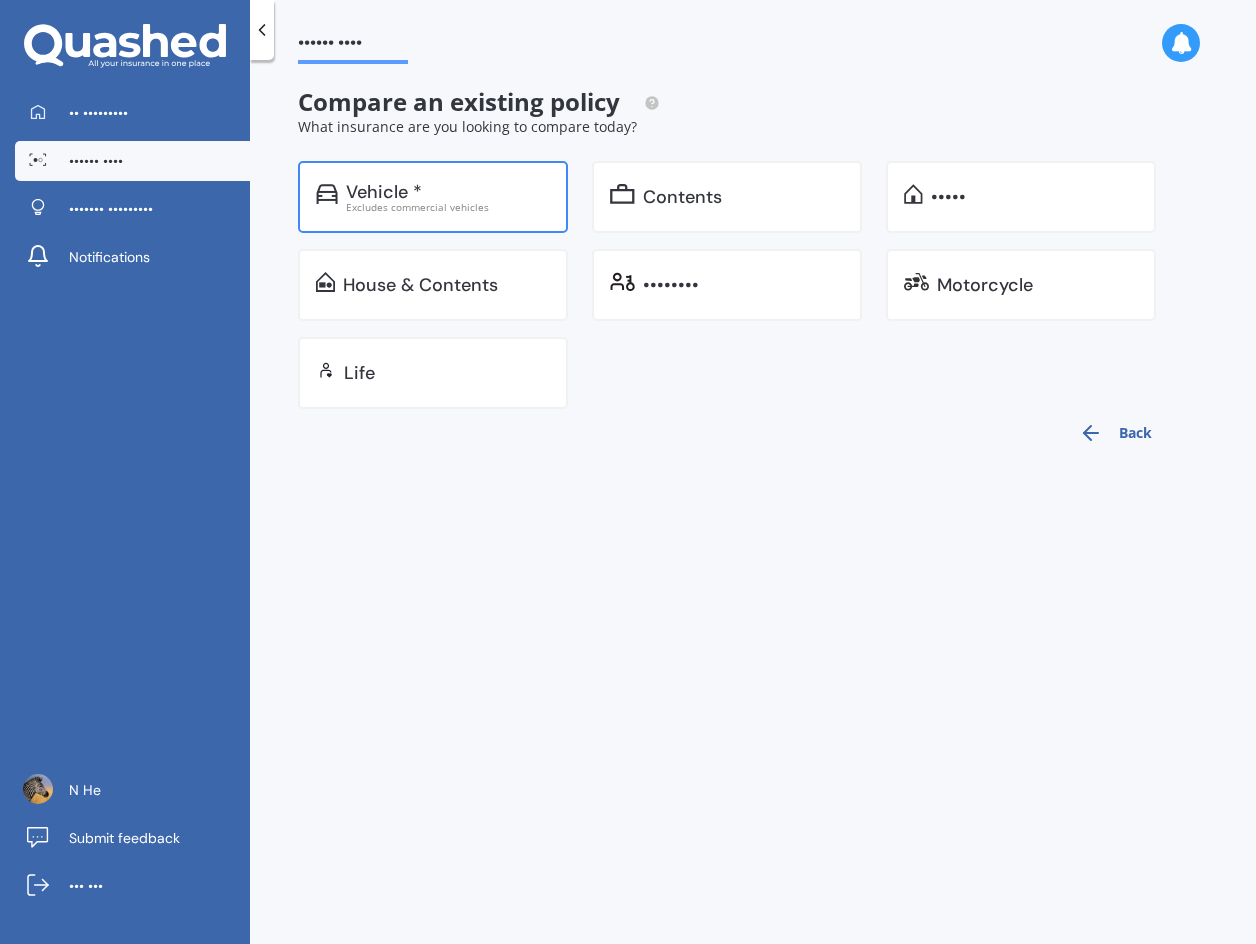 click on "Vehicle *" at bounding box center [448, 192] 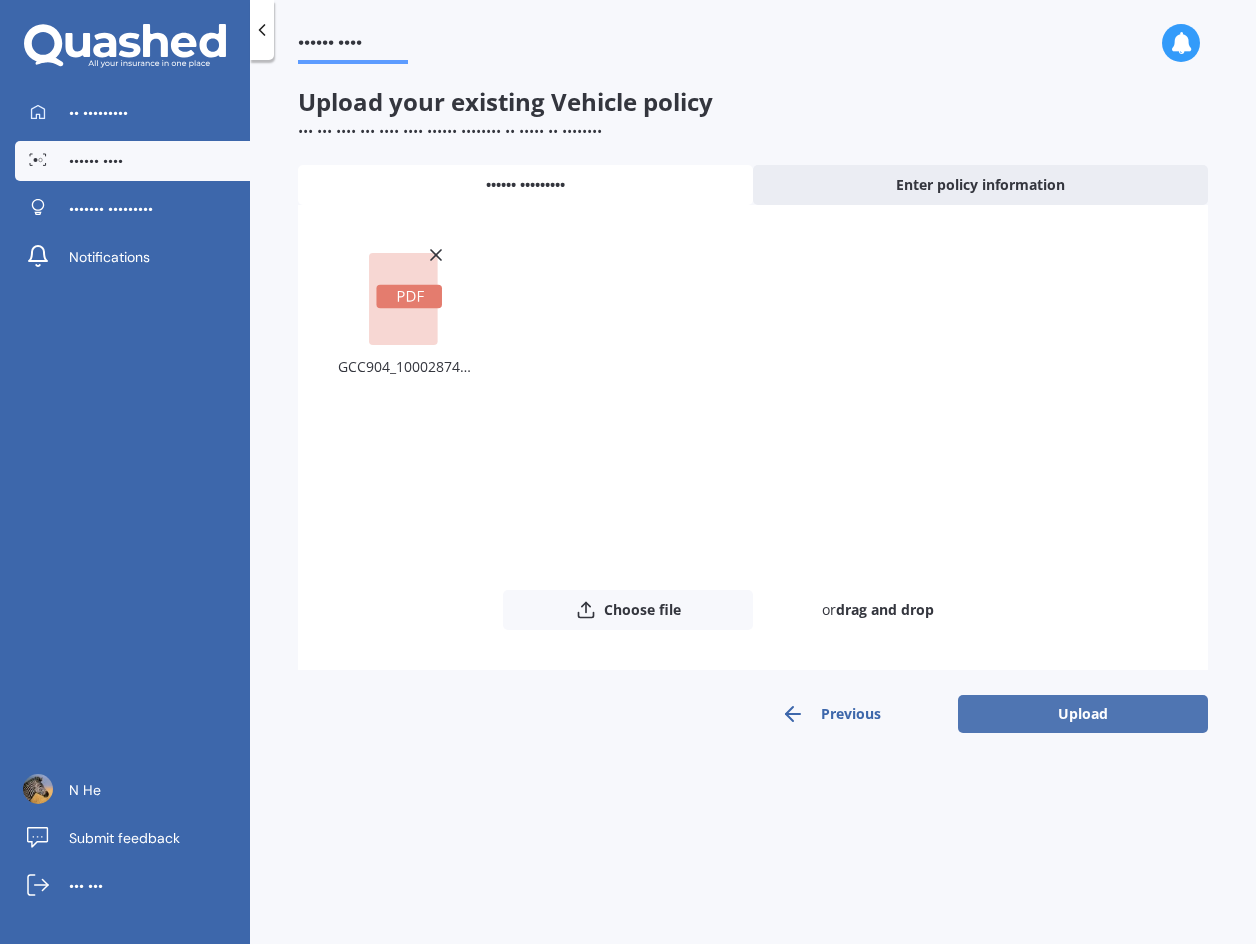 click on "Upload" at bounding box center (1083, 714) 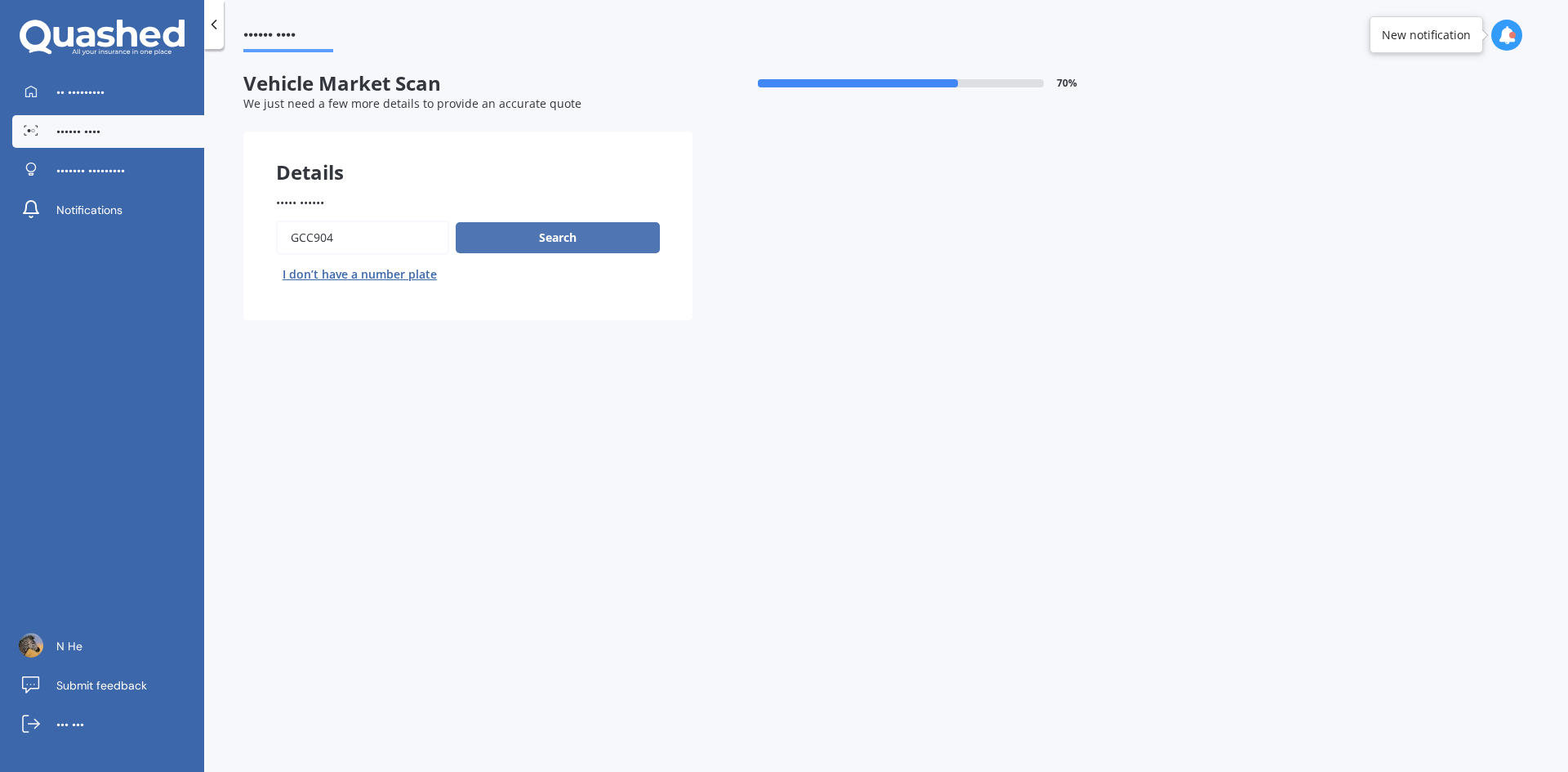 click on "Search" at bounding box center (558, 238) 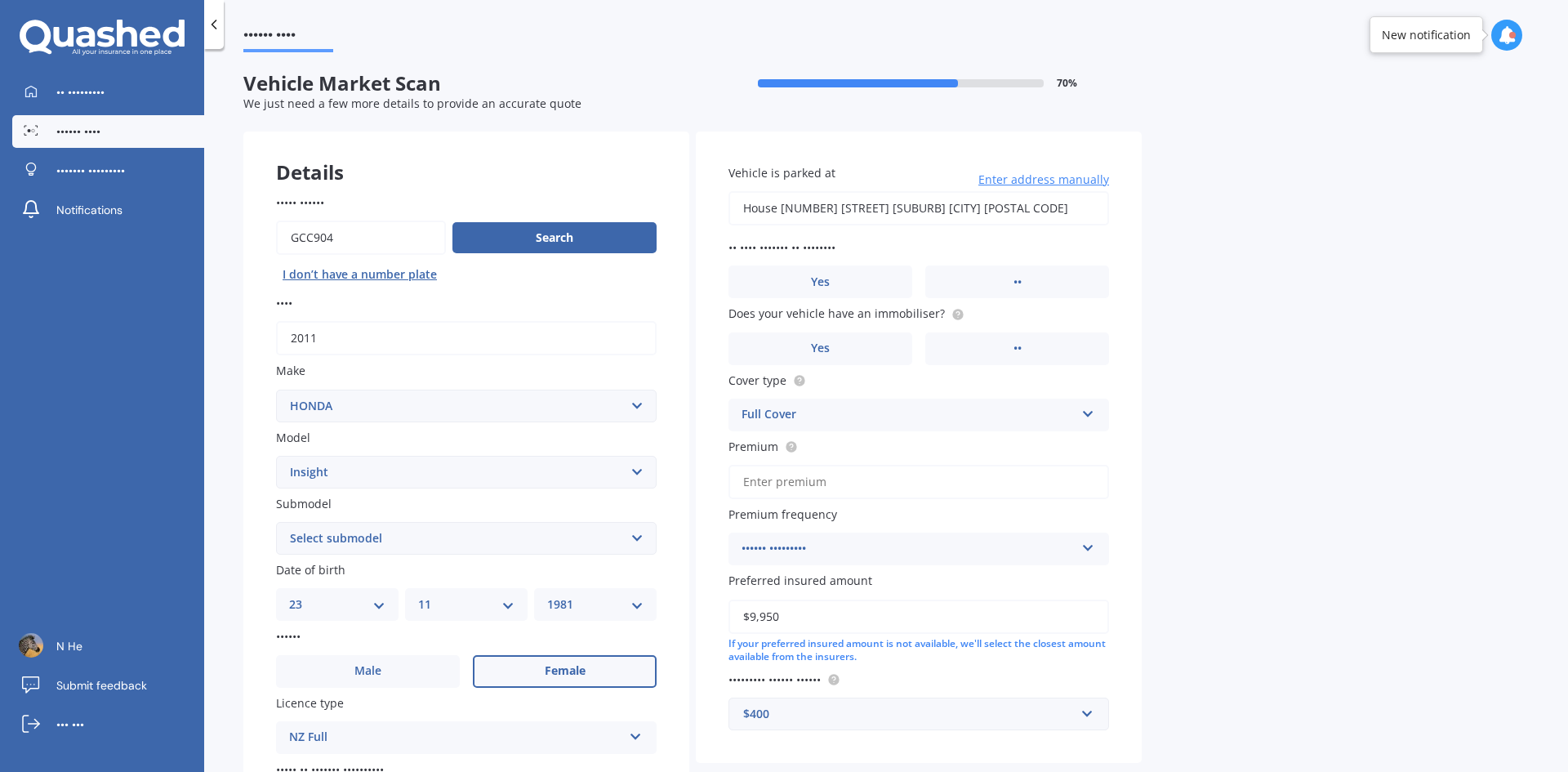 scroll, scrollTop: 190, scrollLeft: 0, axis: vertical 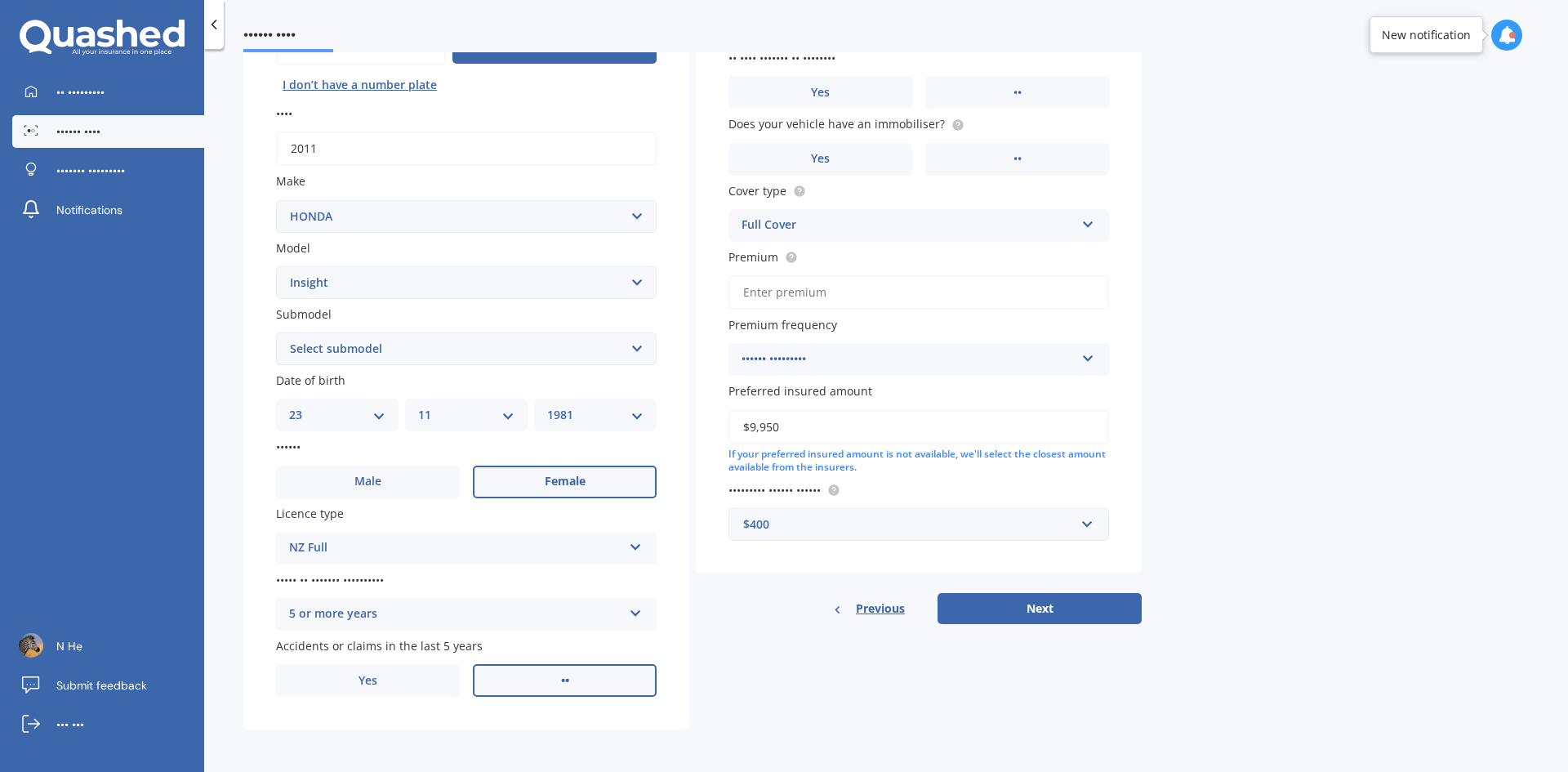 click on "••" at bounding box center (564, 482) 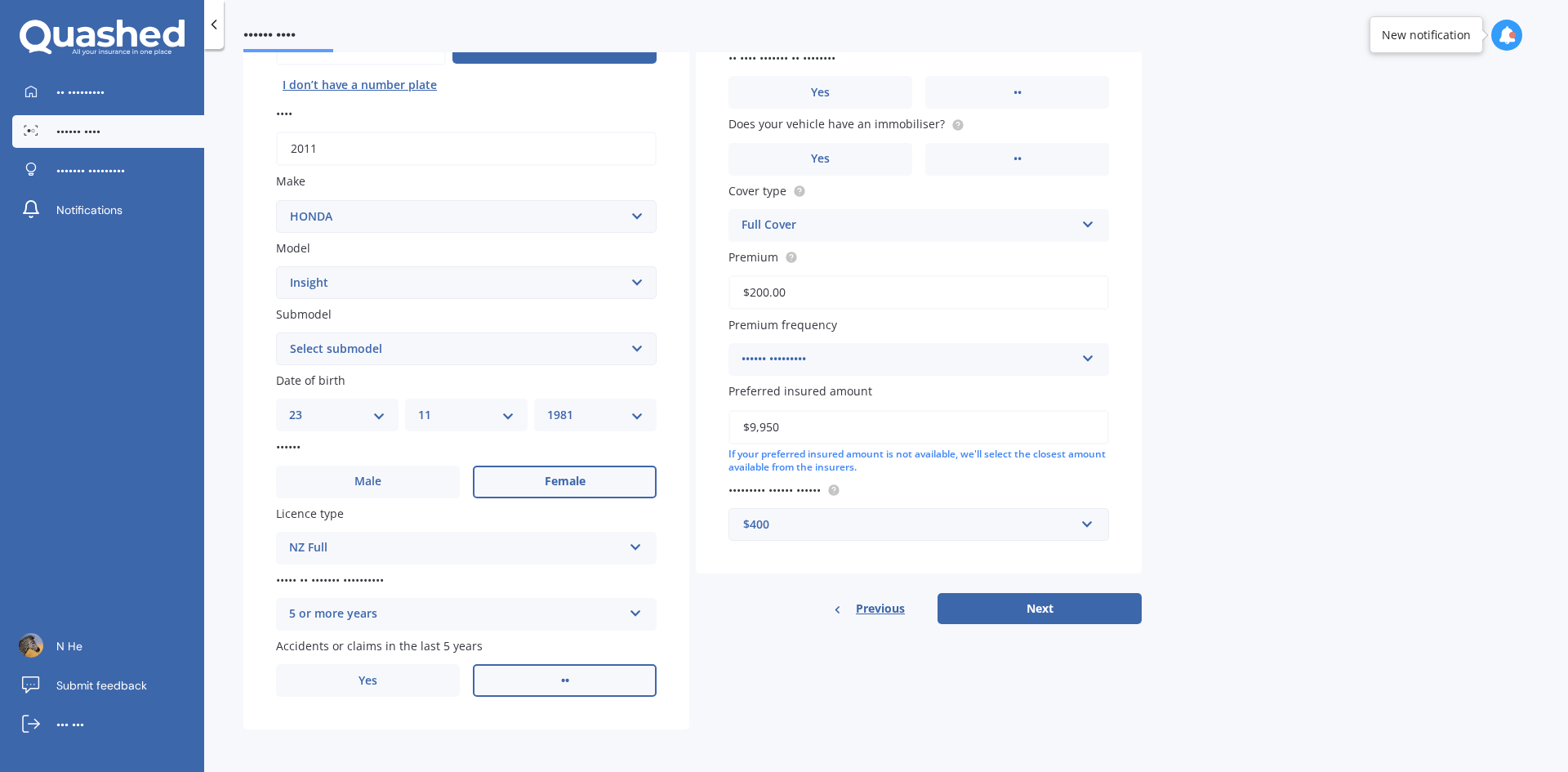 type on "$200.00" 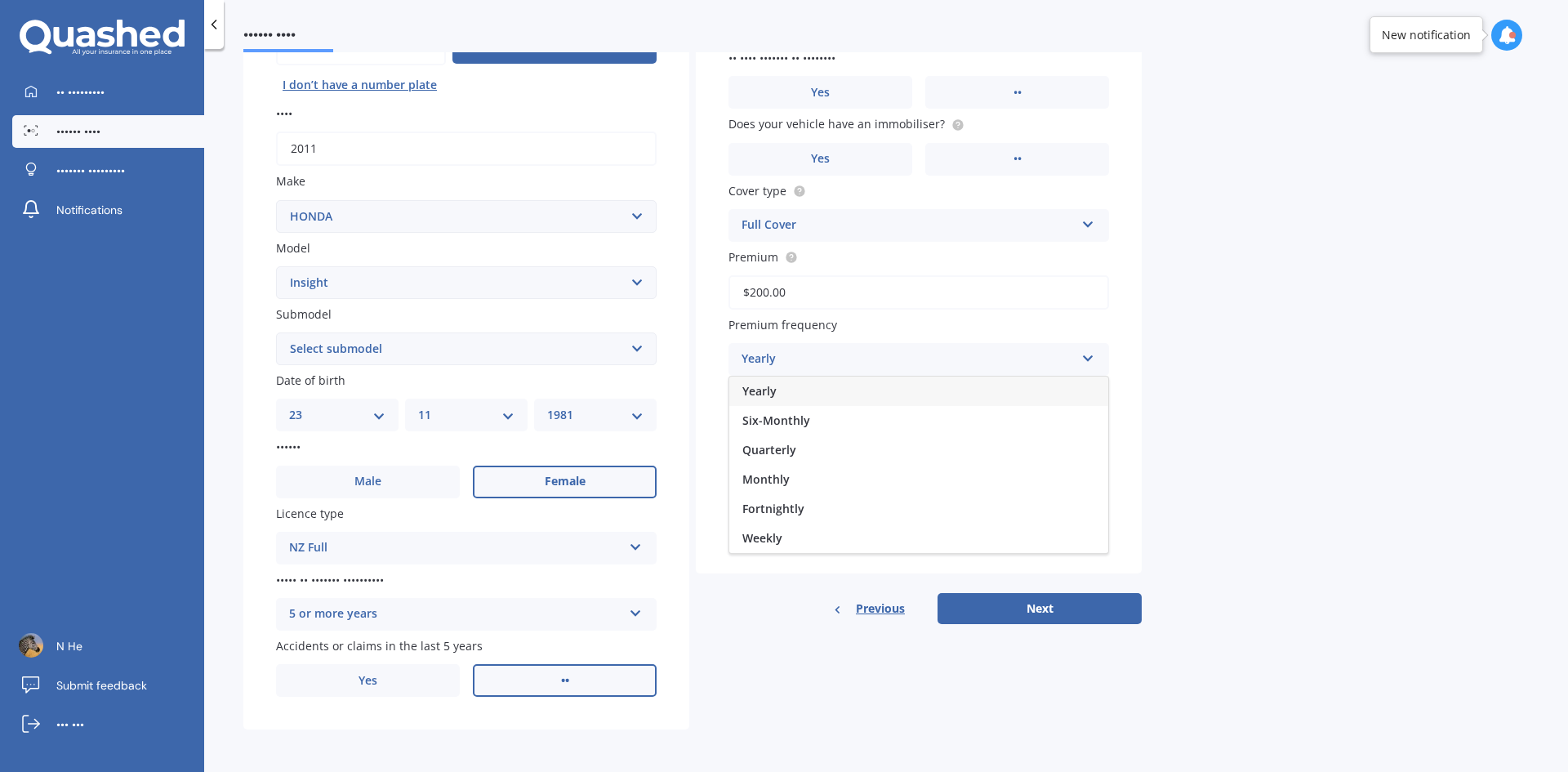 click on "Yearly" at bounding box center (919, 391) 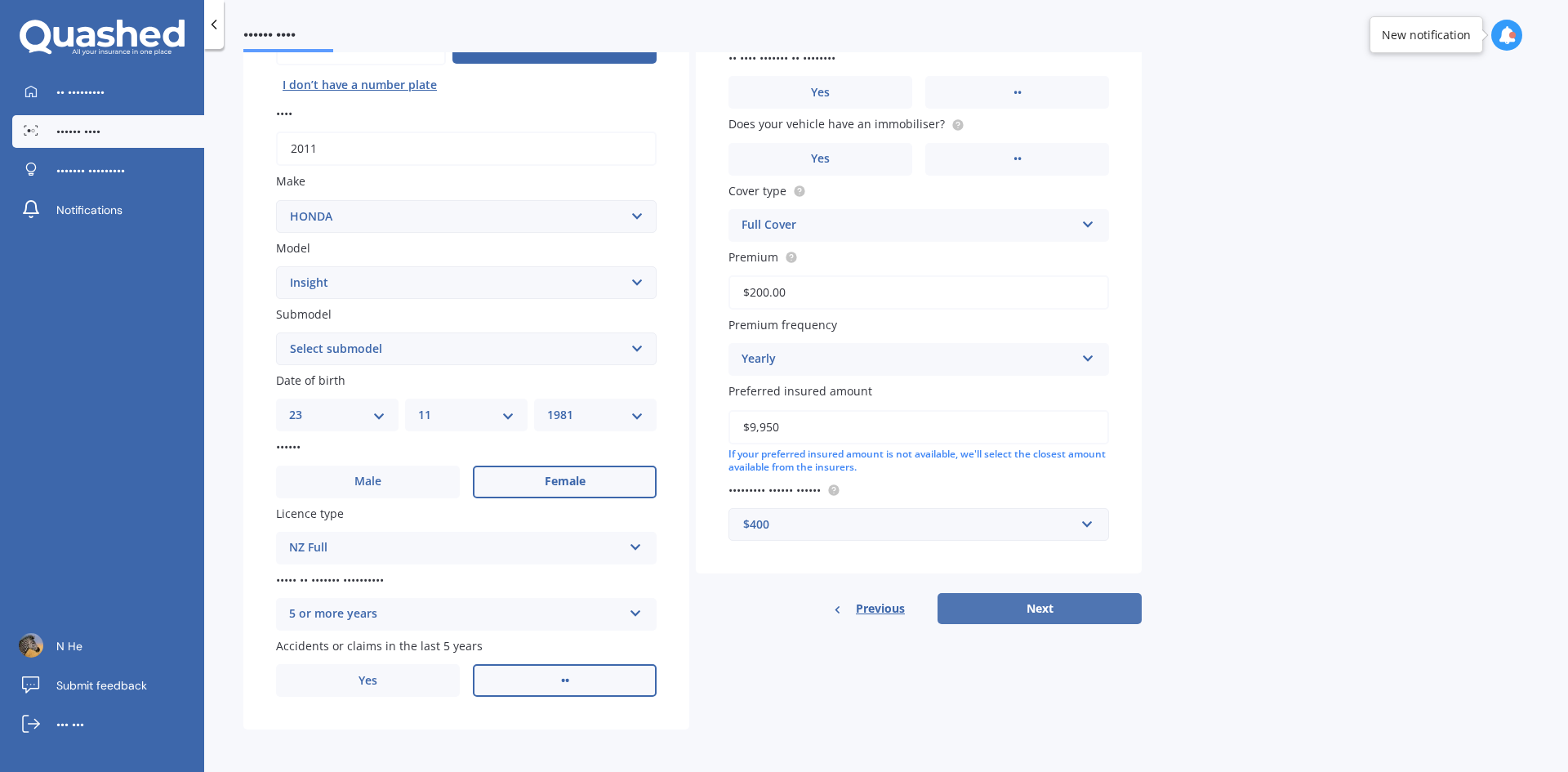 click on "Next" at bounding box center (1040, 609) 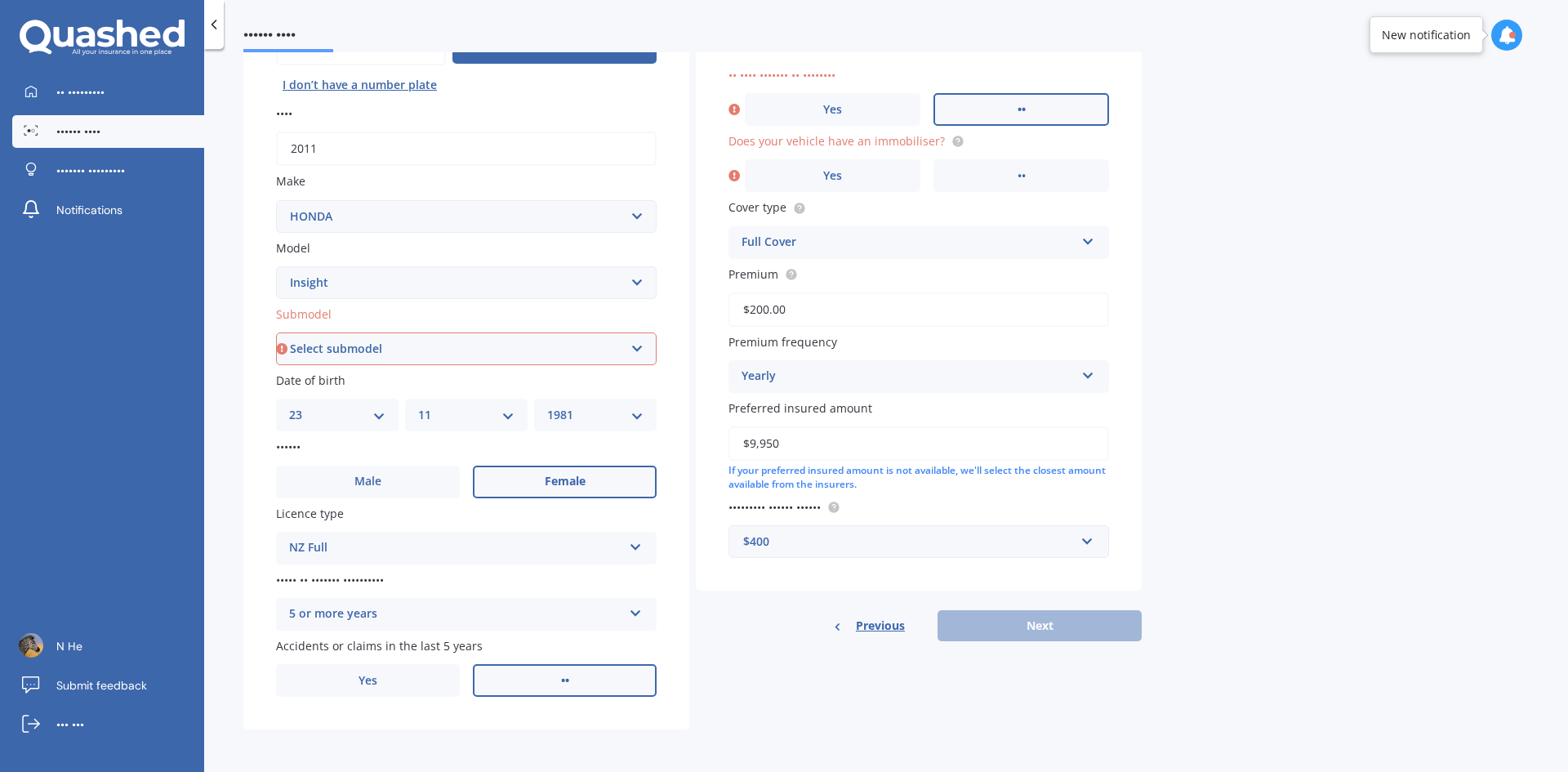 click on "••" at bounding box center [1021, 109] 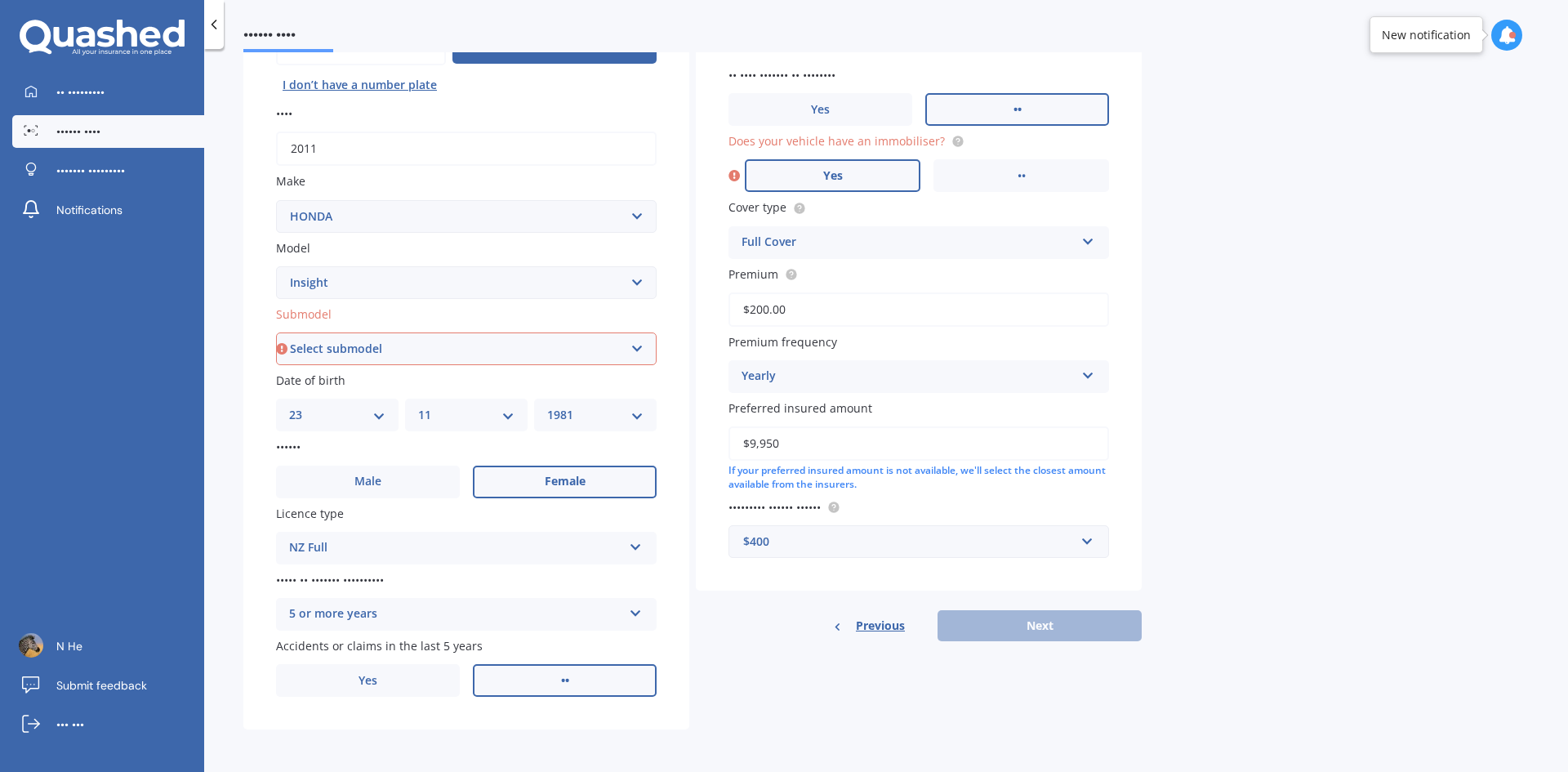 click on "Yes" at bounding box center [832, 176] 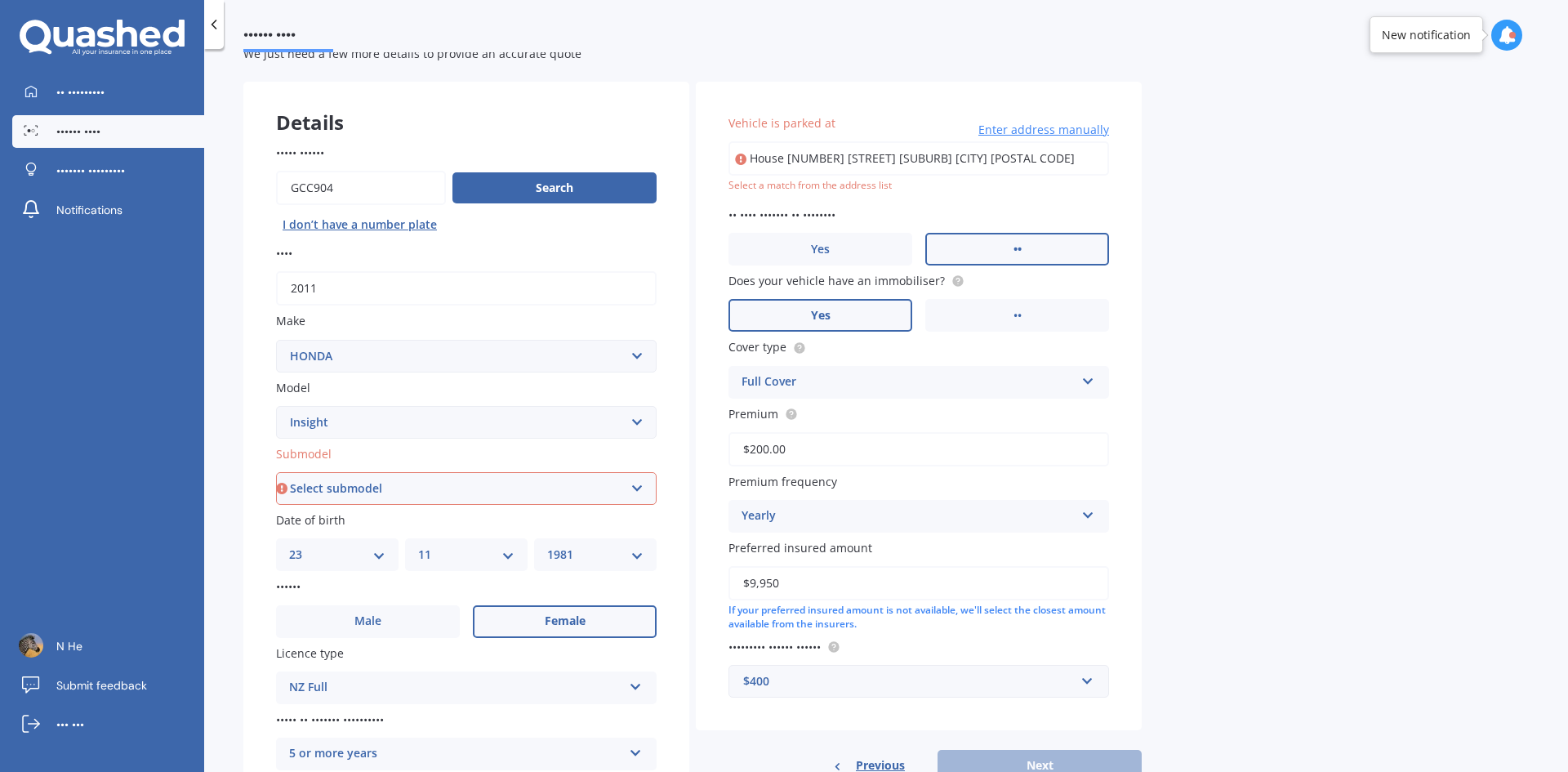 scroll, scrollTop: 0, scrollLeft: 0, axis: both 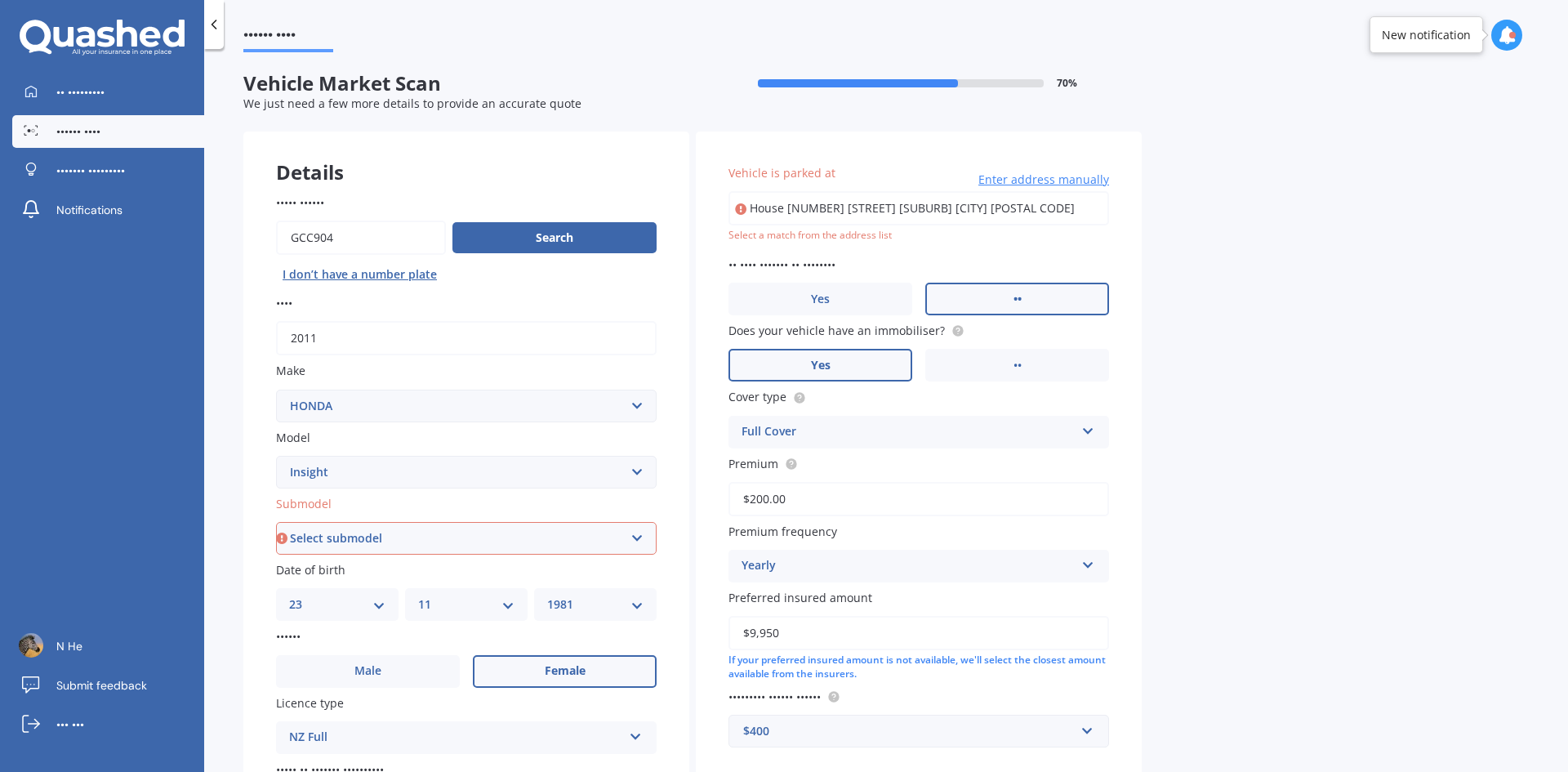 click on "House [NUMBER] [STREET] [SUBURB] [CITY] [POSTAL CODE]" at bounding box center (919, 208) 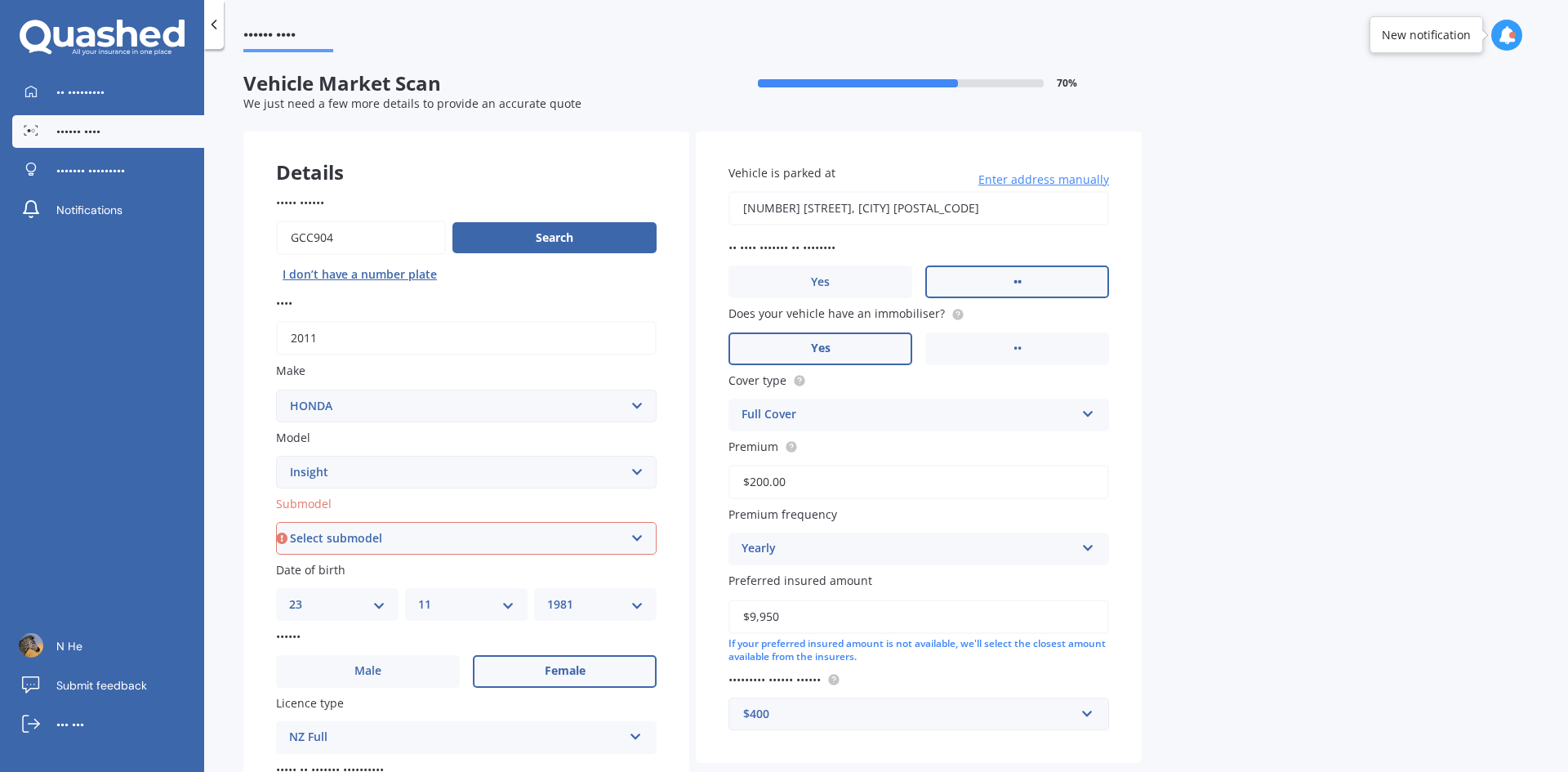 scroll, scrollTop: 190, scrollLeft: 0, axis: vertical 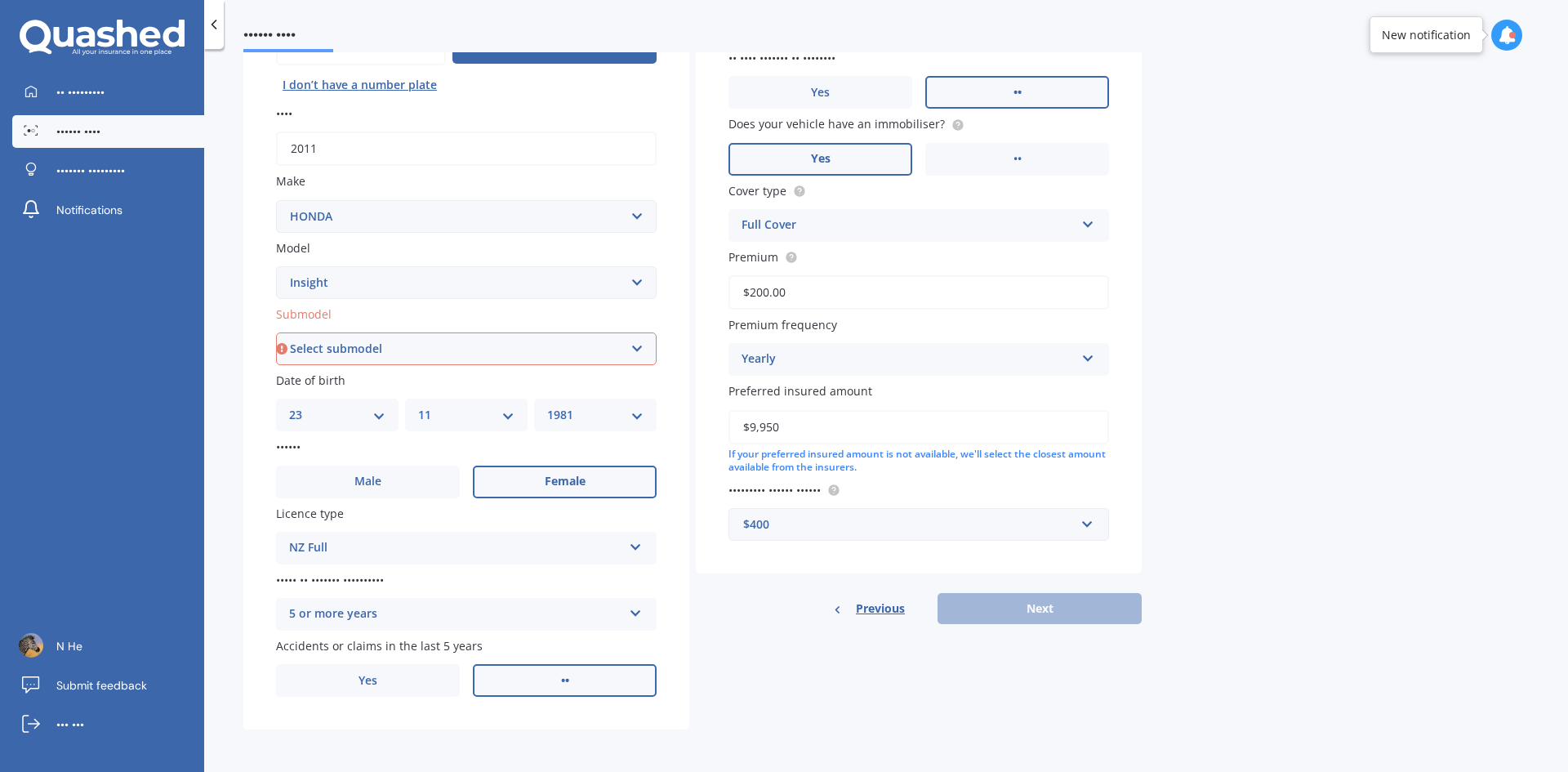 click on "Previous Next" at bounding box center (919, 609) 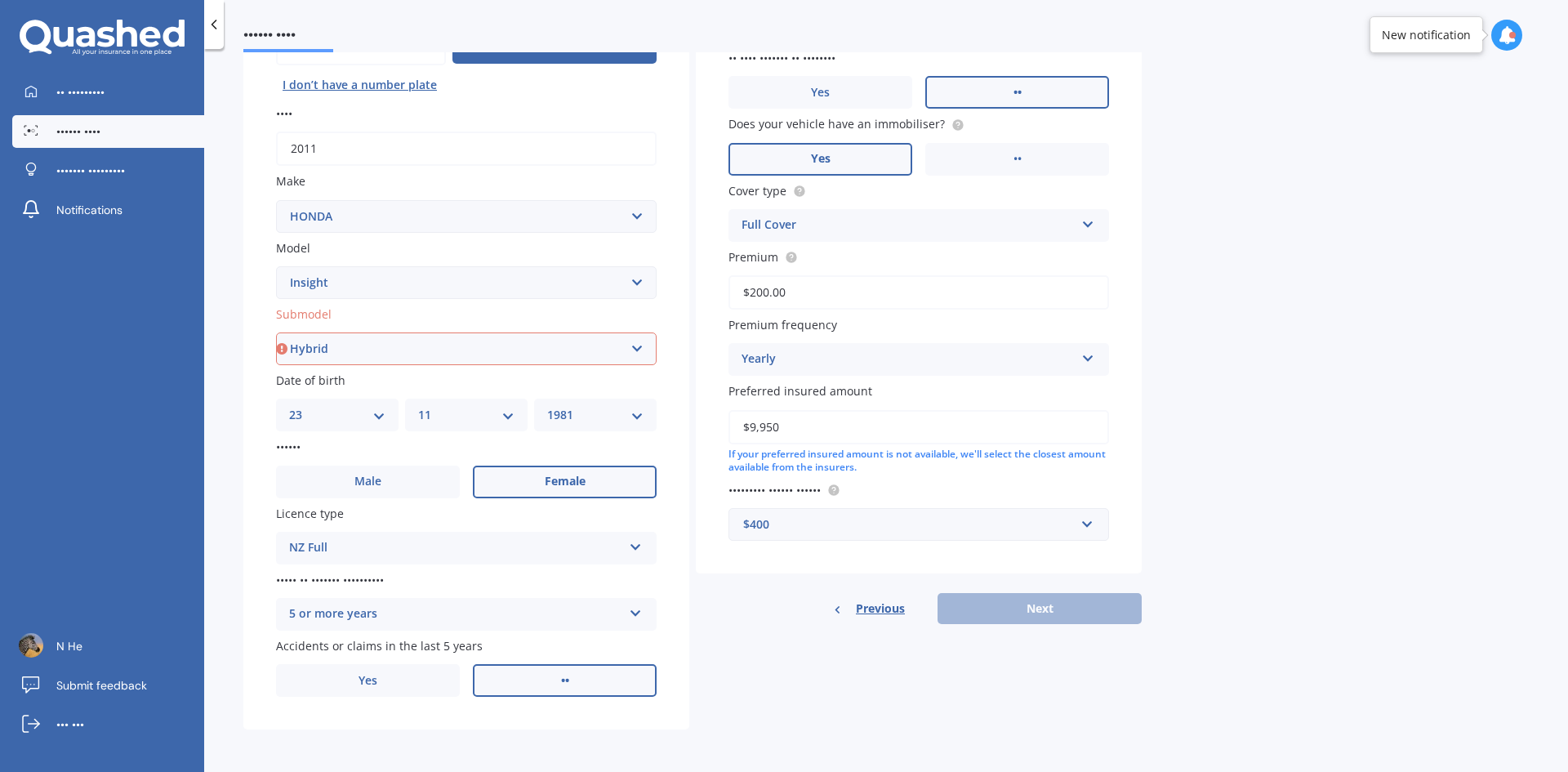 click on "•••••• •••••••• ••••••" at bounding box center [466, 349] 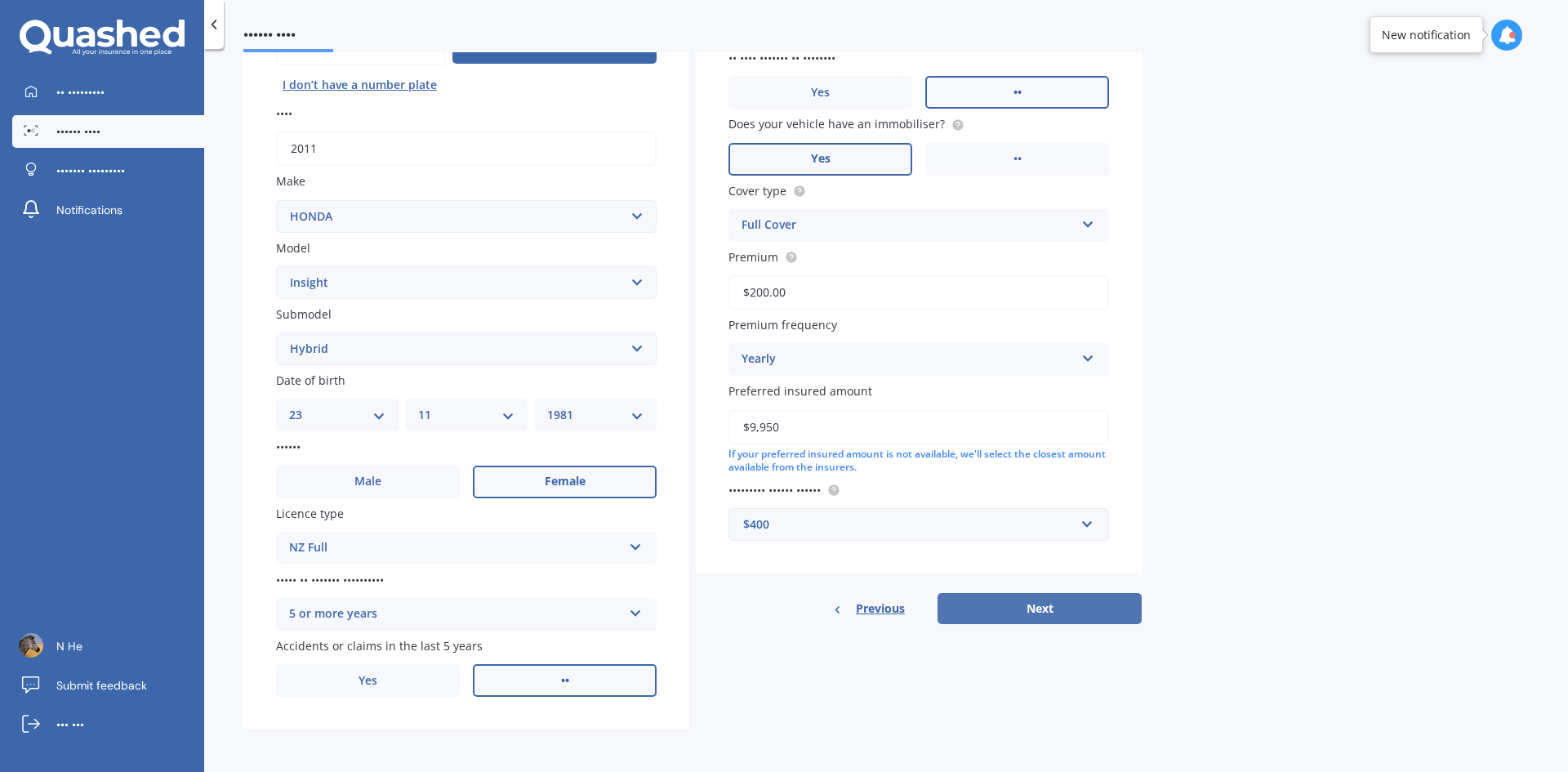 click on "Next" at bounding box center [1040, 609] 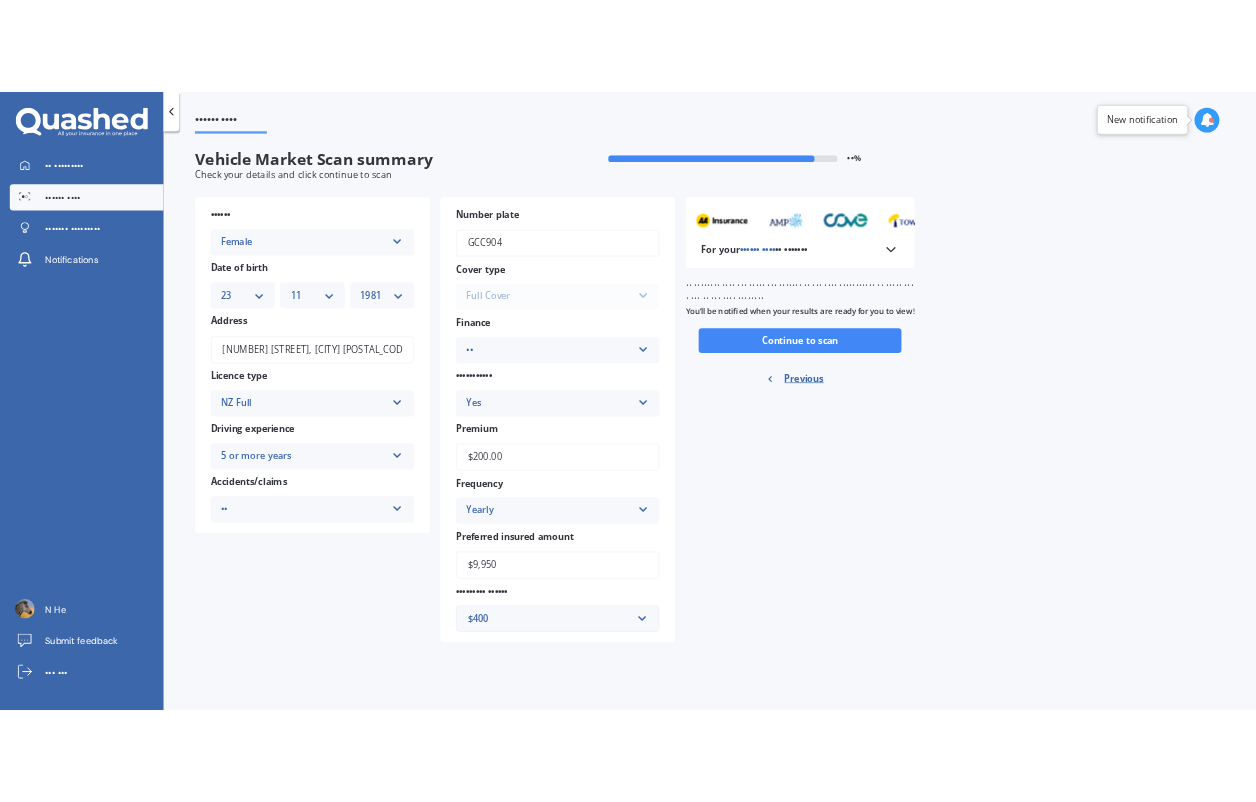 scroll, scrollTop: 0, scrollLeft: 0, axis: both 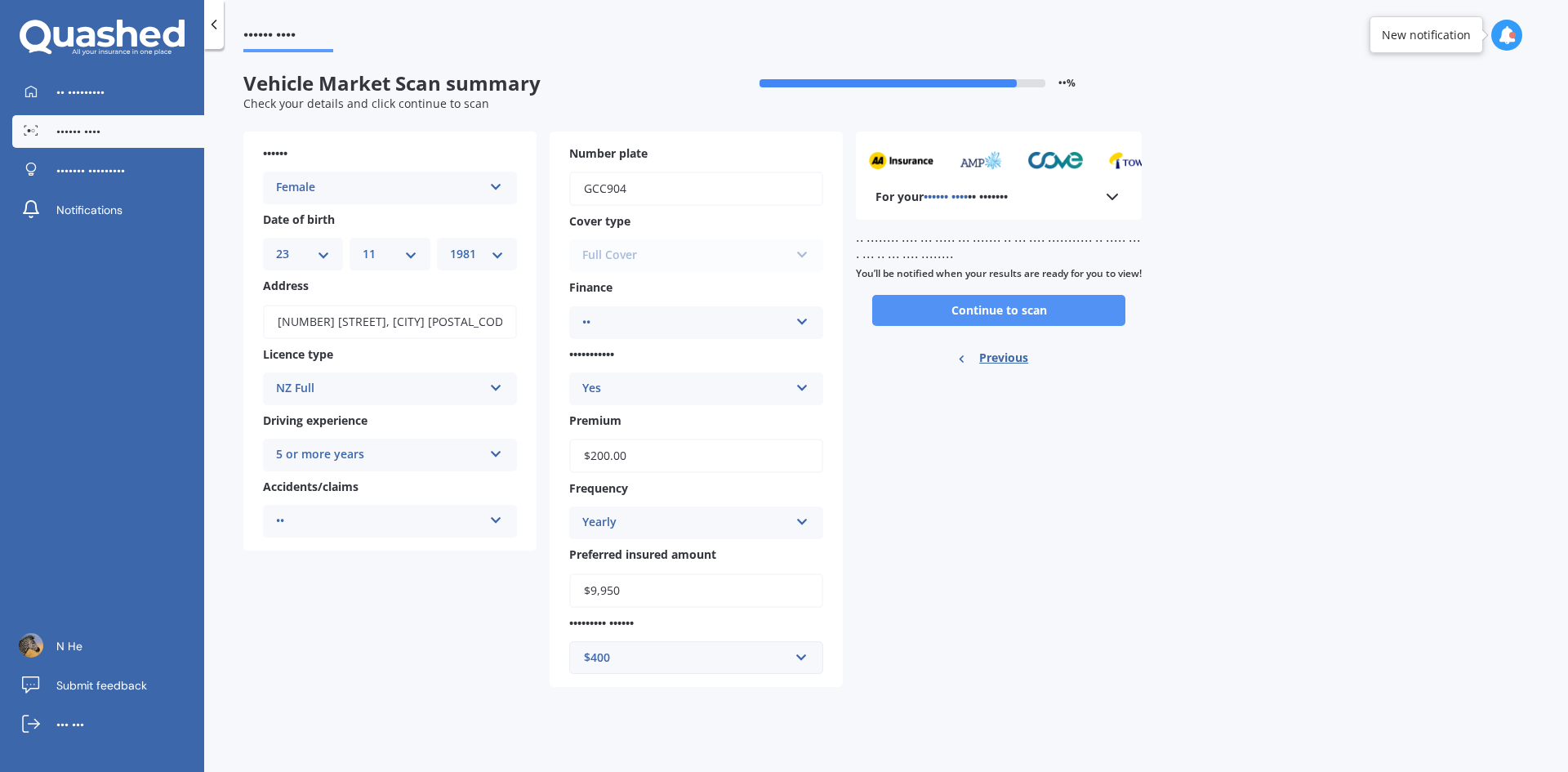click on "Continue to scan" at bounding box center (999, 310) 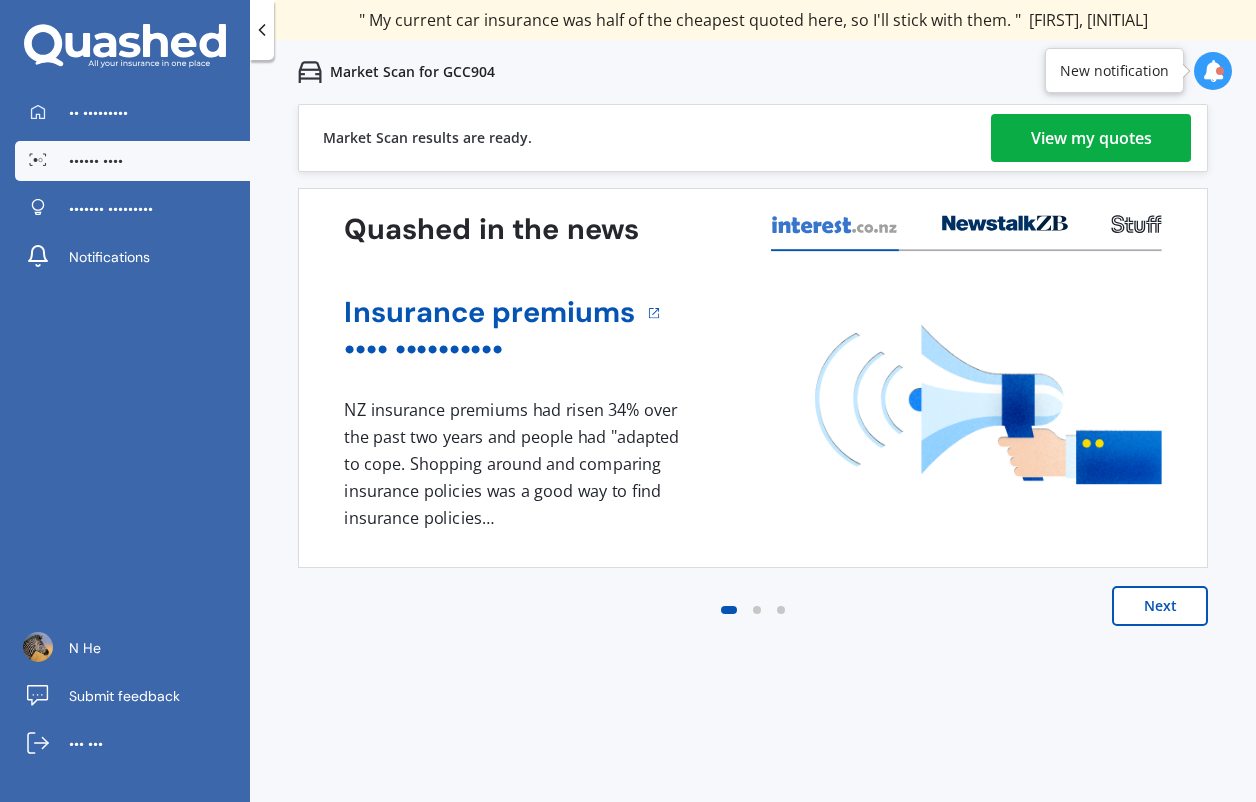 click on "View my quotes" at bounding box center [1091, 138] 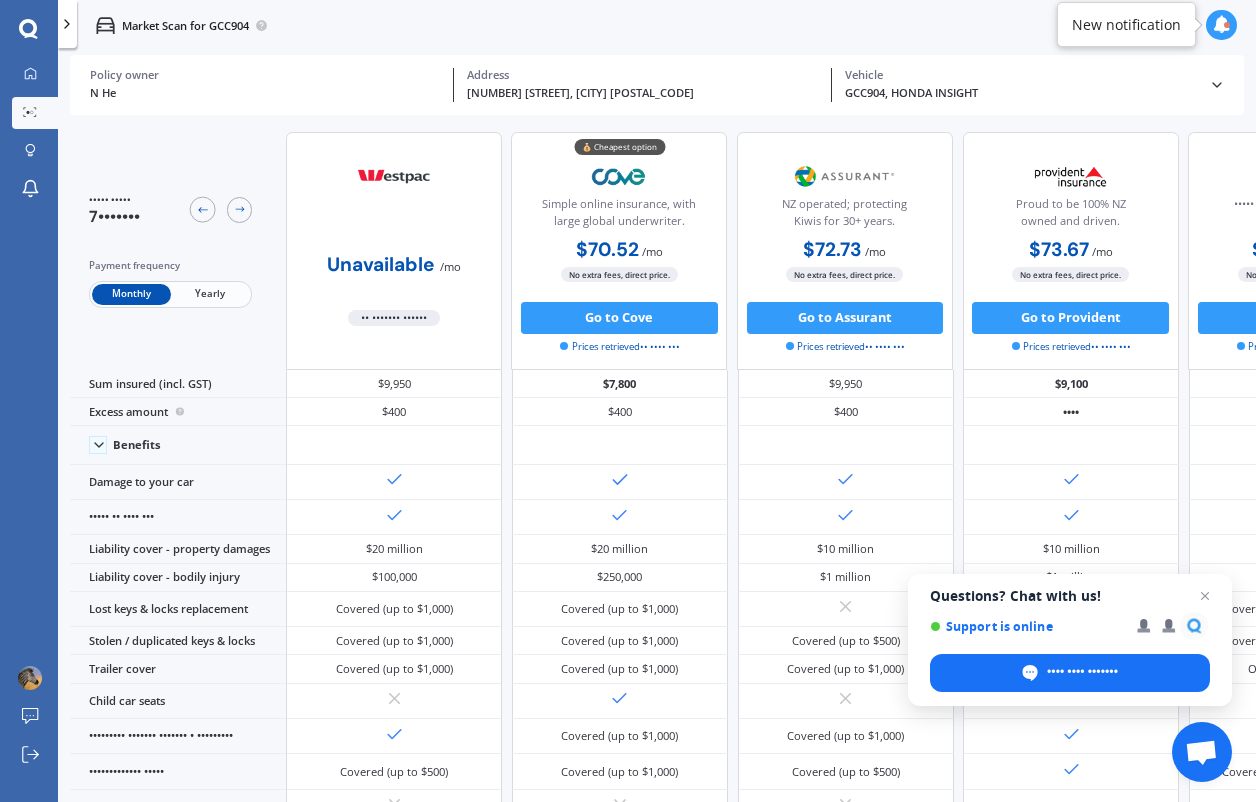 scroll, scrollTop: 0, scrollLeft: 0, axis: both 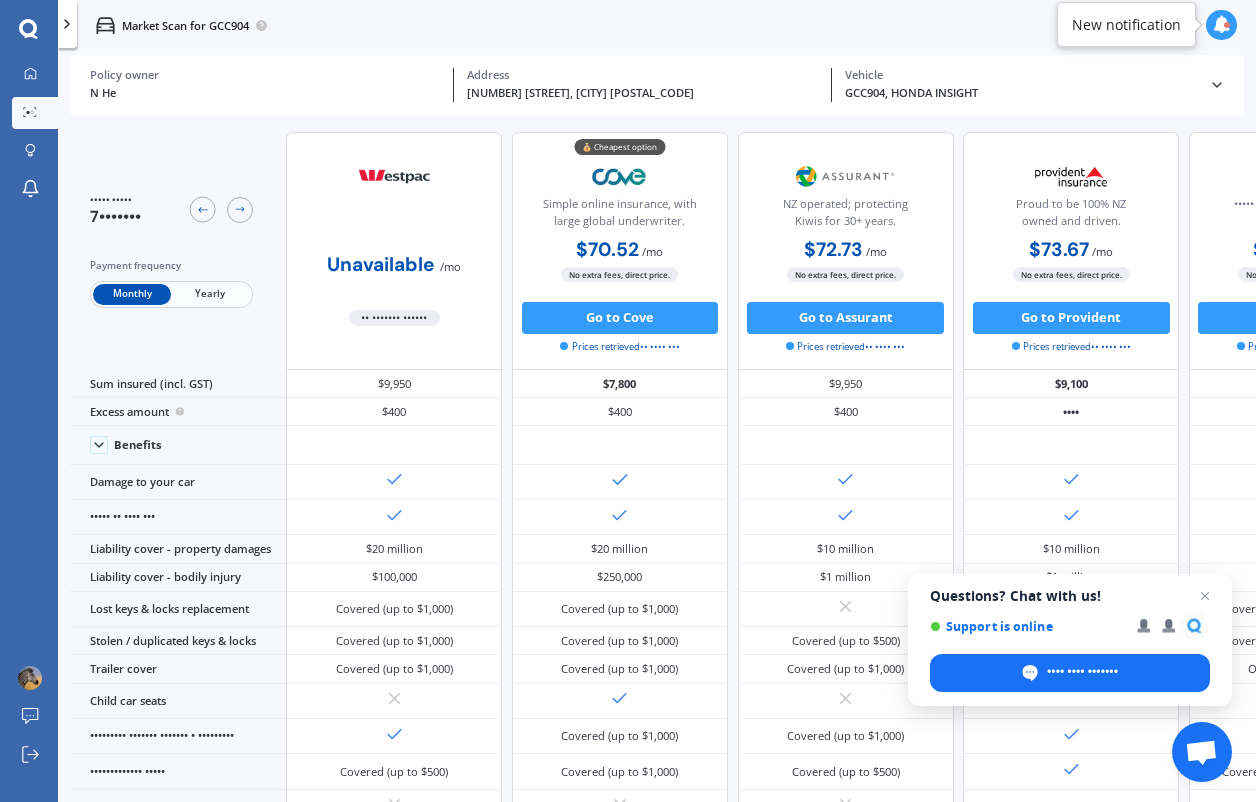 click on "Yearly" at bounding box center (210, 294) 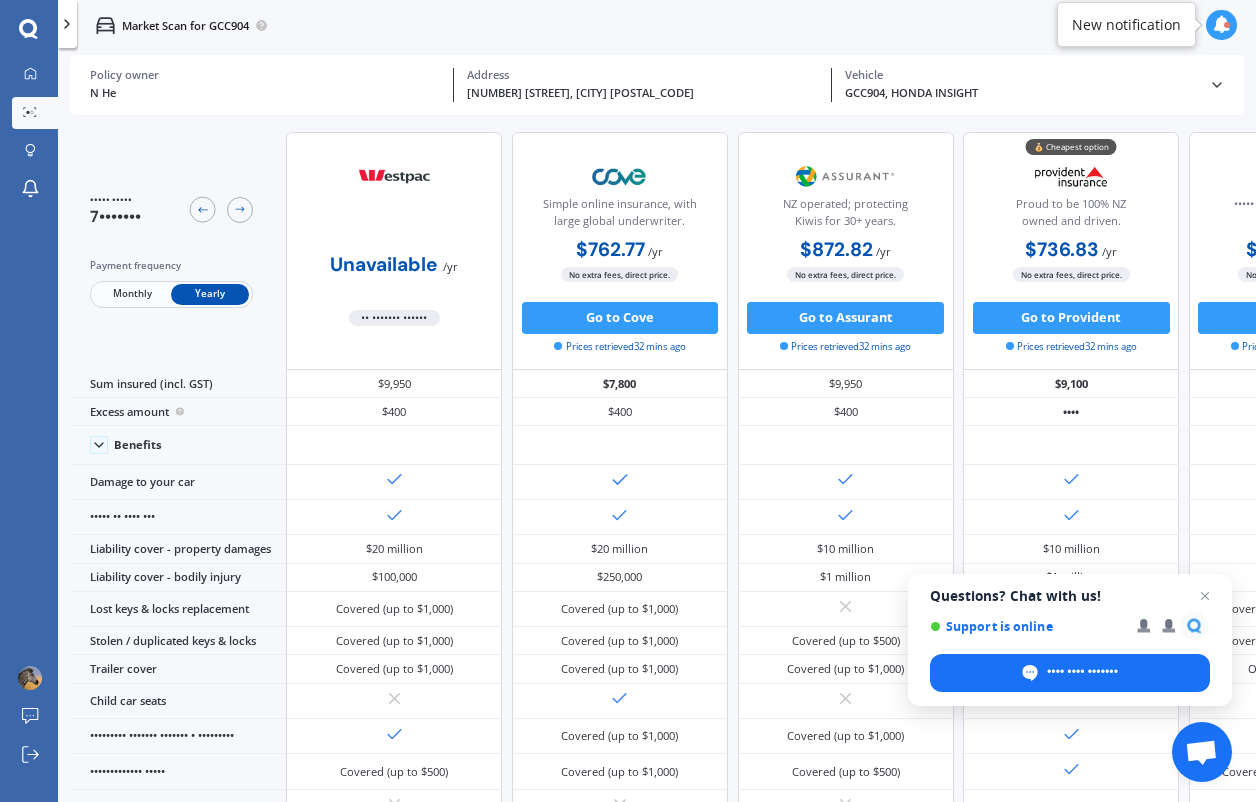 drag, startPoint x: 551, startPoint y: 329, endPoint x: 244, endPoint y: 336, distance: 307.0798 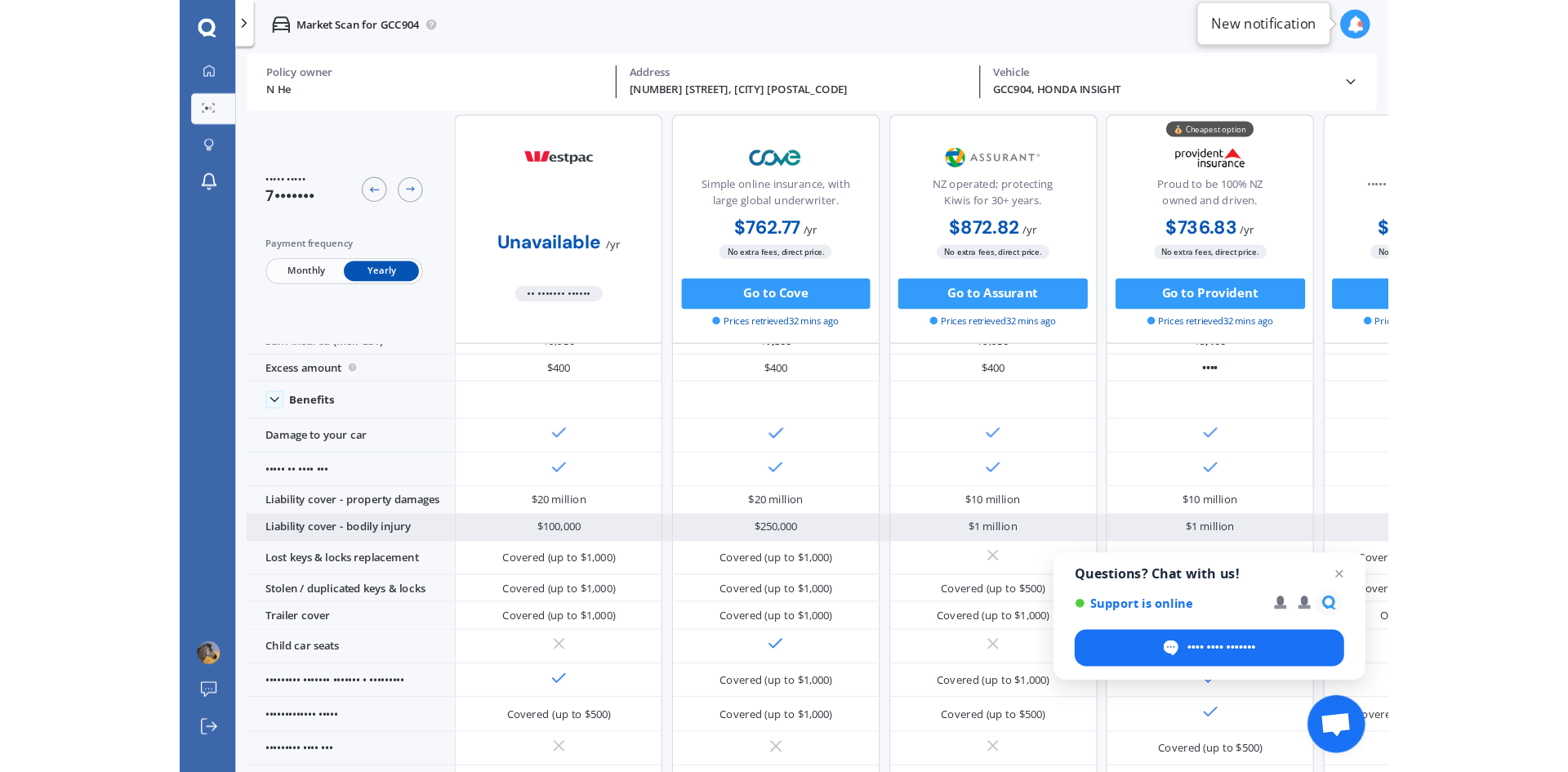 scroll, scrollTop: 0, scrollLeft: 0, axis: both 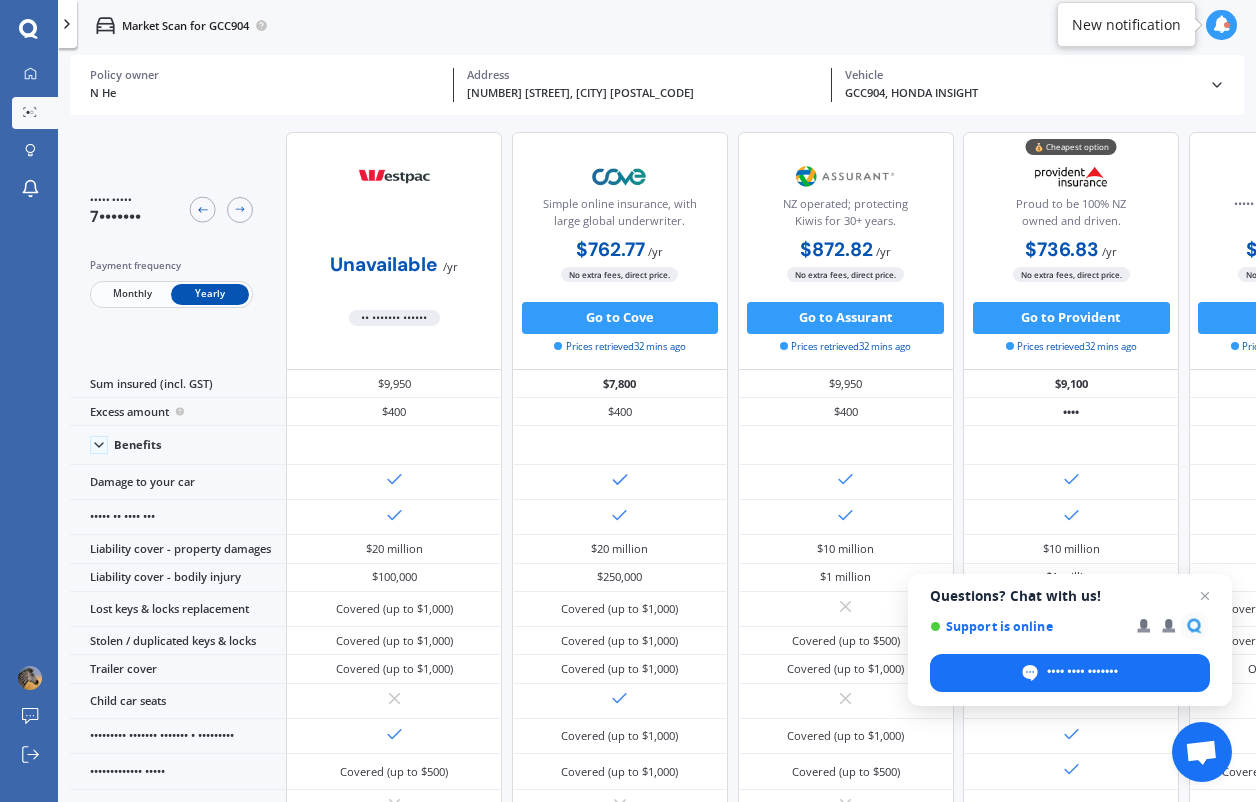 click at bounding box center [1217, 85] 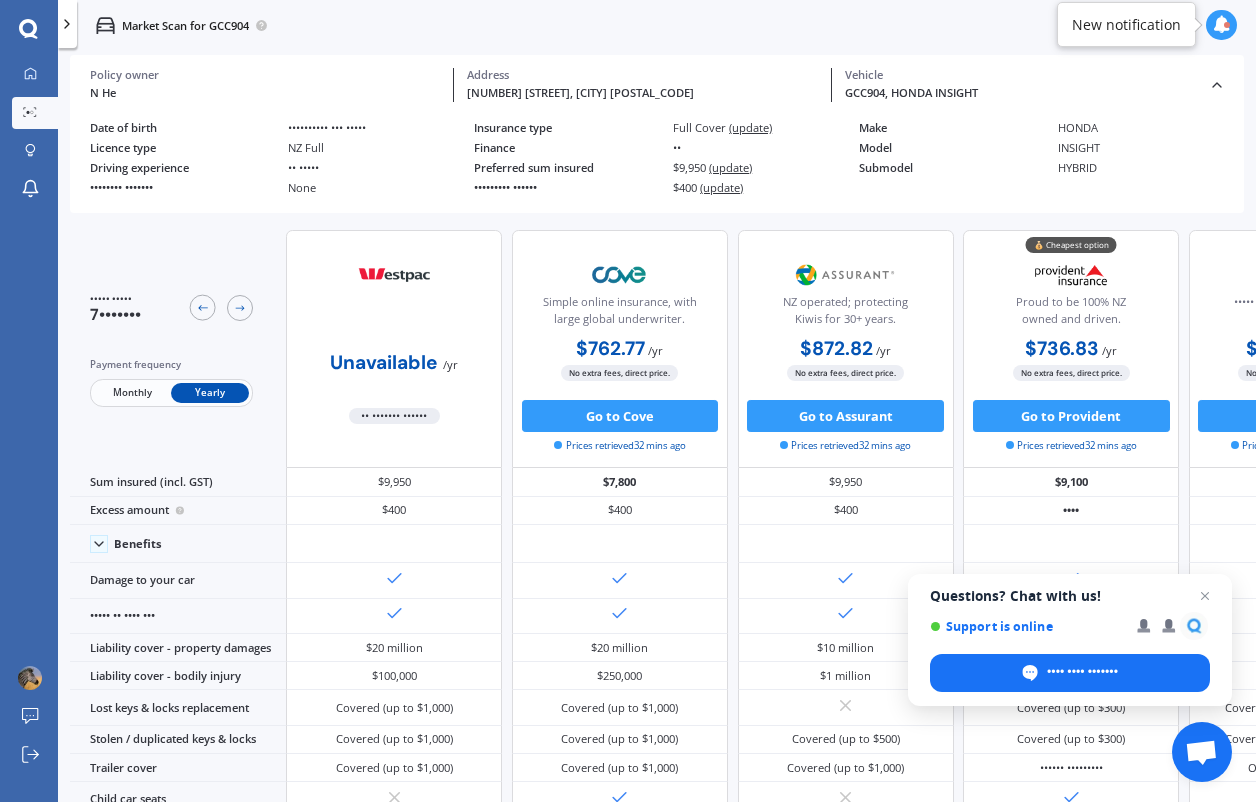 click on "(update)" at bounding box center (750, 127) 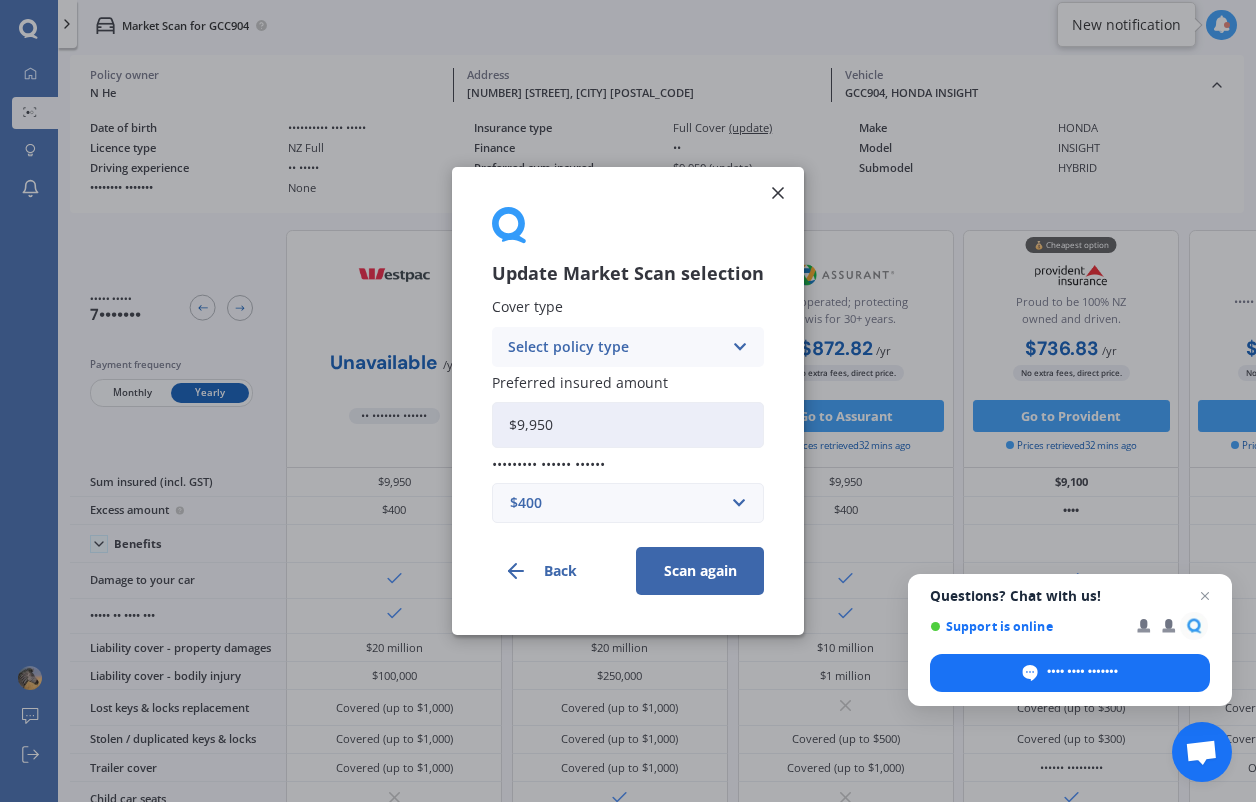 click on "Select policy type" at bounding box center [615, 347] 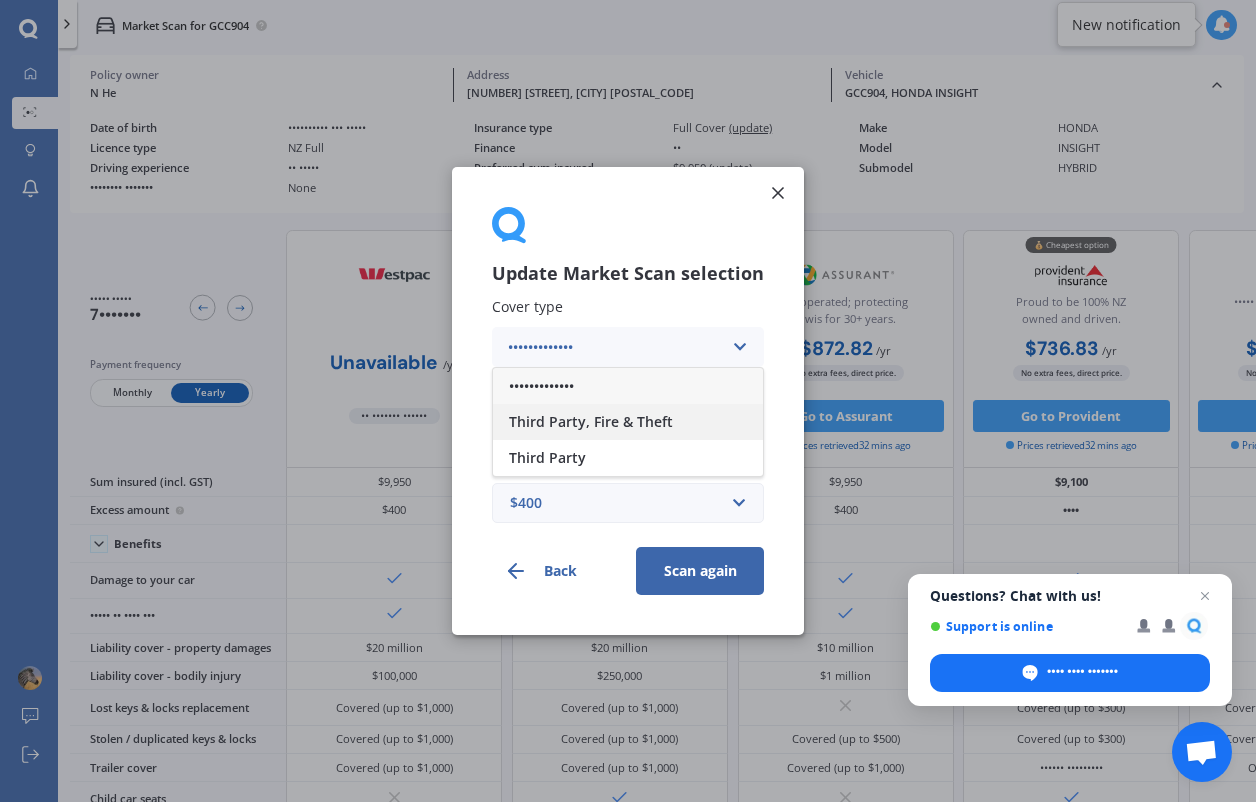 click on "Third Party, Fire & Theft" at bounding box center (541, 386) 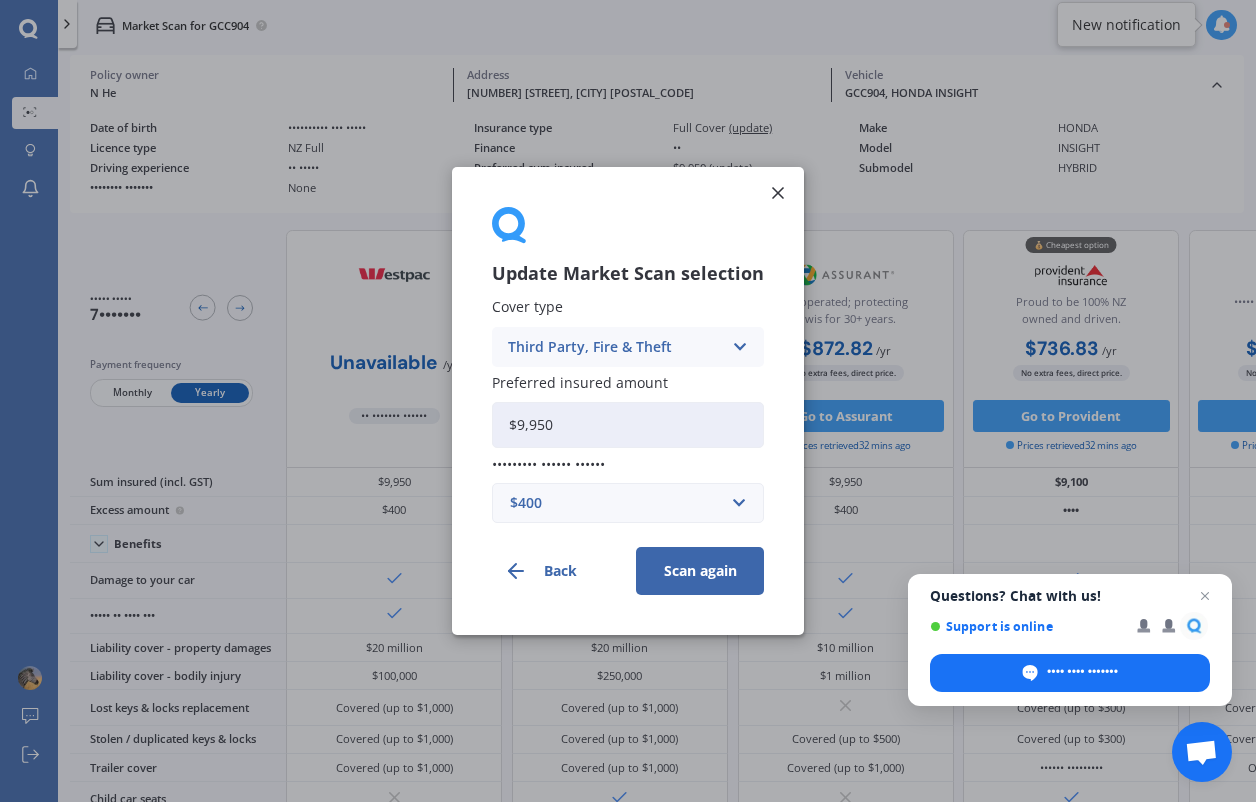 click on "Scan again" at bounding box center (700, 571) 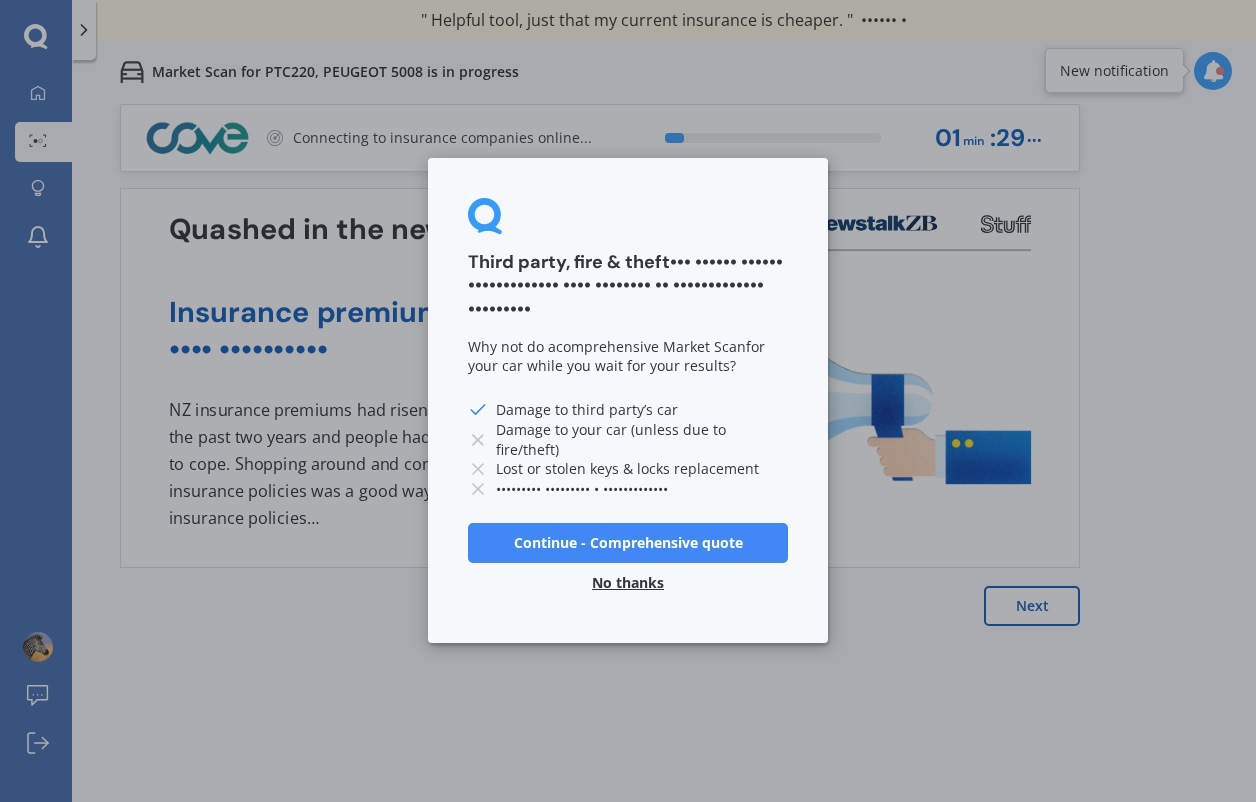 click on "No thanks" at bounding box center [628, 584] 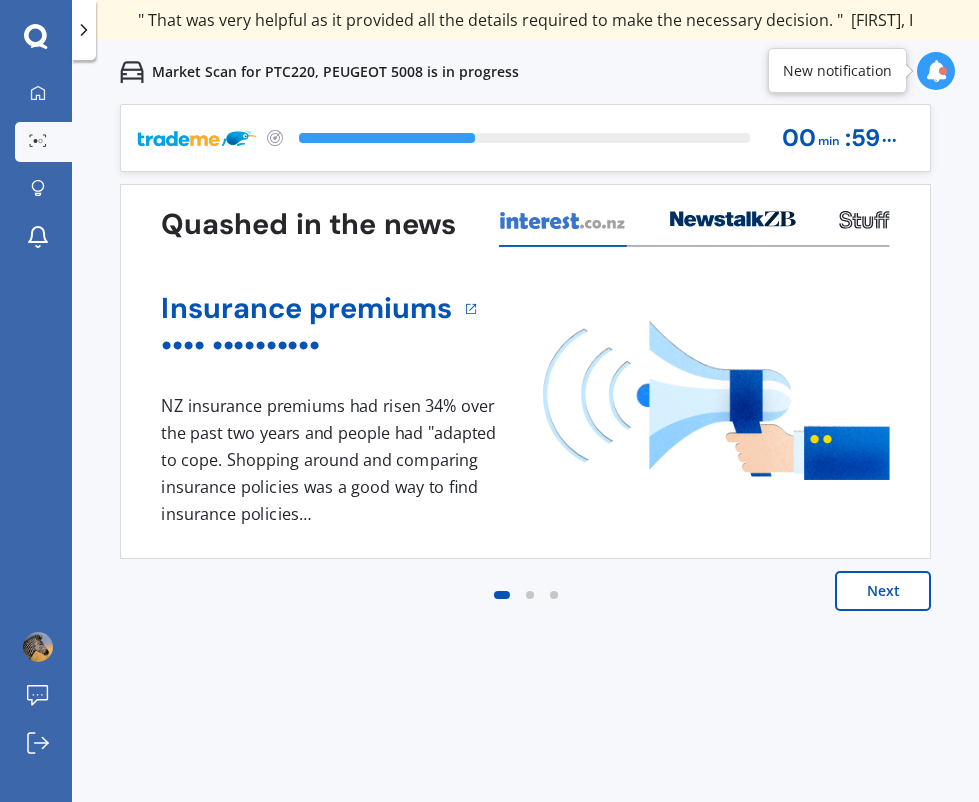 click on "Next" at bounding box center [525, 611] 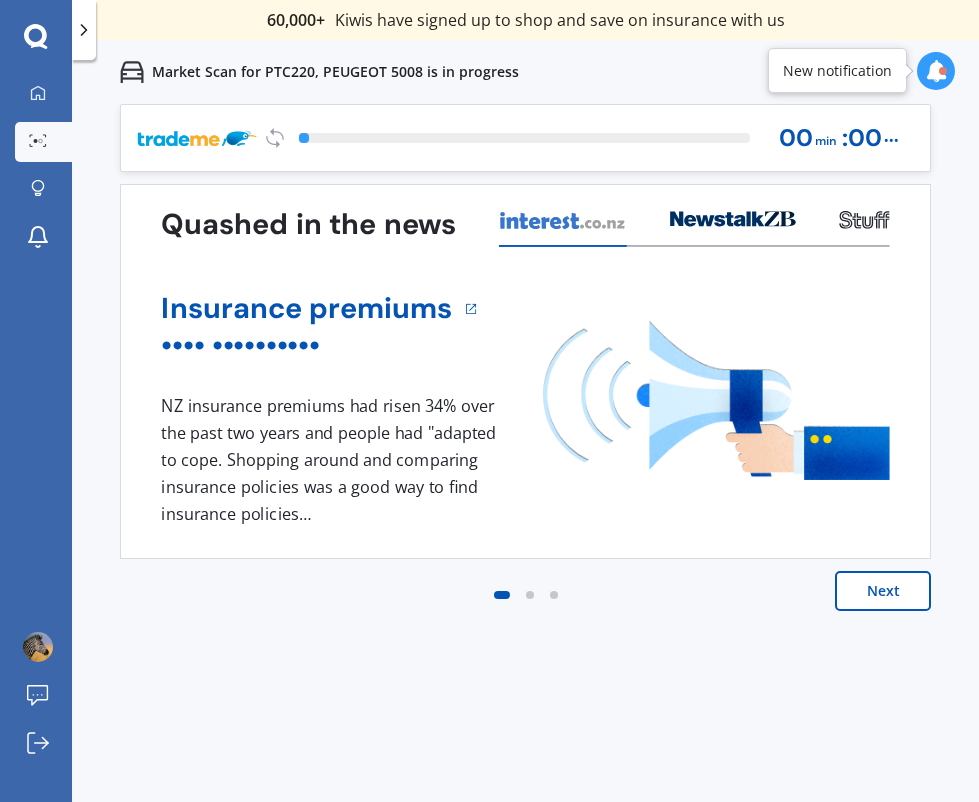click on "Next" at bounding box center [883, 591] 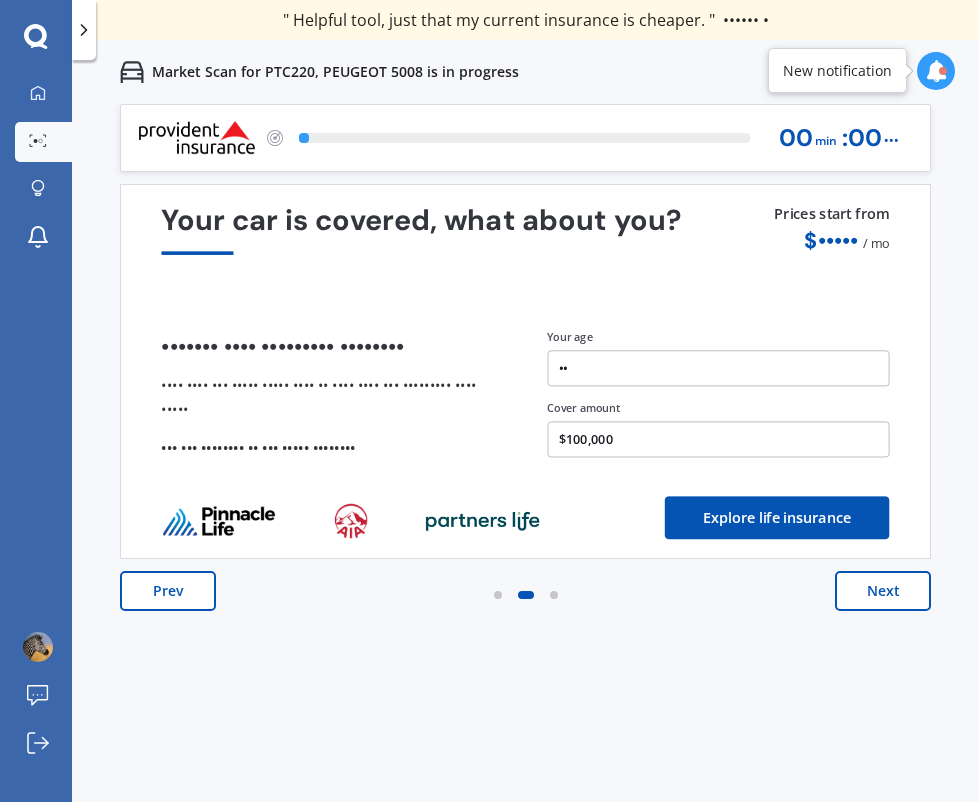click on "Next" at bounding box center (883, 591) 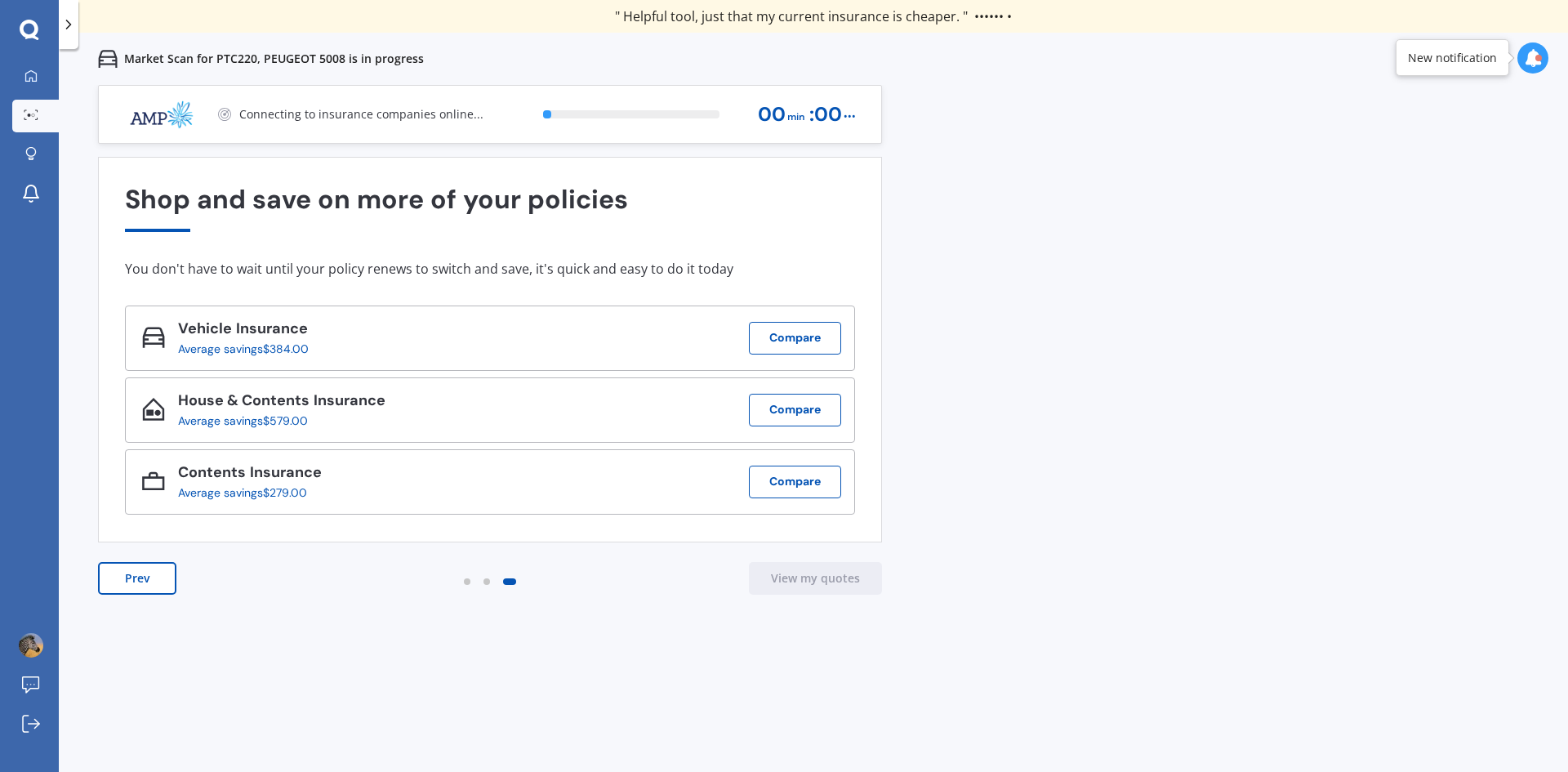 click at bounding box center (1533, 58) 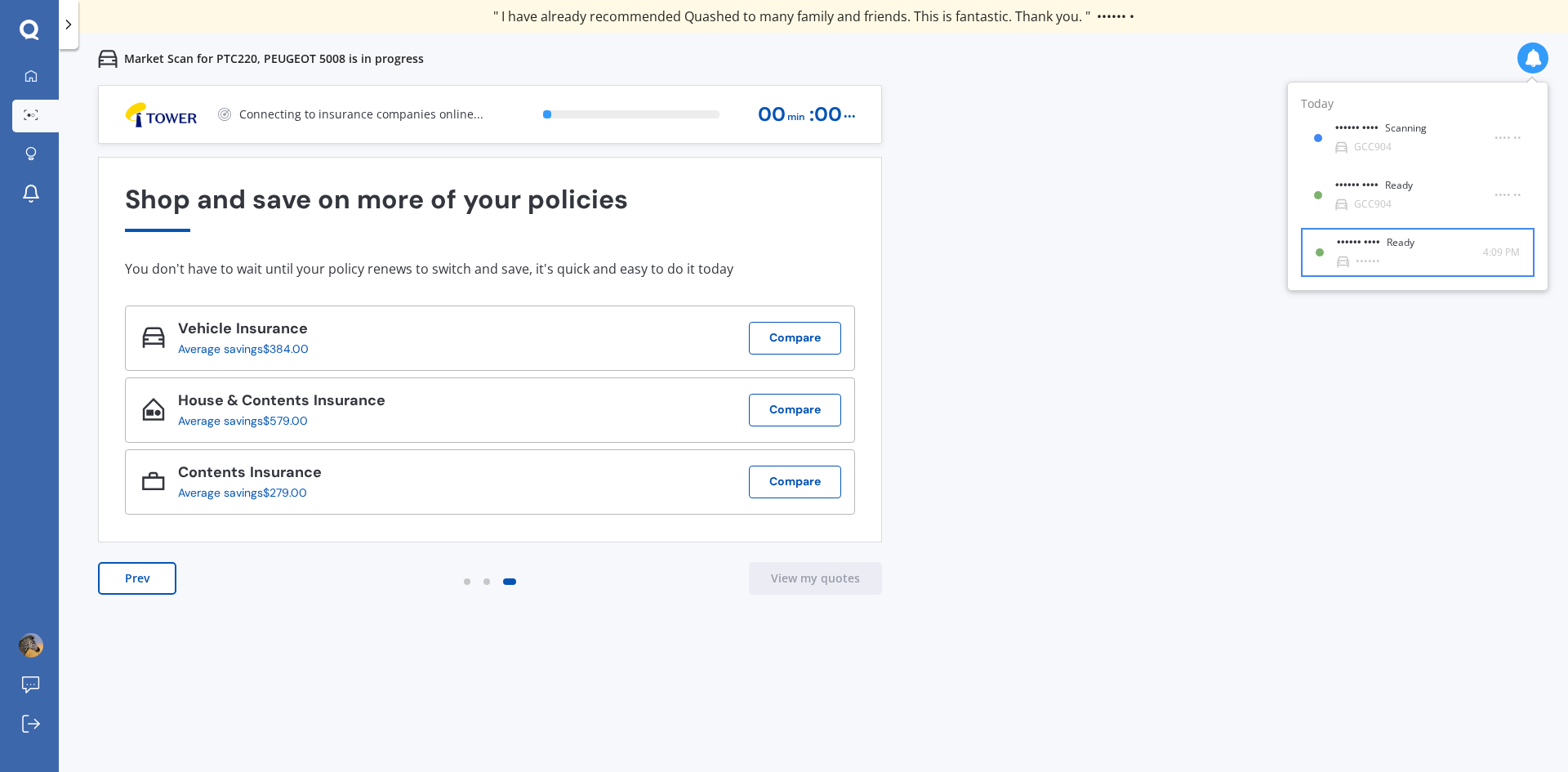 click on "Market Scan Ready PTC220" at bounding box center [1414, 137] 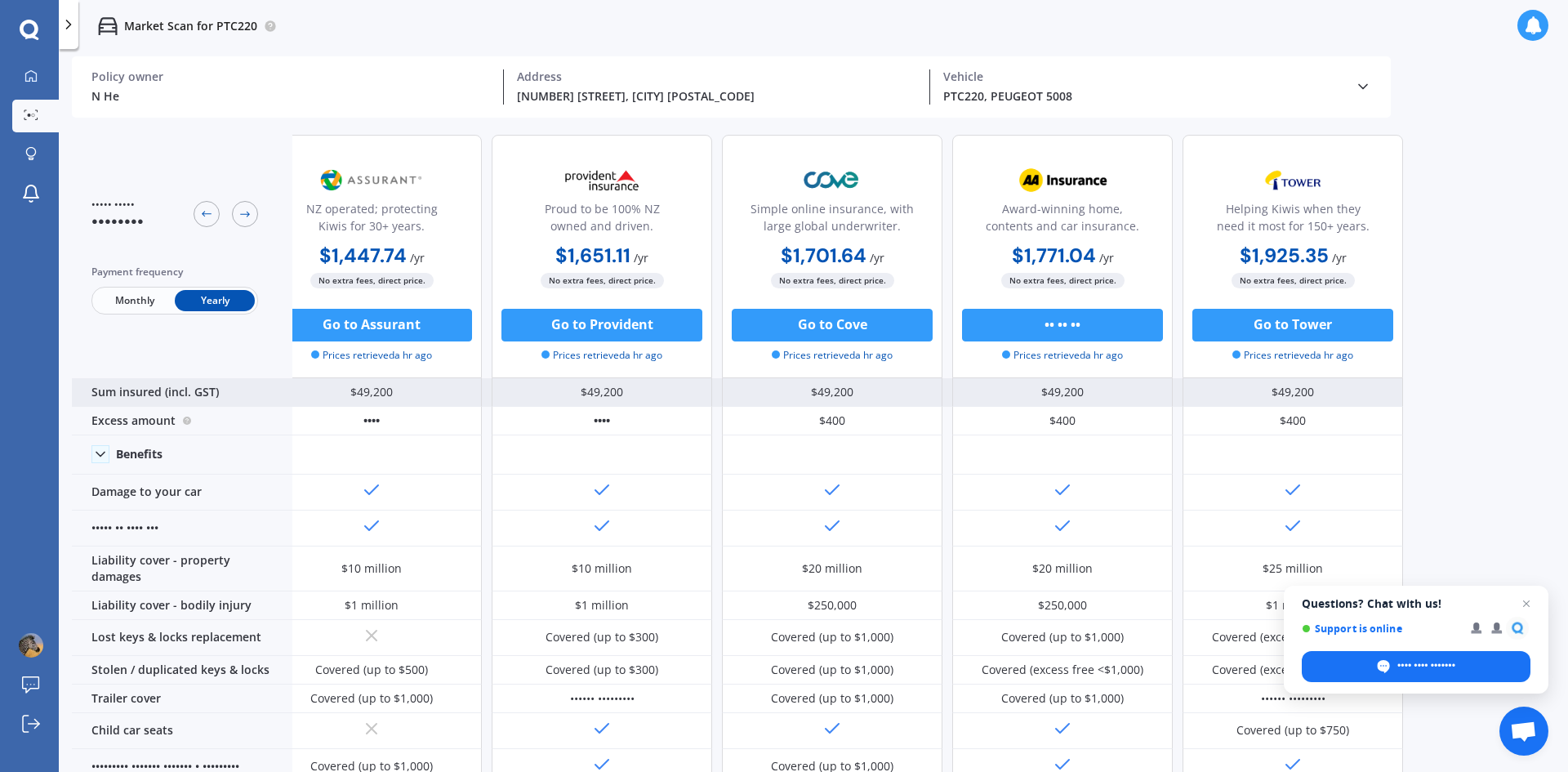 scroll, scrollTop: 0, scrollLeft: 0, axis: both 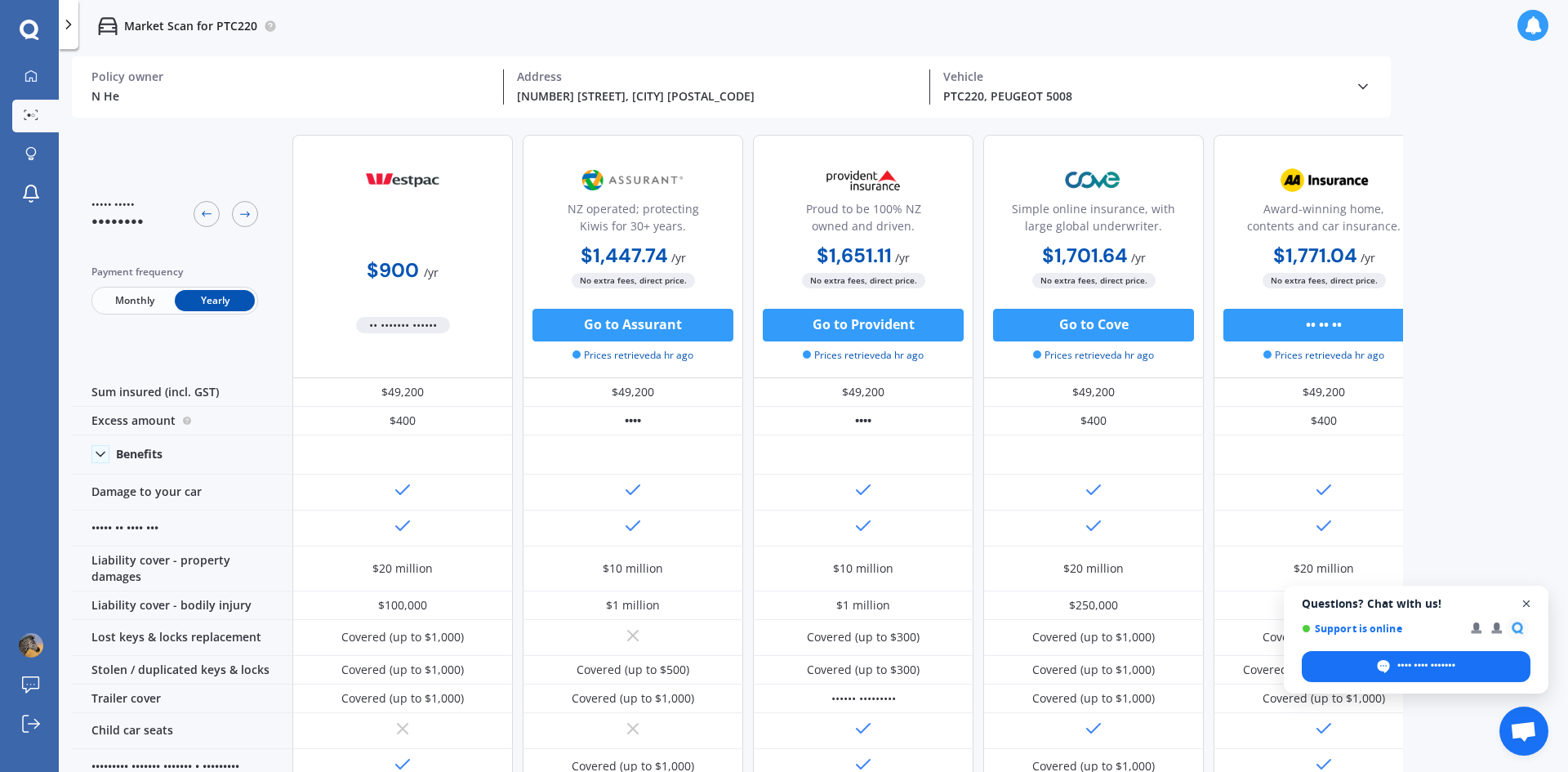 click at bounding box center [1526, 604] 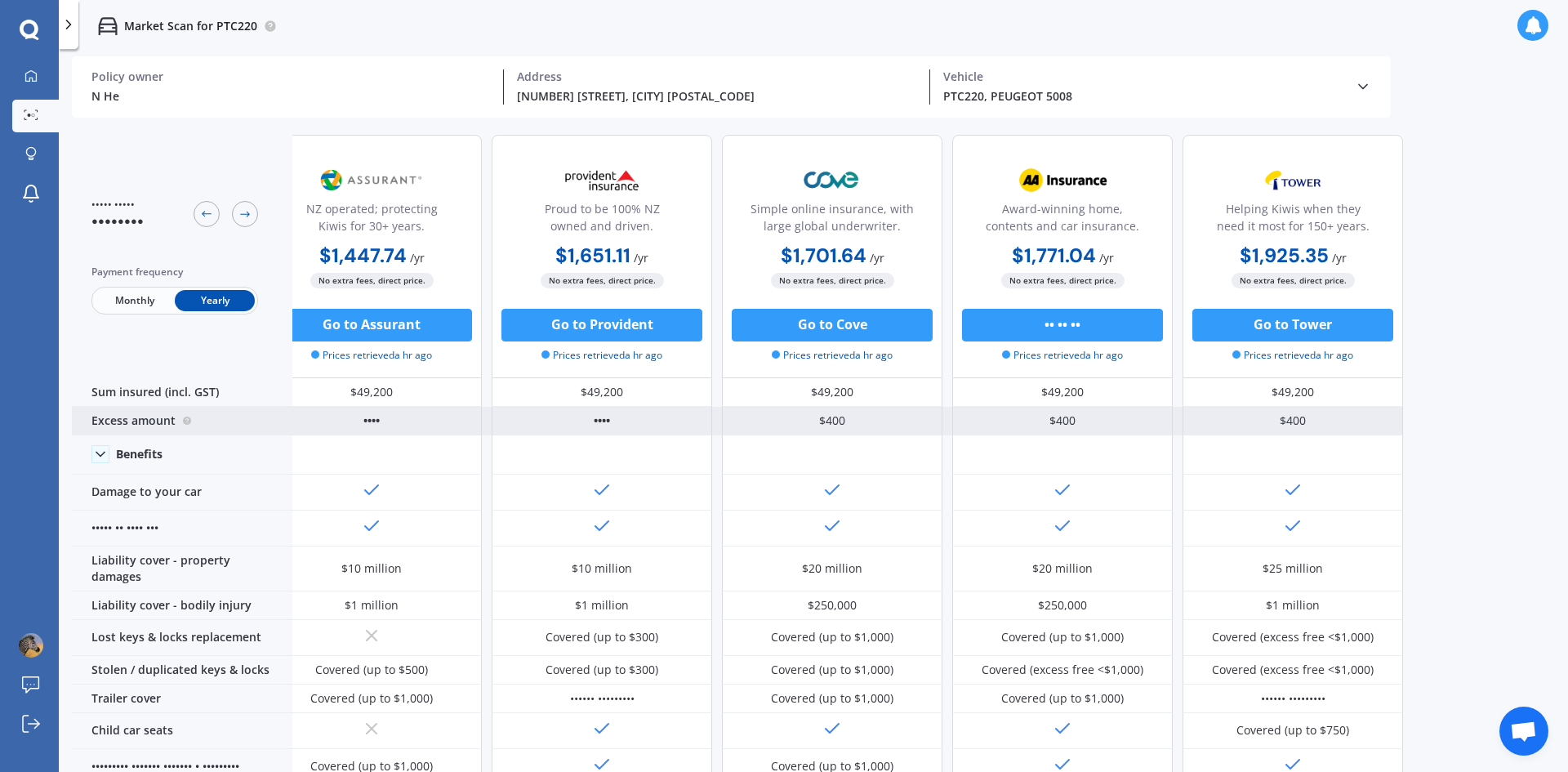 scroll, scrollTop: 0, scrollLeft: 0, axis: both 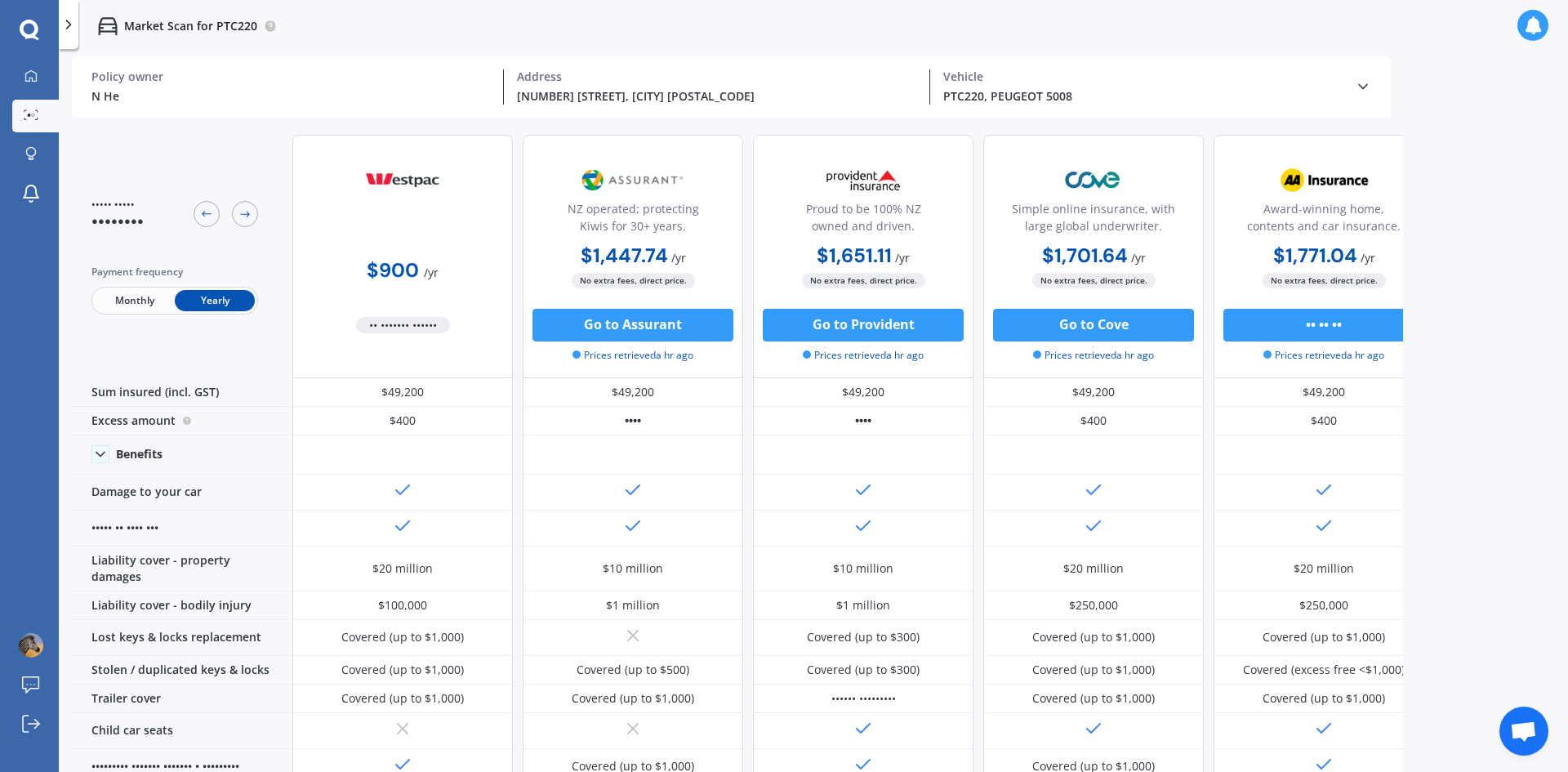 click on "N He Policy owner [NUMBER] [STREET], [CITY] [POSTAL_CODE] PTC220, PEUGEOT 5008 Vehicle" at bounding box center [731, 87] 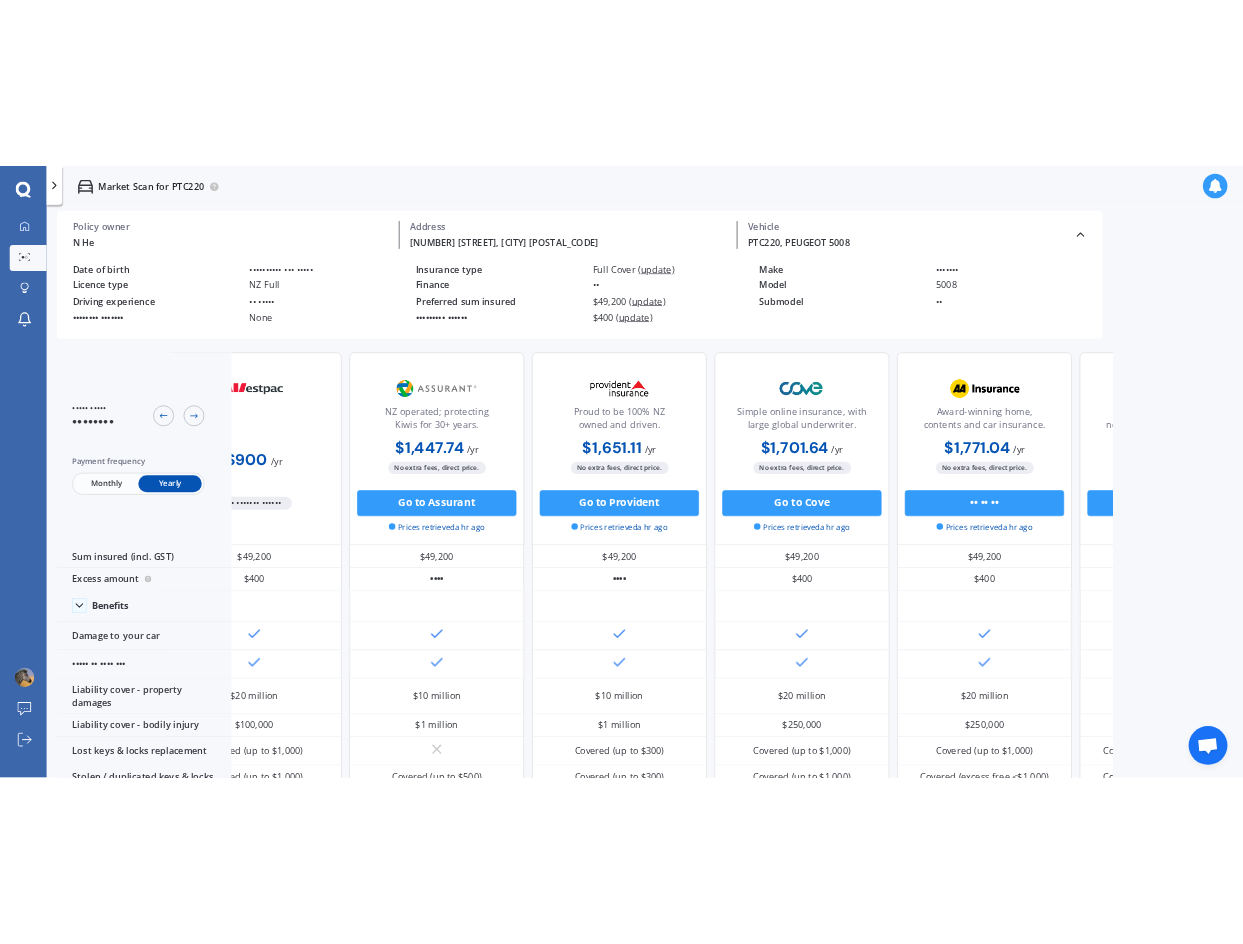 scroll, scrollTop: 0, scrollLeft: 0, axis: both 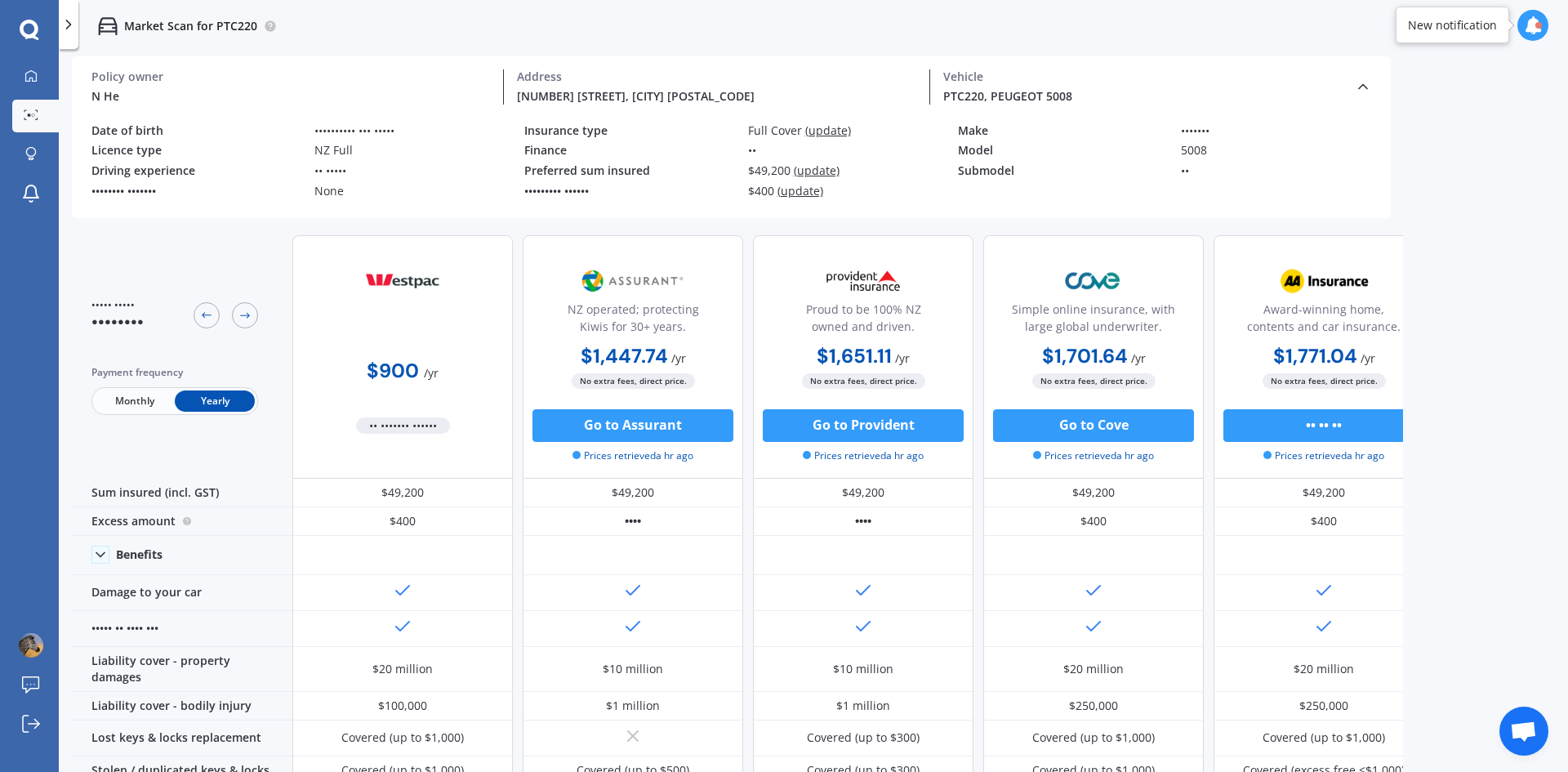 click on "•••••••   ••••••••" at bounding box center [0, 0] 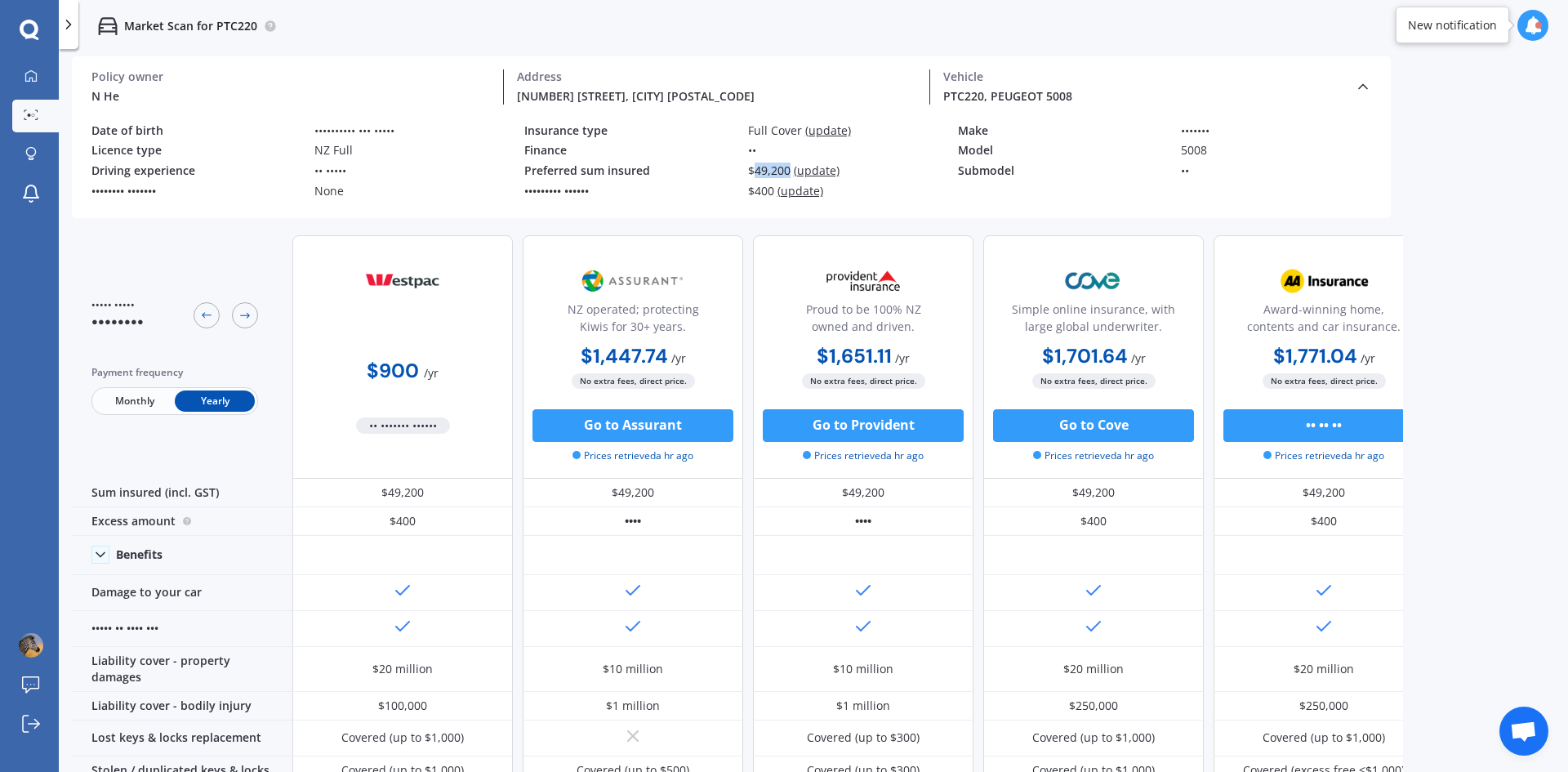 click on "•••••••   ••••••••" at bounding box center (0, 0) 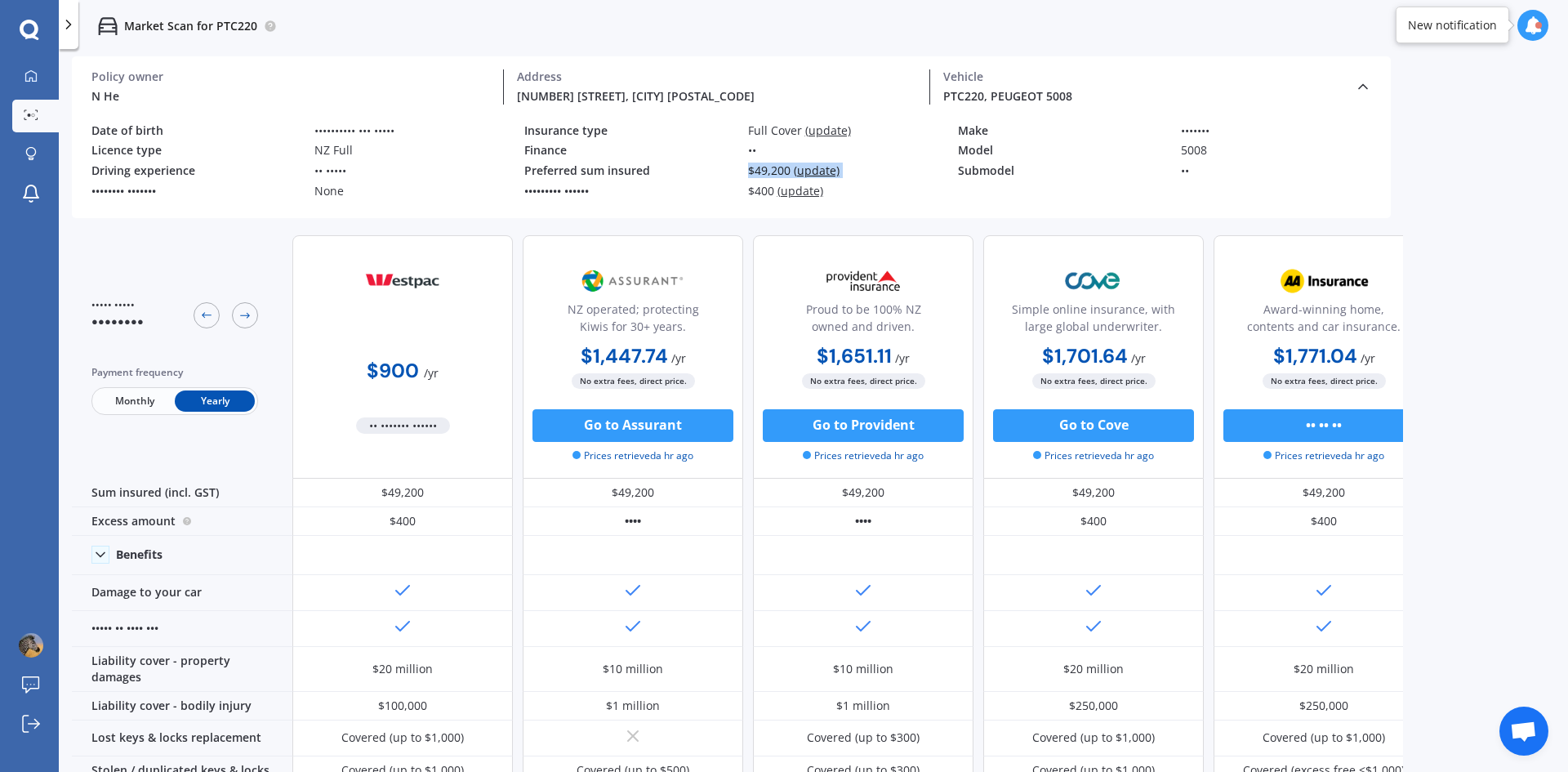 click on "•••••••   ••••••••" at bounding box center [0, 0] 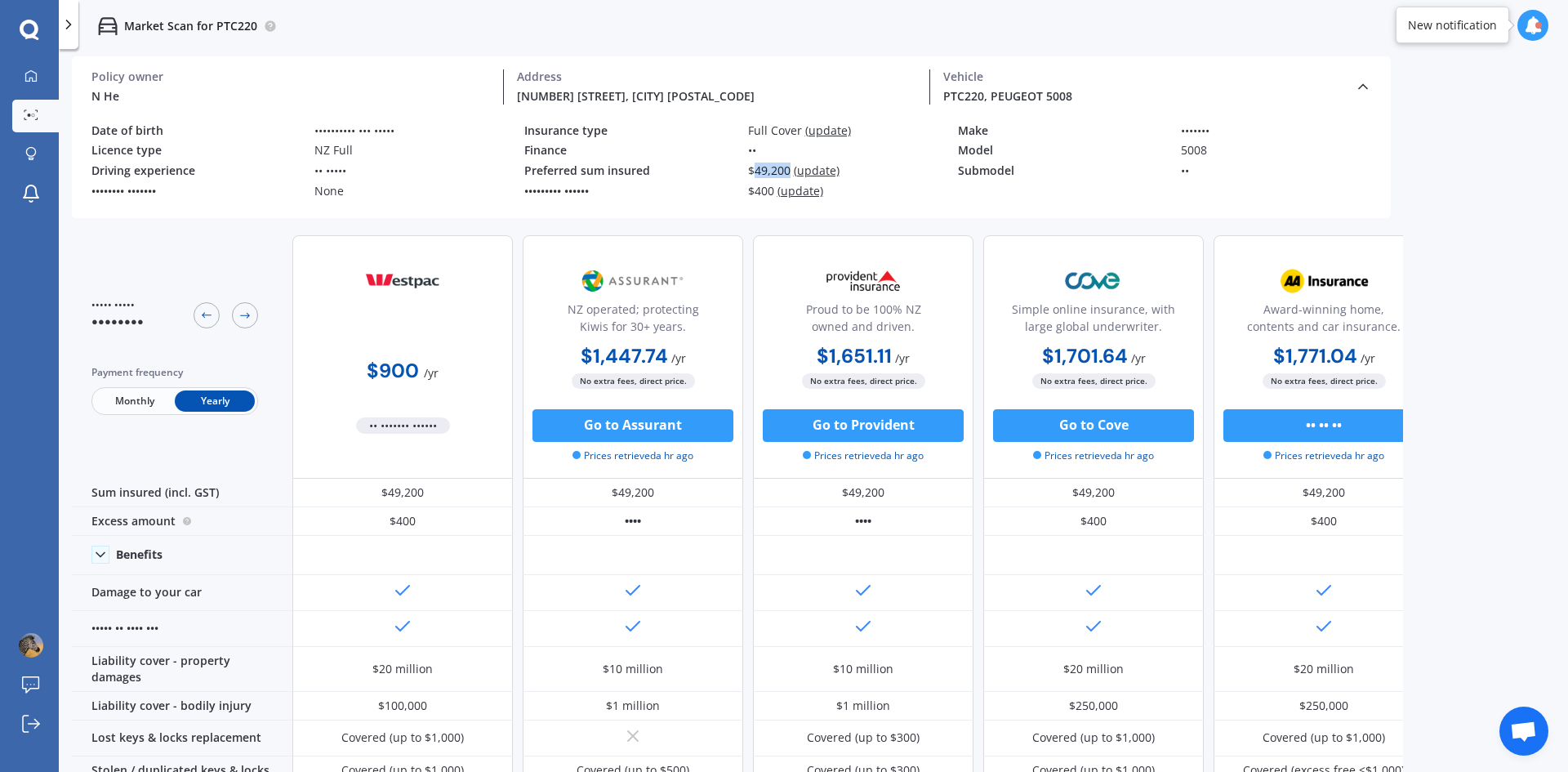 click on "•••••••   ••••••••" at bounding box center [0, 0] 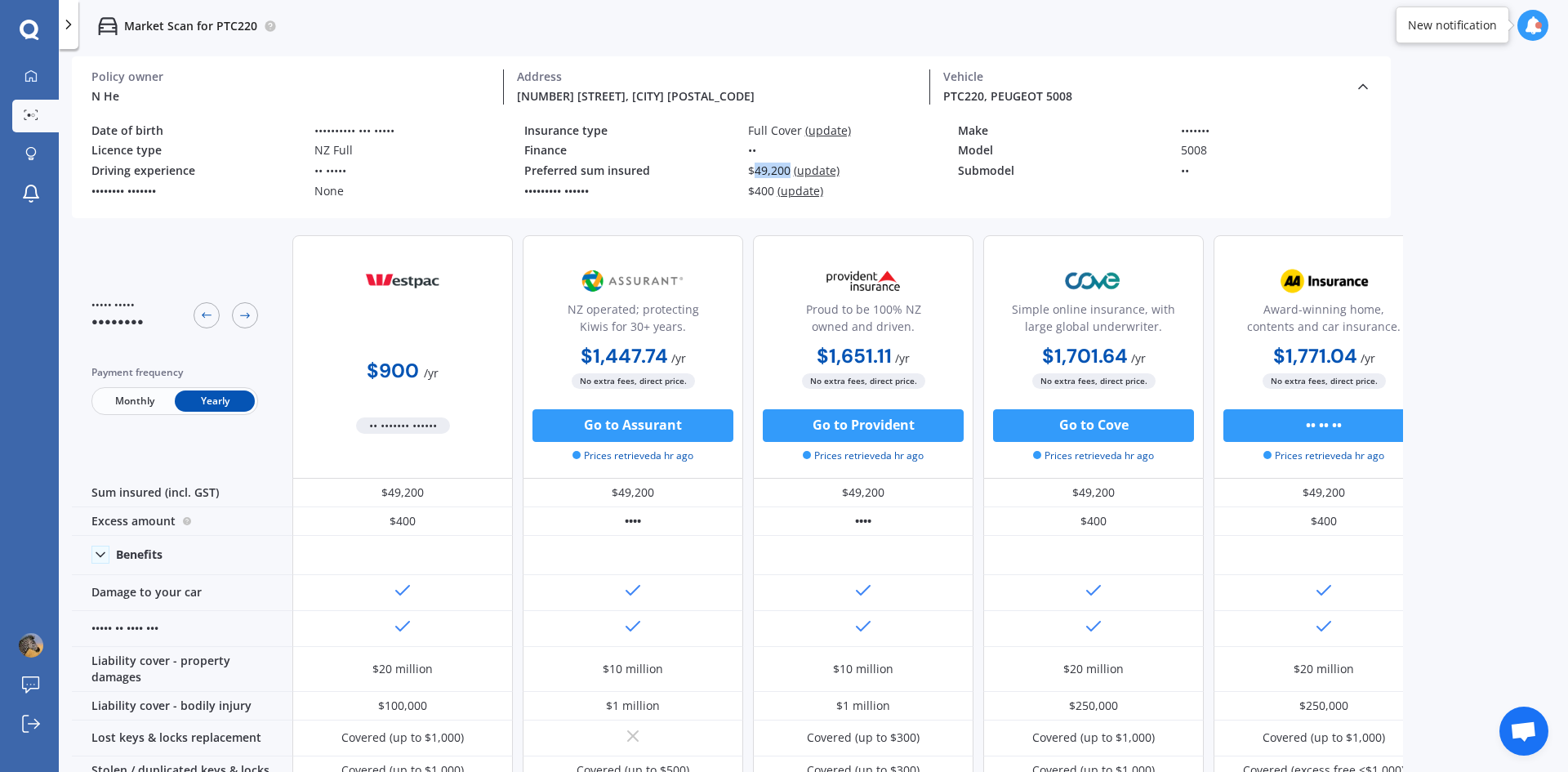 copy on "••••••" 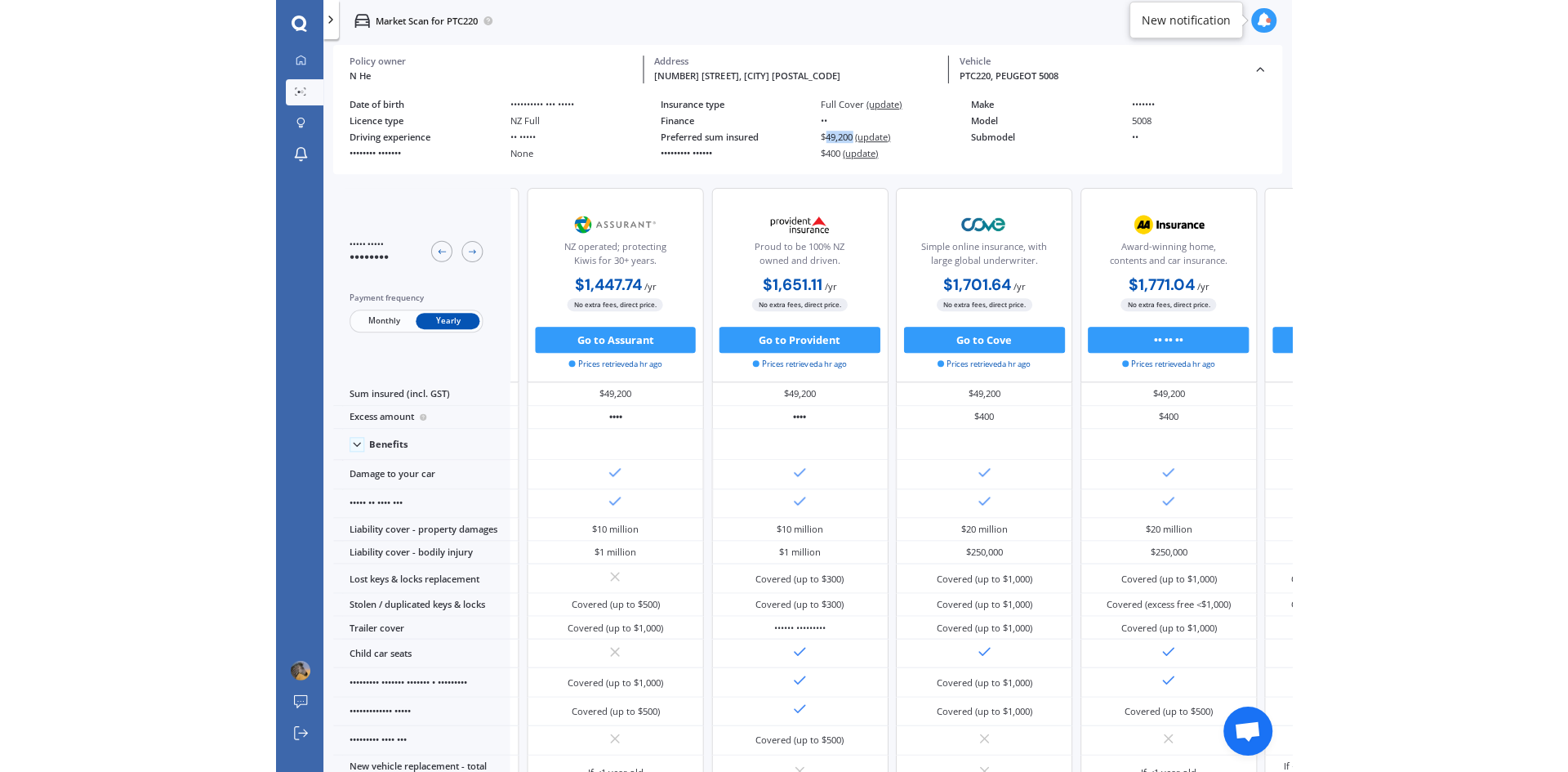 scroll, scrollTop: 0, scrollLeft: 210, axis: horizontal 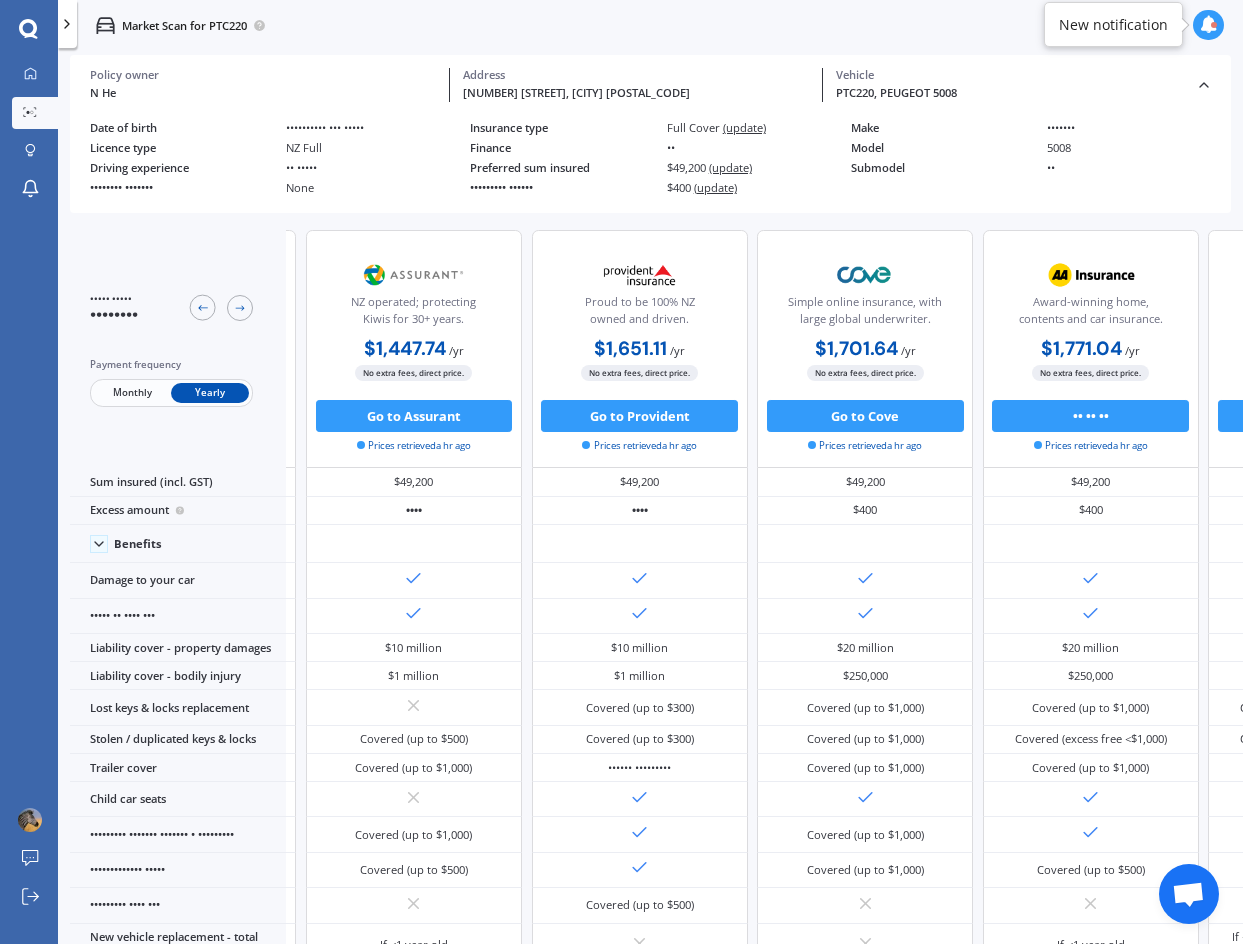 click on "Market Scan for PTC220" at bounding box center [650, 25] 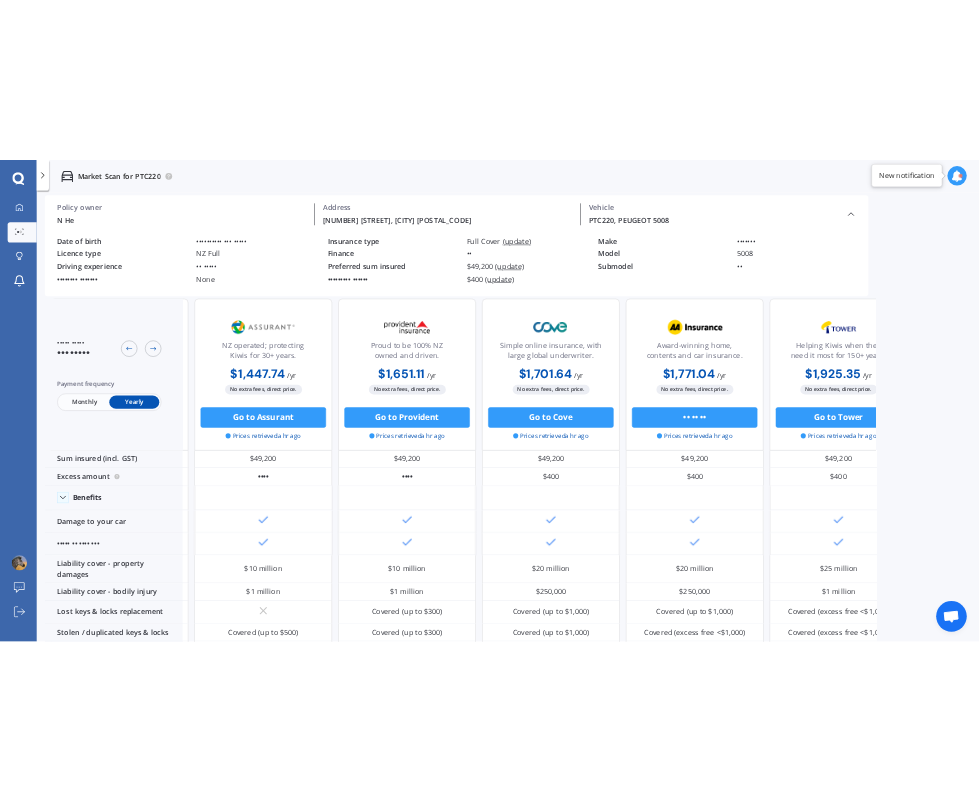 scroll, scrollTop: 16, scrollLeft: 258, axis: both 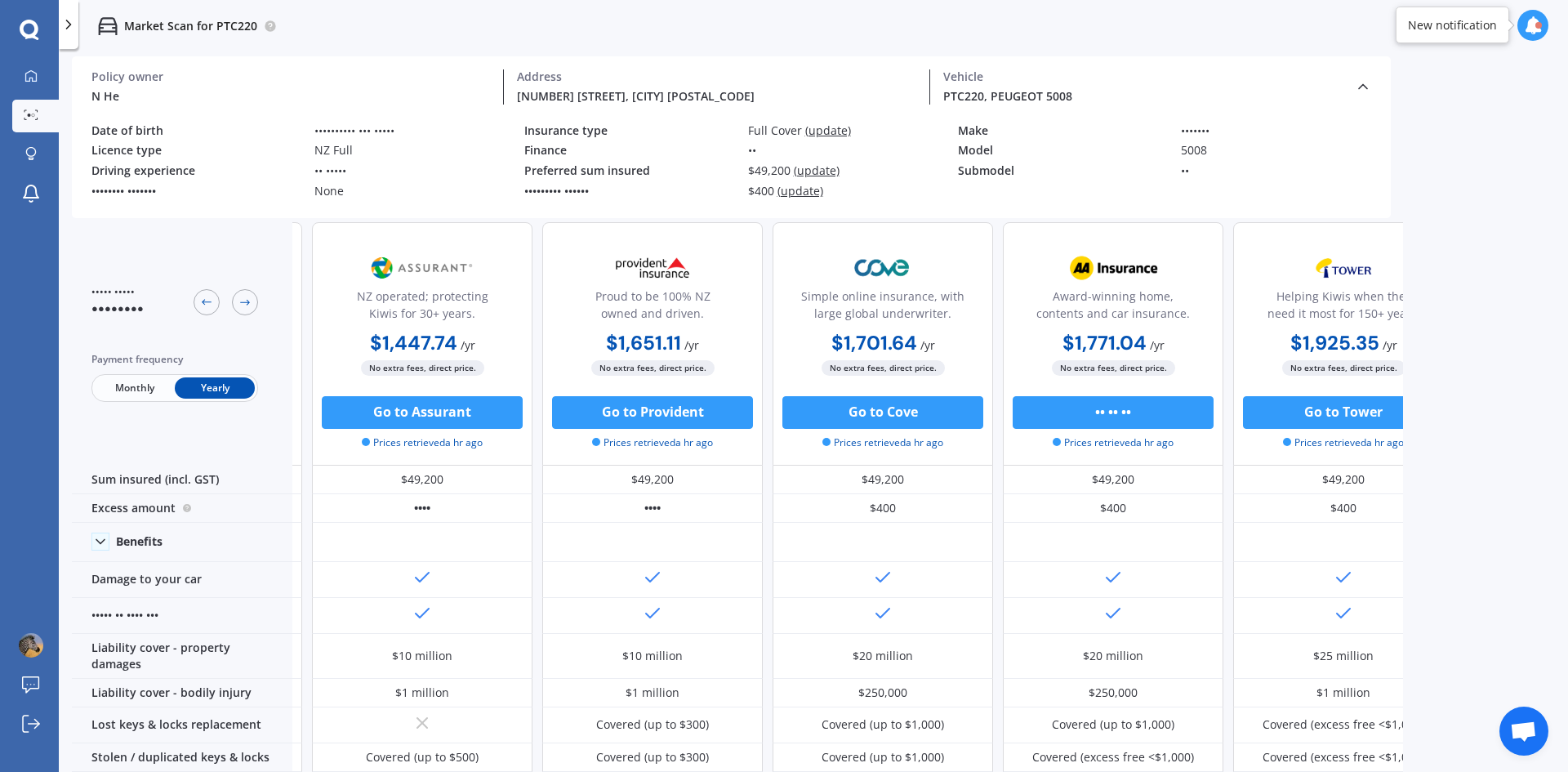 click on "Market Scan for PTC220" at bounding box center (813, 26) 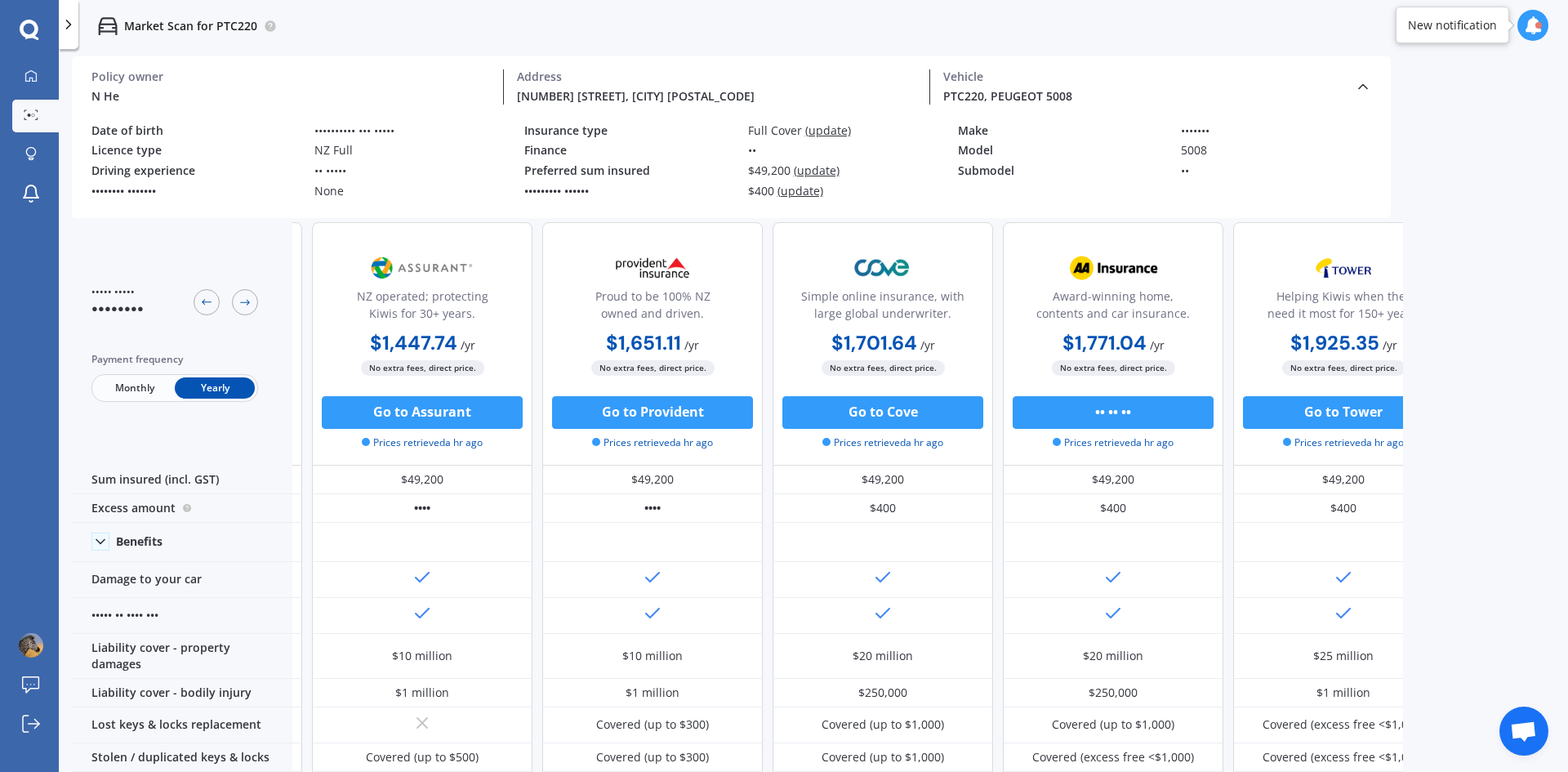 scroll, scrollTop: 13, scrollLeft: 212, axis: both 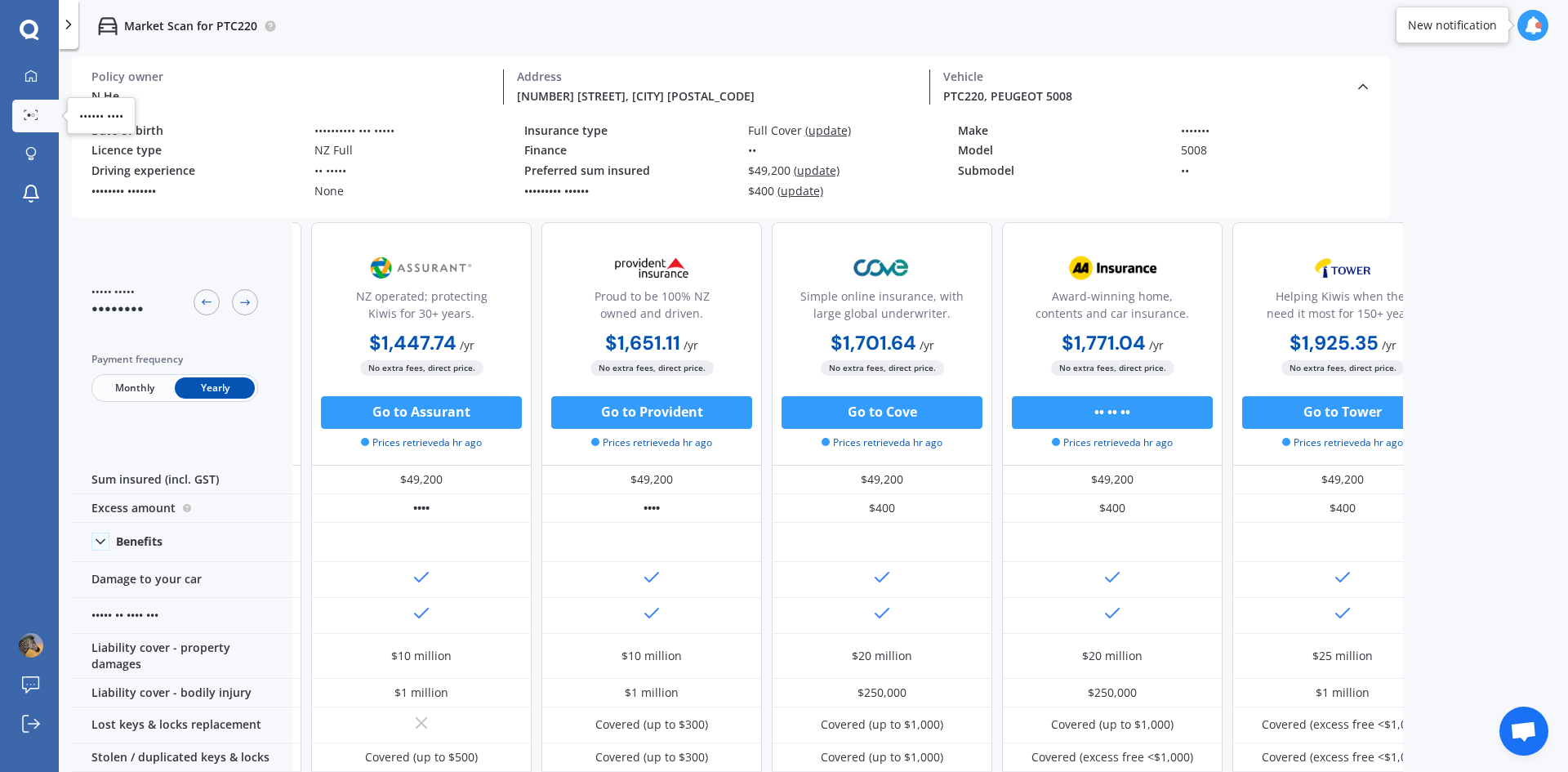 click on "•••••• ••••" at bounding box center [35, 116] 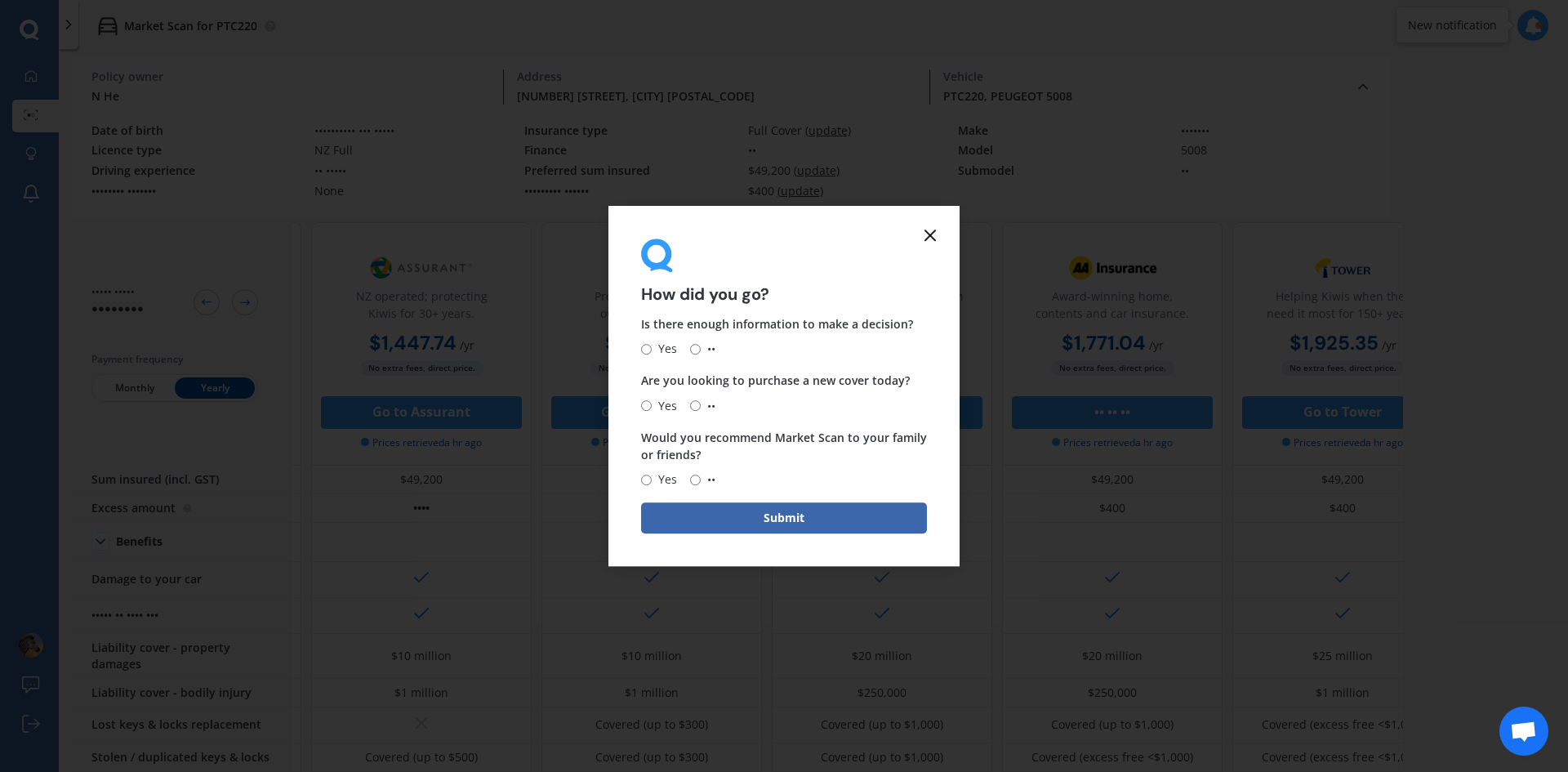 click at bounding box center [930, 235] 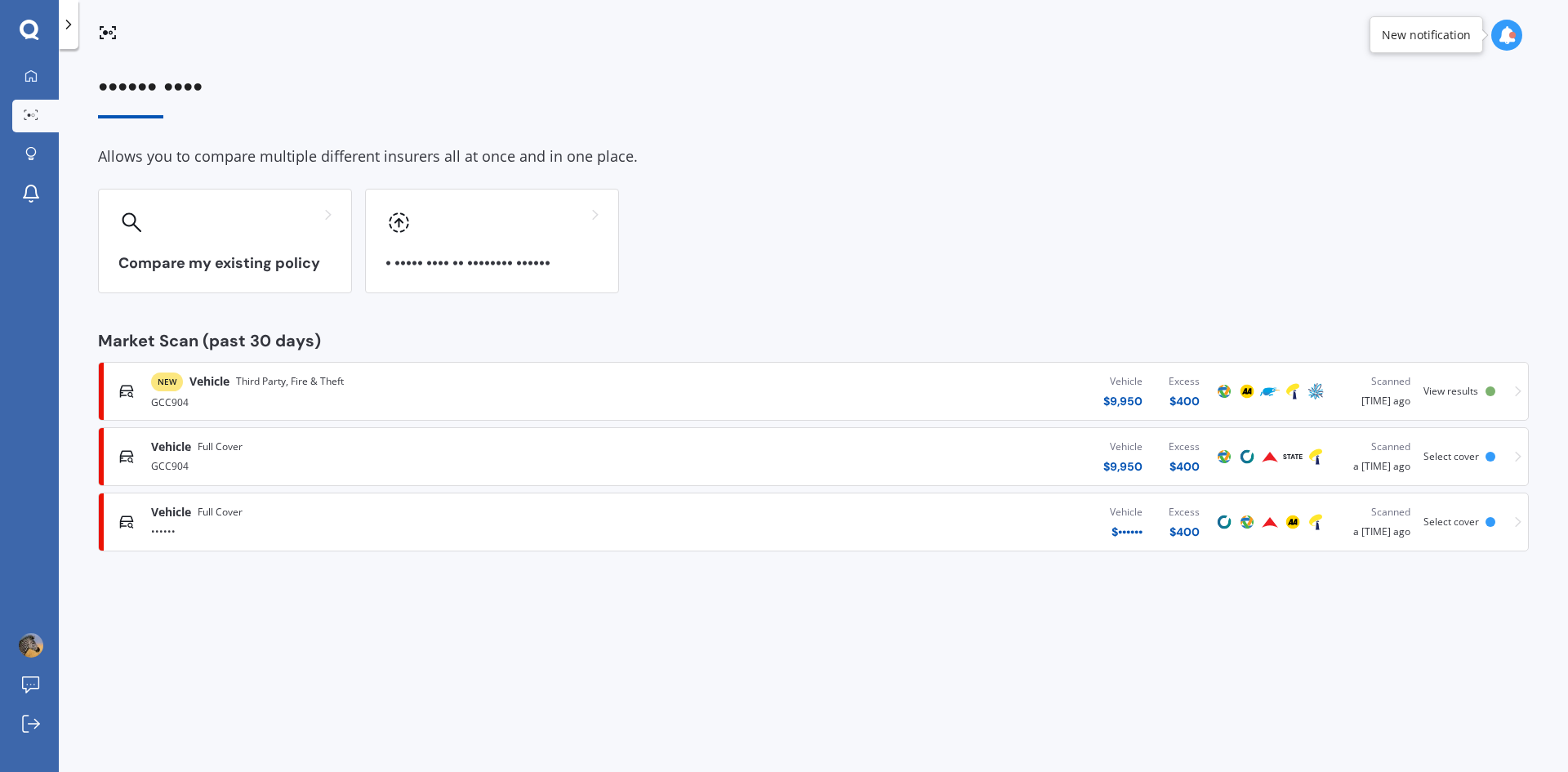 click on "Vehicle $ 49,200 Excess $ 400" at bounding box center (939, 522) 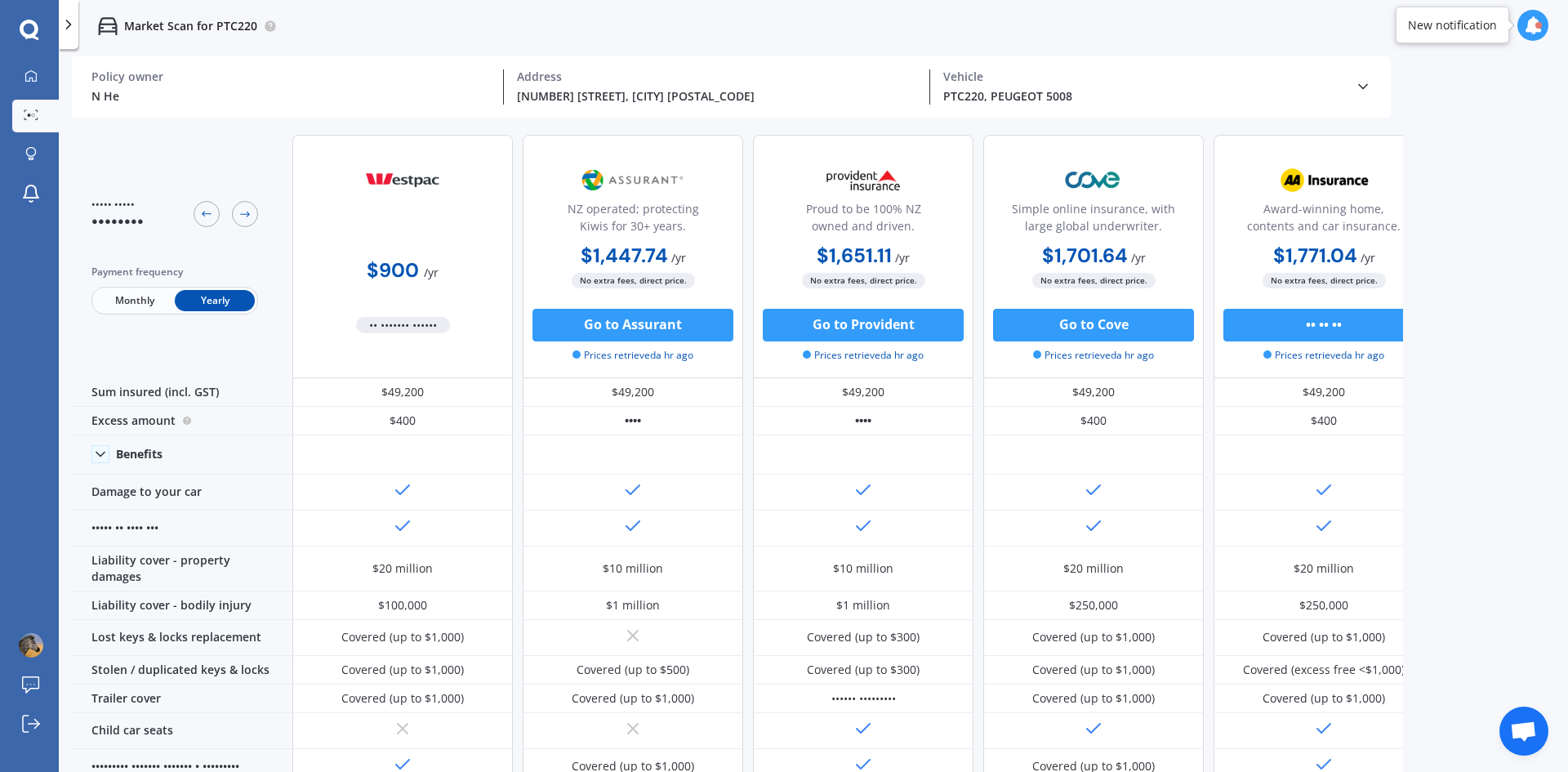 click on "N He Policy owner [NUMBER] [STREET], [CITY] [POSTAL_CODE] PTC220, PEUGEOT 5008 Vehicle" at bounding box center (731, 87) 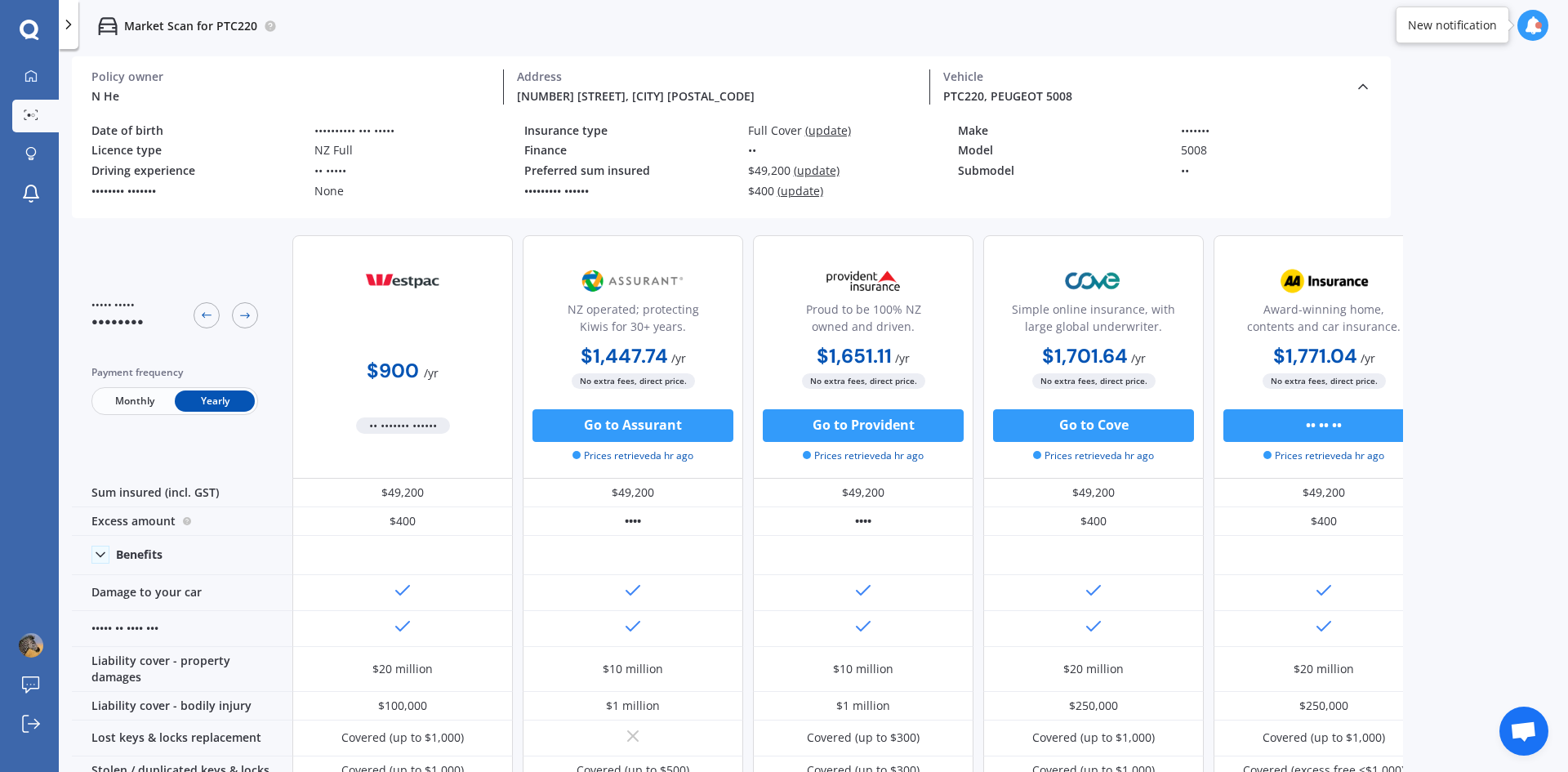 click on "(update)" at bounding box center (828, 130) 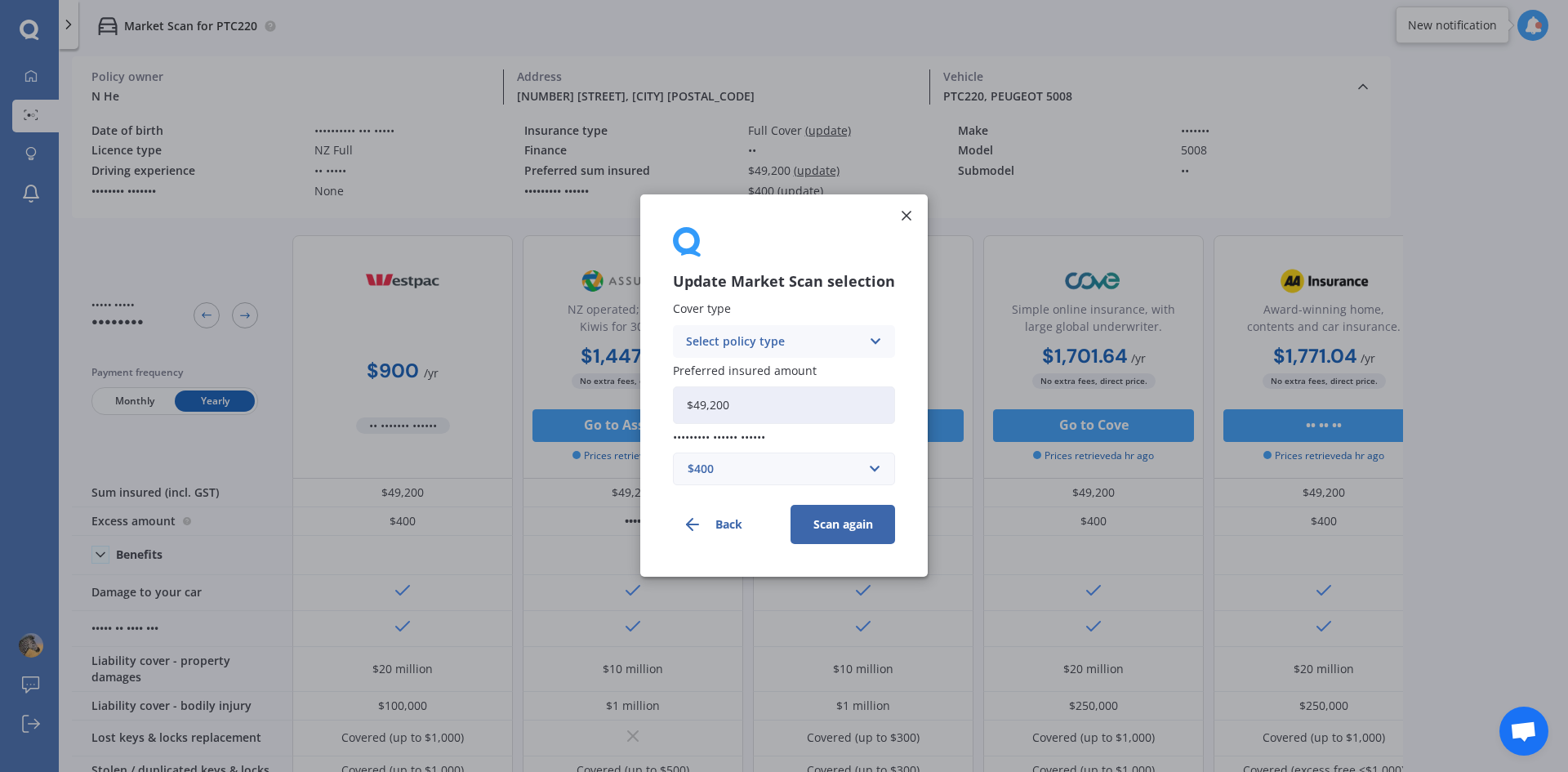 click on "$49,200" at bounding box center [784, 405] 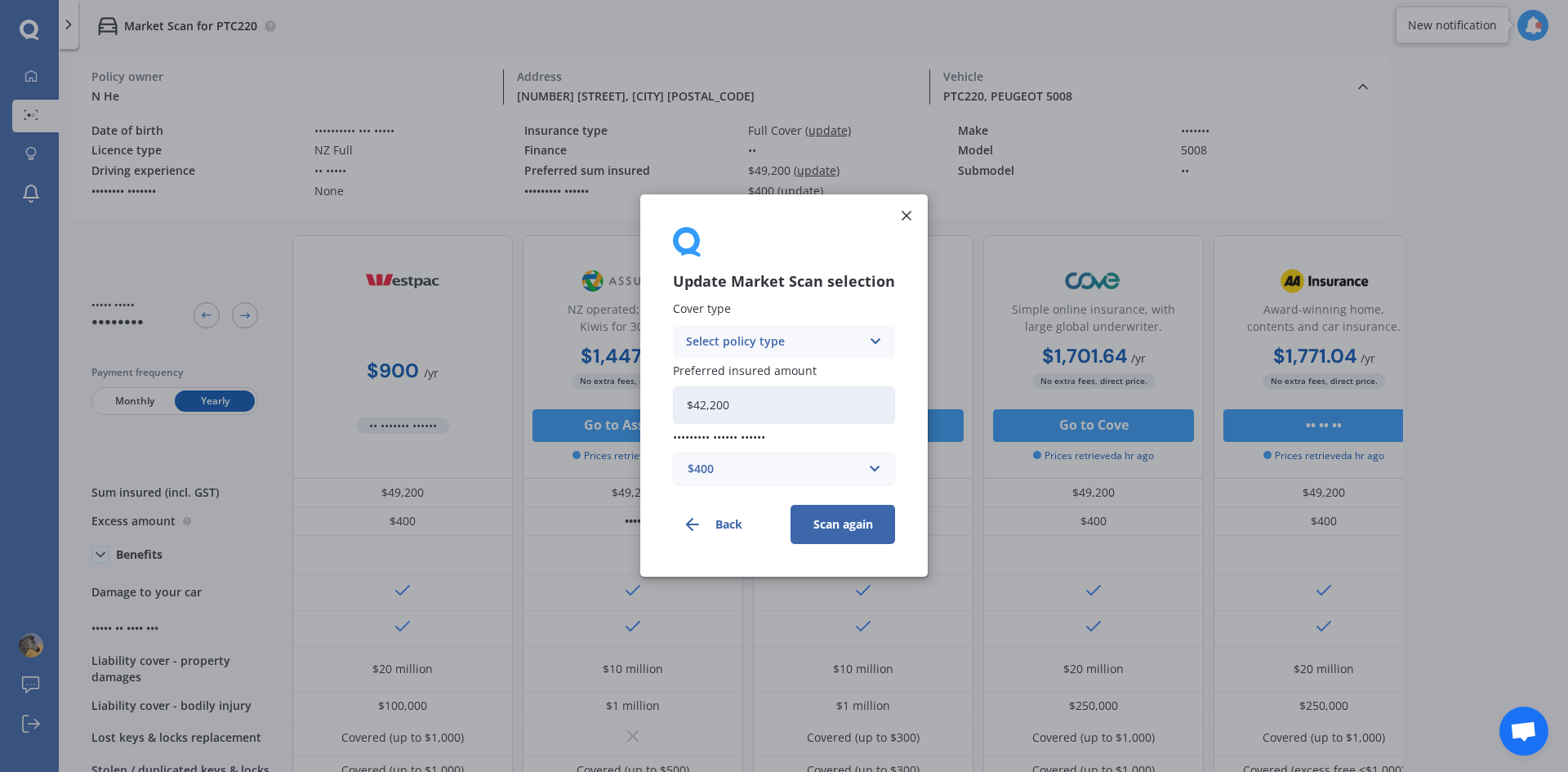 click on "$42,200" at bounding box center (784, 405) 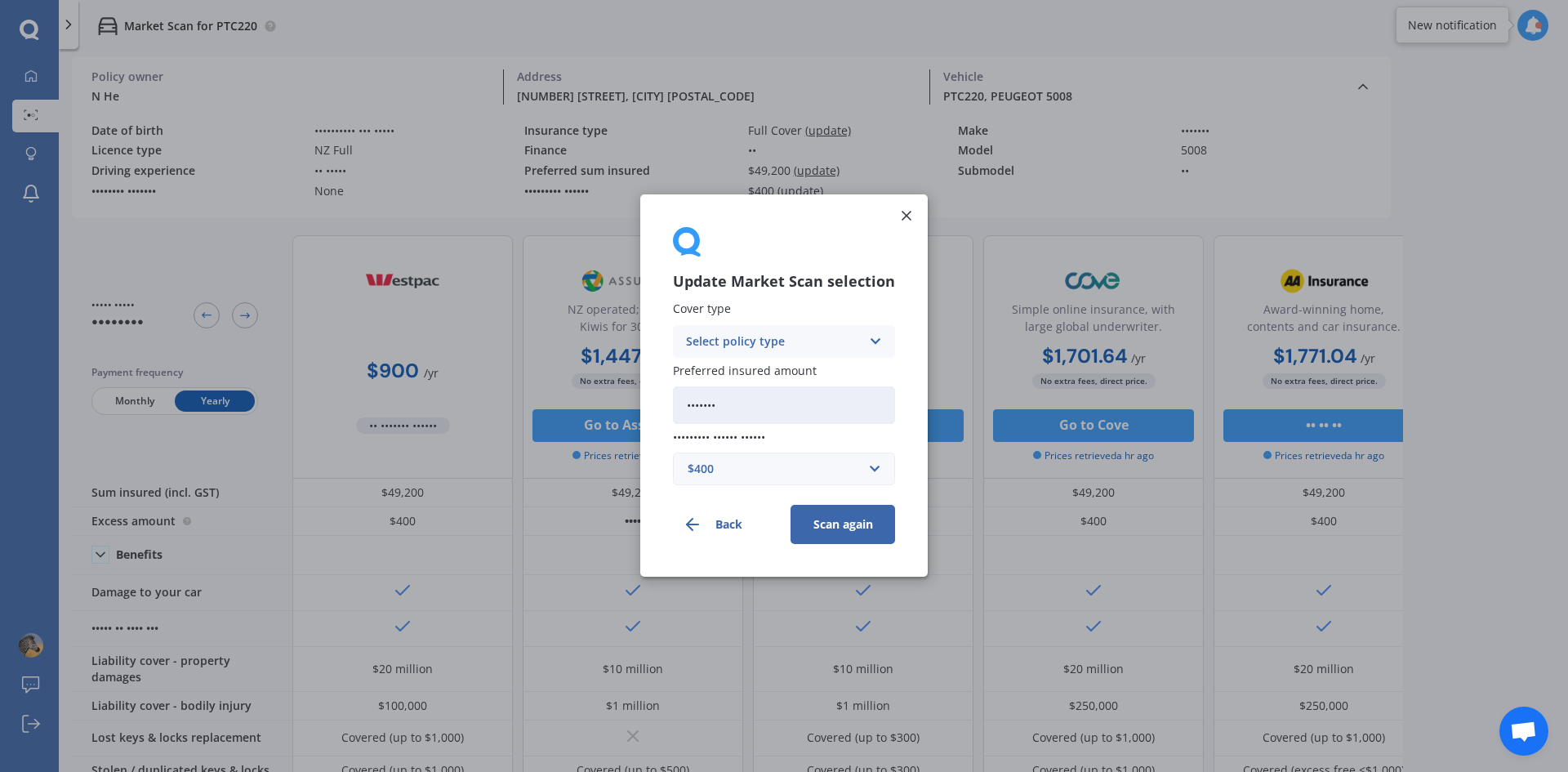 type on "•••••••" 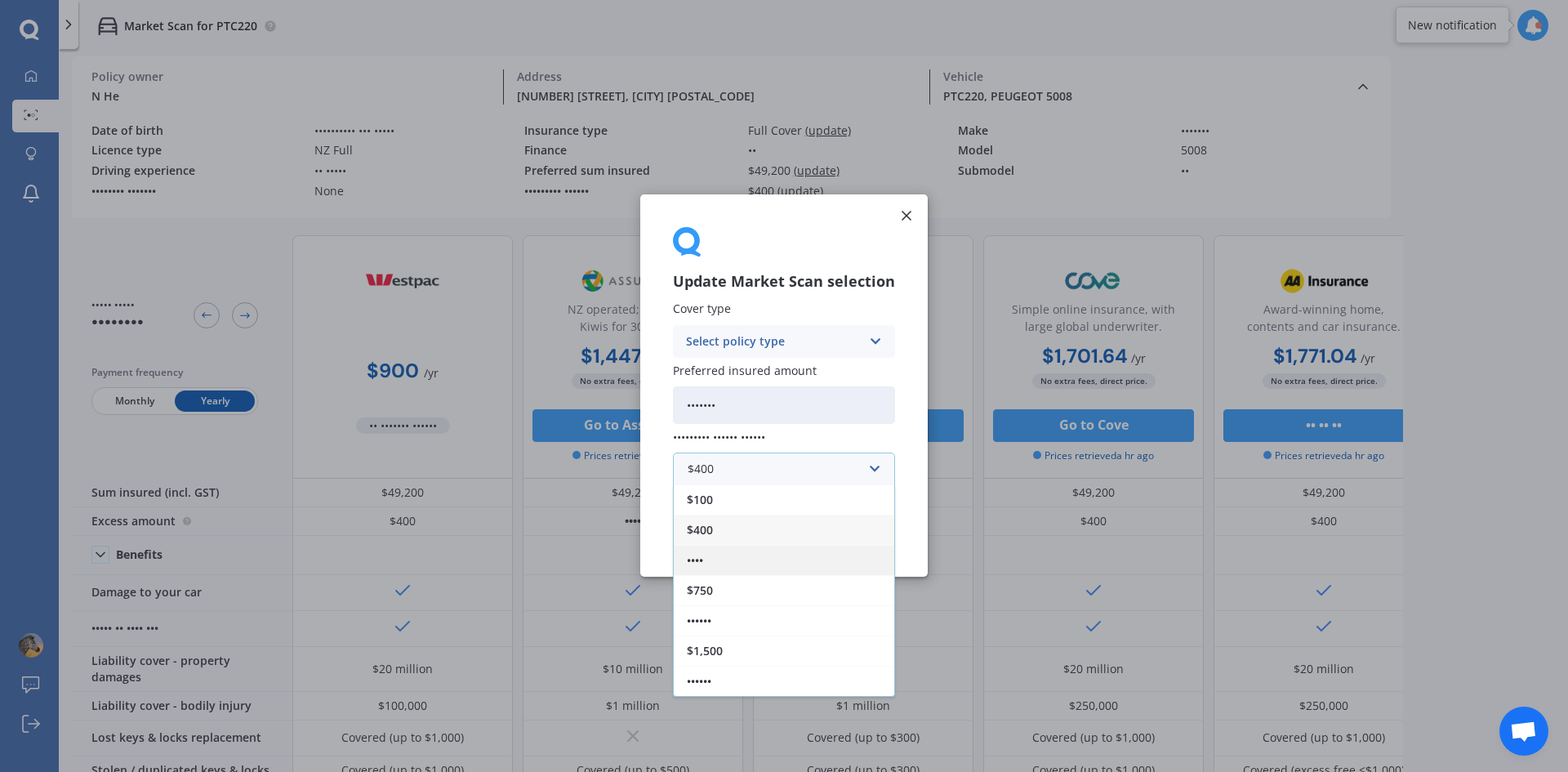 click on "••••" at bounding box center [784, 560] 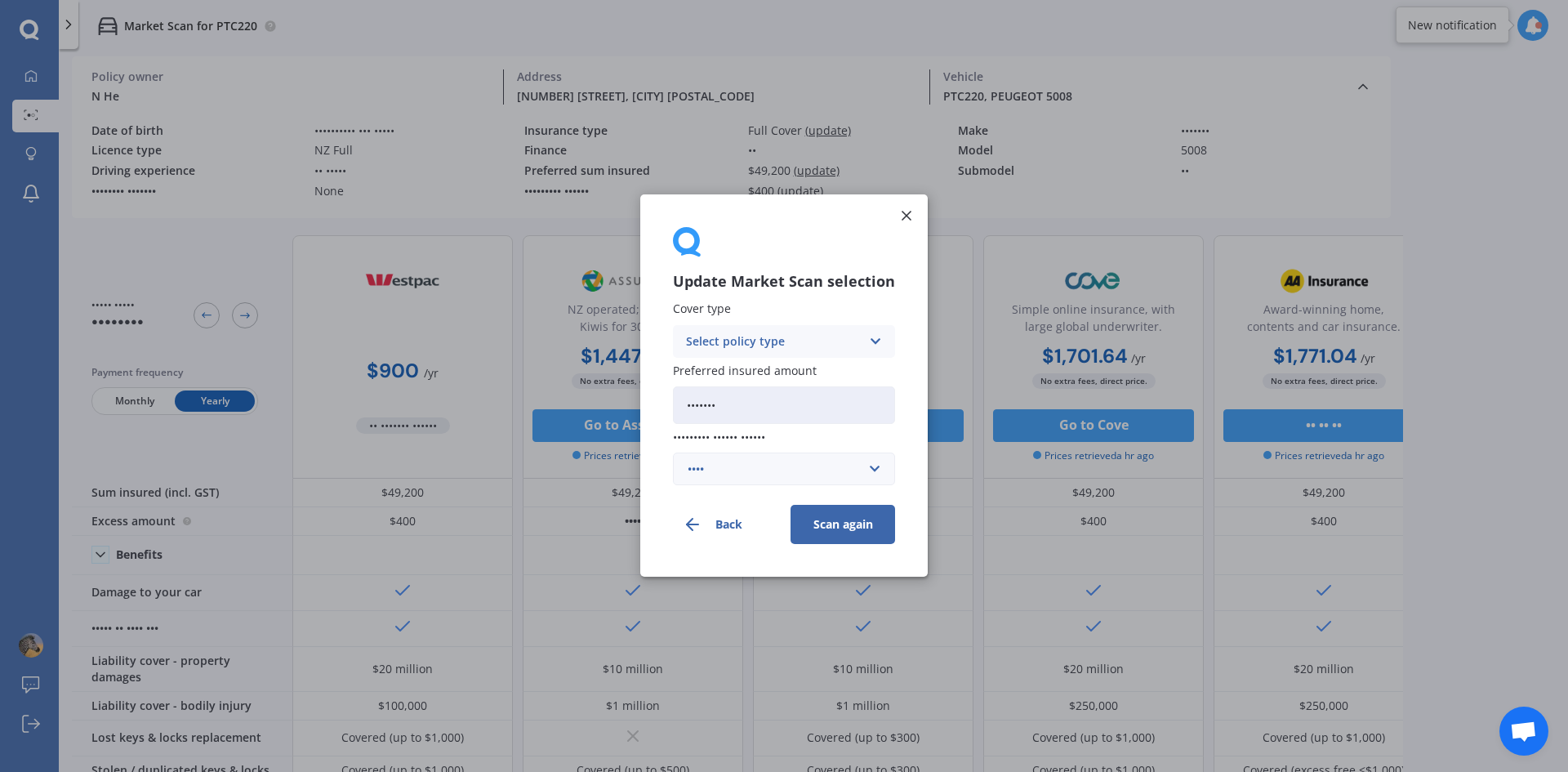 click on "Scan again" at bounding box center (843, 525) 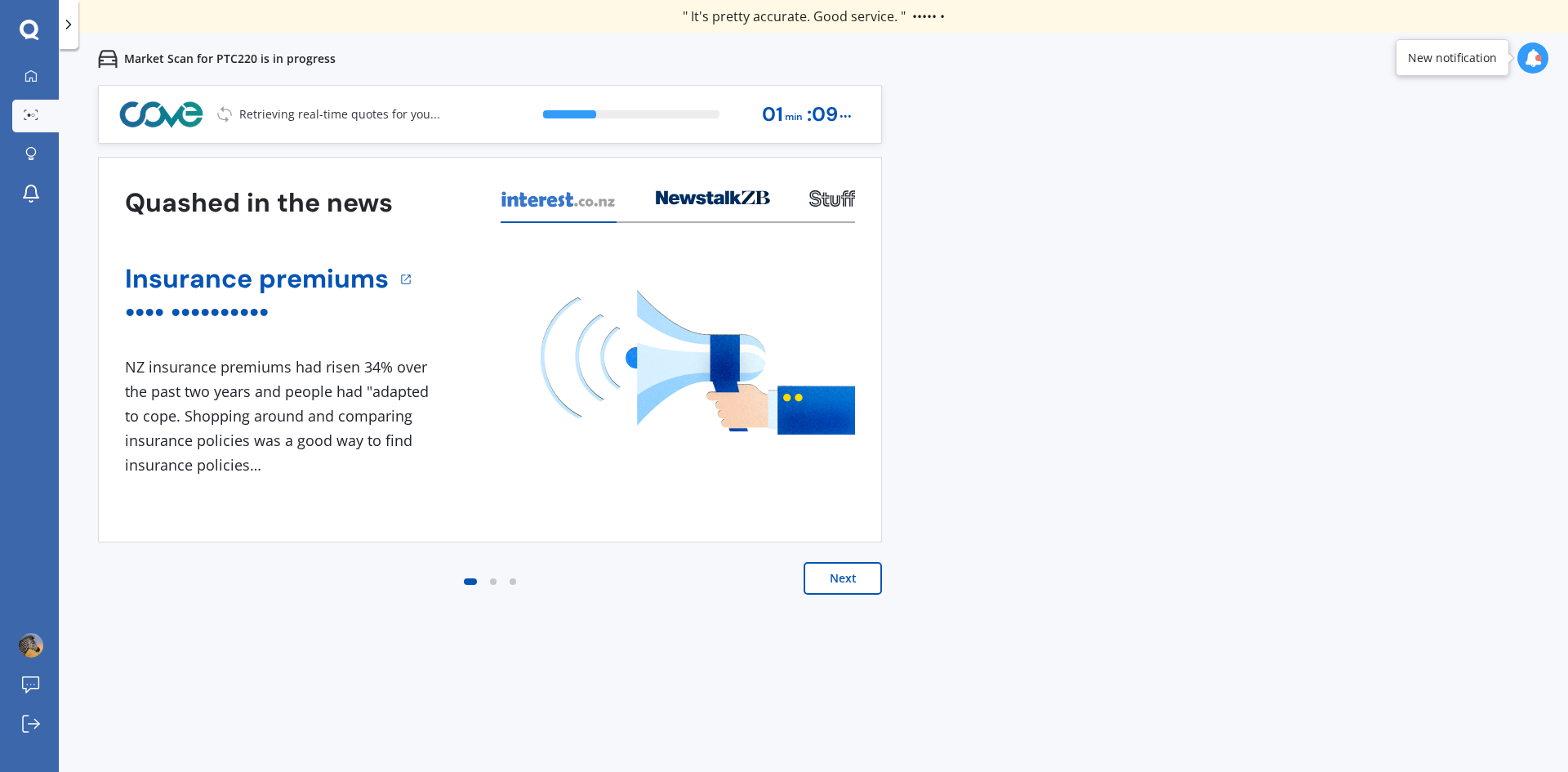 click on "Previous 60,000+ Kiwis have signed up to shop and save on insurance with us " Helpful tool, just that my current insurance is cheaper. " Casey, H " I have already recommended Quashed to many family and friends. This is fantastic. Thank you. " Quinn, M " A very useful tool and is easy to use. Highly recommended! " Yang, Z " Useful tool to check whether our current prices are competitive - which they are. " Kate, G " My current car insurance was half of the cheapest quoted here, so I'll stick with them. " Hayley, N " Gave exactly the same results. " Phillip, S " It's pretty accurate. Good service. " Mala, P " That was very helpful as it provided all the details required to make the necessary decision. " Tony, I " I've already recommended to a number of people. " Vanessa, J " Good to know my existing cover is so good! " Sheridan, J " Excellent site! I saved $300 off my existing policy. " Lian, G " Great stuff team! first time using it, and it was very clear and concise. " Lewis, B   Next 30 % 01 min :  09 sec" at bounding box center (813, 446) 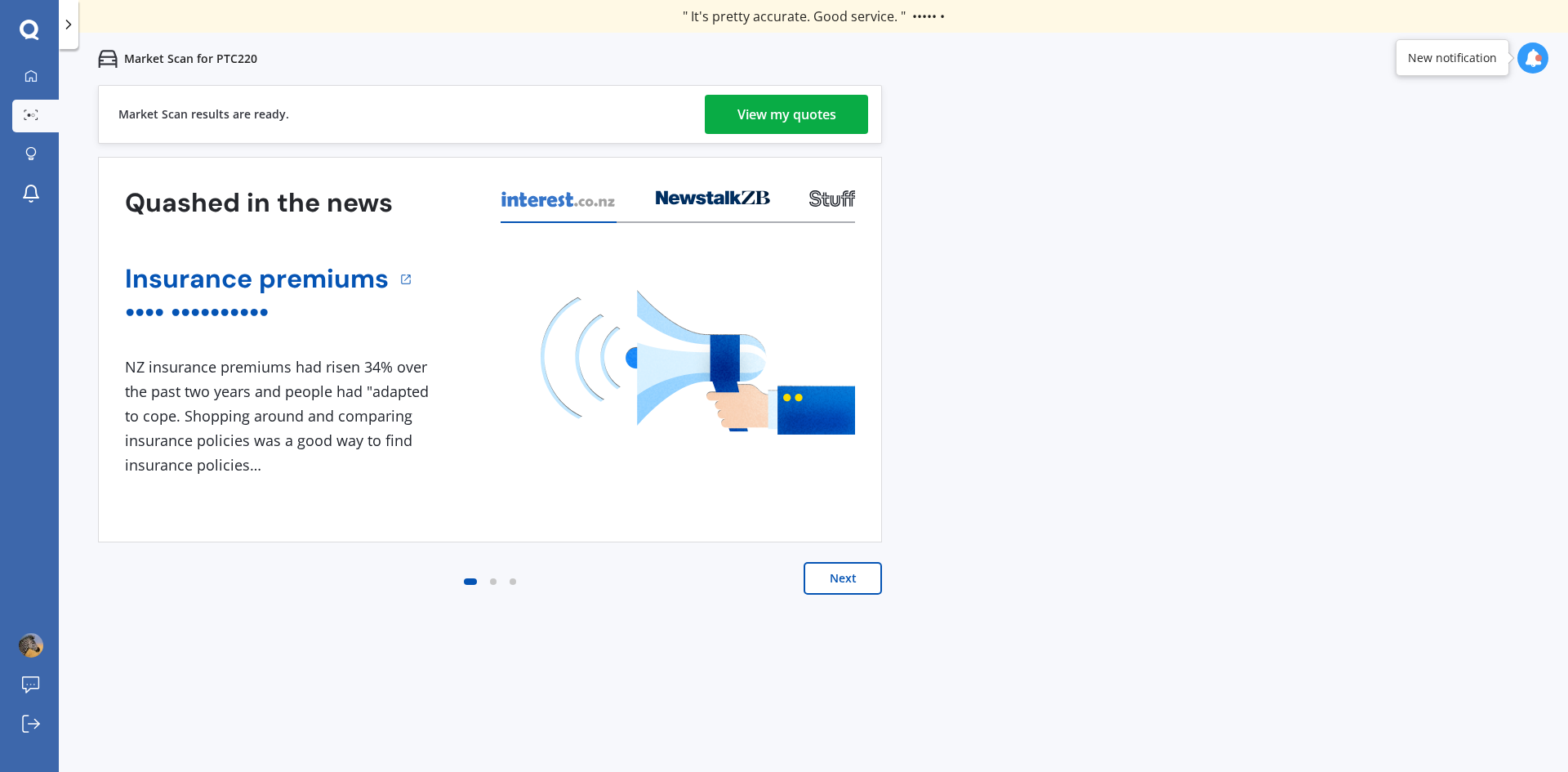 click on "View my quotes" at bounding box center (786, 114) 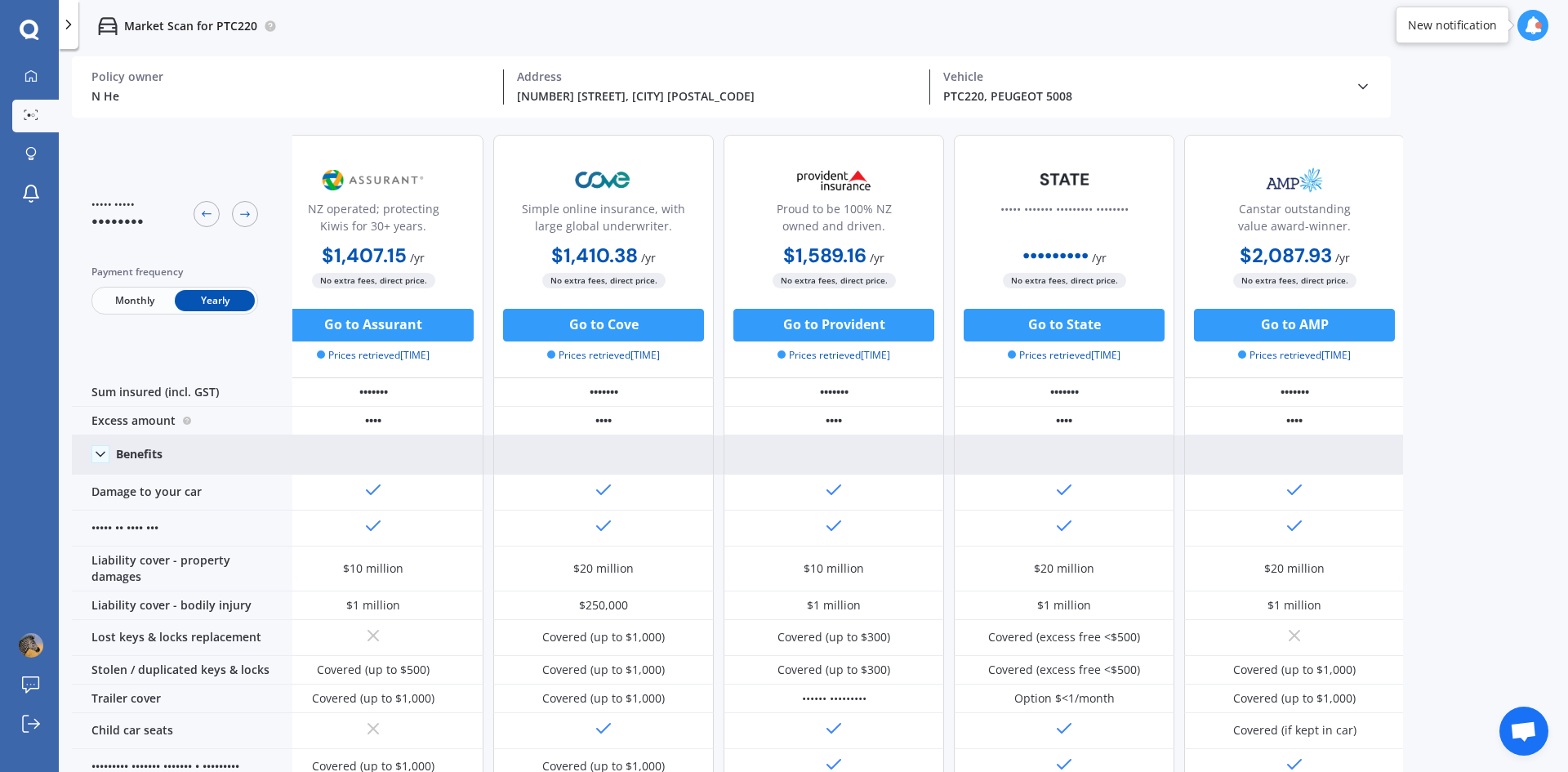 scroll, scrollTop: 0, scrollLeft: 270, axis: horizontal 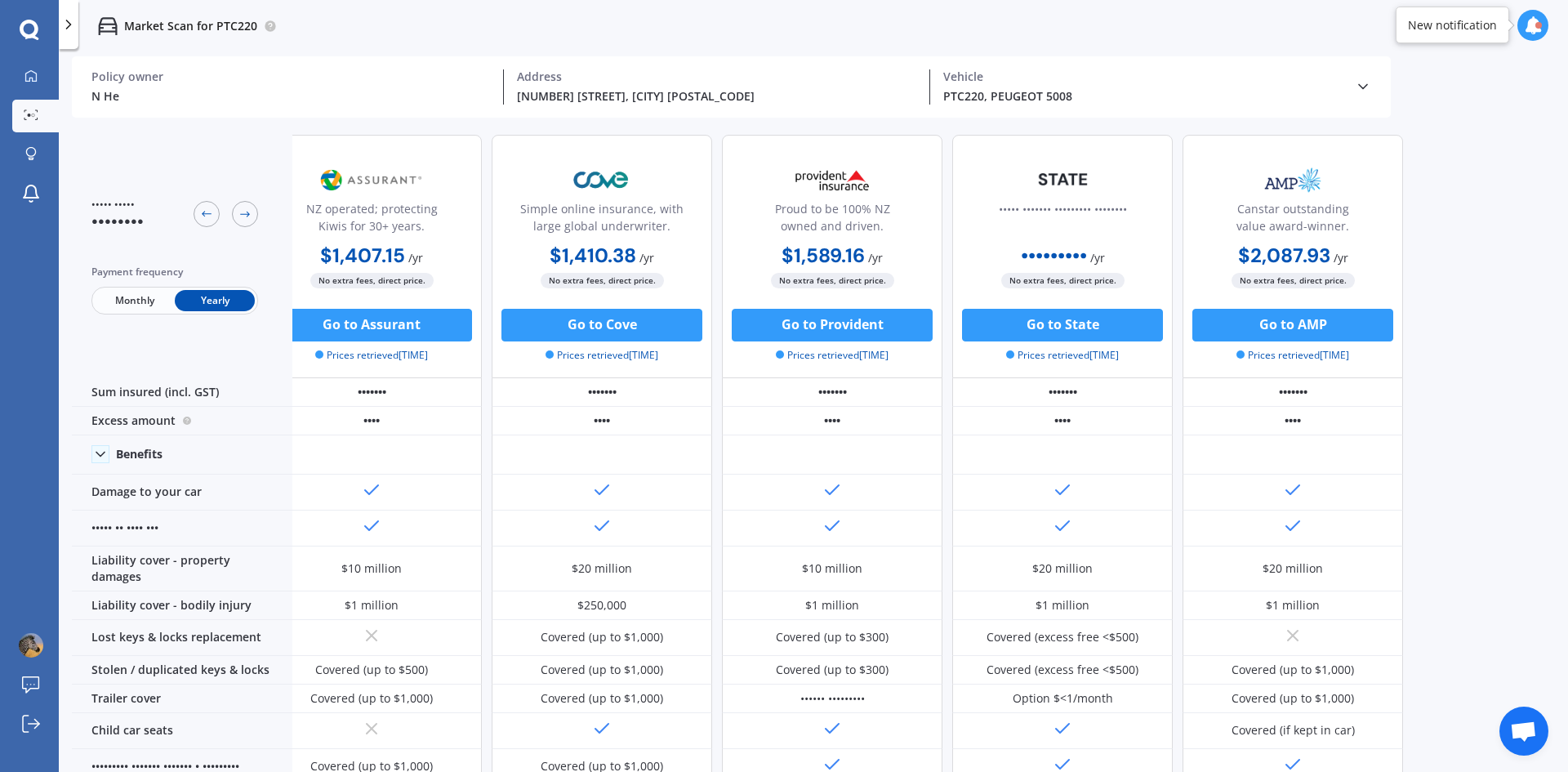 click at bounding box center (1363, 87) 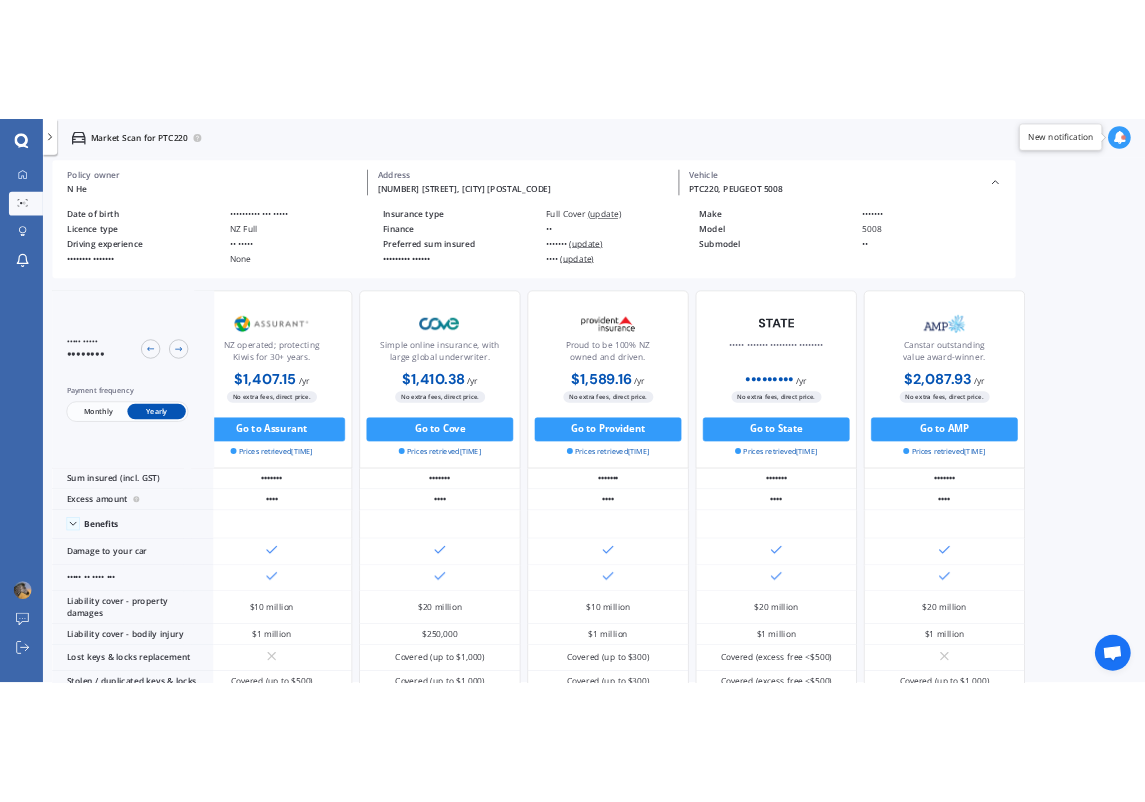 scroll, scrollTop: 0, scrollLeft: 330, axis: horizontal 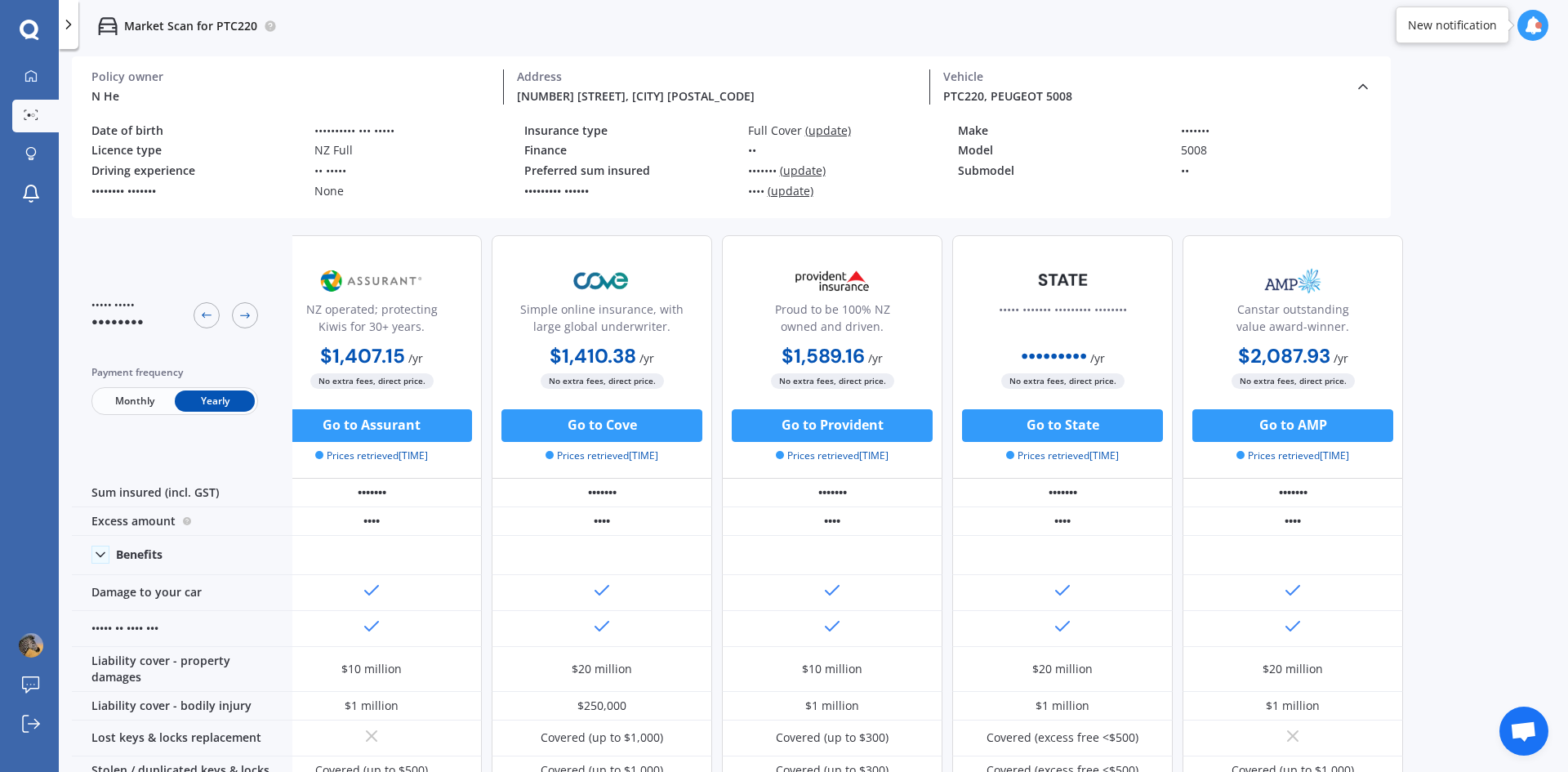 click on "Policy owner [LAST] Address [NUMBER] [STREET], [CITY], [COUNTRY] PTC220, PEUGEOT 5008 Date of birth [DD]/[MM]/[YYYY] ([AGE] y.o.) Licence type NZ Full Driving experience 5+ years Accident history None Insurance type Full Cover (update) Finance No Preferred sum insured $[NUMBER] (update) Preferred excess $[NUMBER] (update) Make PEUGEOT Model 5008 Submodel GT We've found 6 options Payment frequency Monthly Yearly $[NUMBER] / yr My current policy NZ operated; protecting Kiwis for 30+ years. $[NUMBER] / yr $[NUMBER] / yr $[NUMBER] / mo No extra fees, direct price. Go to Assurant Prices retrieved secs ago Simple online insurance, with large global underwriter. $[NUMBER] / yr $[NUMBER] / yr $[NUMBER] / mo No extra fees, direct price. Go to Cove Prices retrieved secs ago Proud to be 100% NZ owned and driven. $[NUMBER] / yr $[NUMBER] / yr $[NUMBER] /" at bounding box center (813, 413) 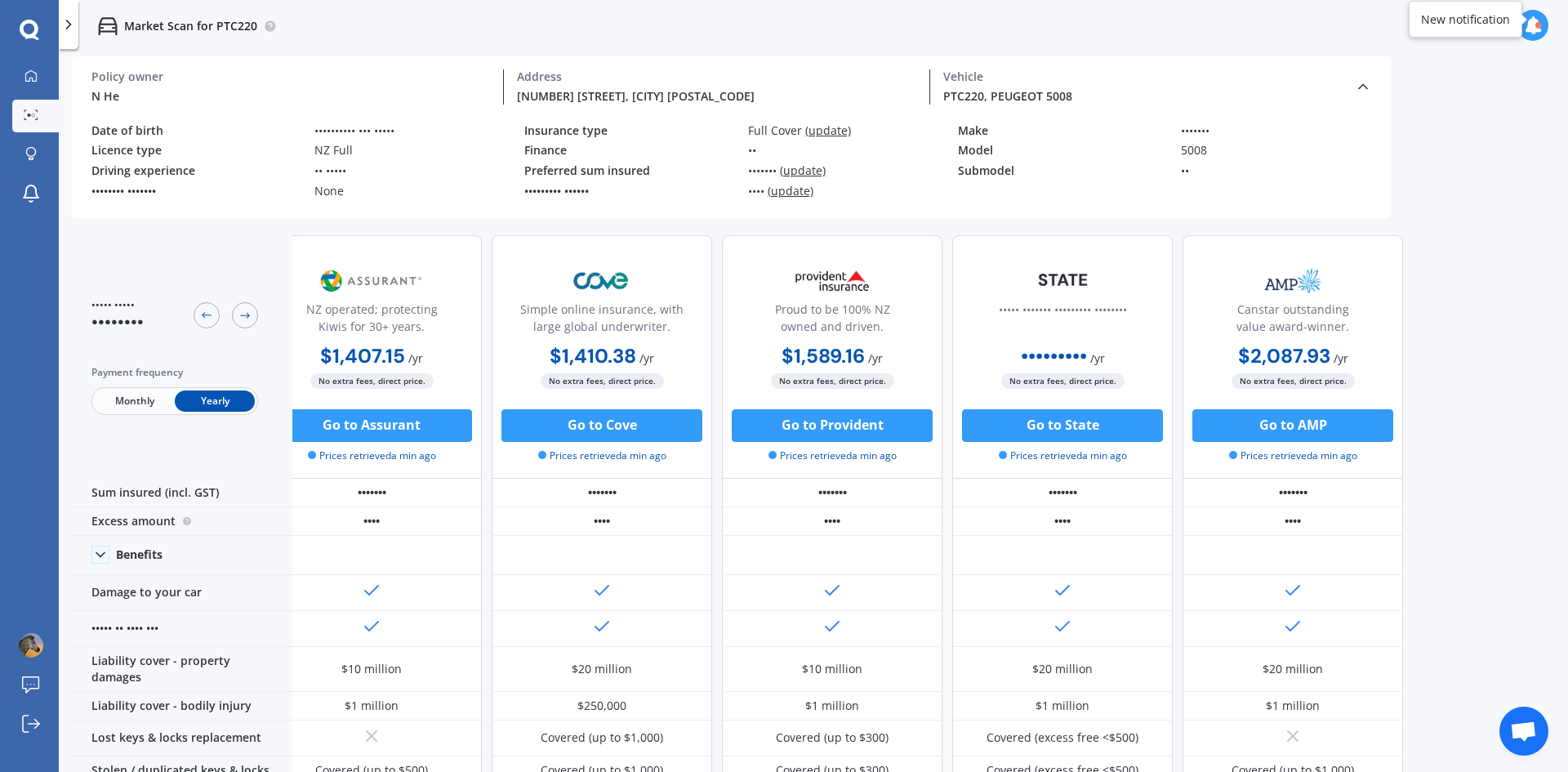 scroll, scrollTop: 0, scrollLeft: 270, axis: horizontal 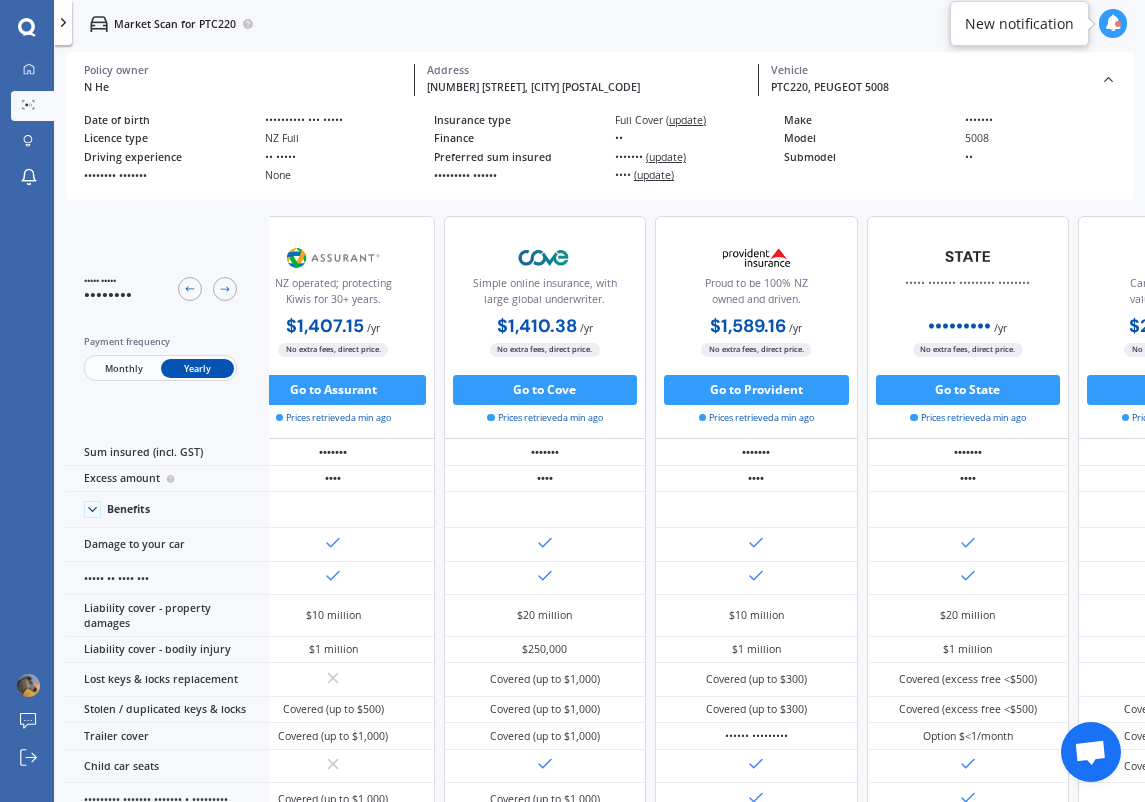click on "Market Scan for PTC220" at bounding box center [599, 24] 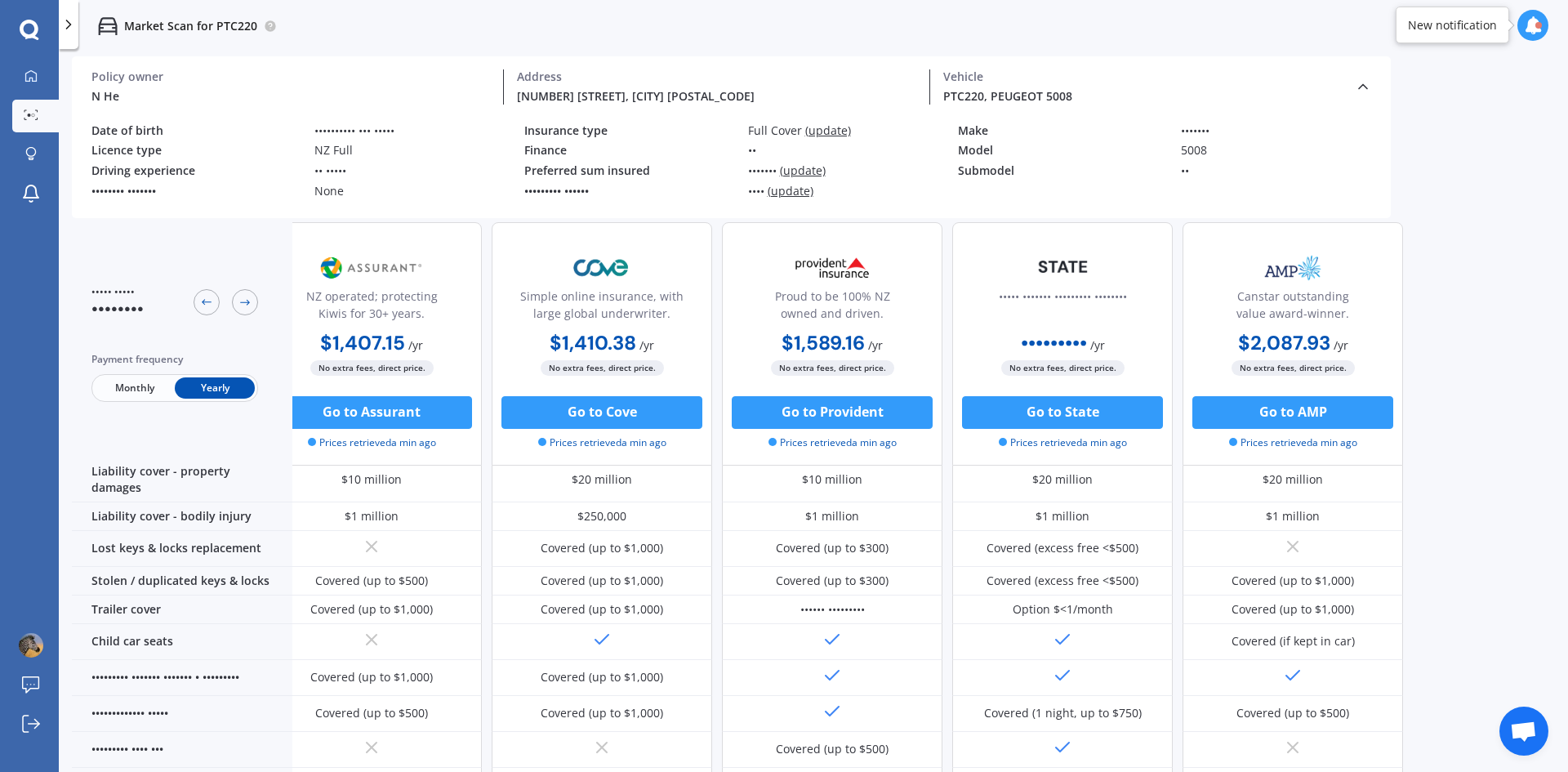 scroll, scrollTop: 190, scrollLeft: 270, axis: both 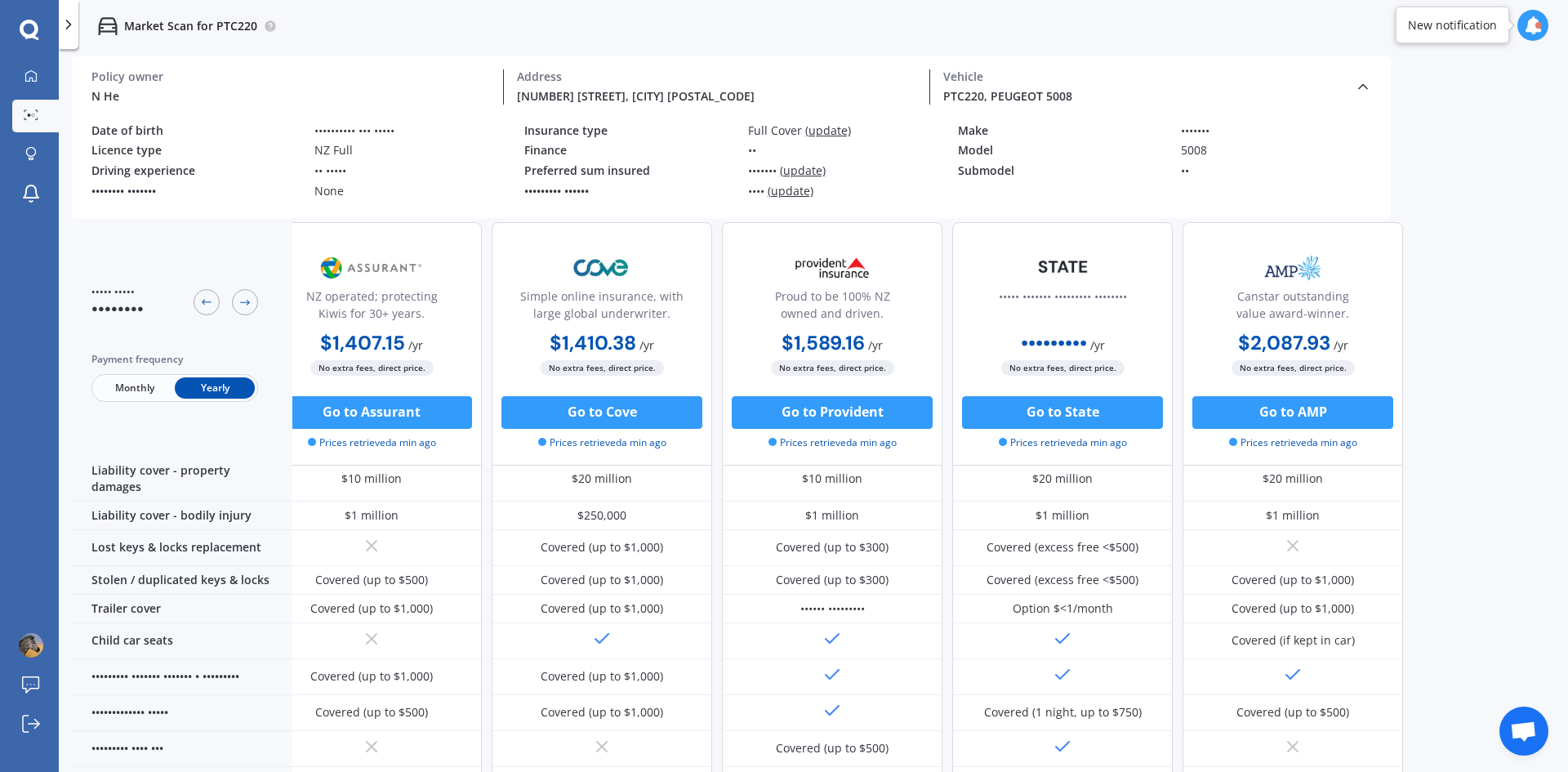 click on "Preferred sum insured" at bounding box center (0, 0) 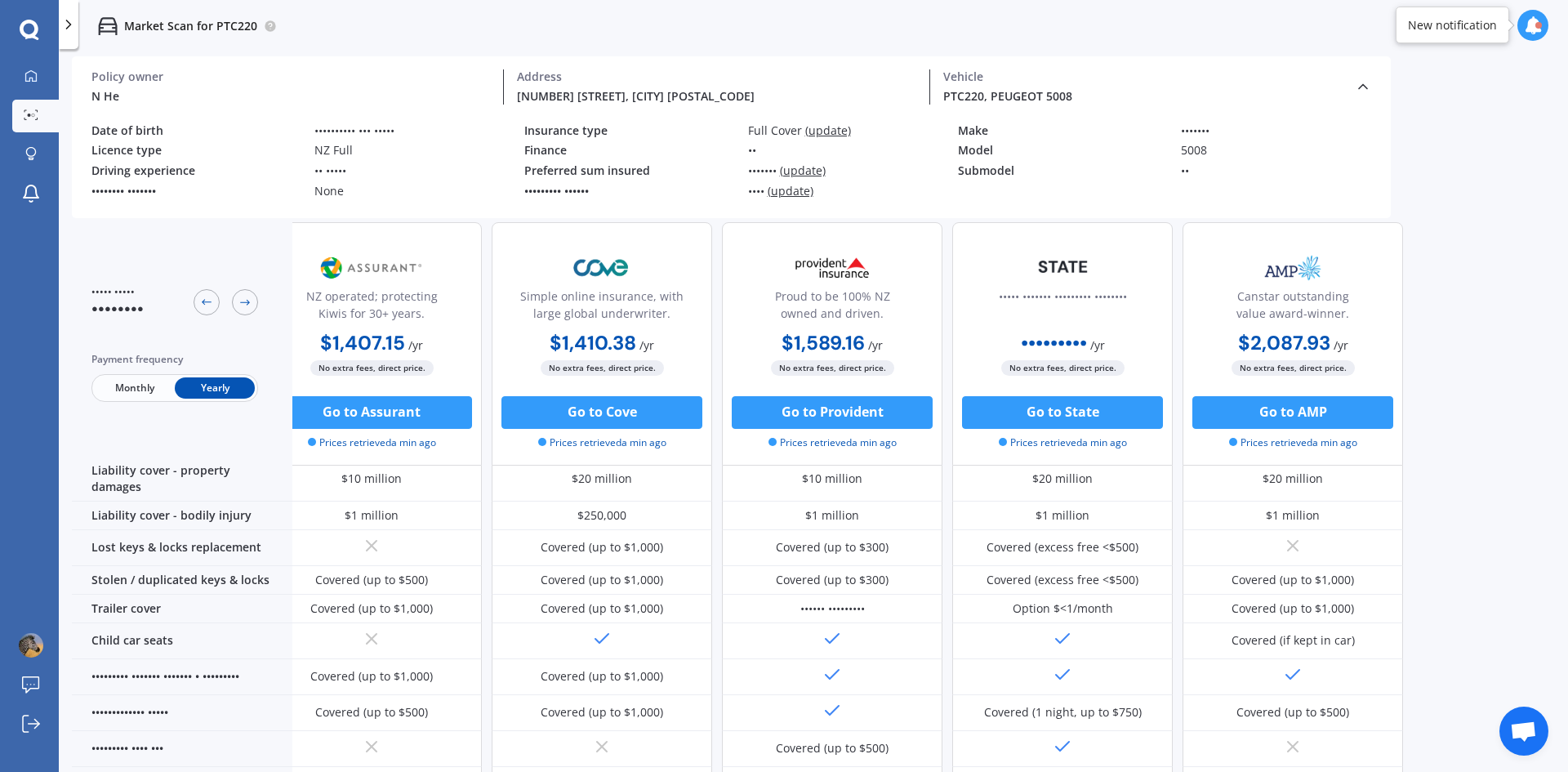 click at bounding box center [69, 25] 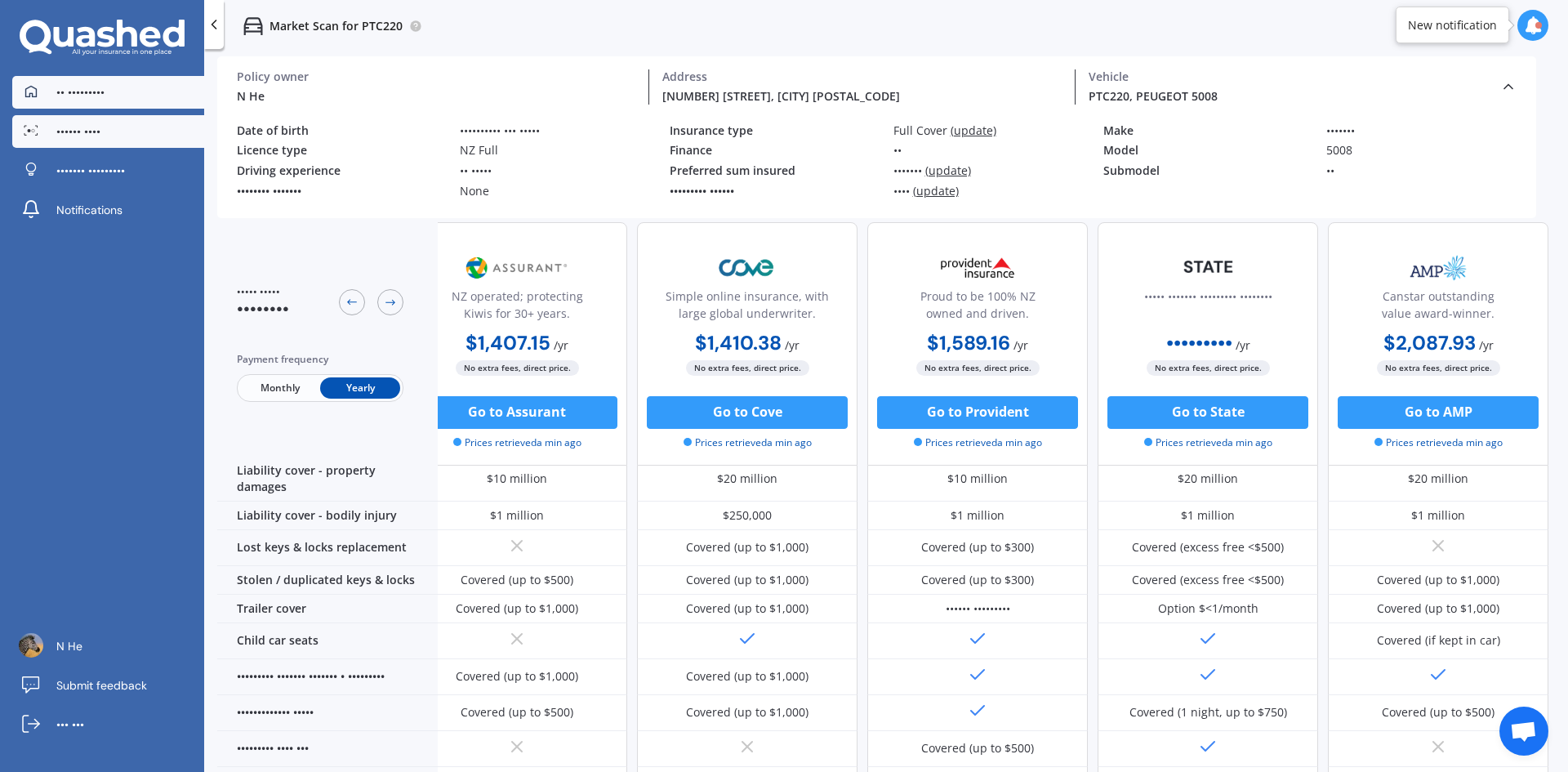 click on "•• •••••••••" at bounding box center (80, 92) 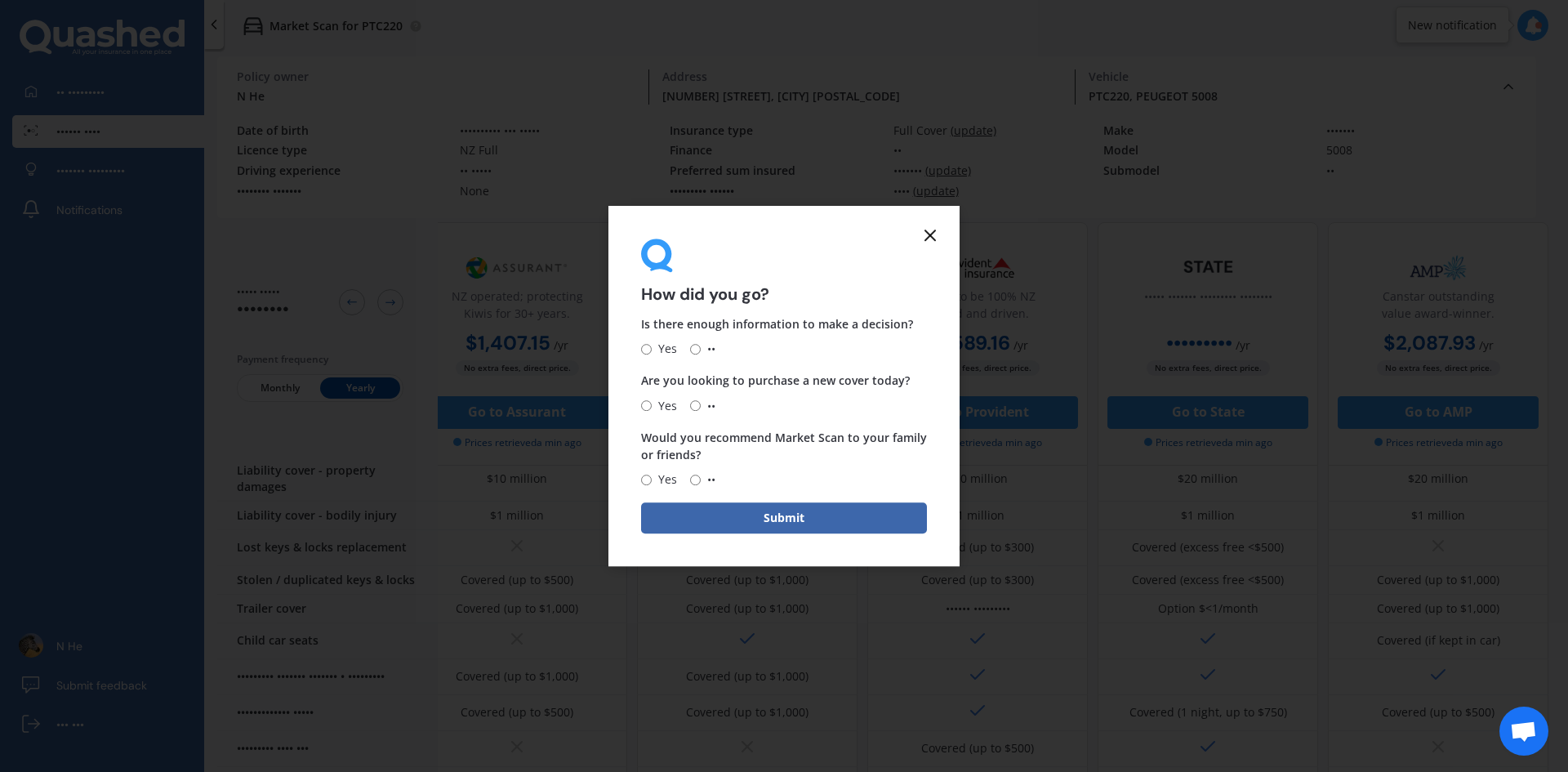 click at bounding box center (930, 235) 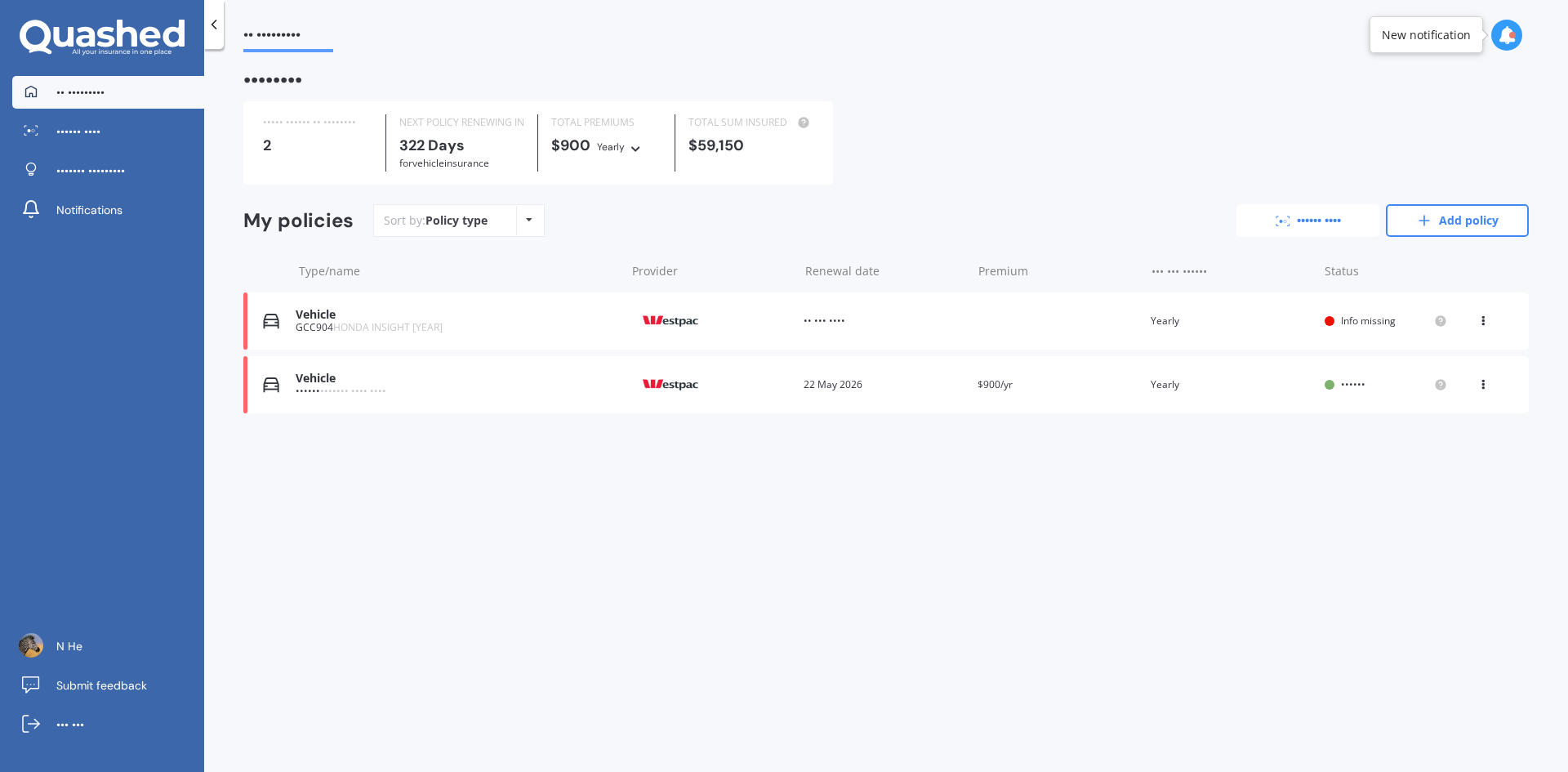click on "•••••• ••••" at bounding box center (1307, 221) 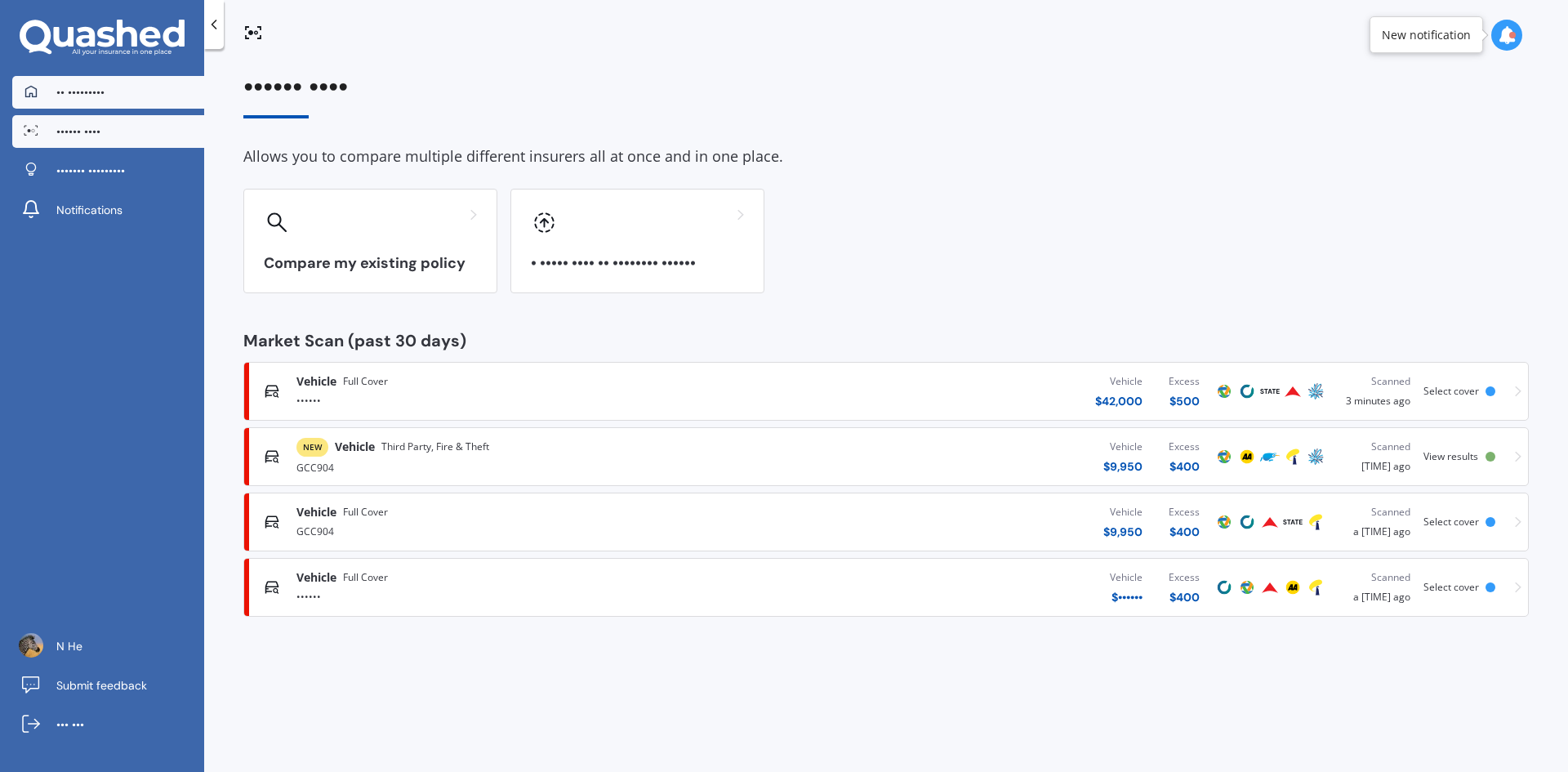 click on "•• •••••••••" at bounding box center [108, 92] 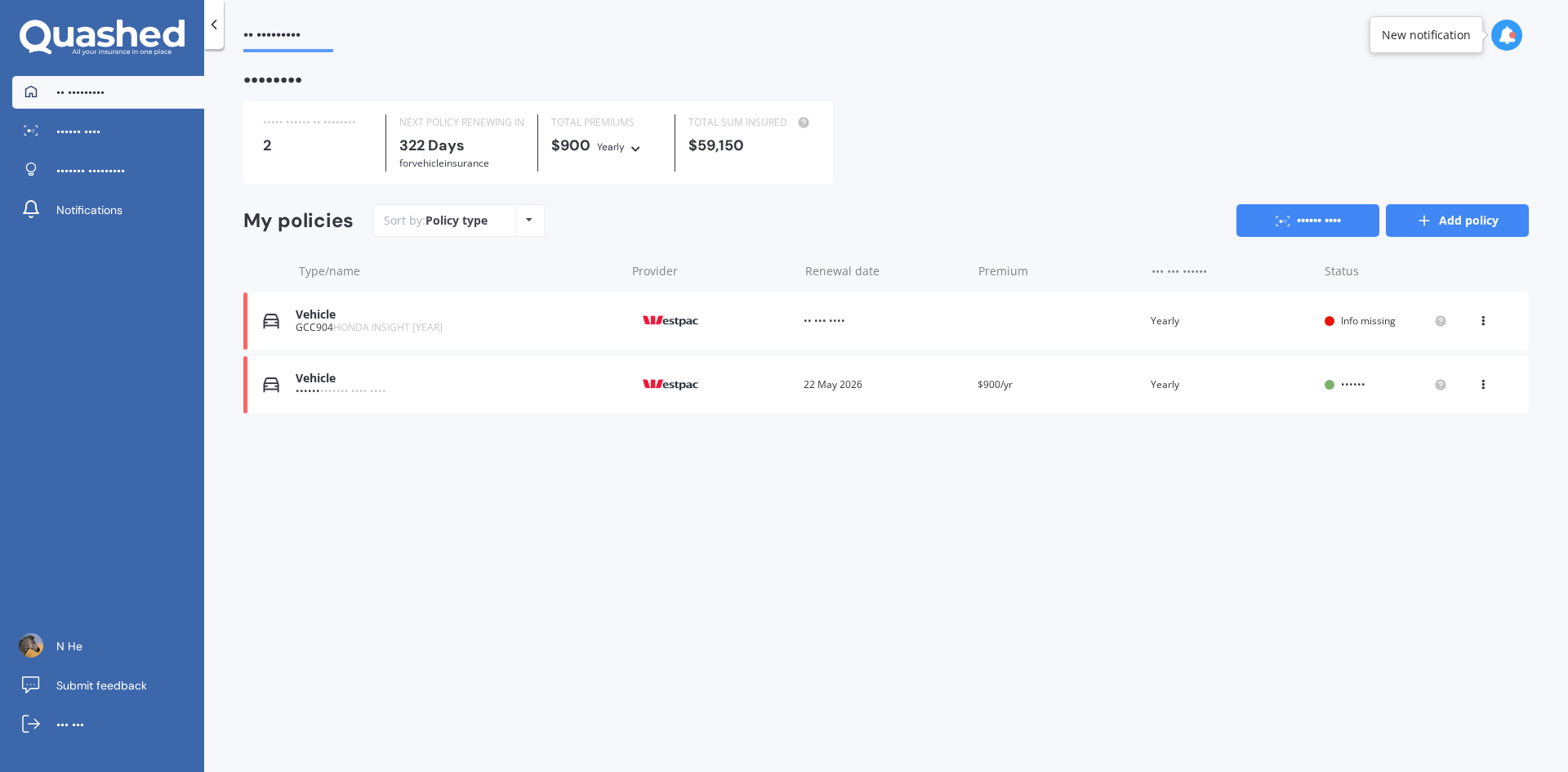 click on "Add policy" at bounding box center (1457, 221) 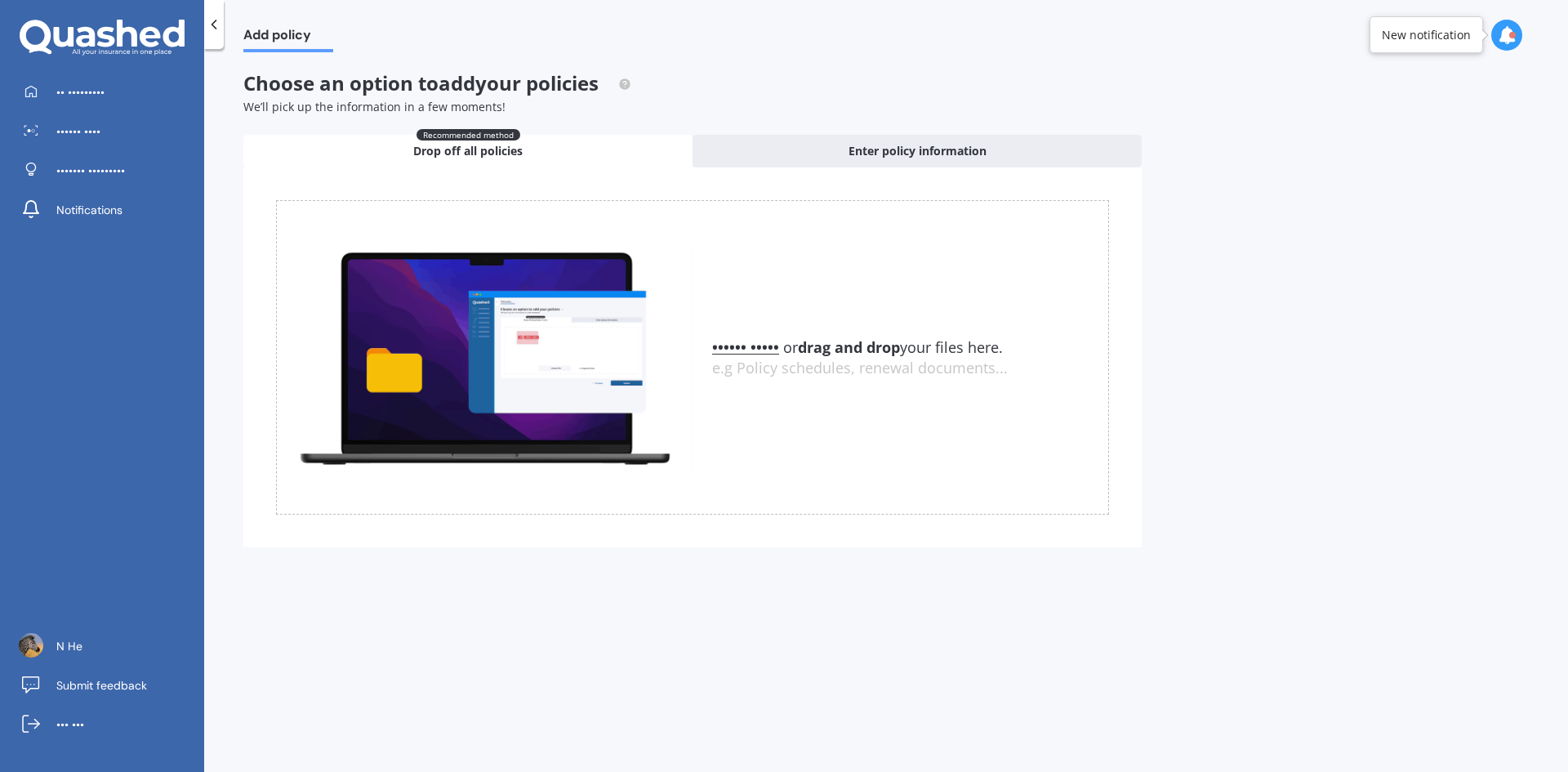 click on "Add policy Choose an option   to  add  your policies We’ll pick up the information in a few moments! Recommended method Drop off all policies Enter policy information Uploading Choose files   or  drag and drop  your files here. Choose files or photos e.g Policy schedules, renewal documents... The file name   already exists, would you like to replace it? Confirm Cancel" at bounding box center [886, 413] 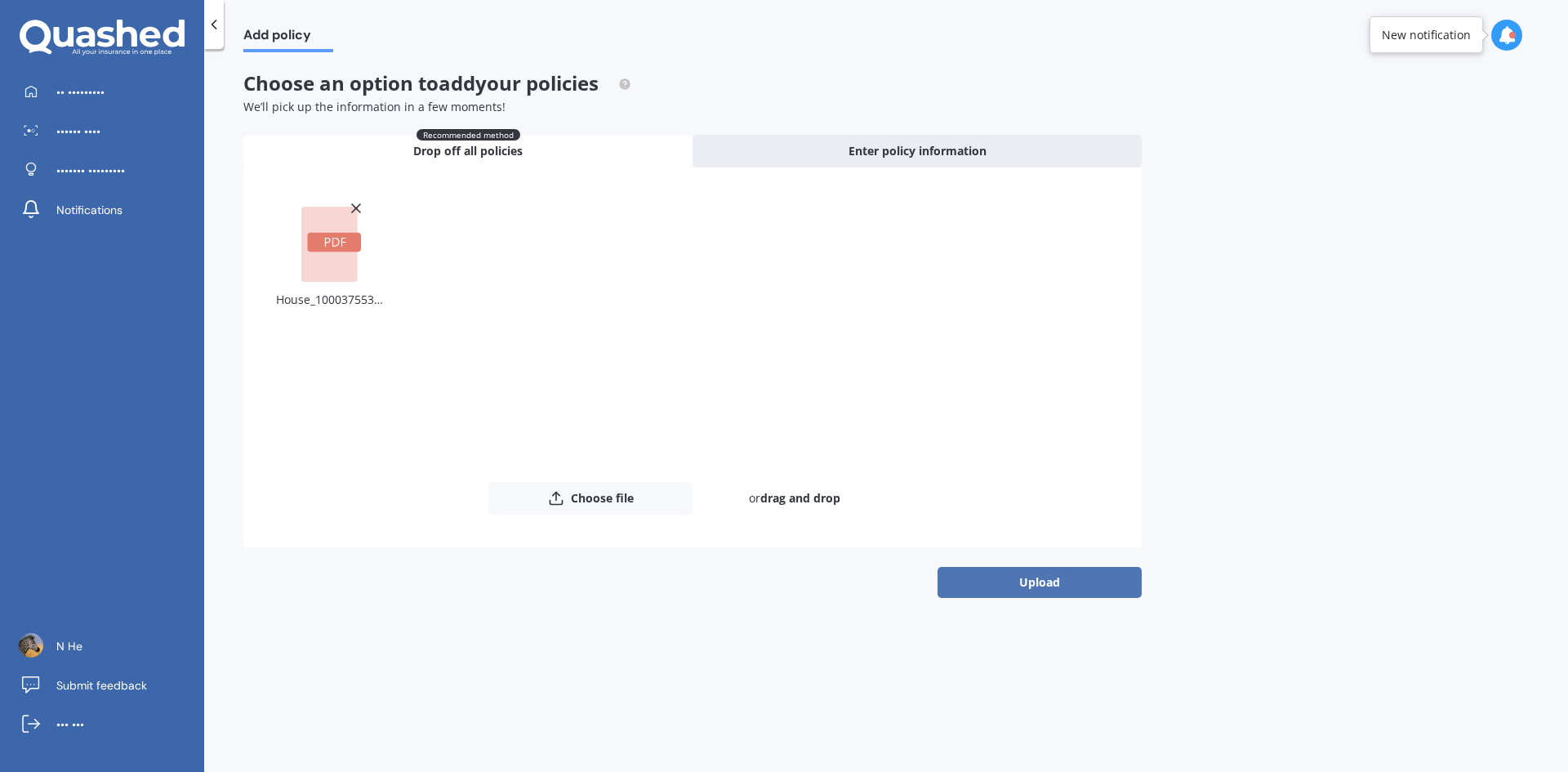 click on "Upload" at bounding box center (1040, 582) 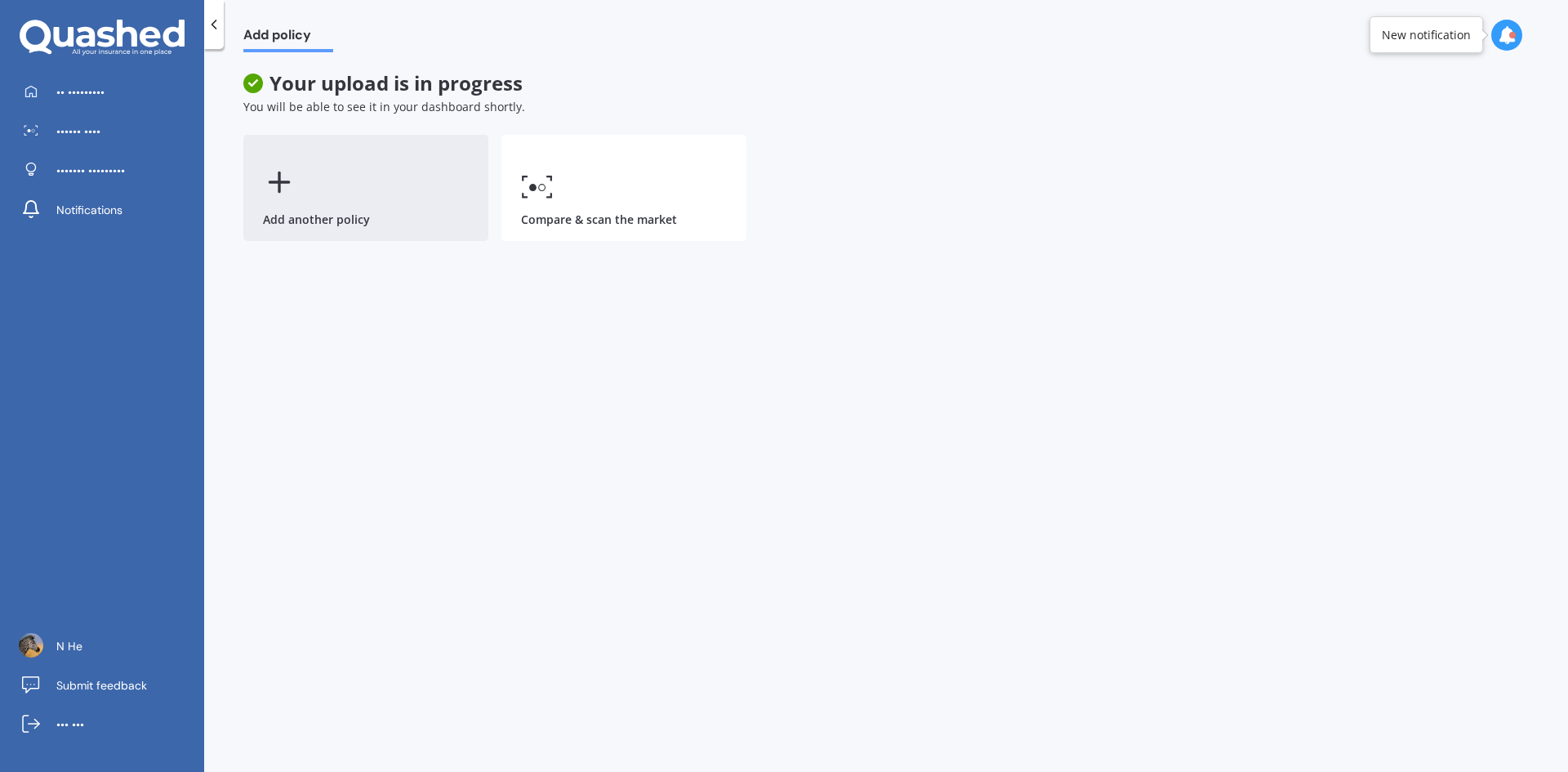 click on "Add another policy" at bounding box center [366, 188] 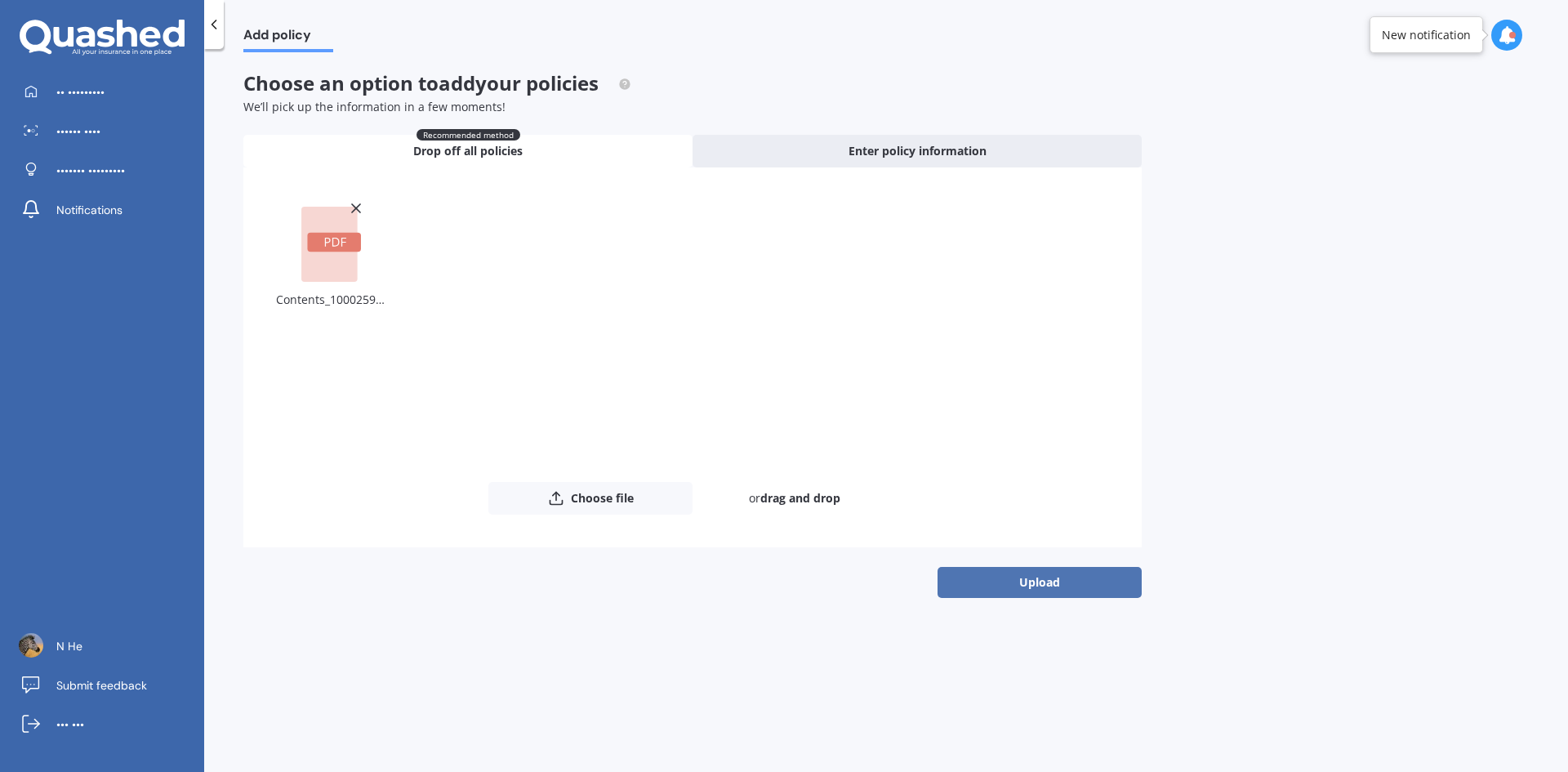 click on "Upload" at bounding box center (1040, 582) 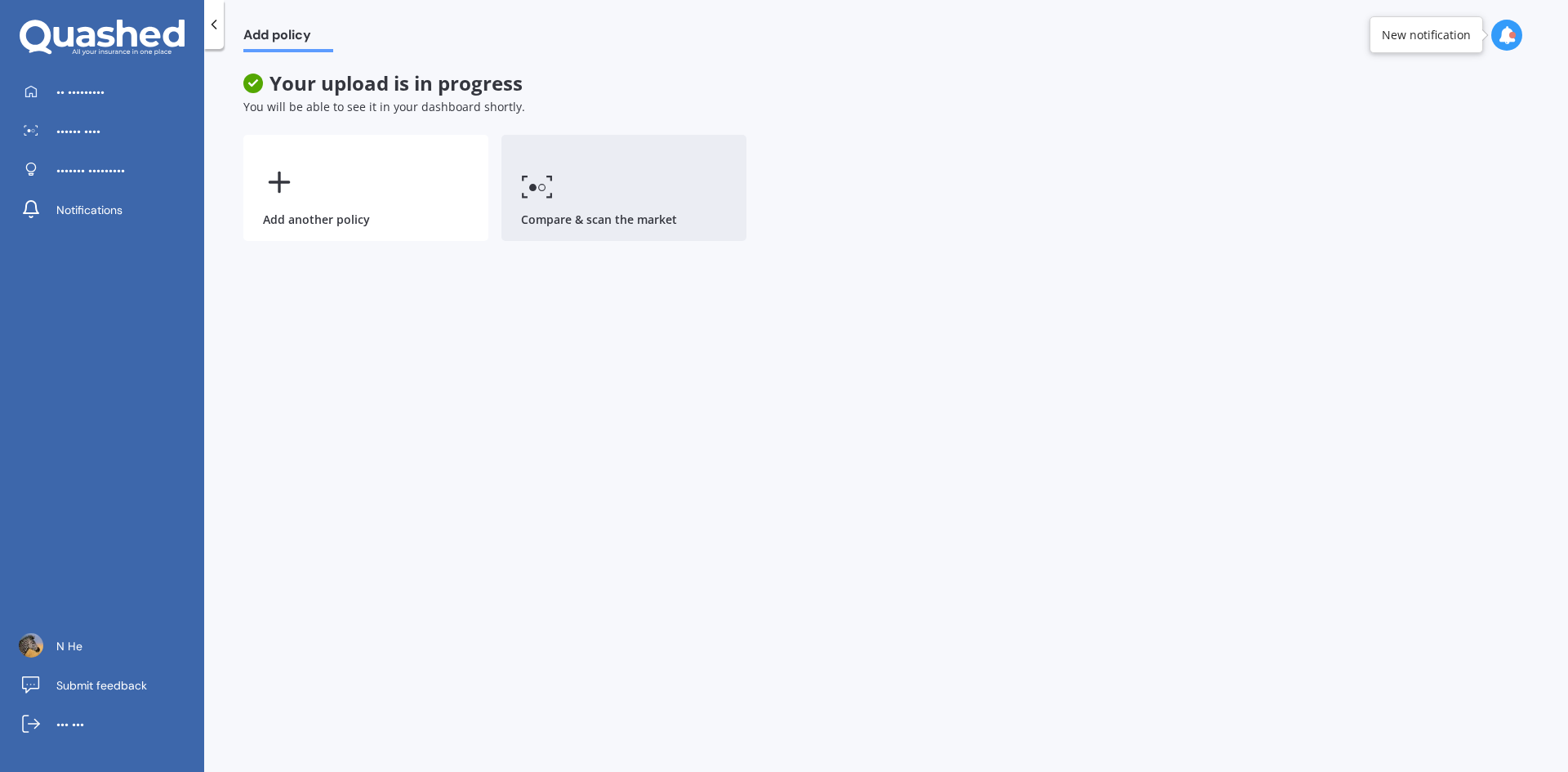 click on "Compare & scan the market" at bounding box center [624, 188] 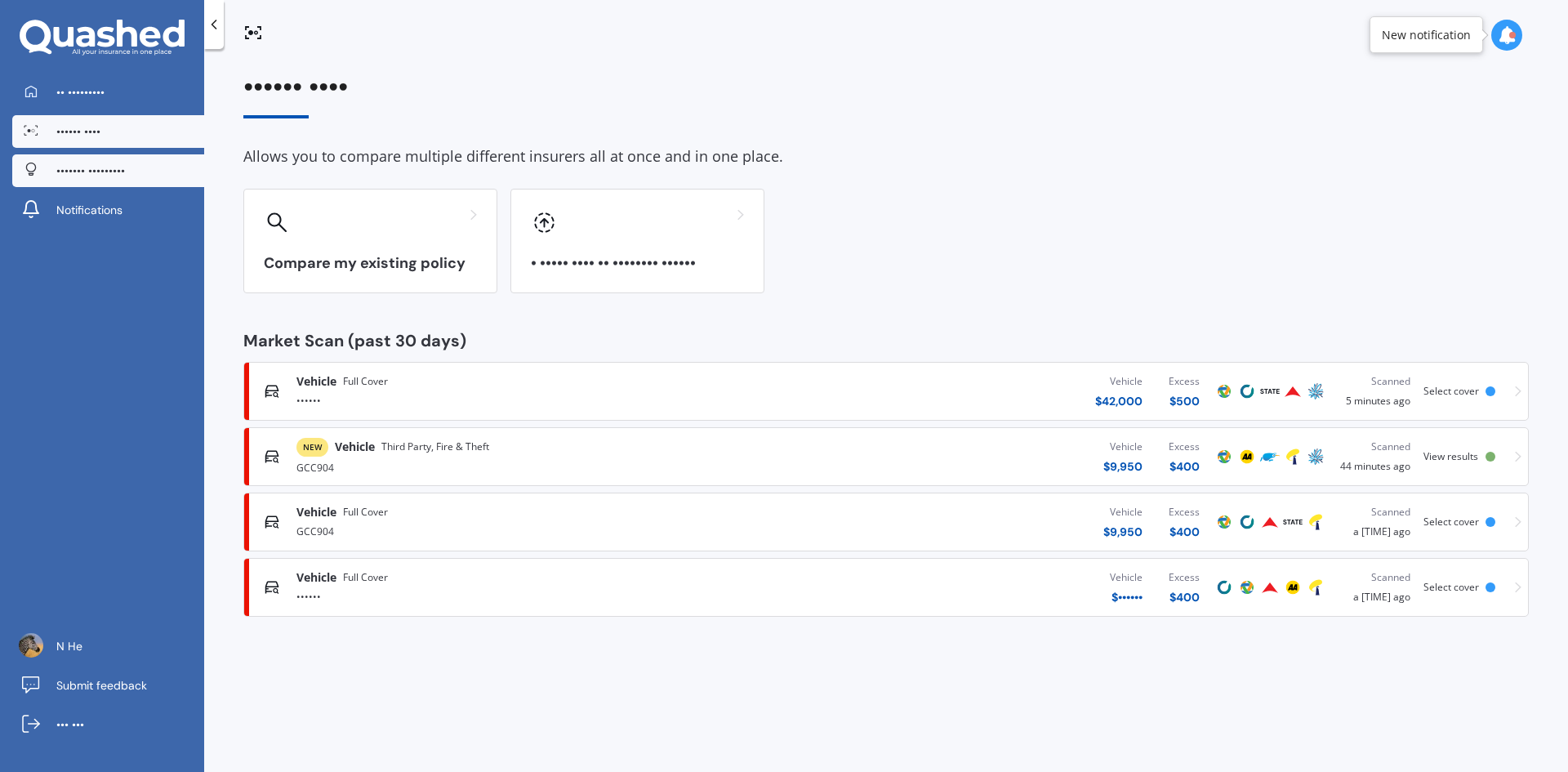 click on "••••••• •••••••••" at bounding box center [91, 171] 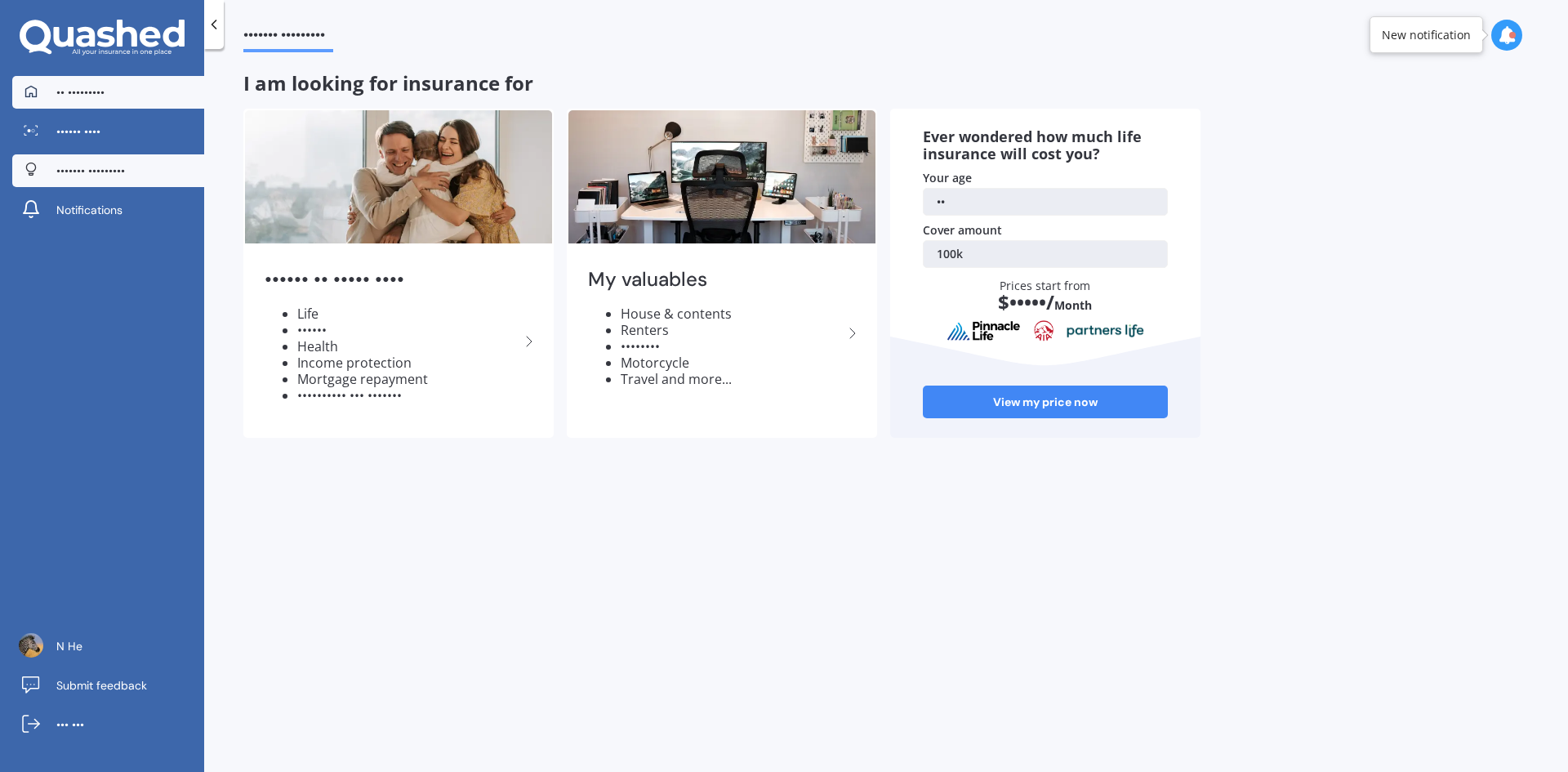 click on "•• •••••••••" at bounding box center [80, 92] 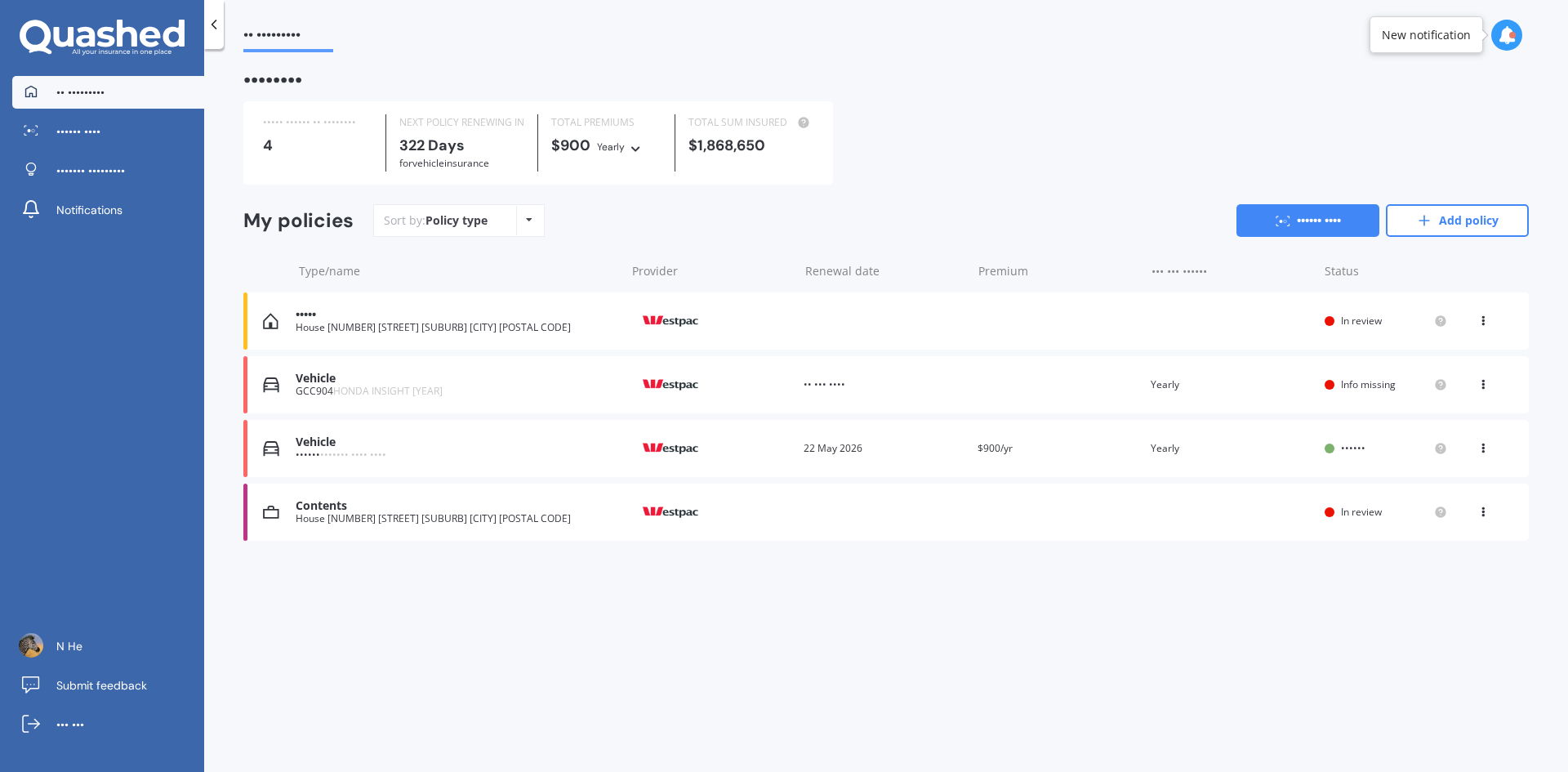 click on "Vehicle GCC904 HONDA INSIGHT 2011 Provider Renewal date 08 Jun 2026 Premium You are paying Yearly Status Info missing View option View policy Delete" at bounding box center [886, 385] 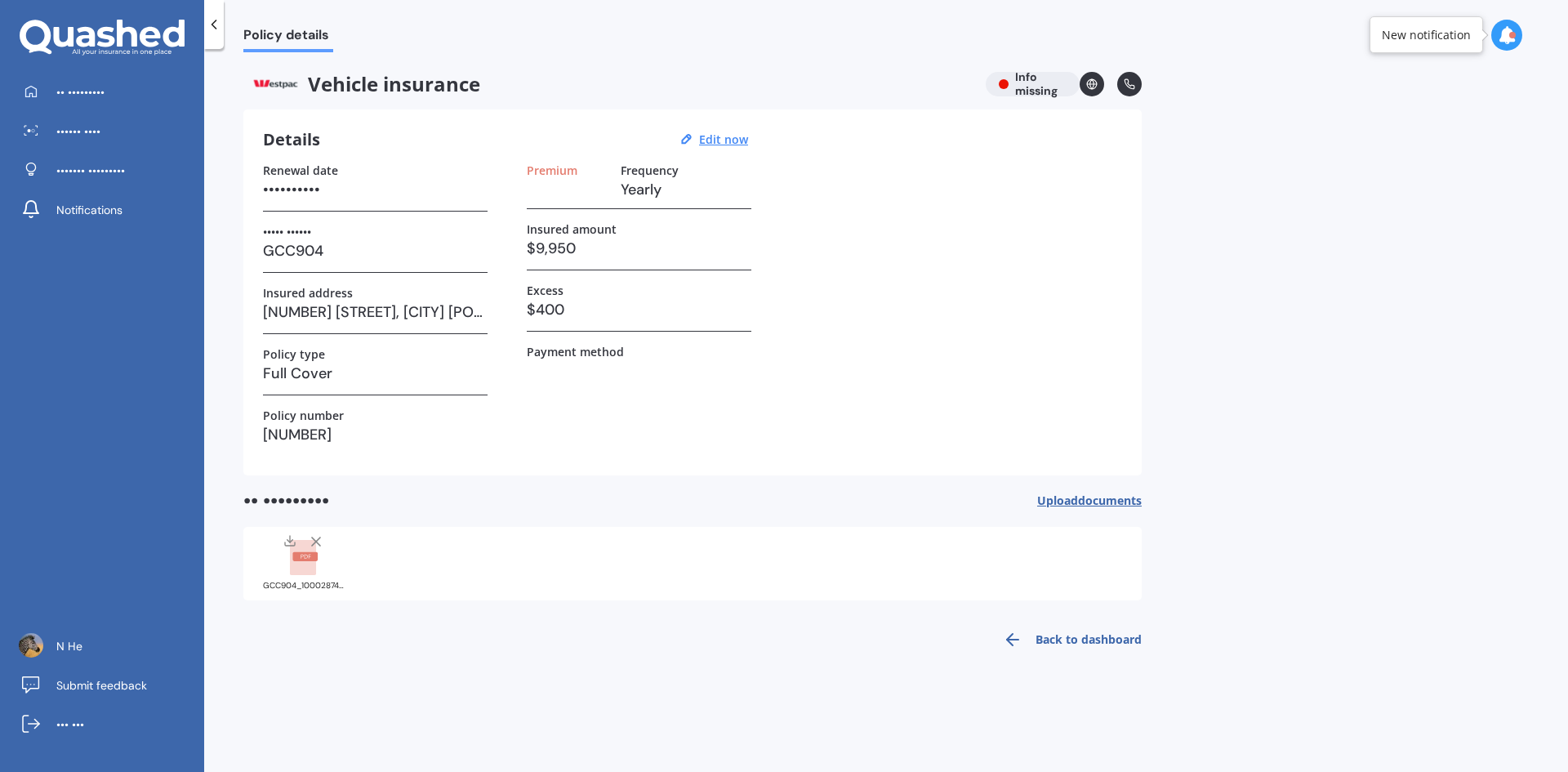 click on "Back to dashboard" at bounding box center [1067, 640] 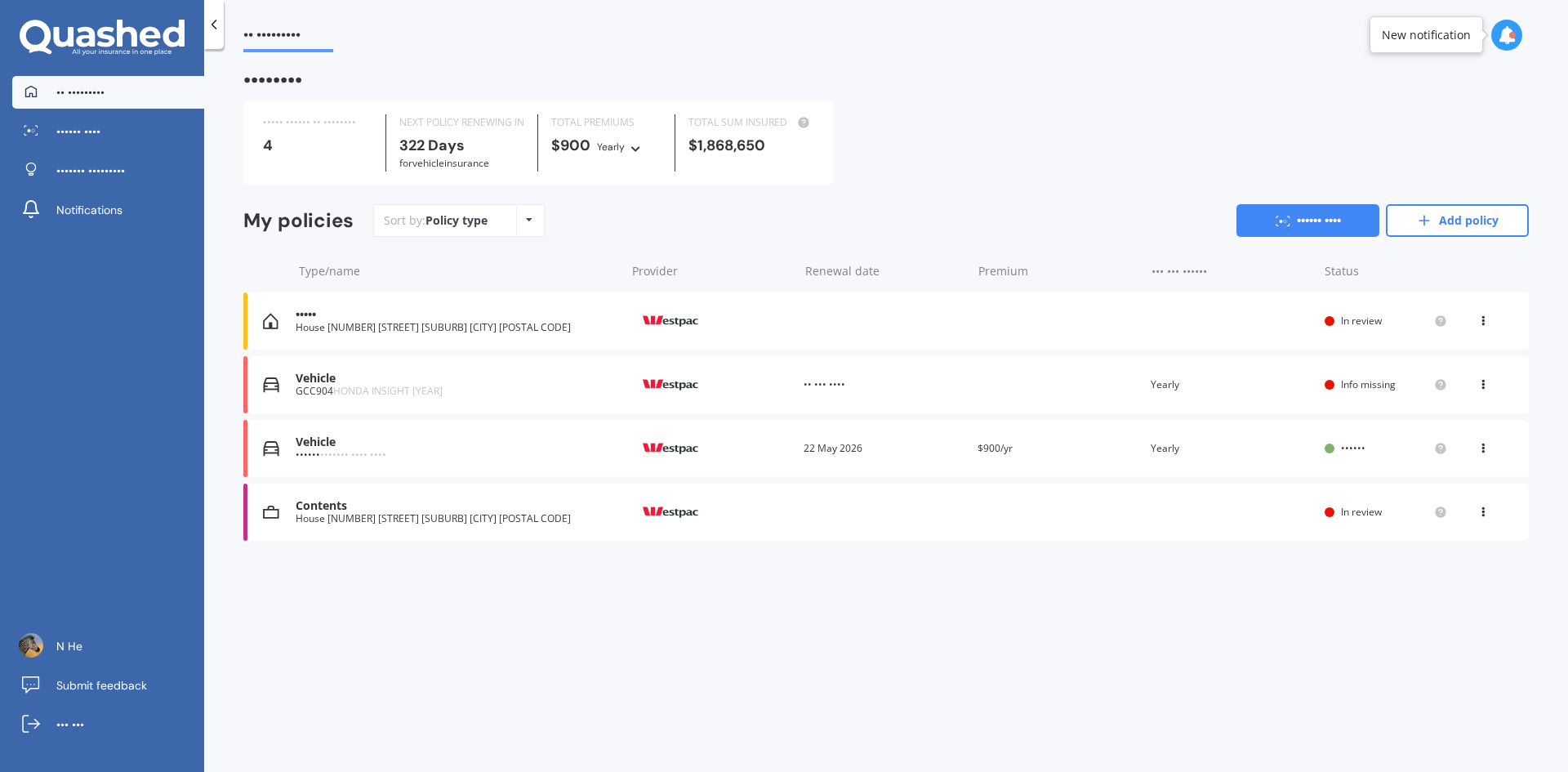 click on "Contents" at bounding box center [456, 506] 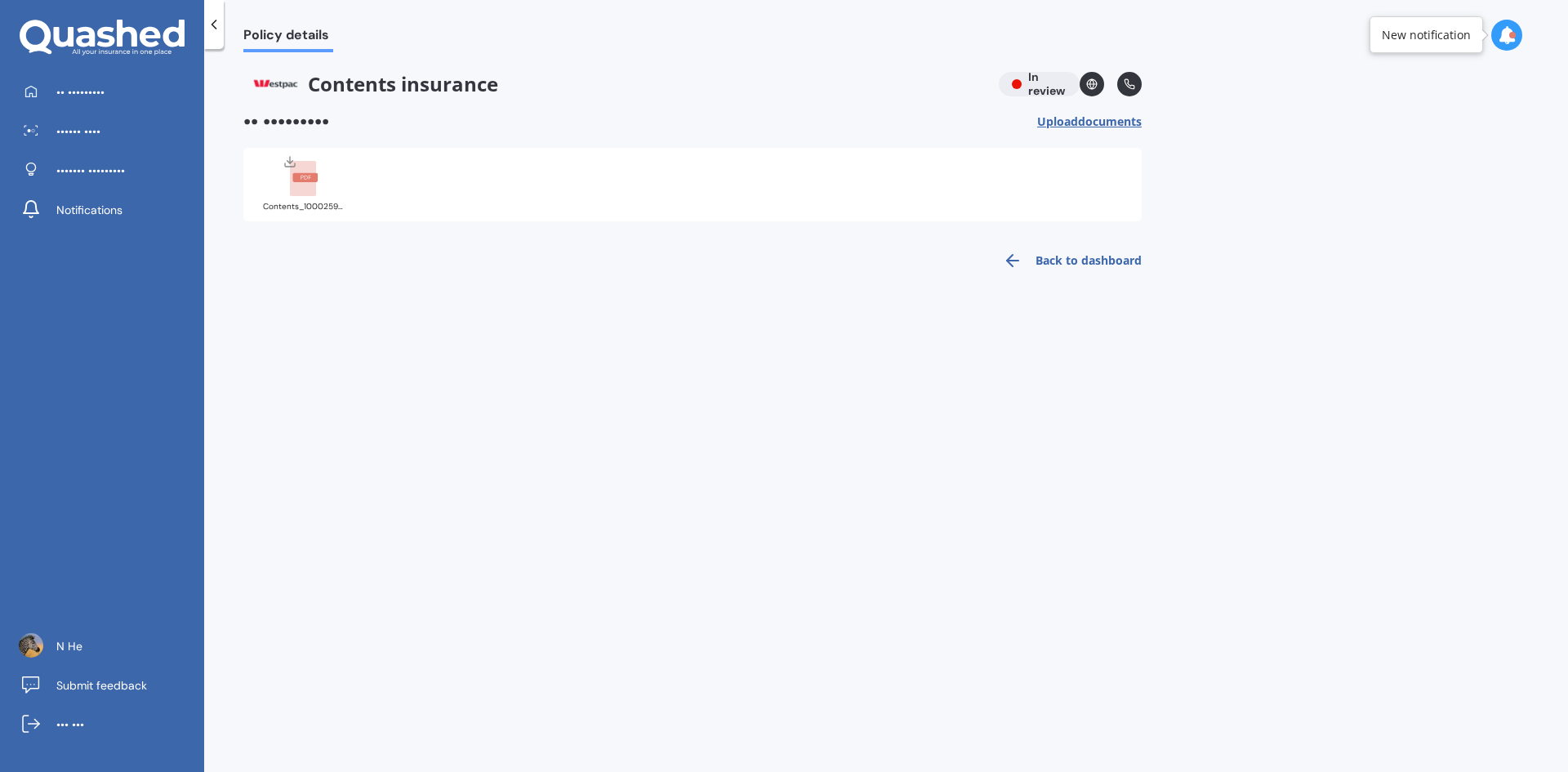 click on "Contents_1000259395..pdf" at bounding box center (304, 183) 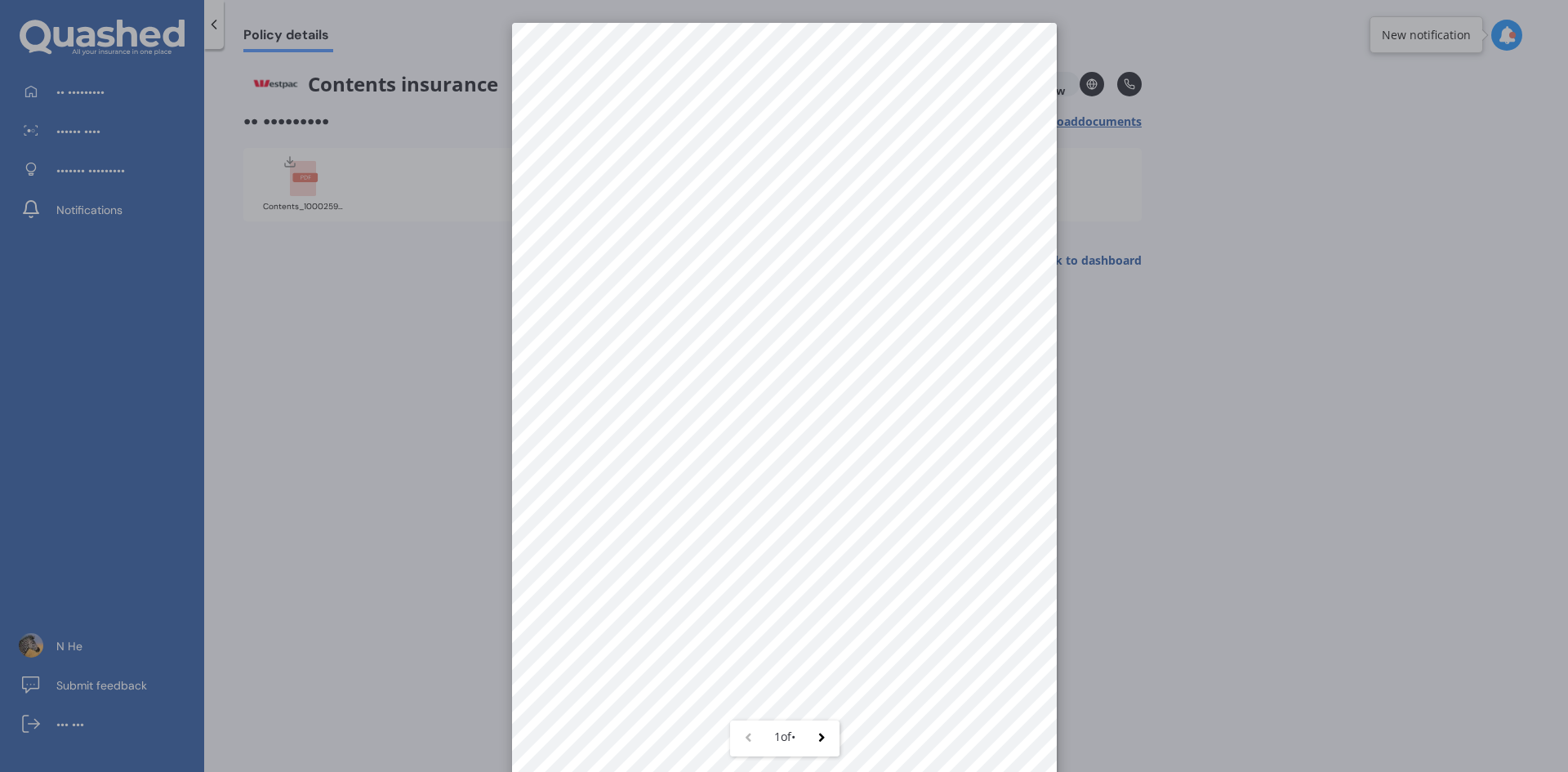 click on "•  ••  •" at bounding box center [784, 386] 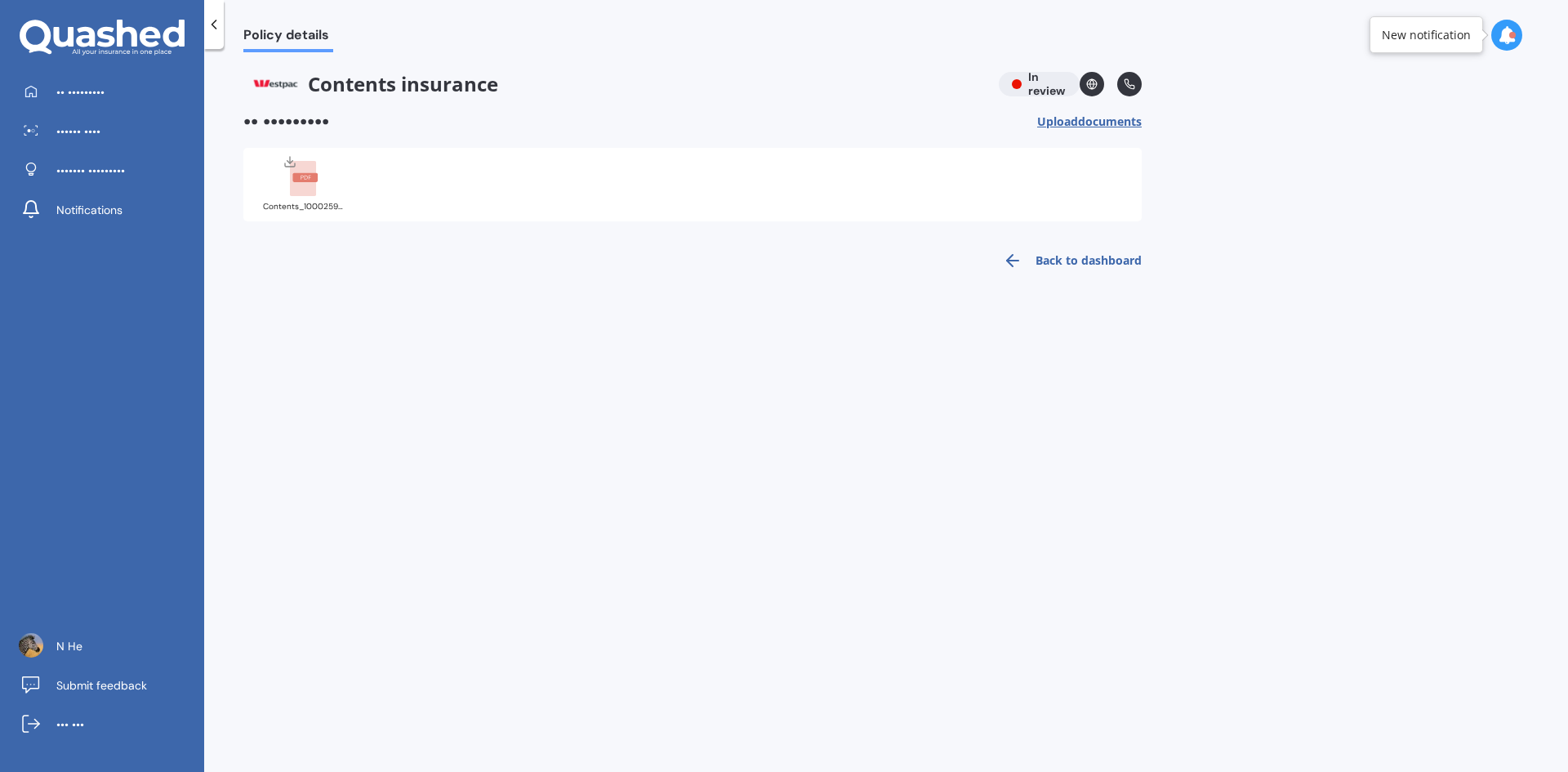 click on "Contents insurance In review" at bounding box center (693, 84) 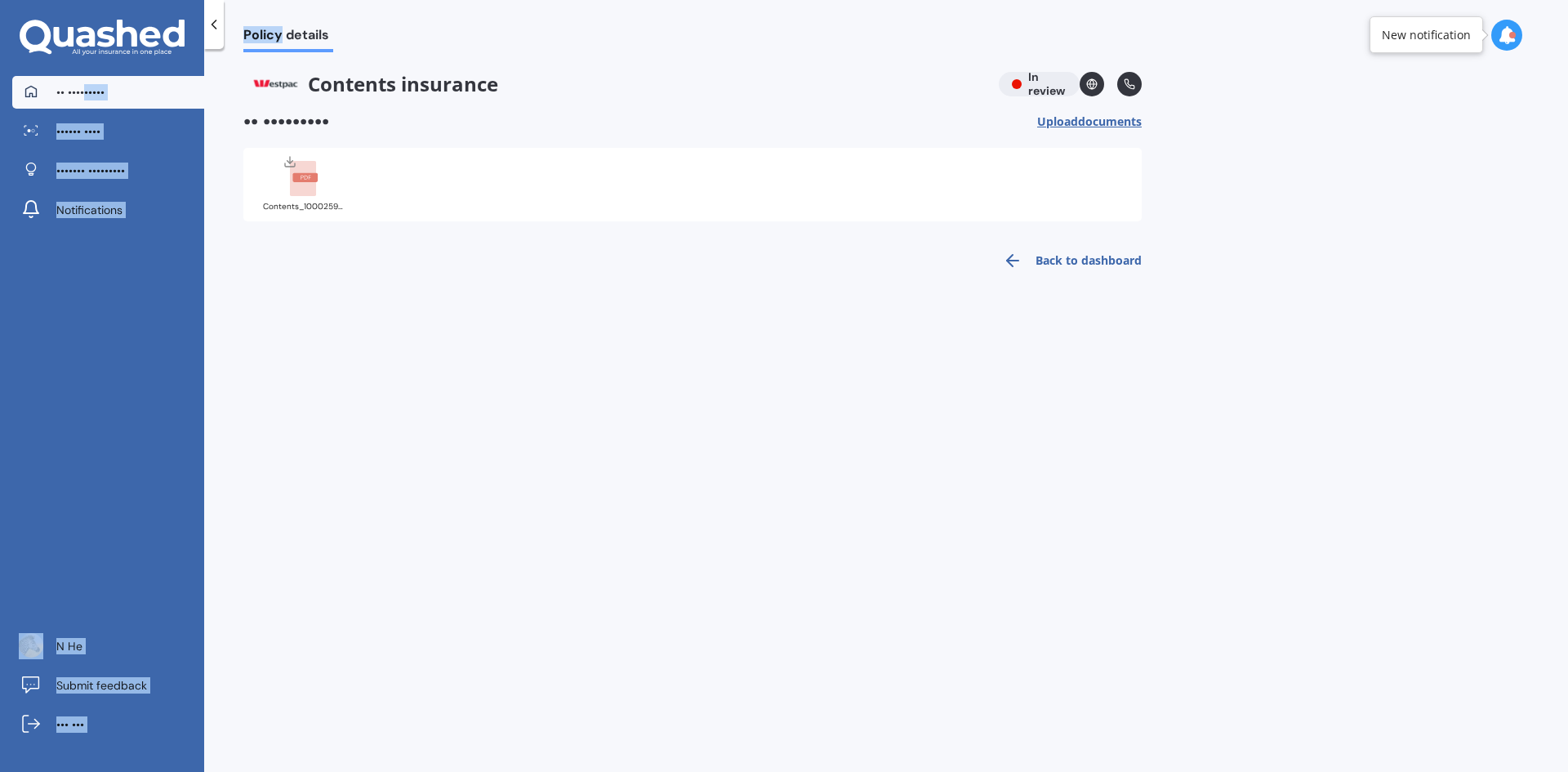 drag, startPoint x: 281, startPoint y: 37, endPoint x: 101, endPoint y: 98, distance: 190.05526 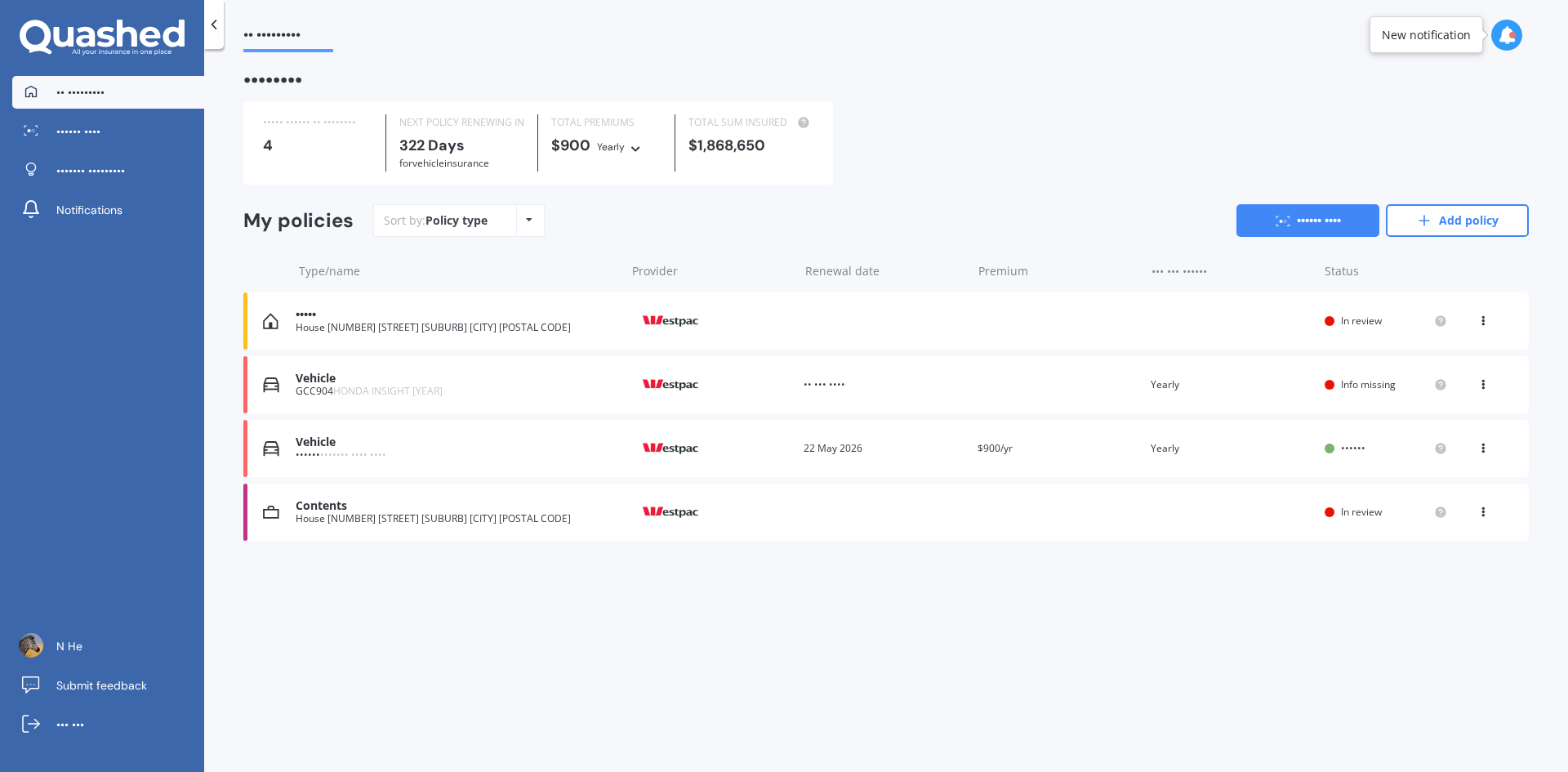 click on "•• ••••••••• •••••••• ••••• •••••• •• •••••••• • •••• •••••• •••••••• •• ••• ••••   •••  •••••••  ••••••••• ••••• •••••••• •••• •••••• •••••• ••••••••••• ••••••••• ••••••• ••••••••••• •••••• ••••• ••• ••••••• •••••••••• •• •••••••• •••• •••  •••••• •••• •••••• •••• •••••••••••• •••• ••••• •••••••• •••• •••••• •••• ••• •••••• ••••••••• •••••••• ••••••• •••• ••••••• ••• ••• •••••• •••••• ••••• •• ••••••••• •••• ••••••••• •••••••••••• •••• •••••••• ••••••• •••• ••••••• ••• ••• •••••• •••••• •• •••••• •••• •••••• •••• •••••• ••••• •• ••••••••• •••• ••••••••• •••••••••••• •••• •••••••• ••••••• •••• ••••••• ••• ••• •••••• •••••• •• •••••• •••• •••••• •••• •••••• ••••••• ••••••  ••••• ••••••• •••• •••••••• ••••••• •••• •• ••• •••• ••••••• ••• ••• •••••• •••••• •••••• •••• ••••••• •••• •••••• •••• •••••• •••••• ••••••• ••••••  ••••• ••••••• •••• •••••••• ••••••• •••• •• ••• •••• ••••••• ••• ••• •••••• •••••• •••••• •••• ••••••• •••• •••••• •••• •••••• •••••• ••••••• ••••••  ••••••• •••• •••• •••••••• ••••••• ••••" at bounding box center [886, 413] 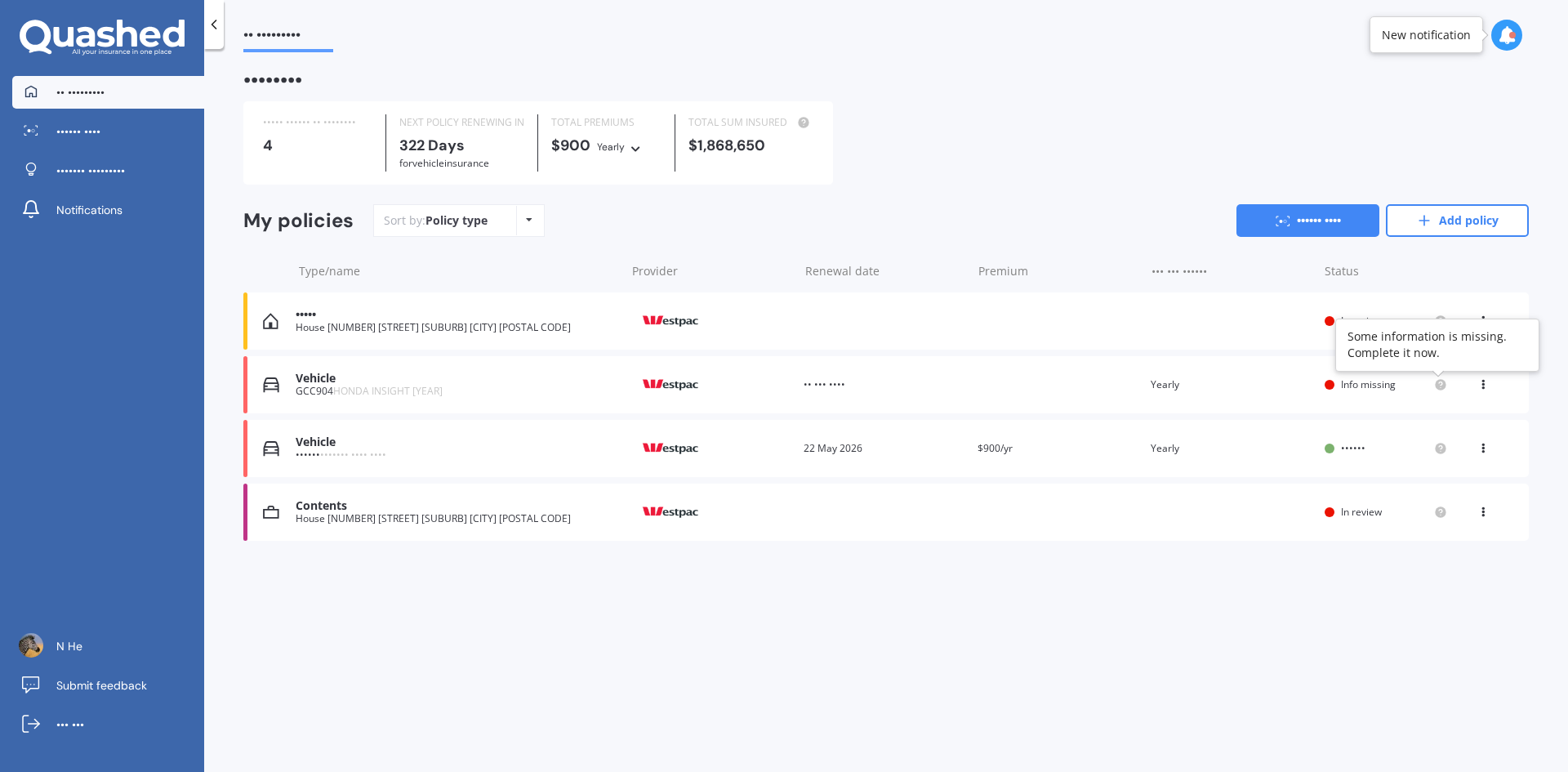 click at bounding box center [1440, 384] 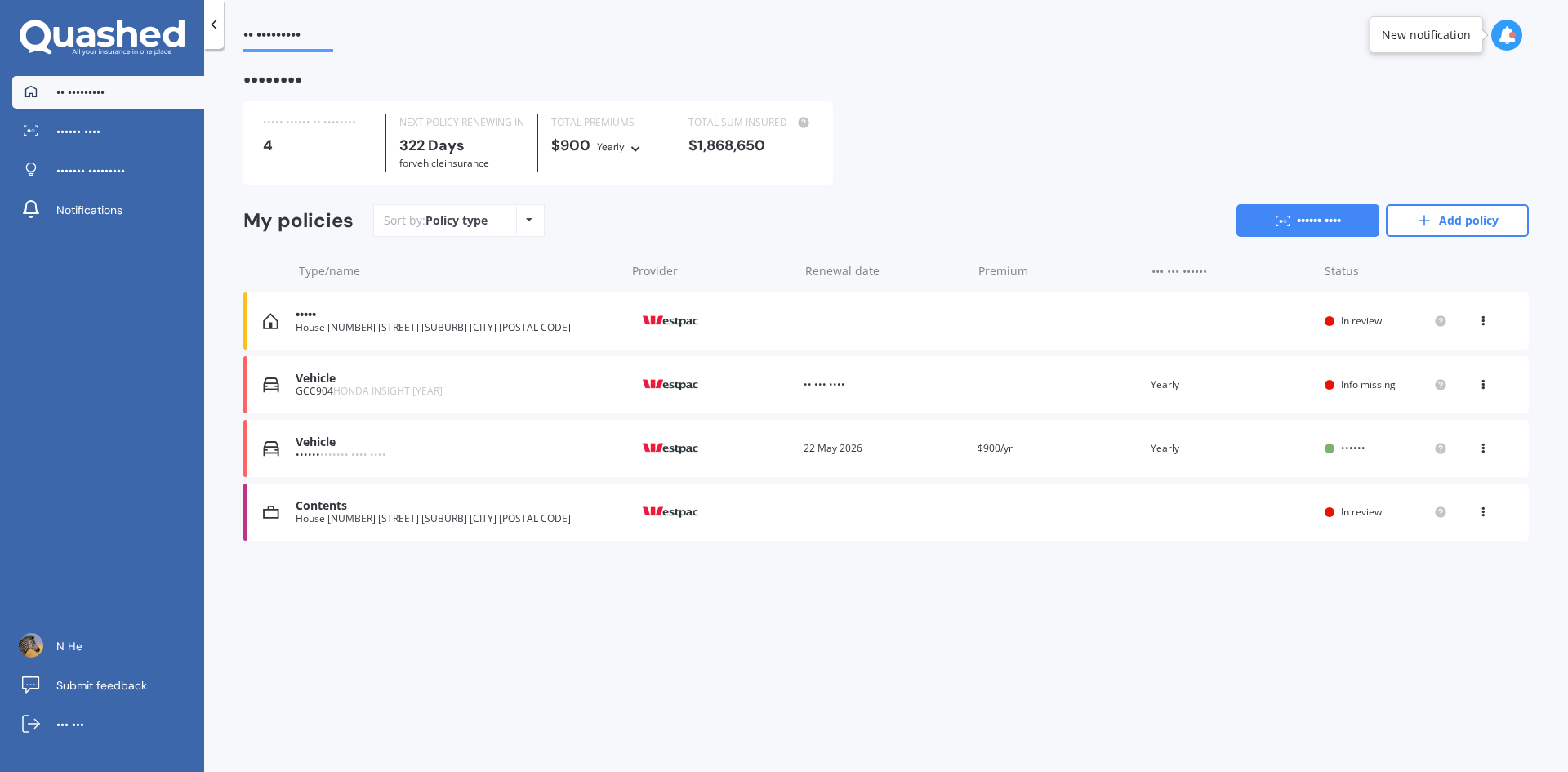 click at bounding box center (1483, 382) 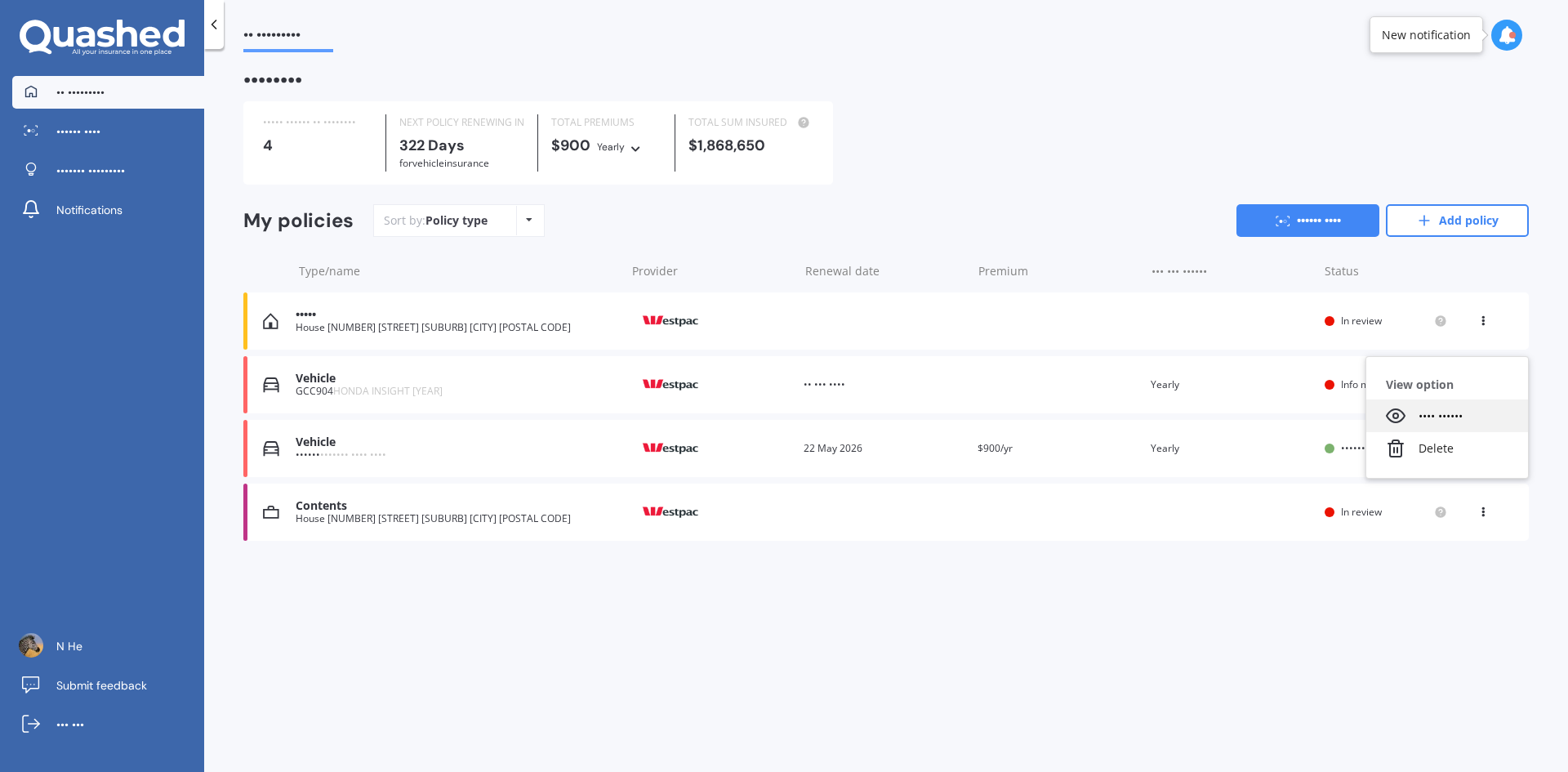 click on "•••• ••••••" at bounding box center [1447, 416] 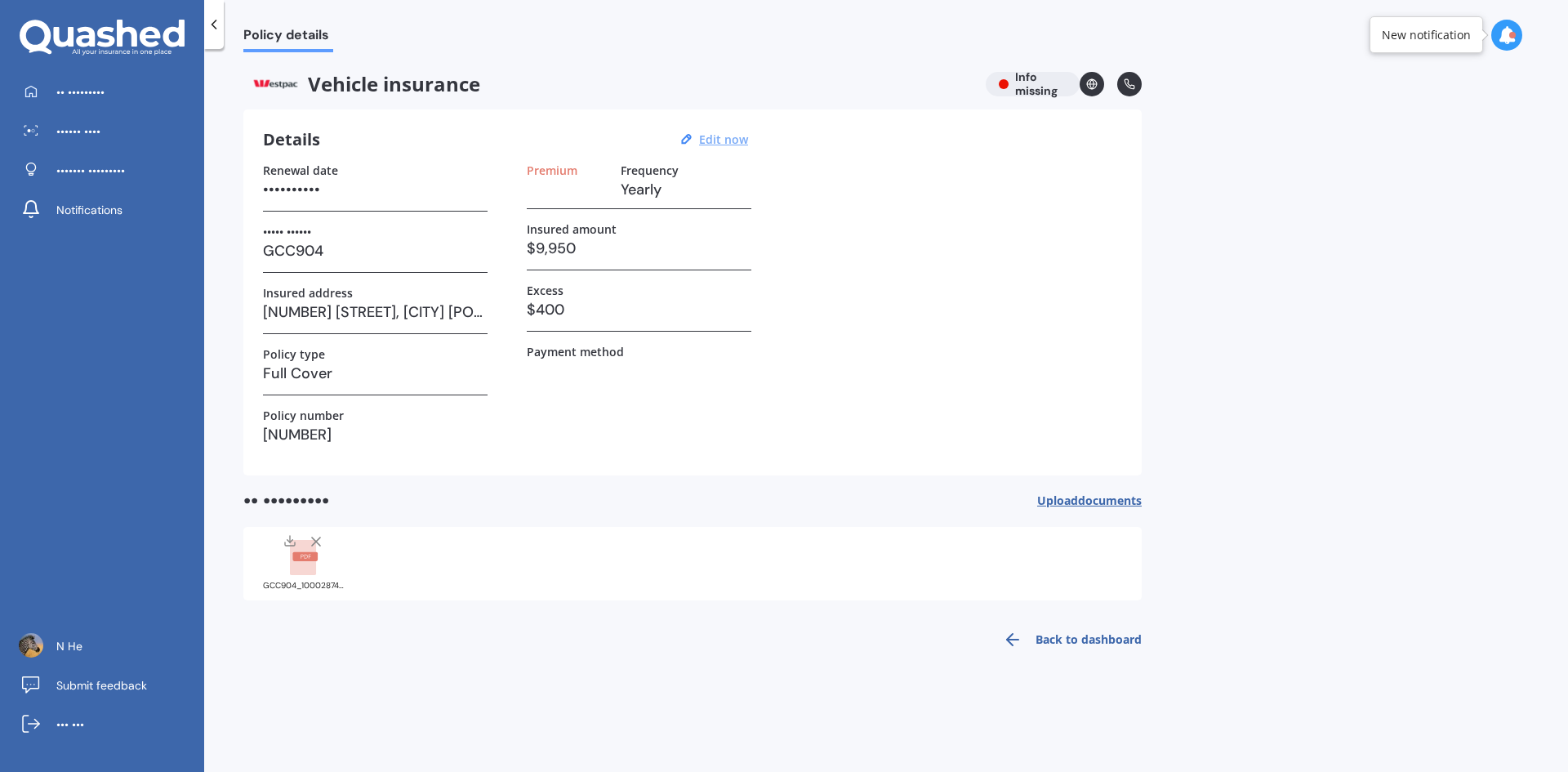 click on "Edit now" at bounding box center [724, 139] 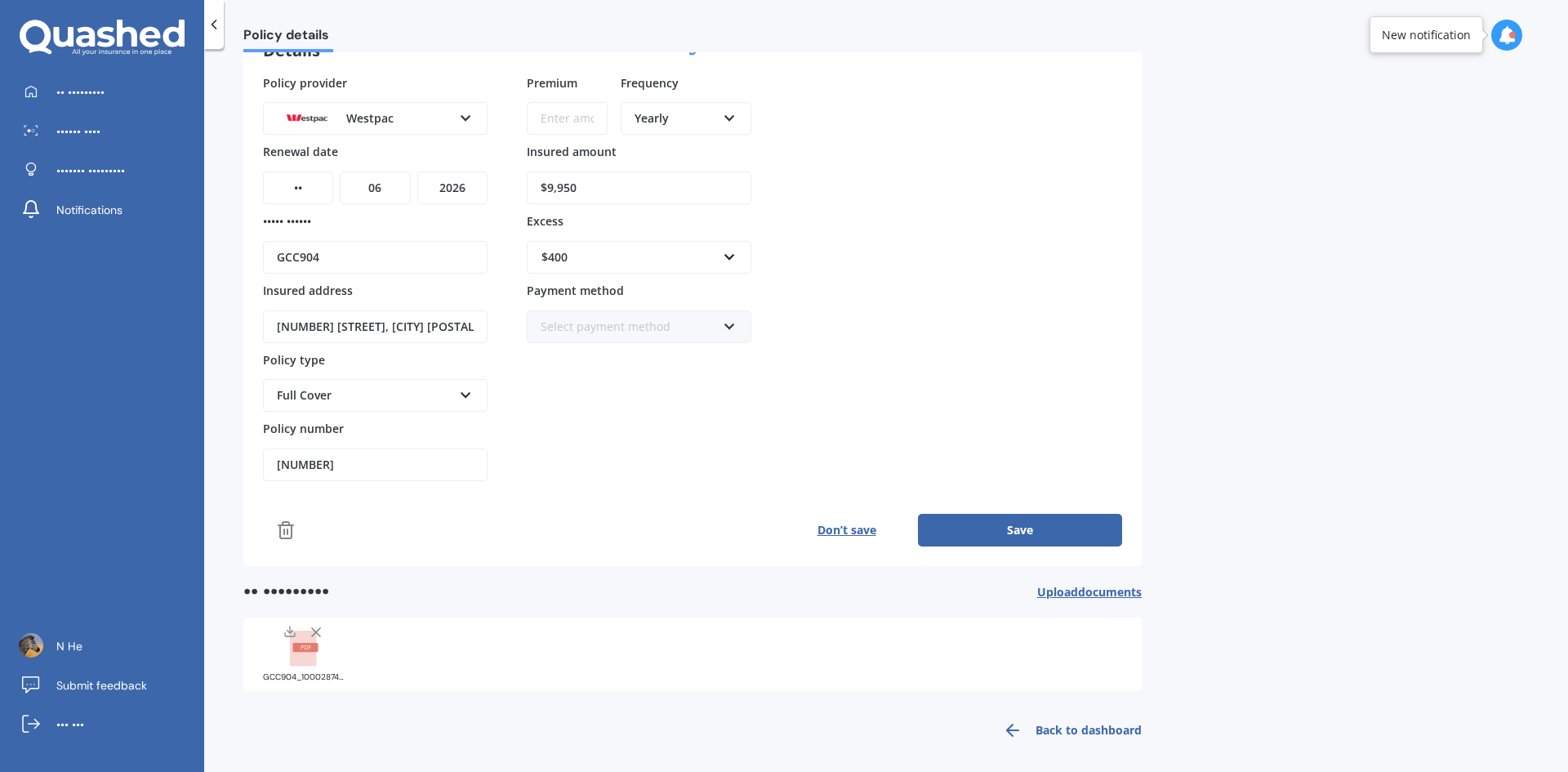 scroll, scrollTop: 0, scrollLeft: 0, axis: both 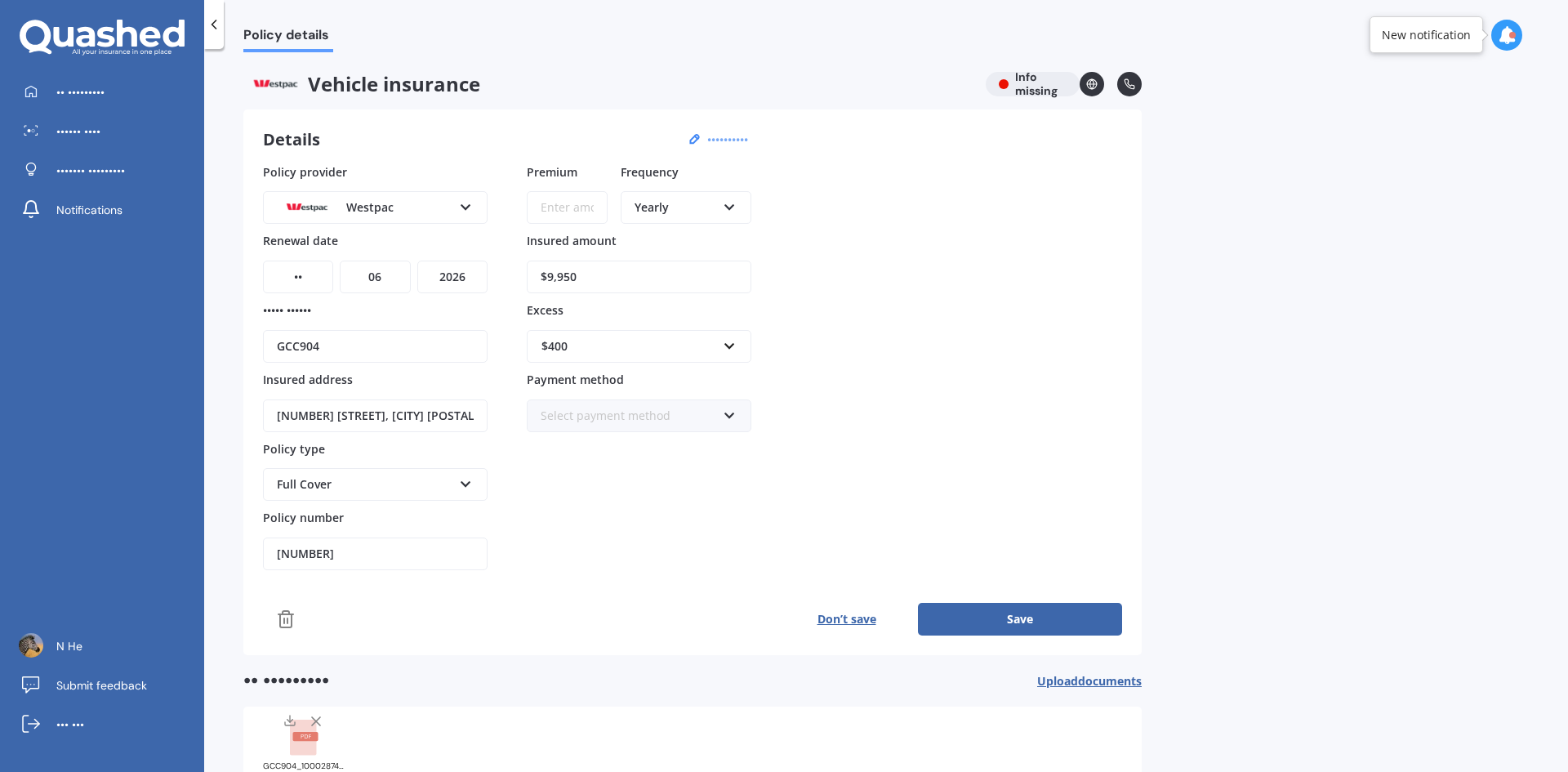 click on "Premium" at bounding box center (567, 208) 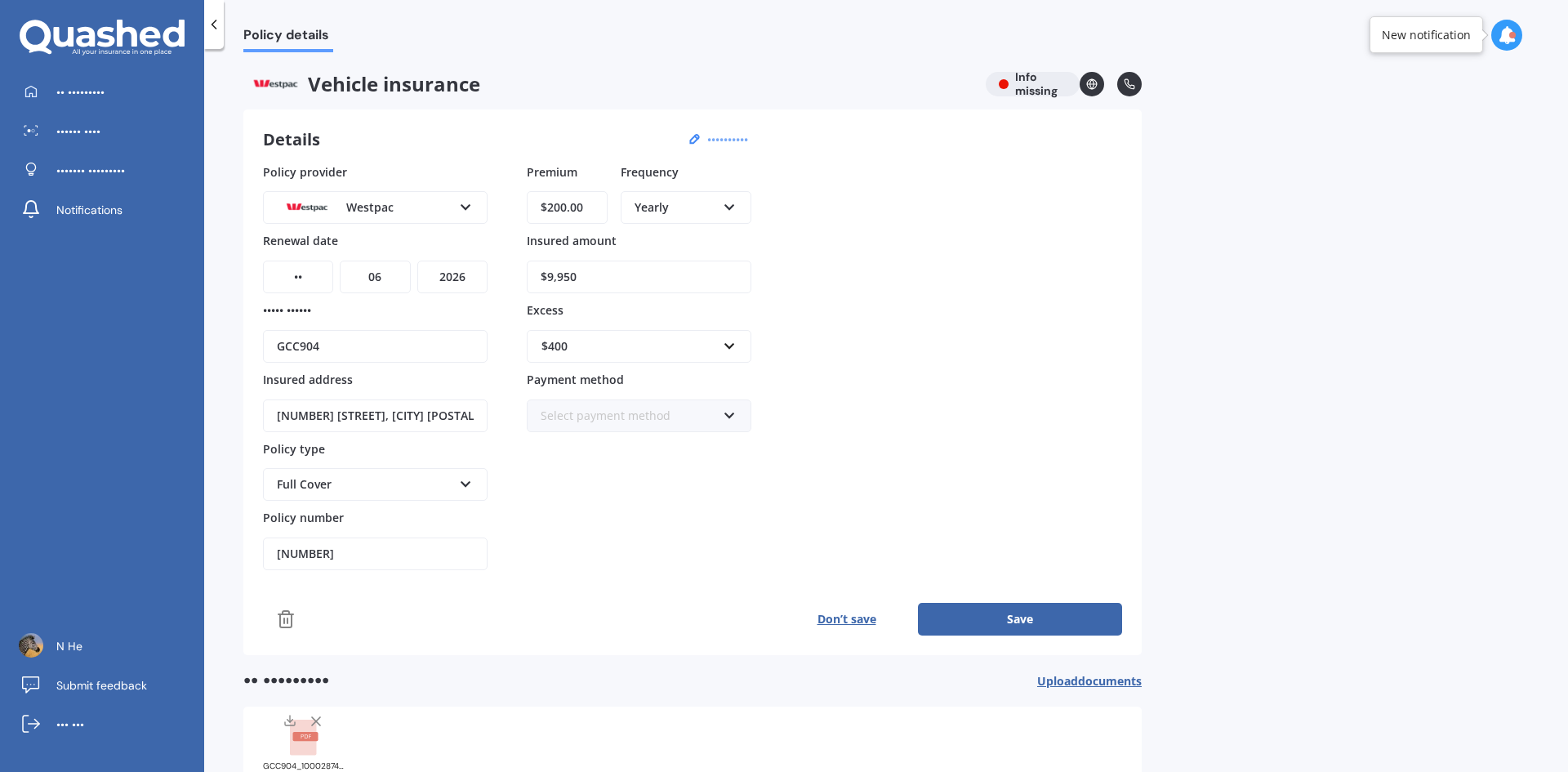 type on "$200.00" 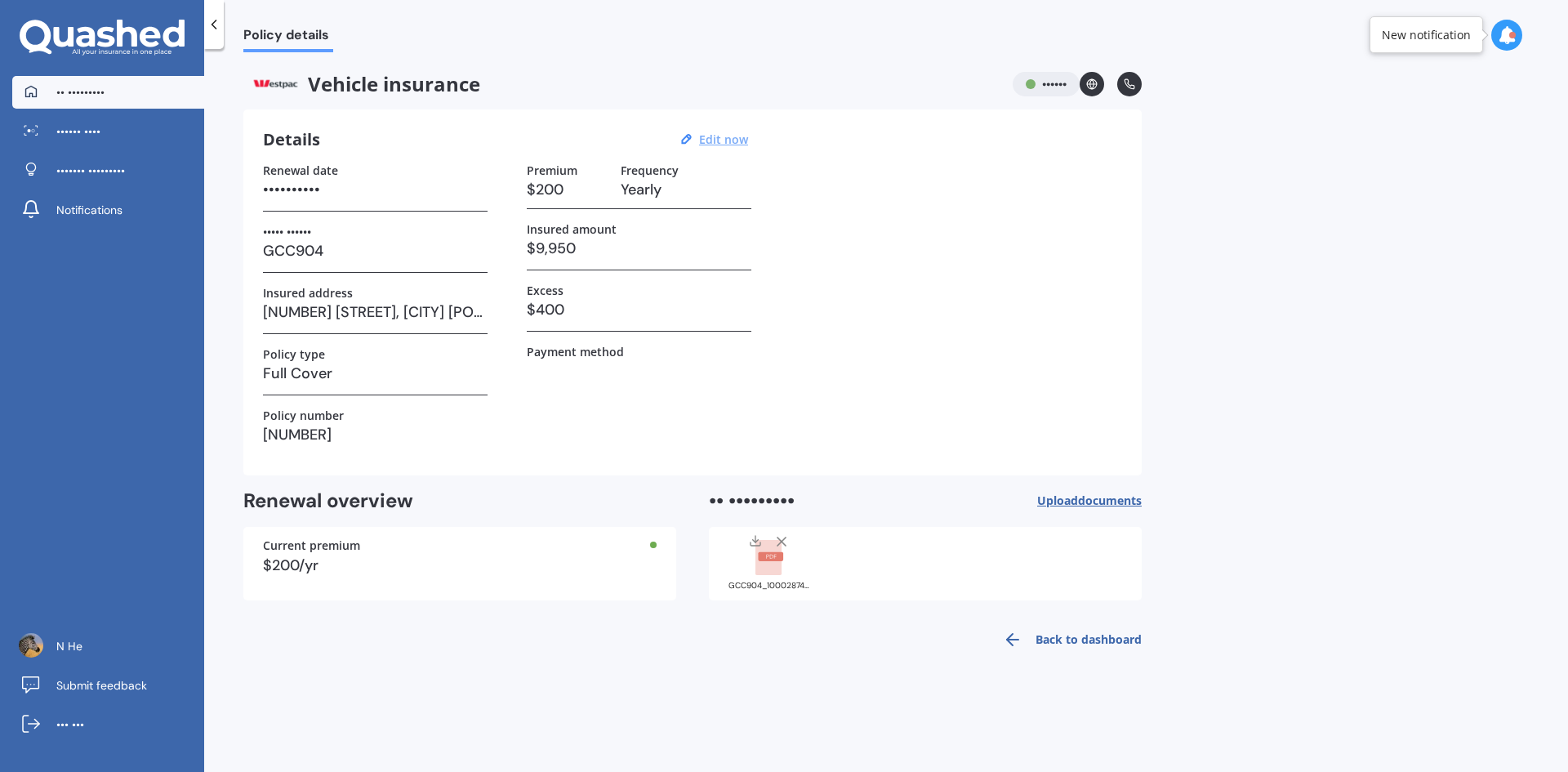 click on "•• •••••••••" at bounding box center [108, 92] 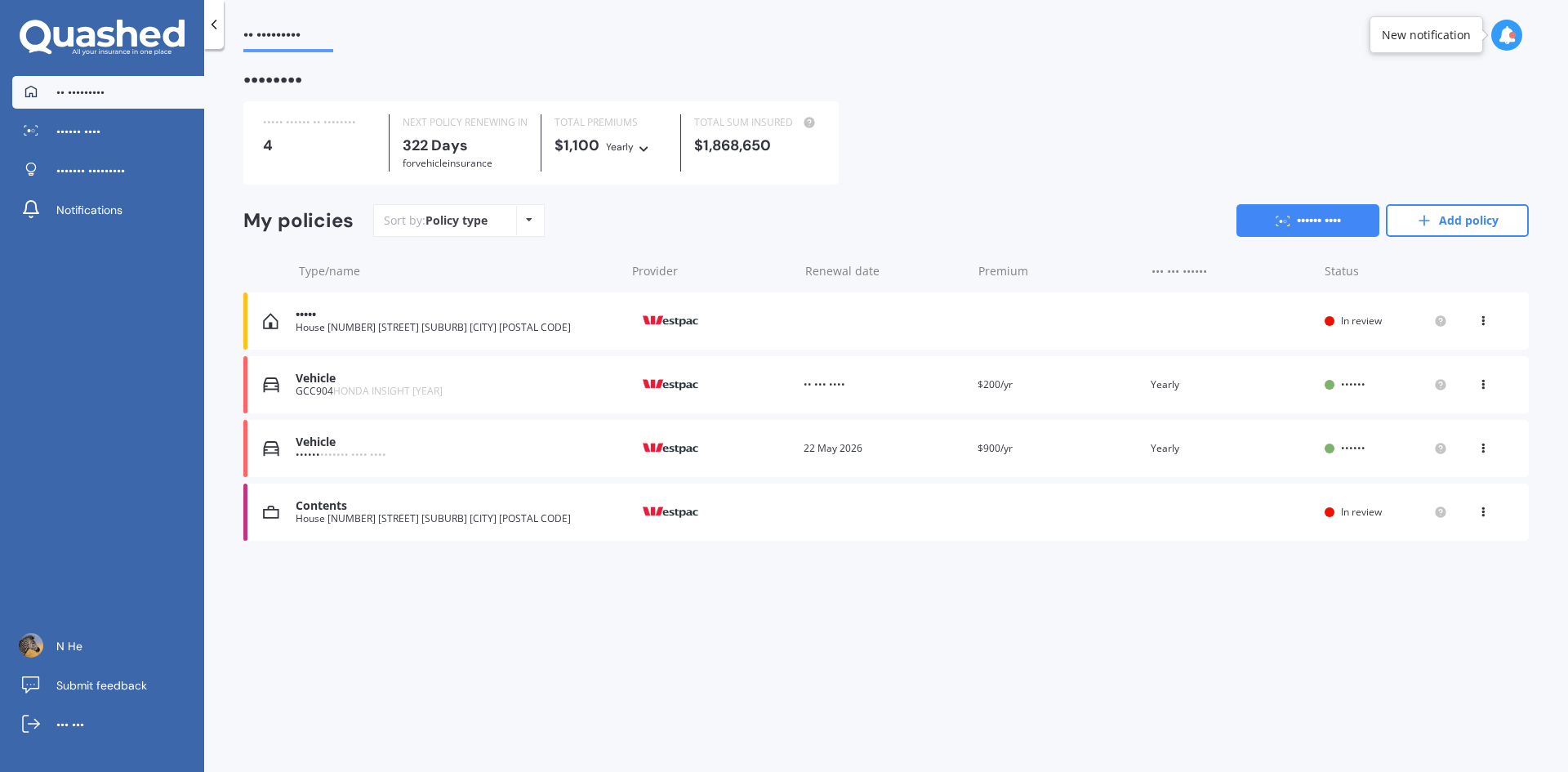 click on "House [NUMBER] [STREET] [SUBURB] [CITY] [POSTAL CODE] Provider Renewal date Premium You are paying Status In review View option View policy" at bounding box center [886, 321] 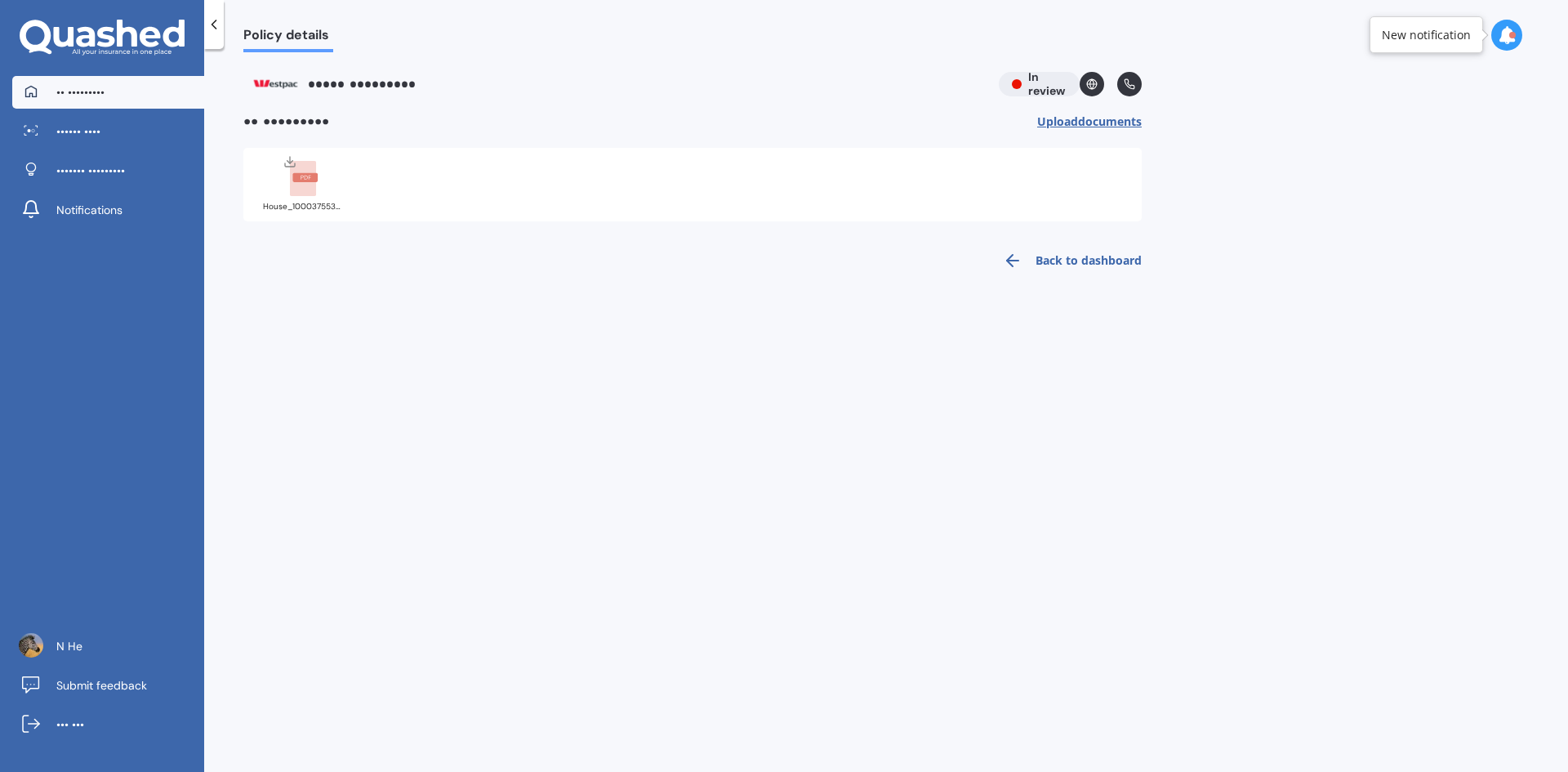 click on "•• •••••••••" at bounding box center (80, 92) 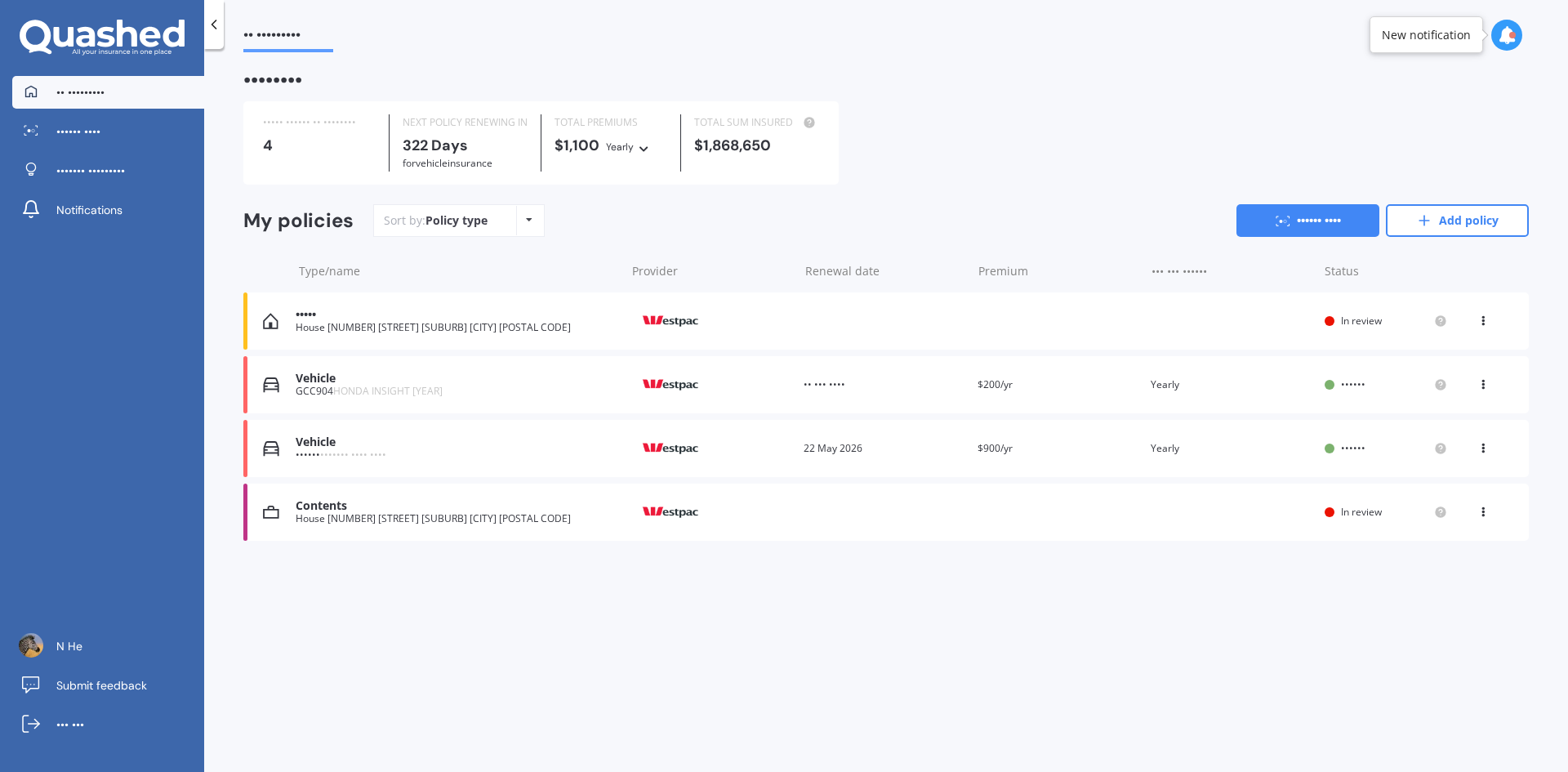 click on "•••••" at bounding box center (456, 315) 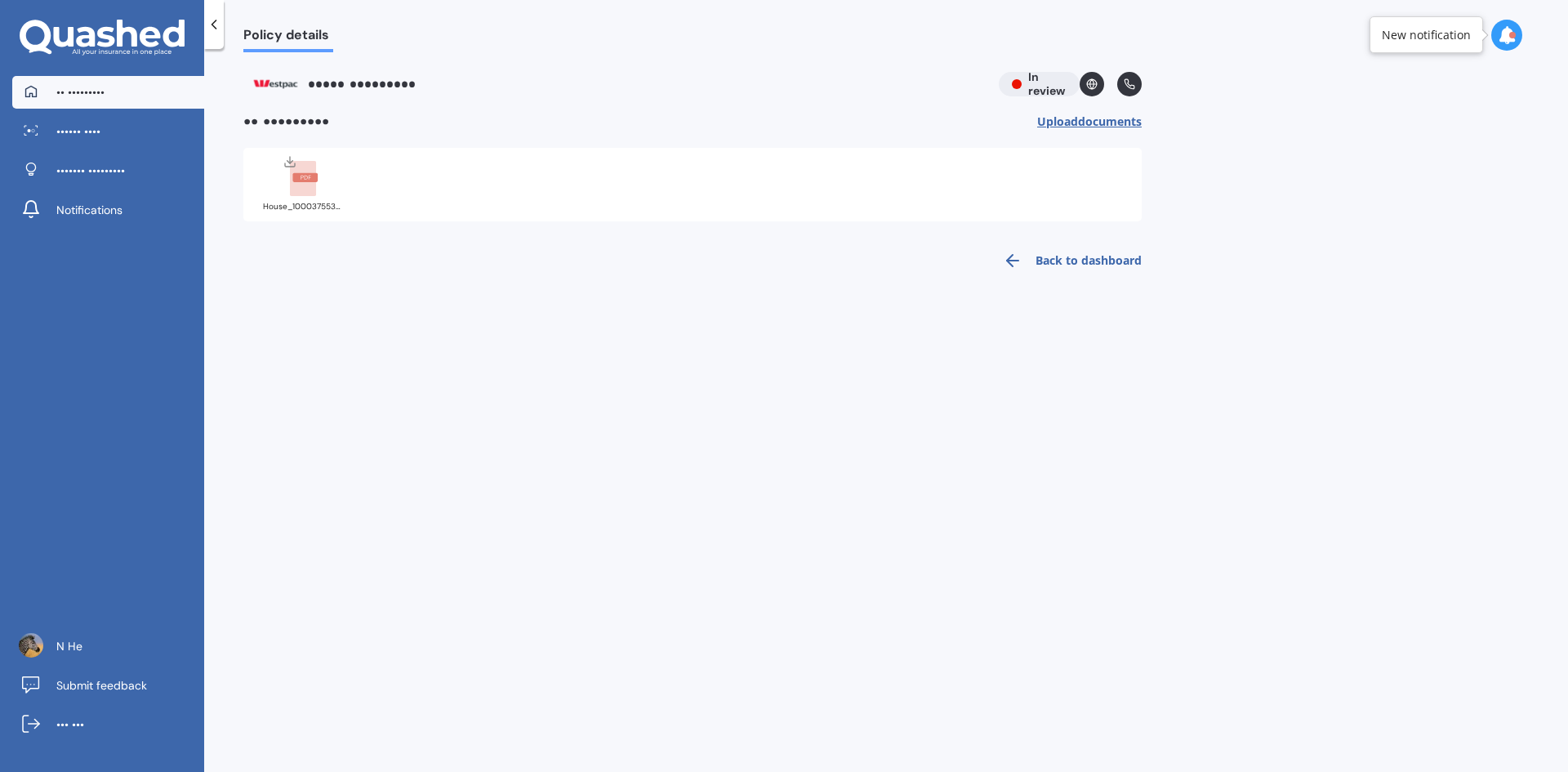 click on "•• •••••••••" at bounding box center (80, 92) 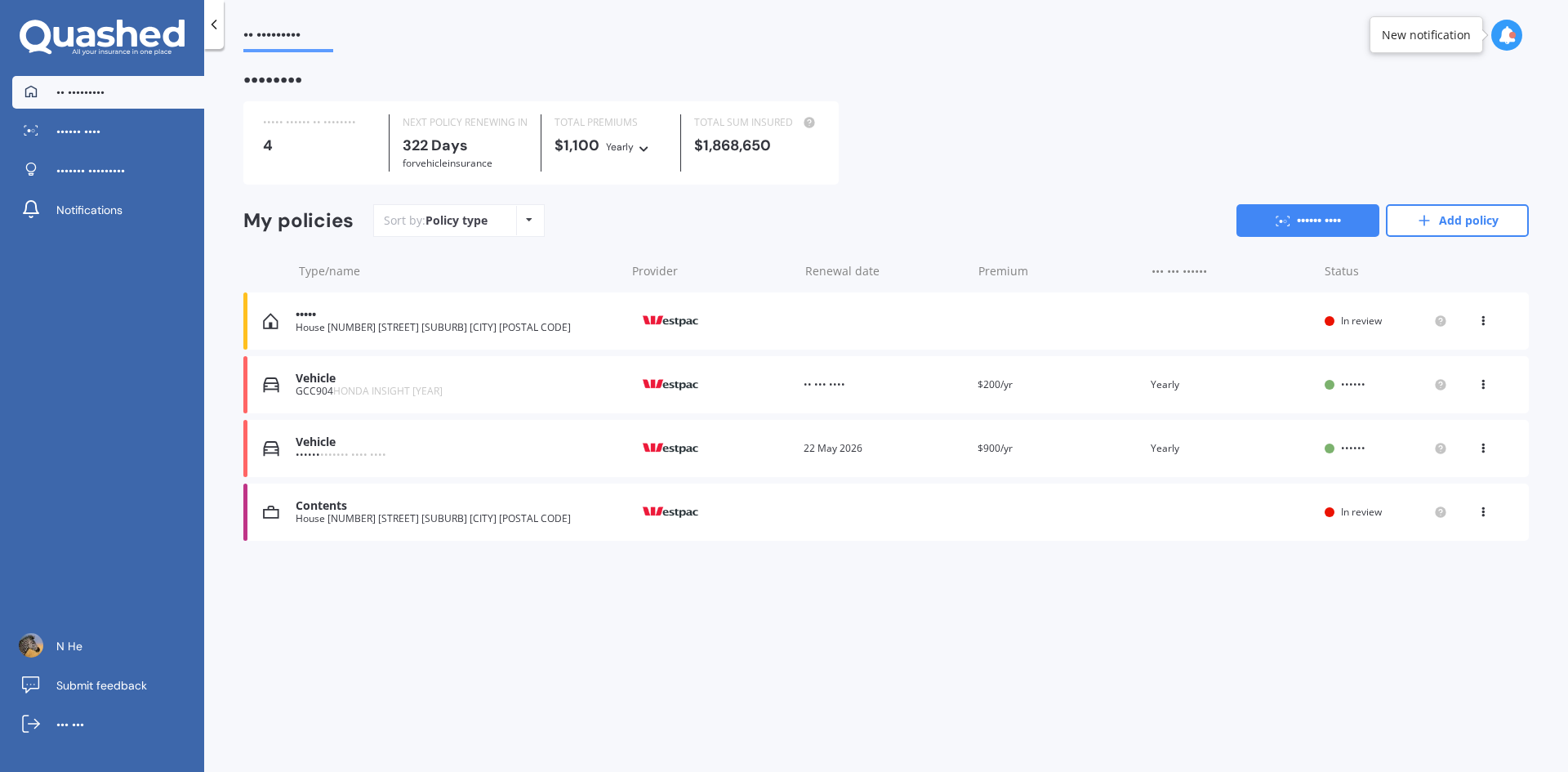 click on "House [NUMBER] [STREET] [SUBURB] [CITY] [POSTAL CODE]" at bounding box center [456, 519] 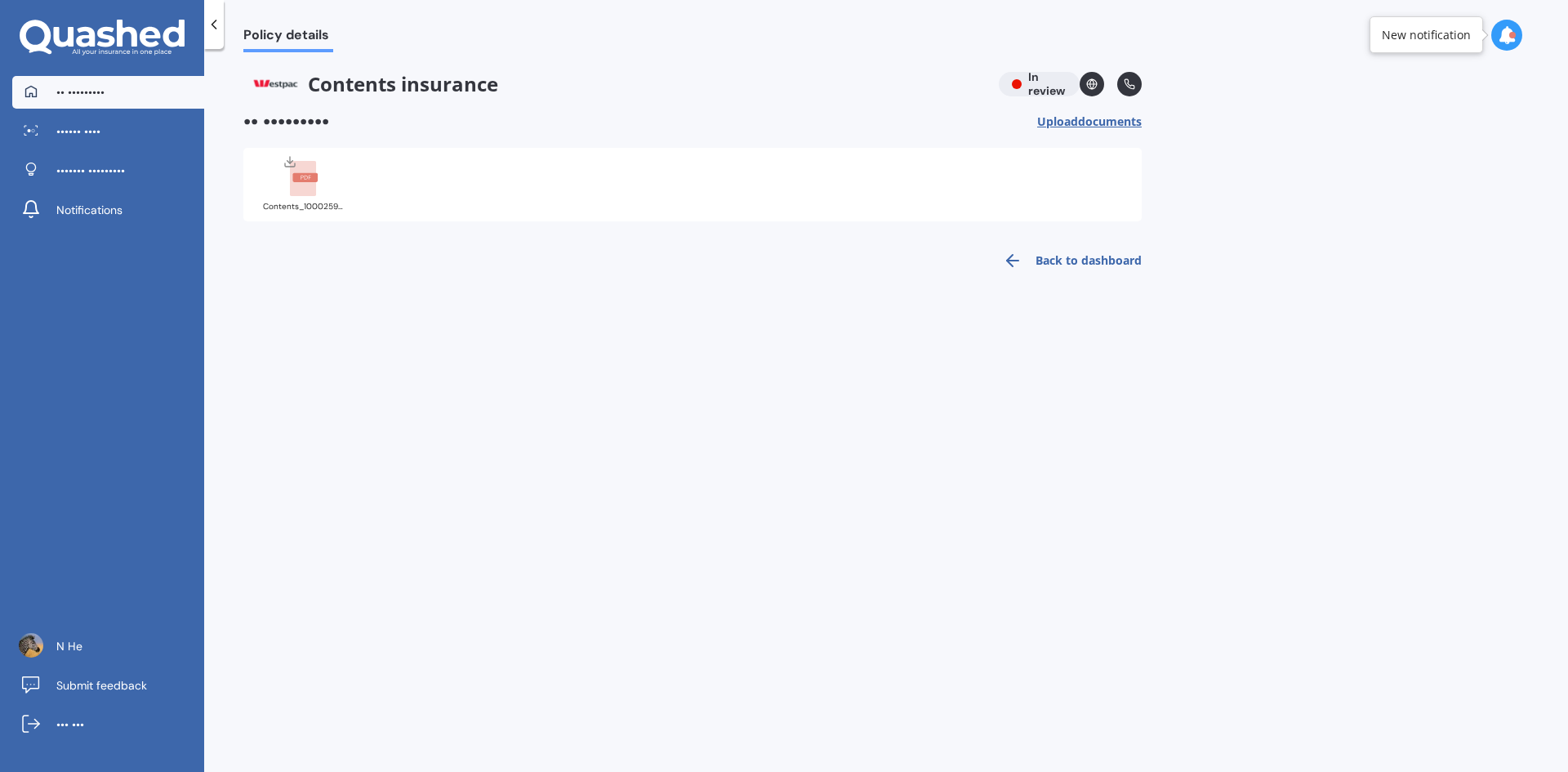 click on "•• •••••••••" at bounding box center [108, 92] 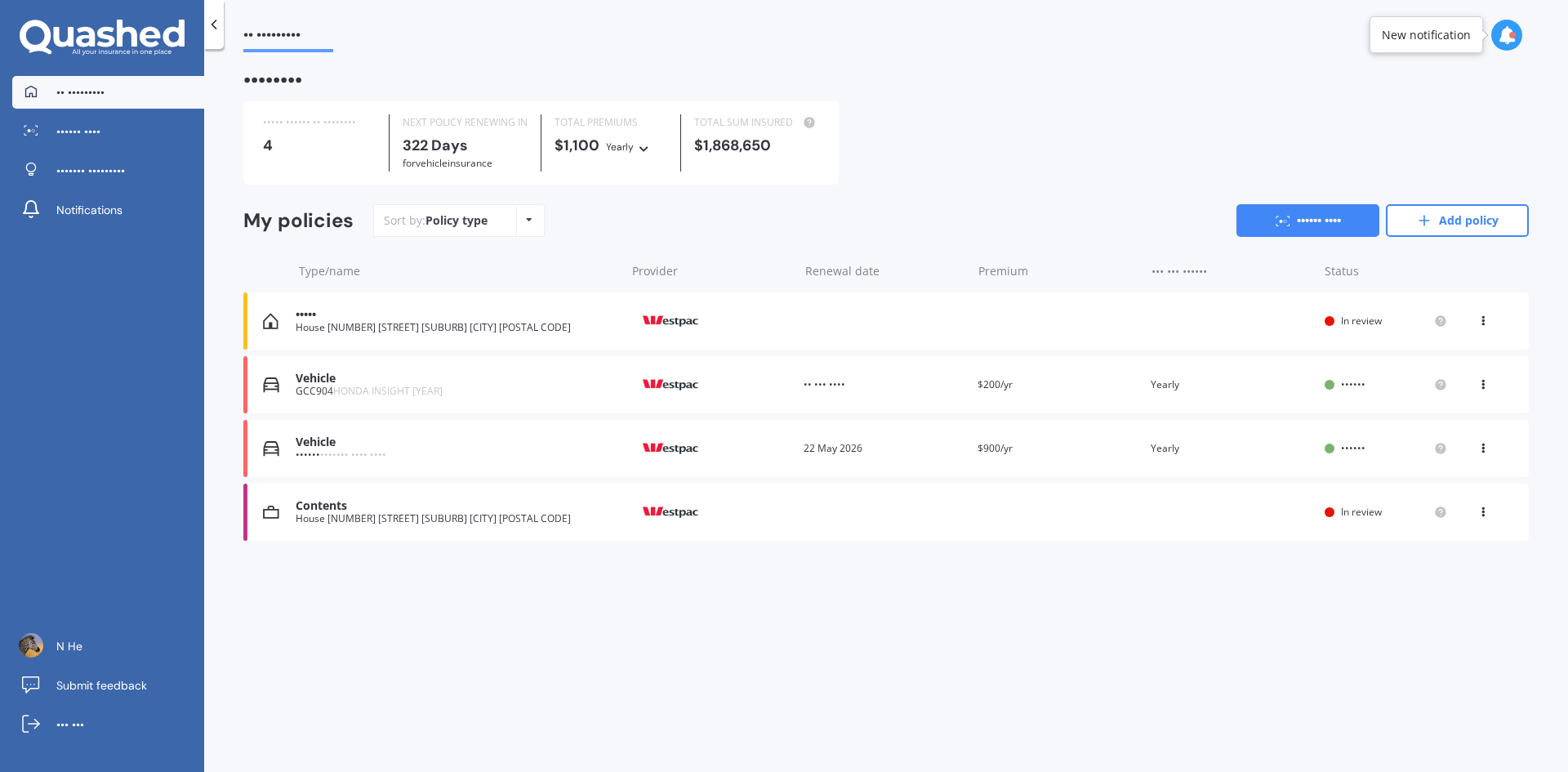 click at bounding box center [1483, 445] 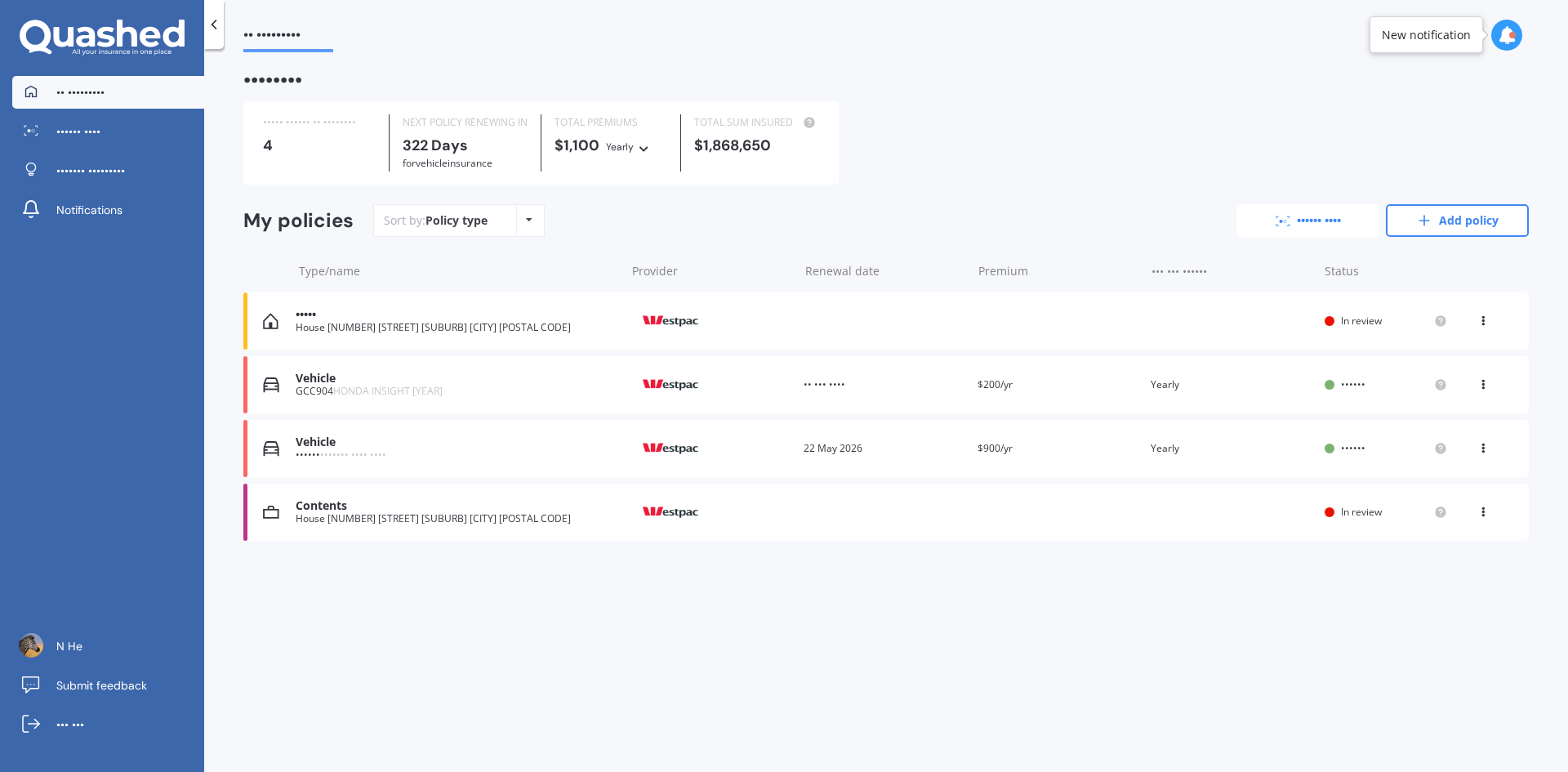 click on "•••••• ••••" at bounding box center [1307, 221] 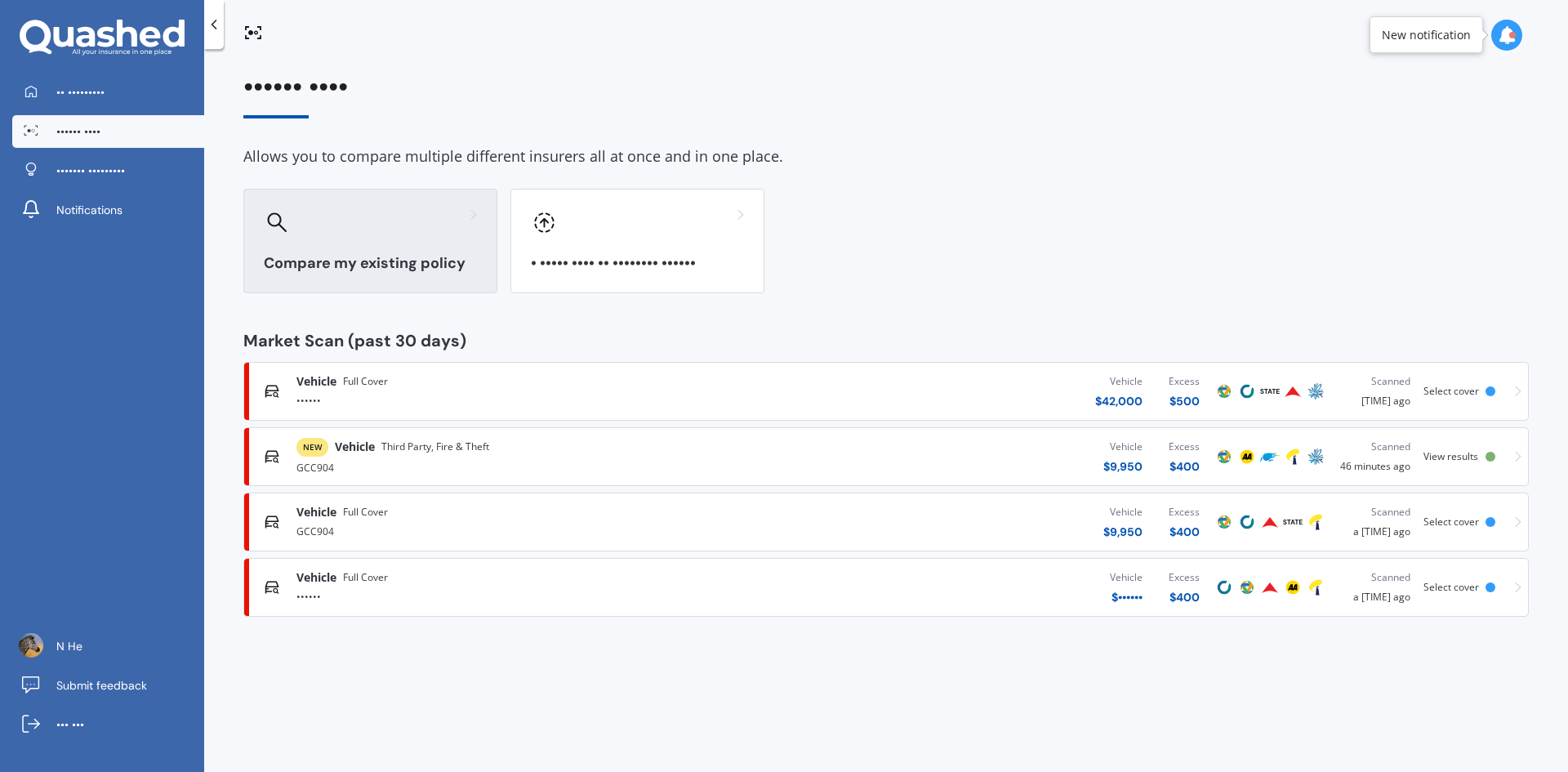 click on "Compare my existing policy" at bounding box center (370, 241) 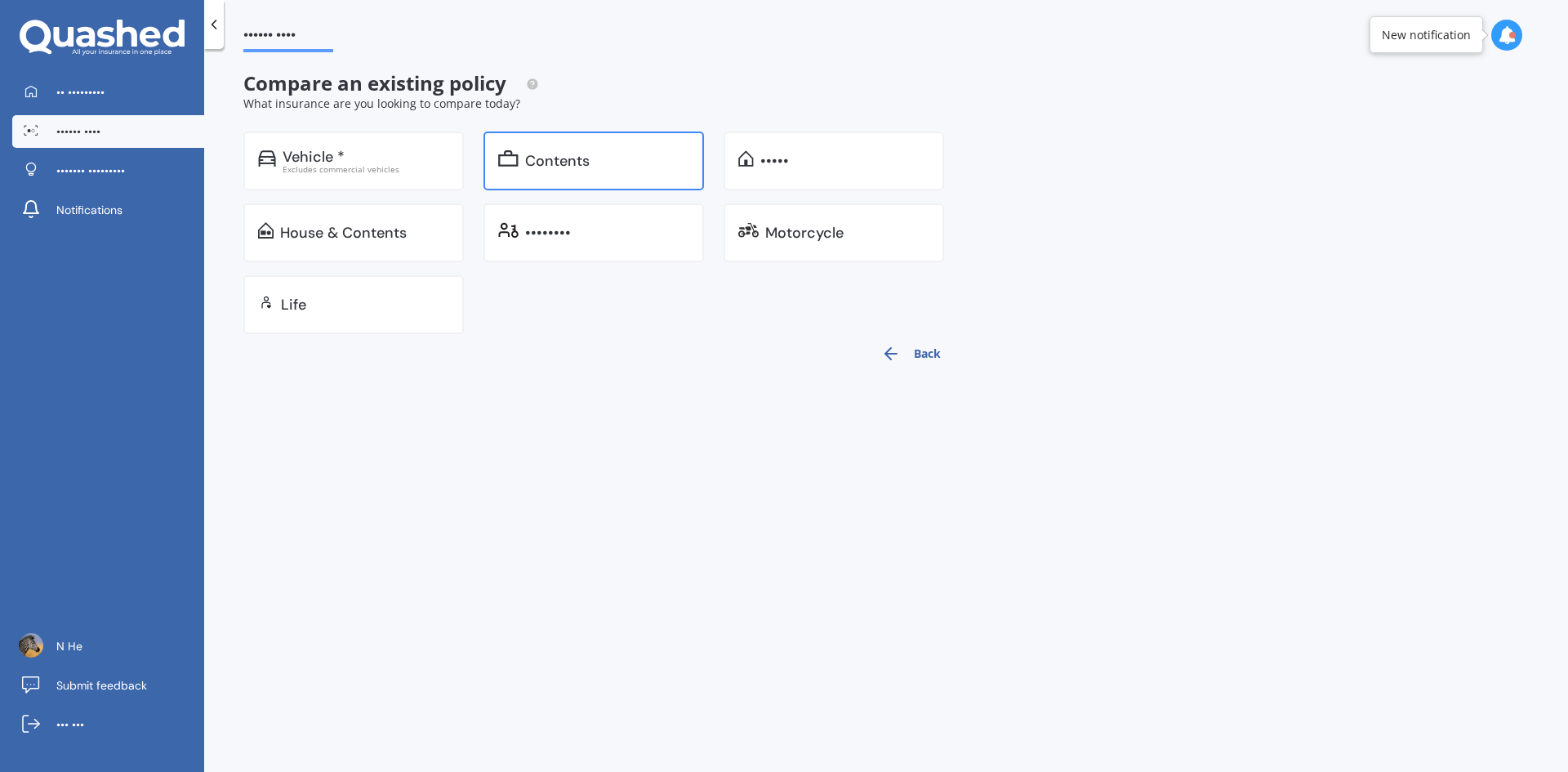 click on "Contents" at bounding box center (366, 157) 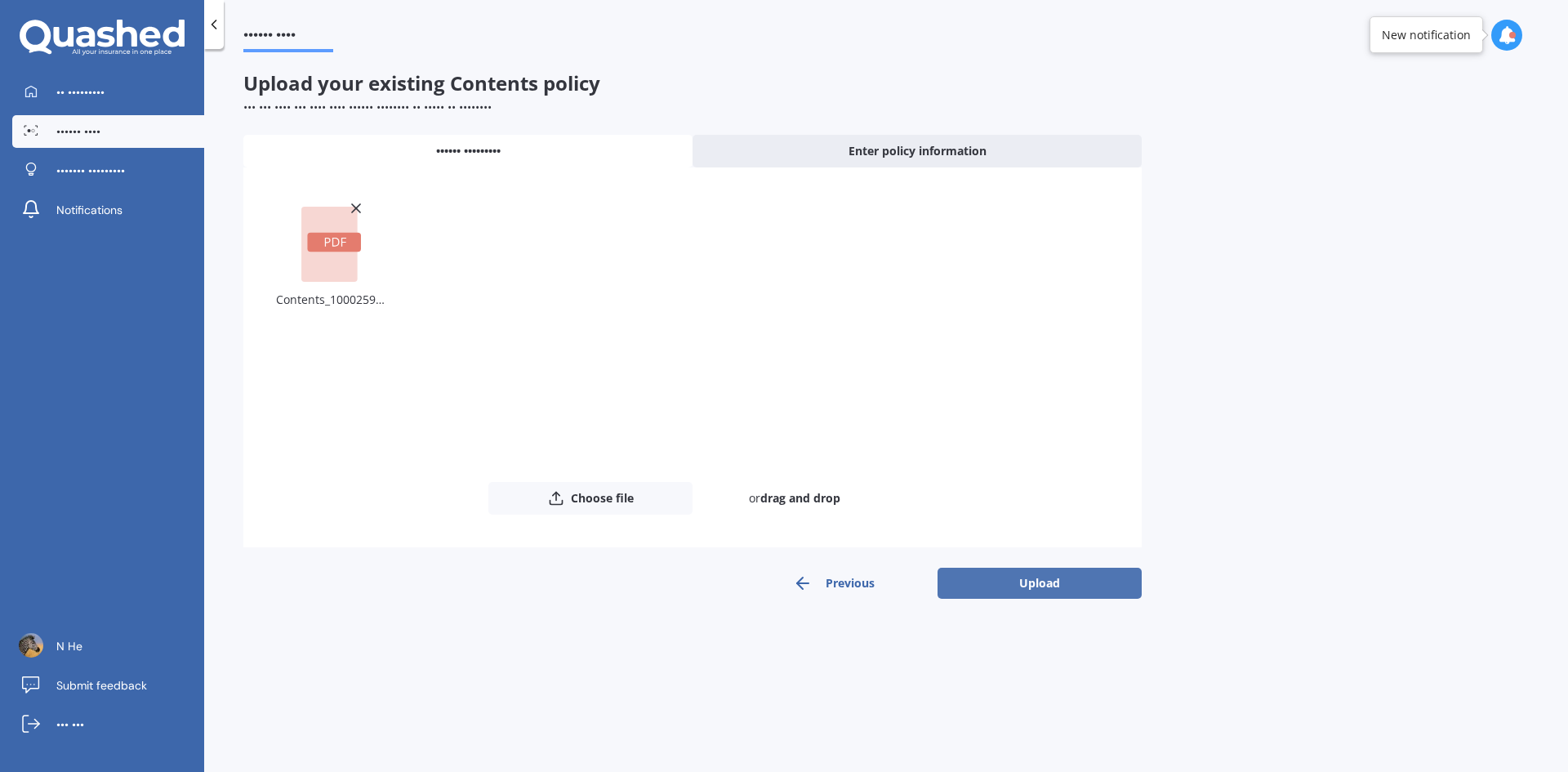 click on "Upload" at bounding box center [1040, 583] 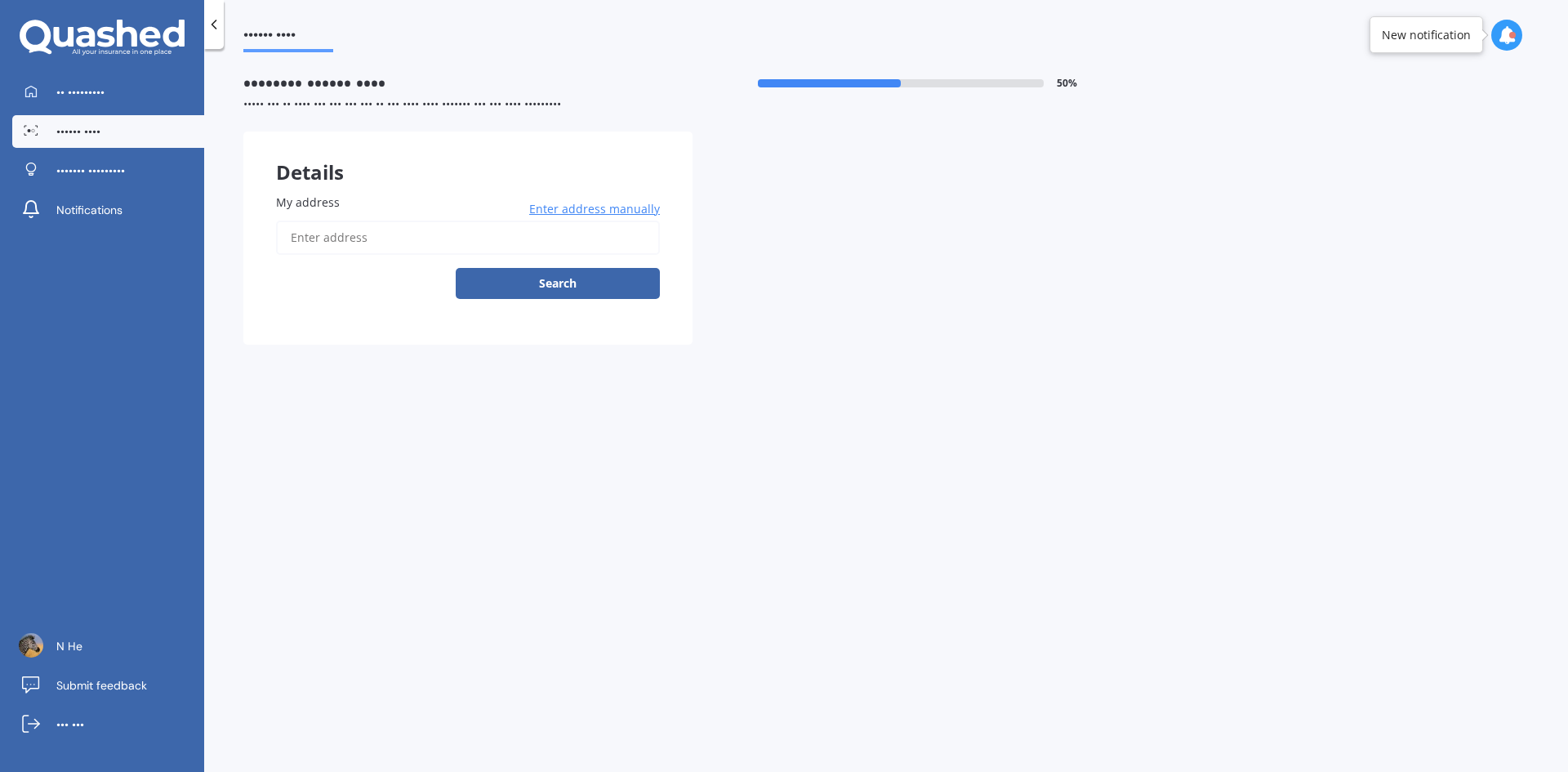 click on "My address" at bounding box center [468, 238] 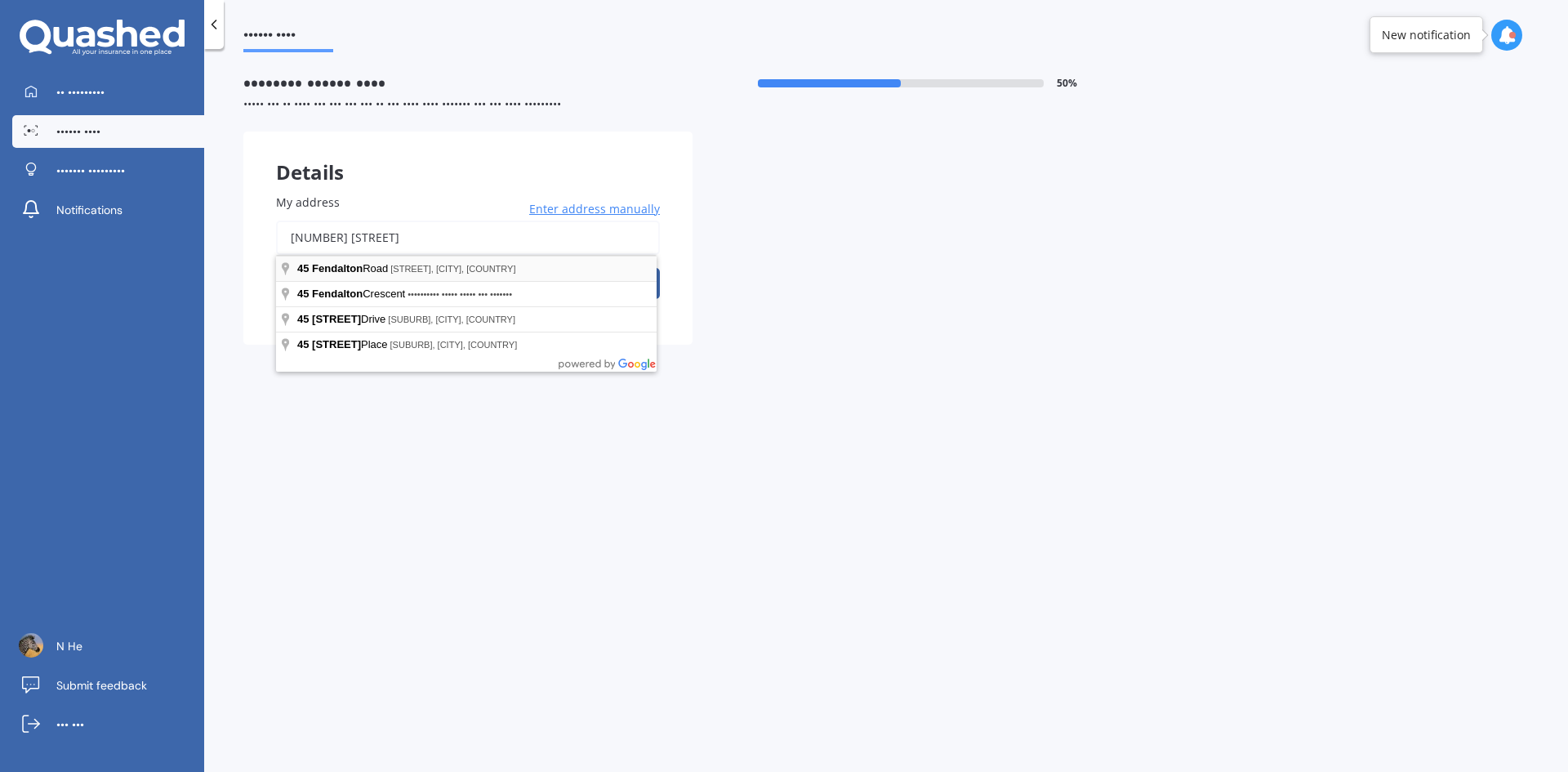 type on "[NUMBER] [STREET]" 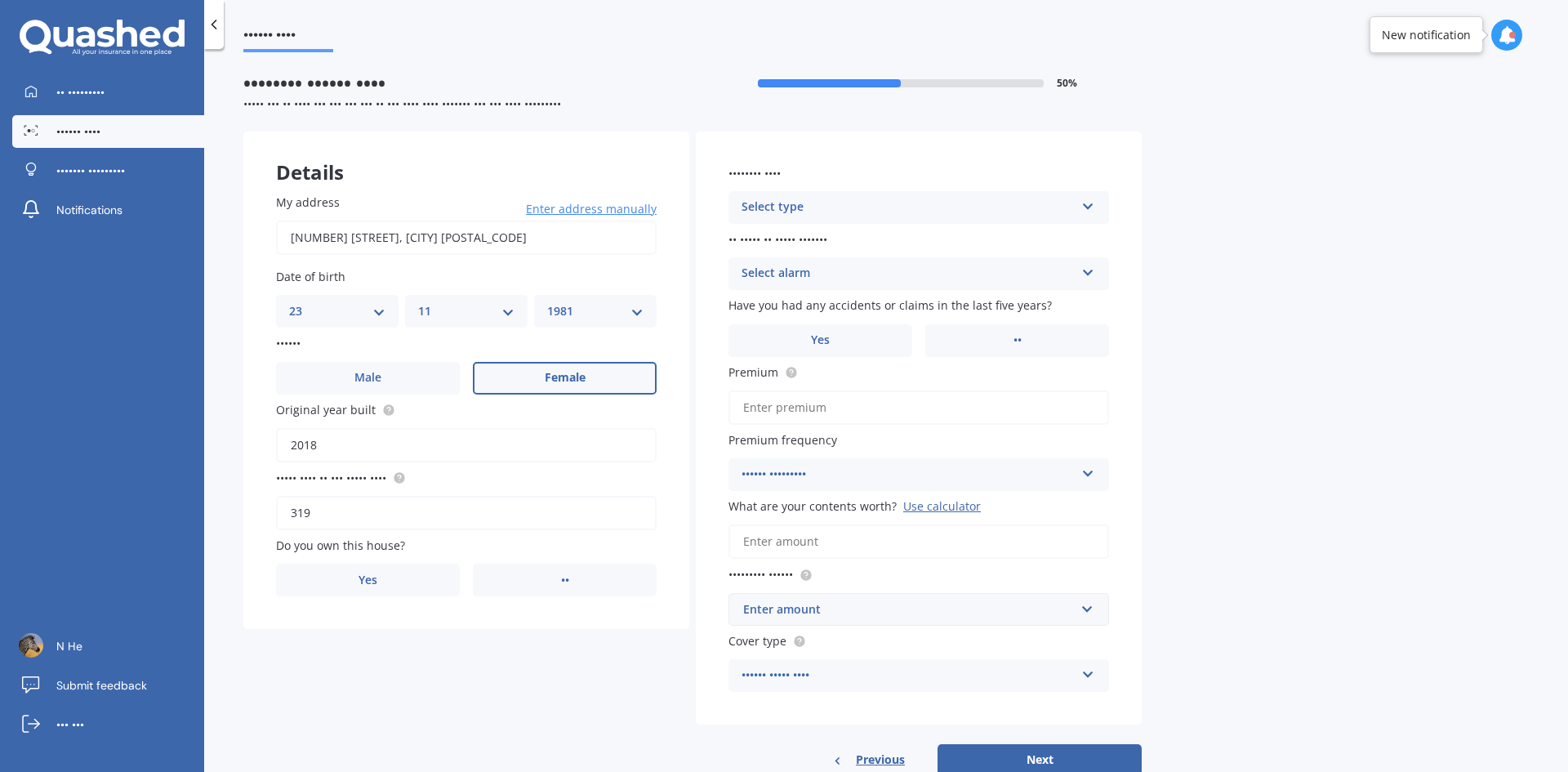 click on "Select type" at bounding box center [908, 208] 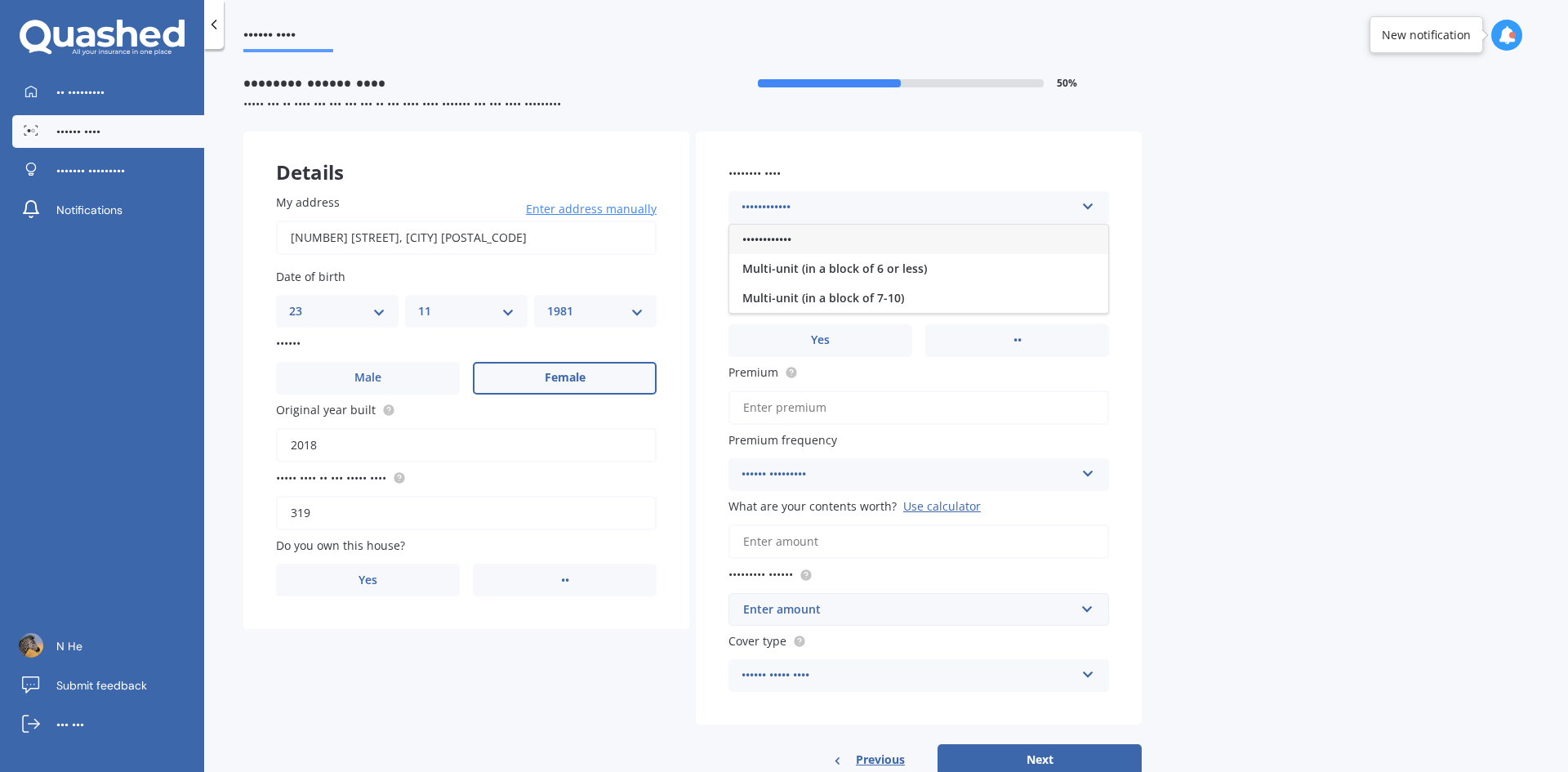 click on "••••••••••••" at bounding box center [919, 239] 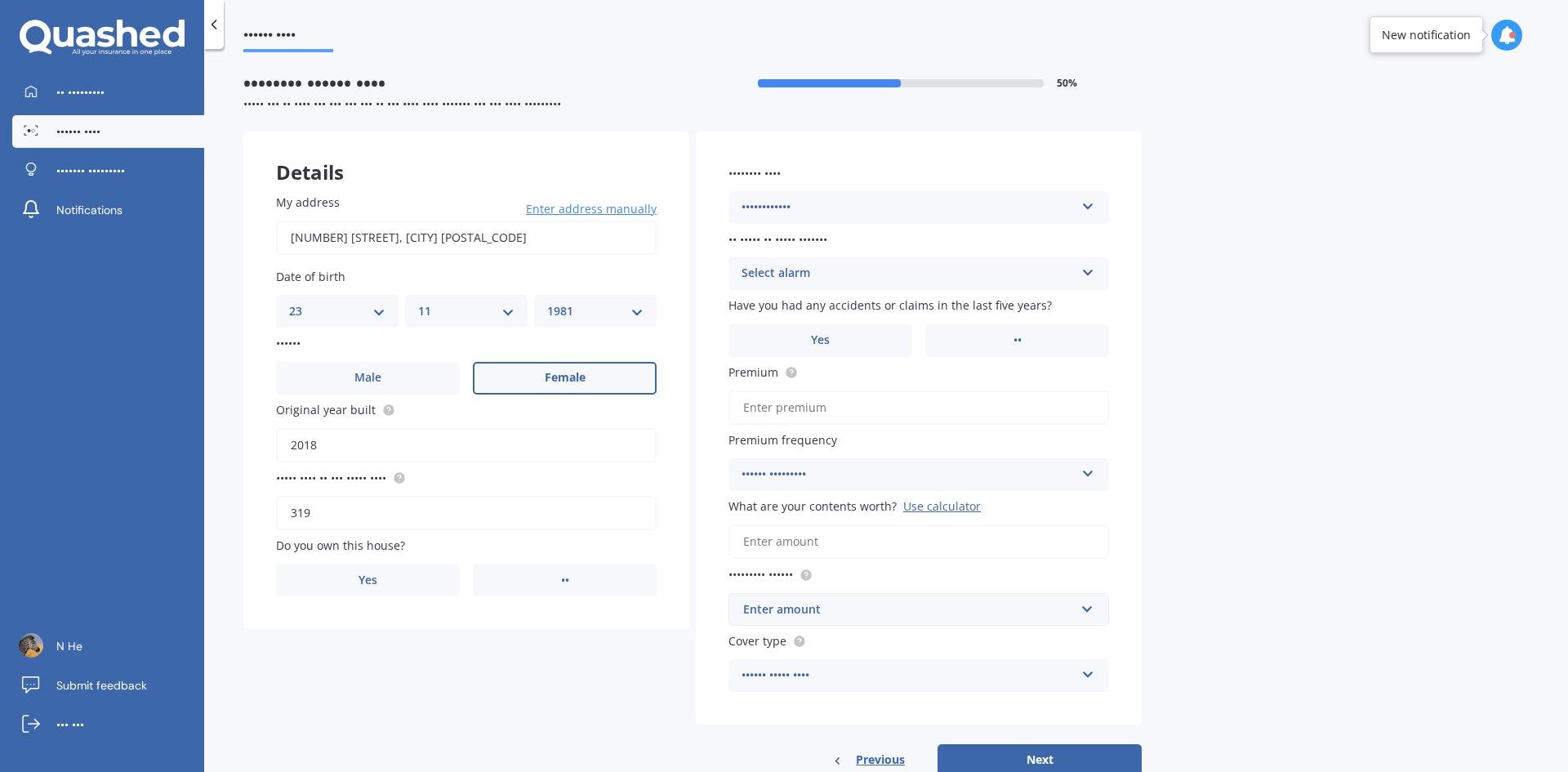 click on "Select alarm" at bounding box center (908, 274) 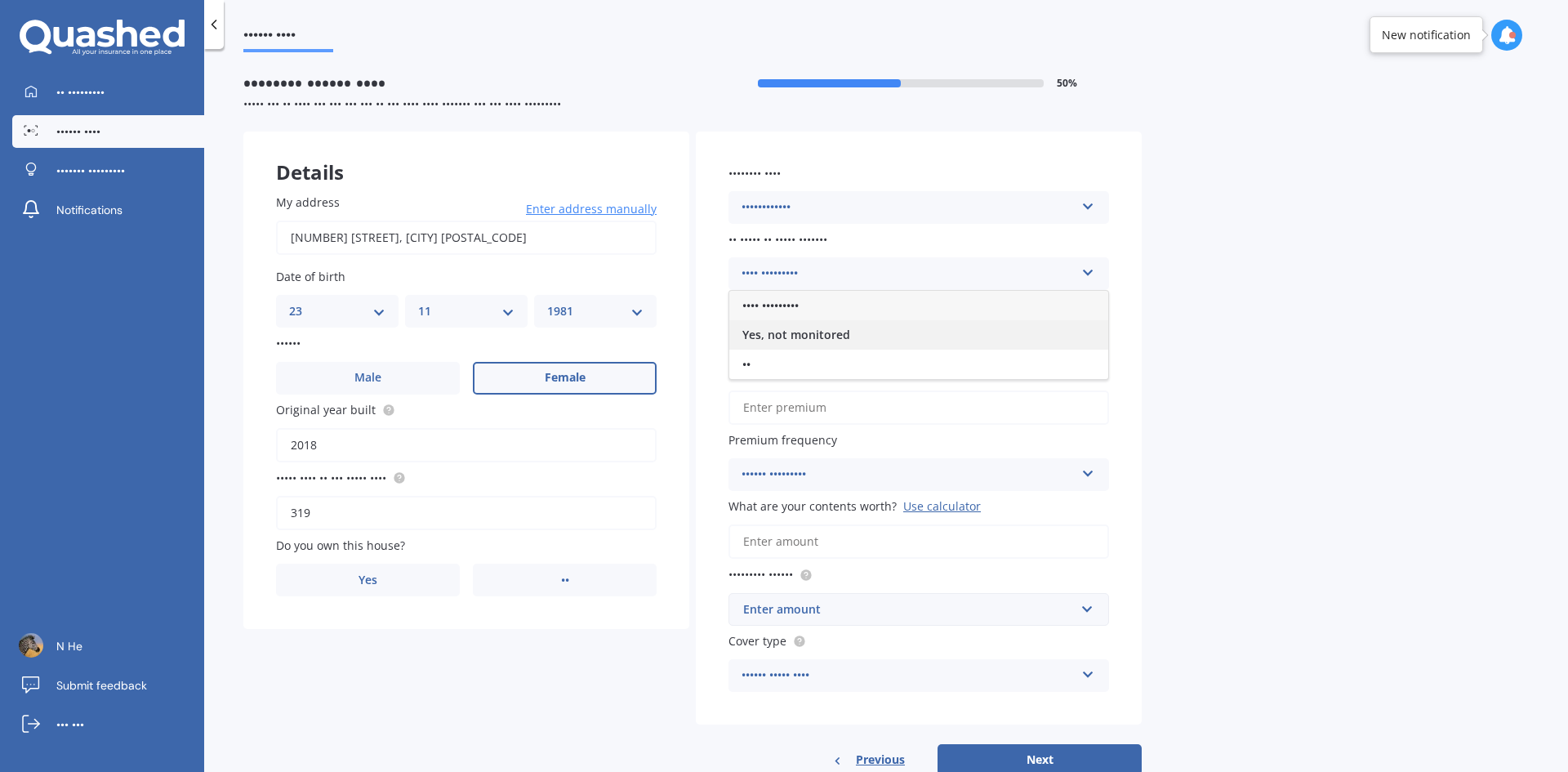 click on "Yes, not monitored" at bounding box center [919, 335] 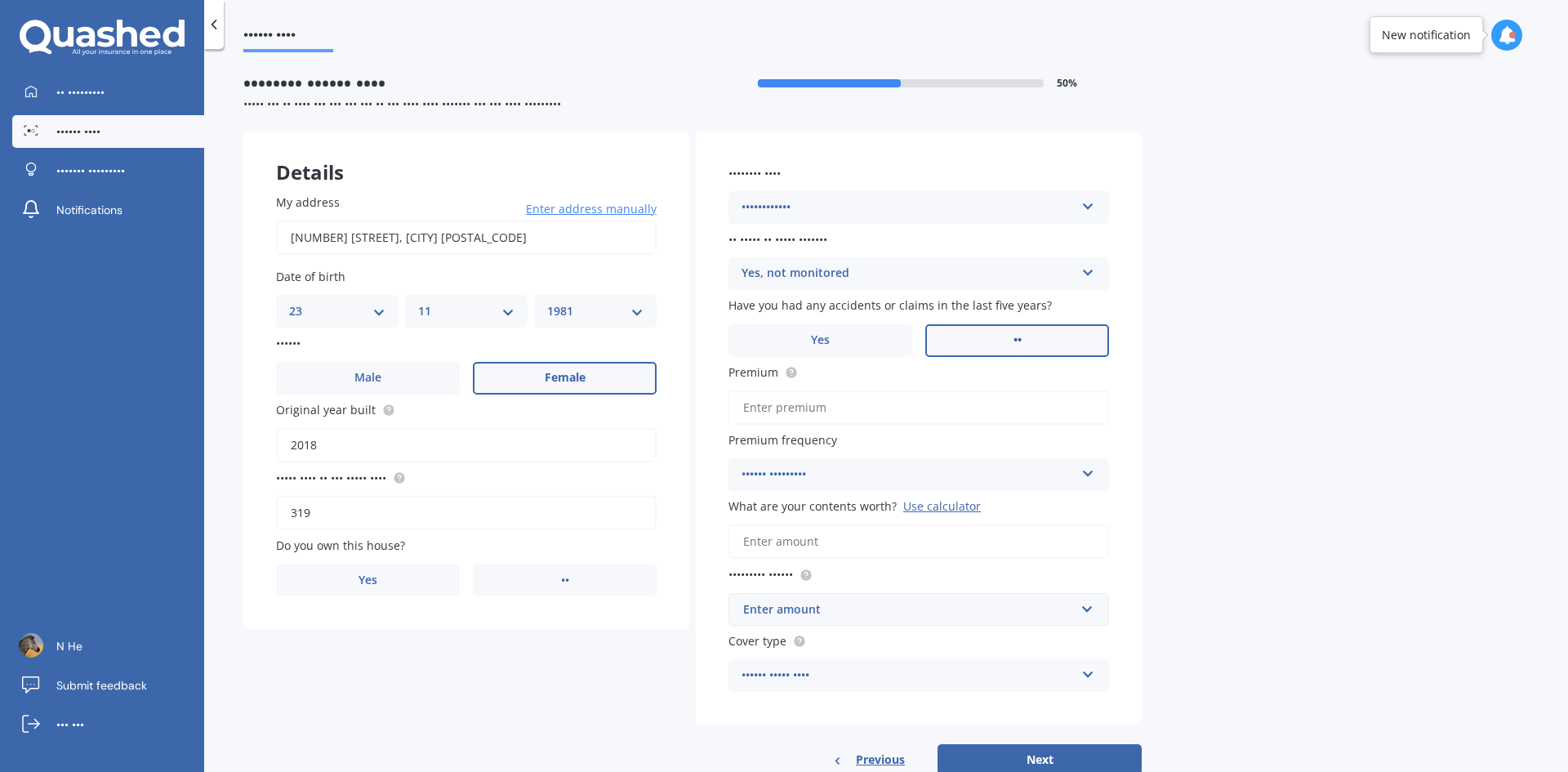 click on "••" at bounding box center [564, 378] 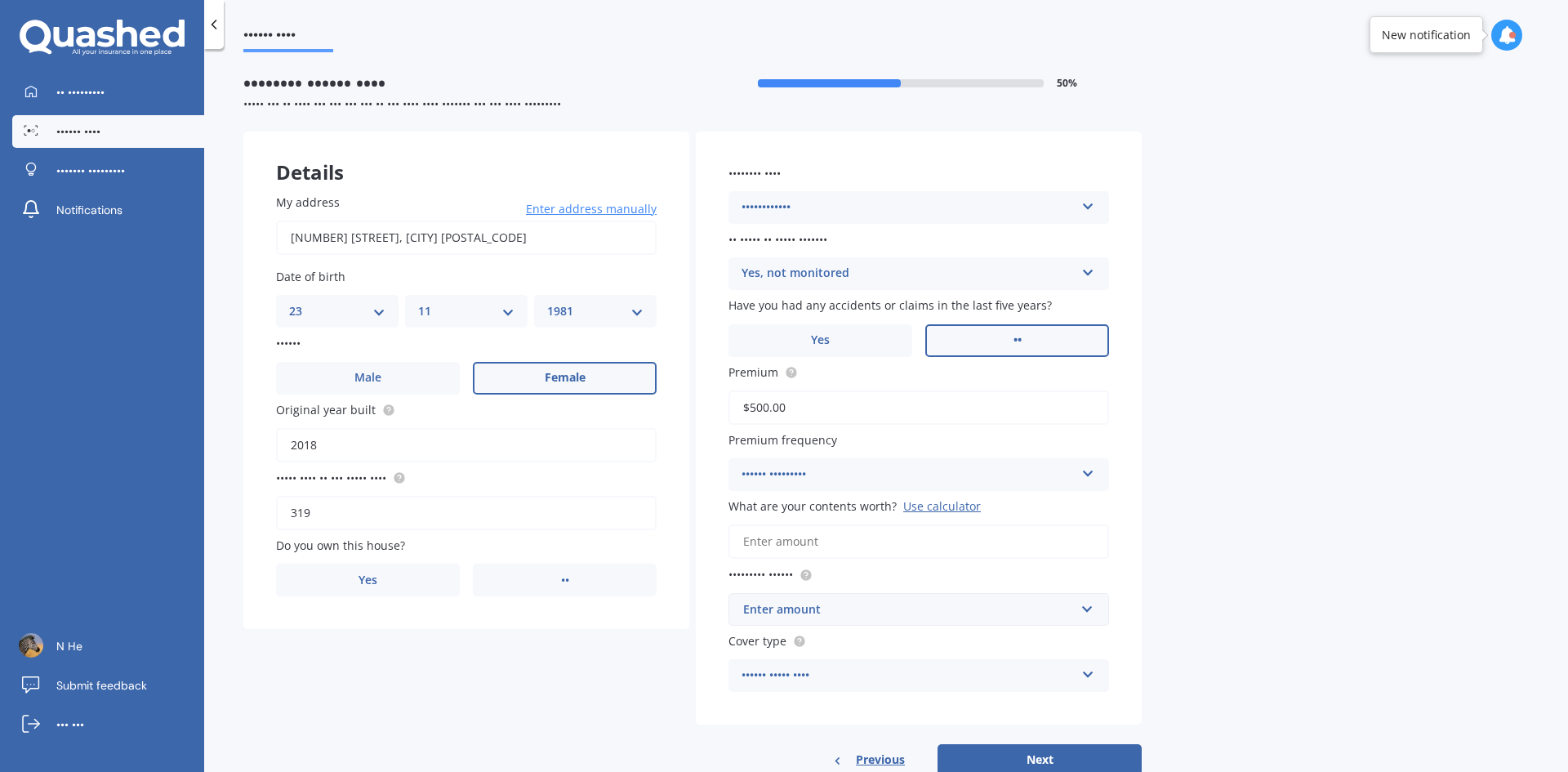 type on "$500.00" 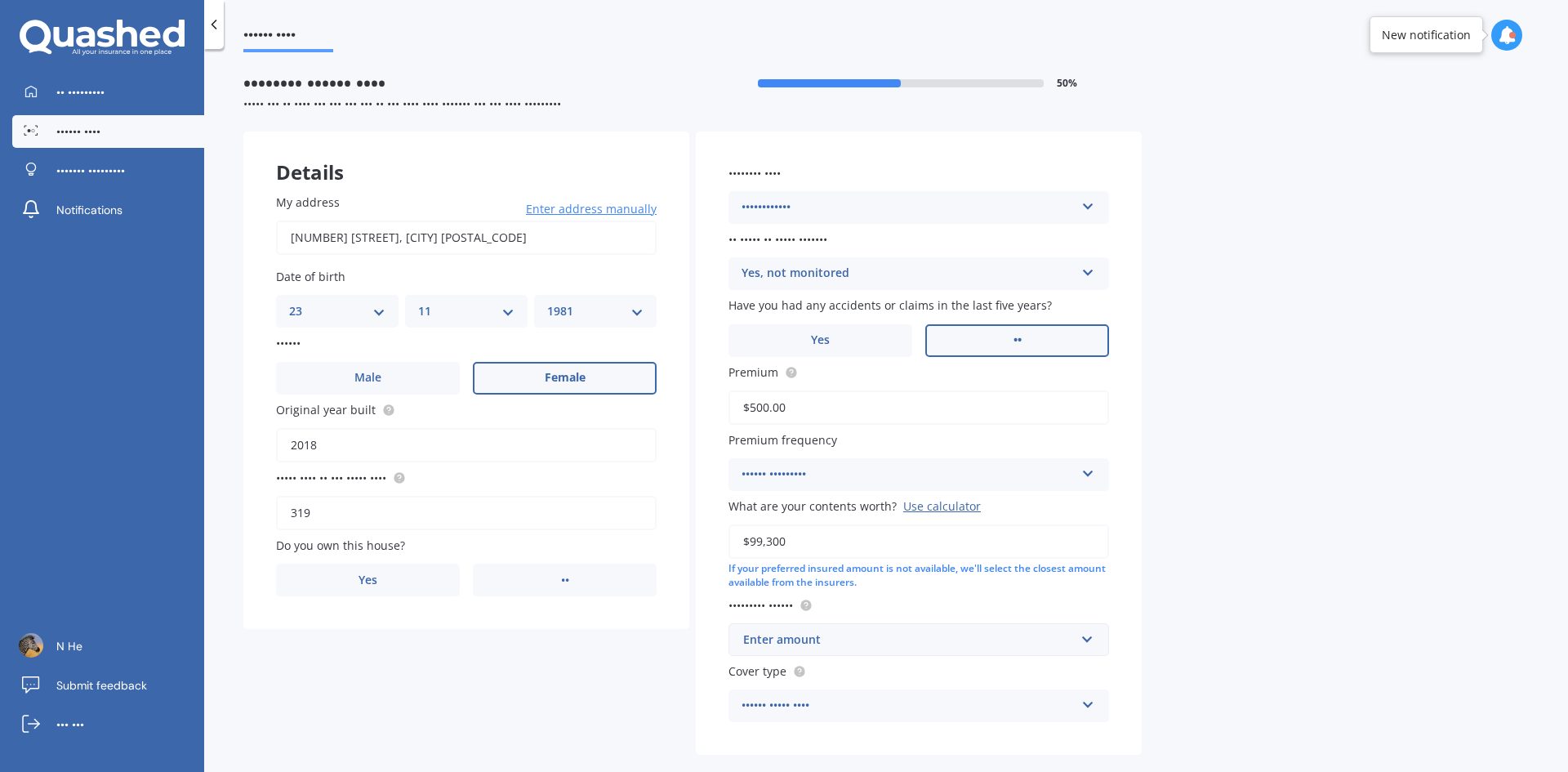 type on "$99,300" 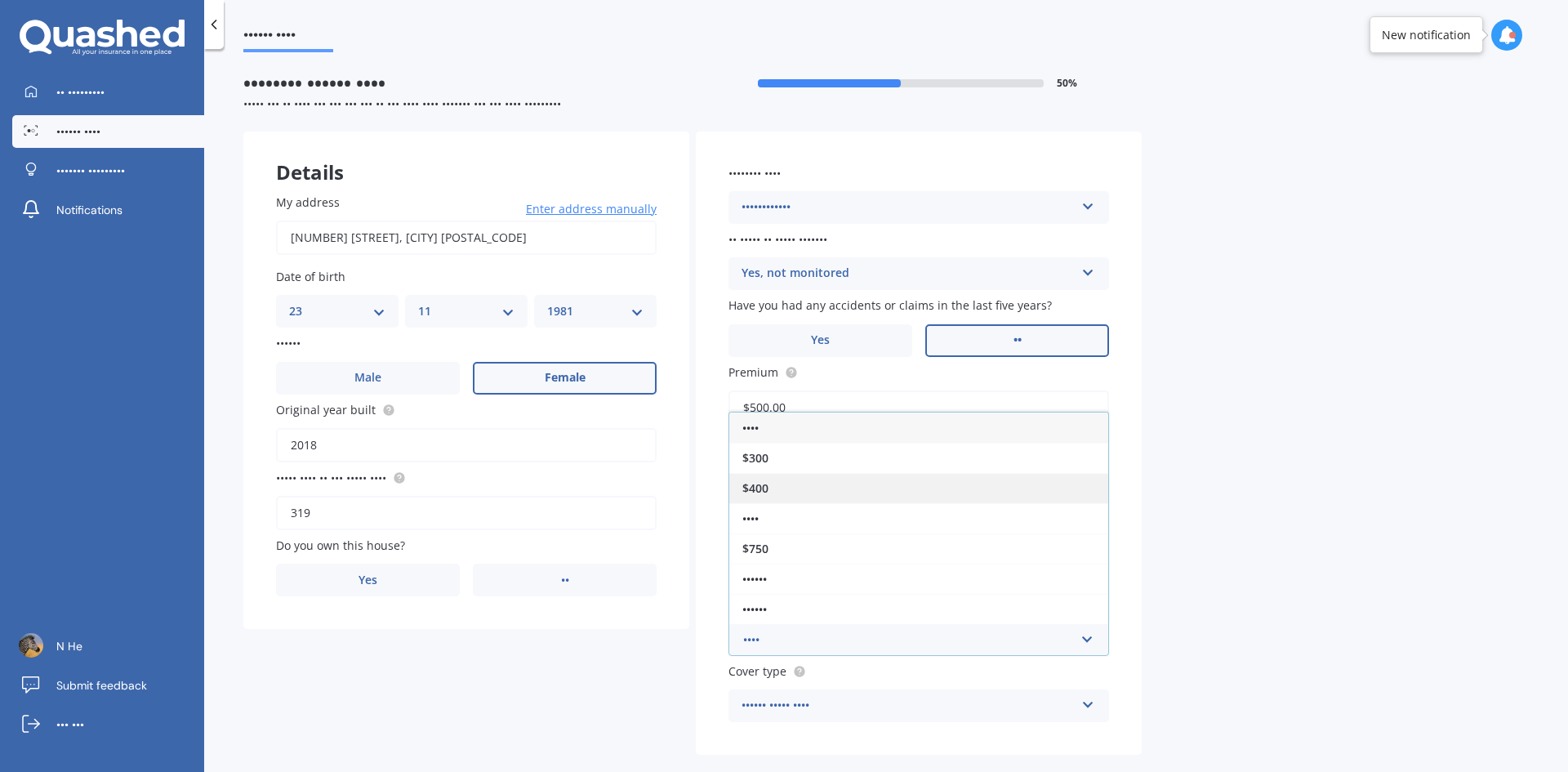 click on "$400" at bounding box center (919, 488) 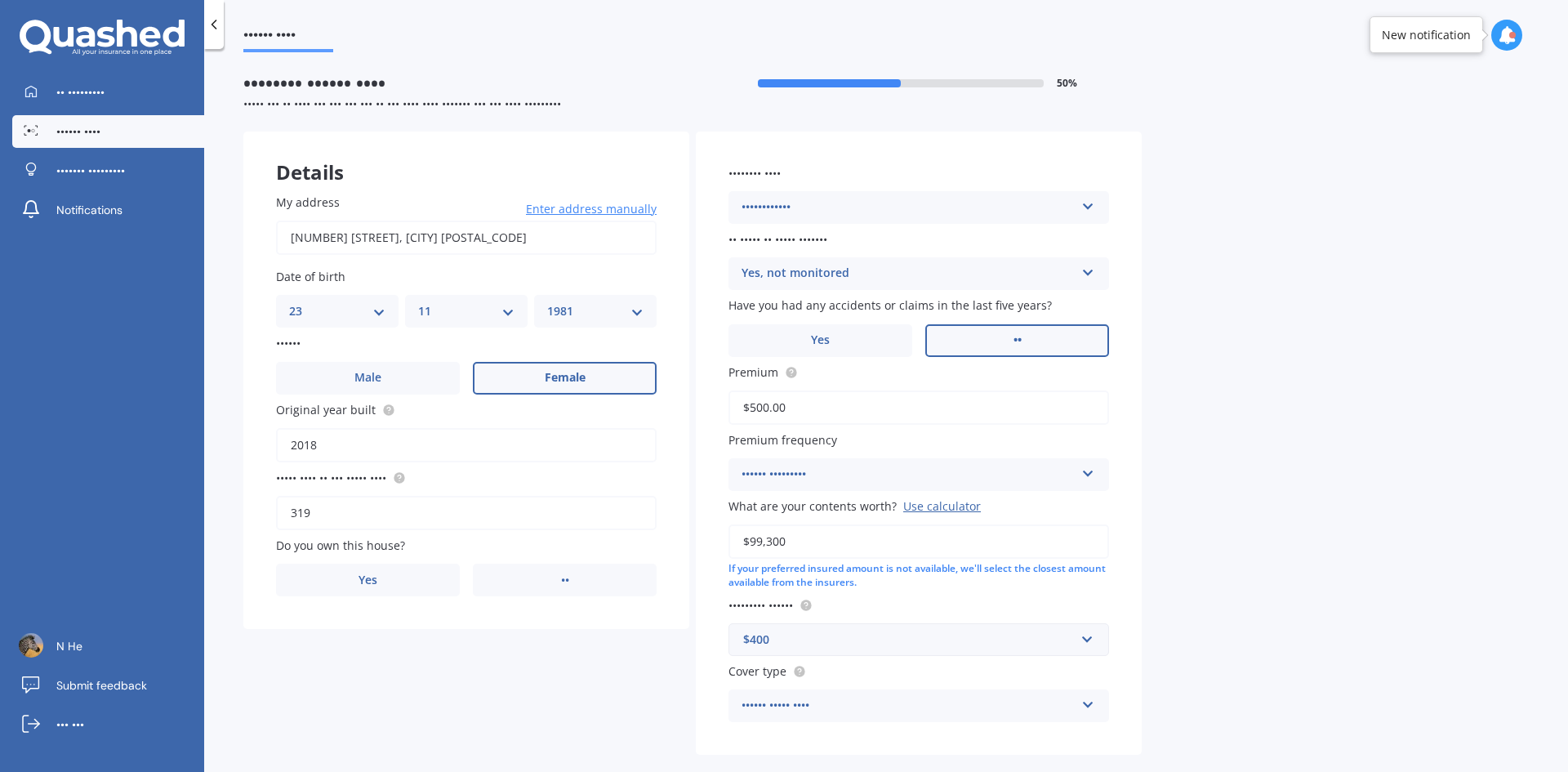 click on "•••••• ••••• ••••" at bounding box center (908, 475) 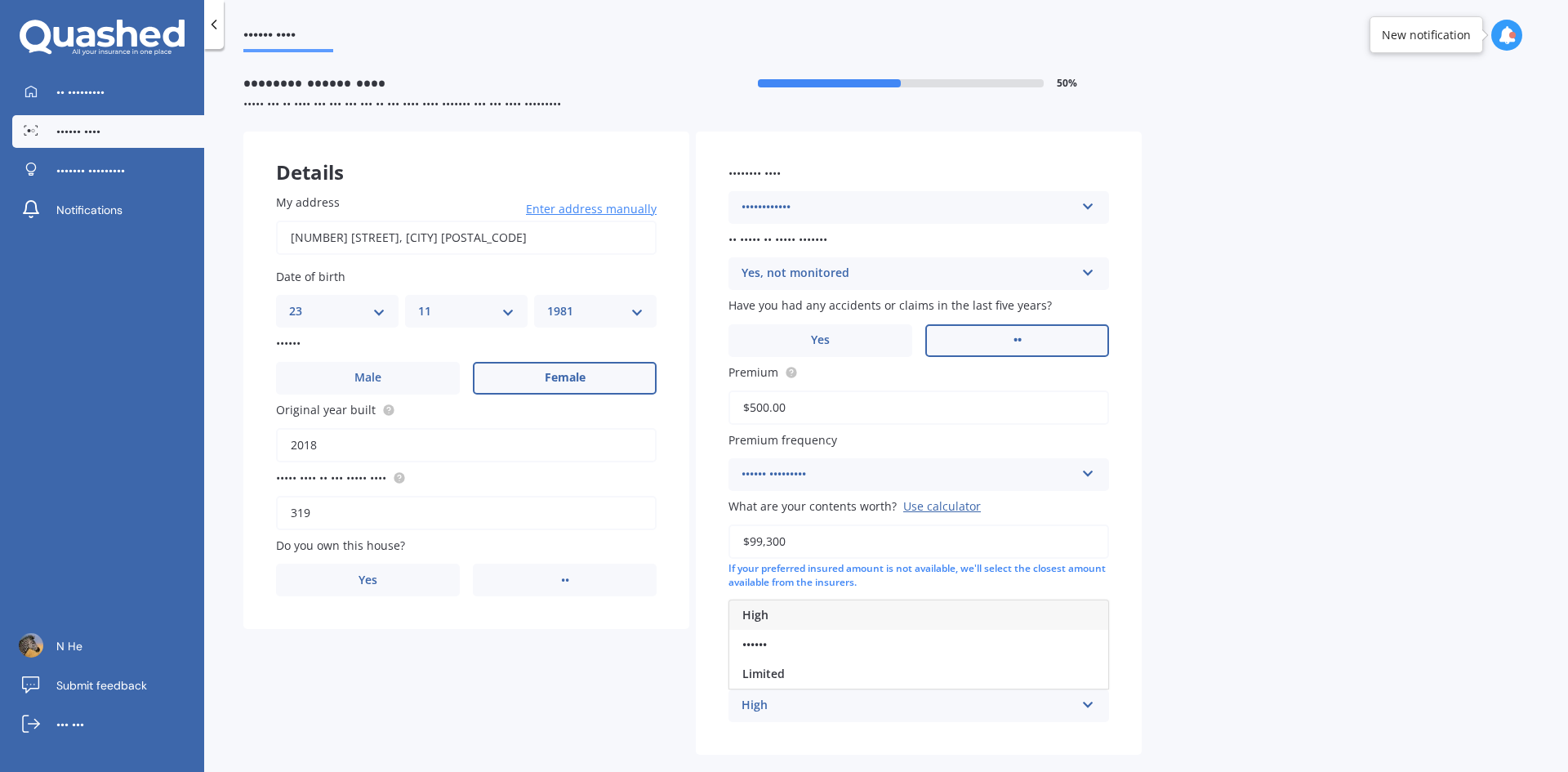 click on "High" at bounding box center (919, 615) 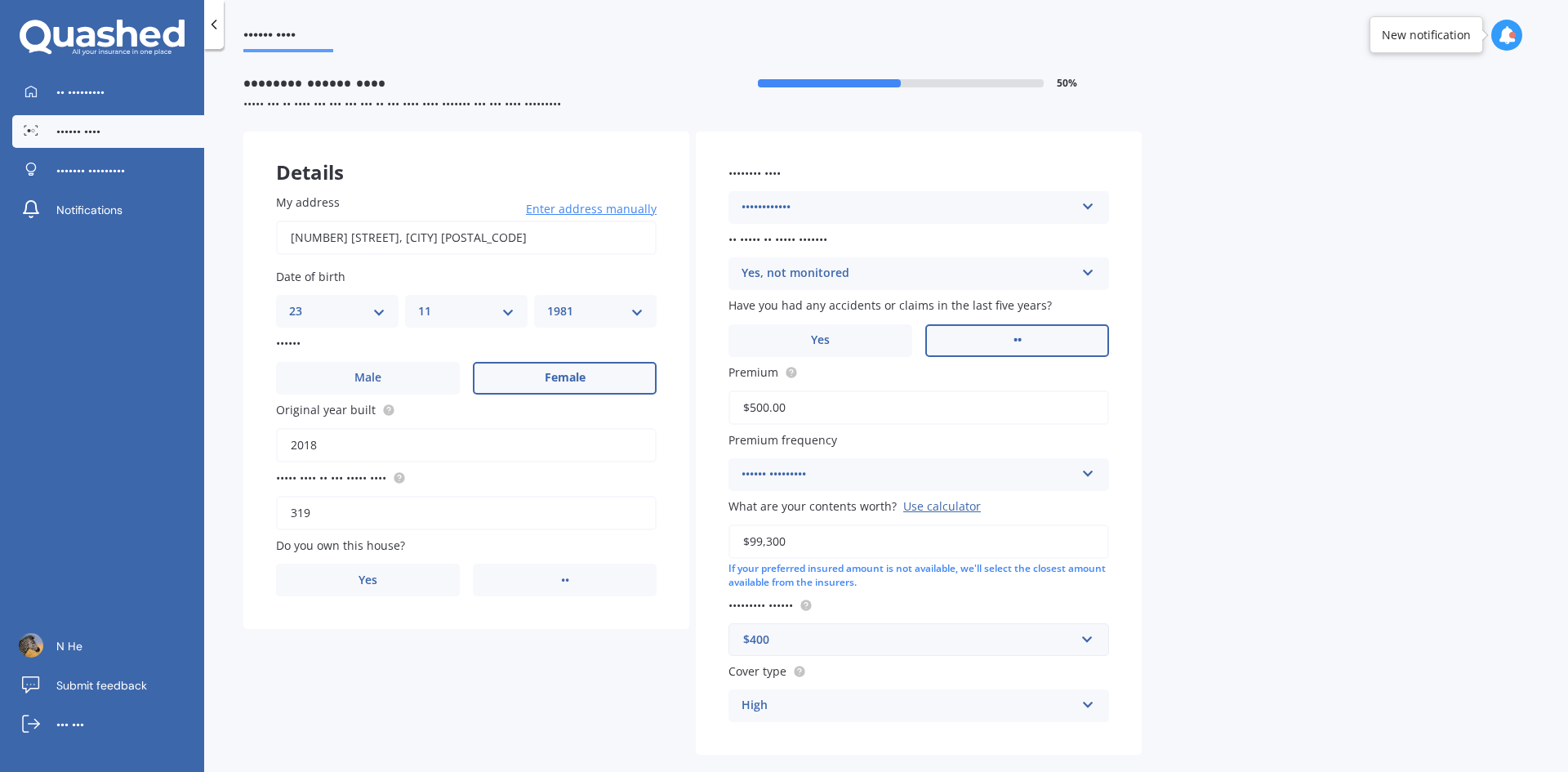 scroll, scrollTop: 76, scrollLeft: 0, axis: vertical 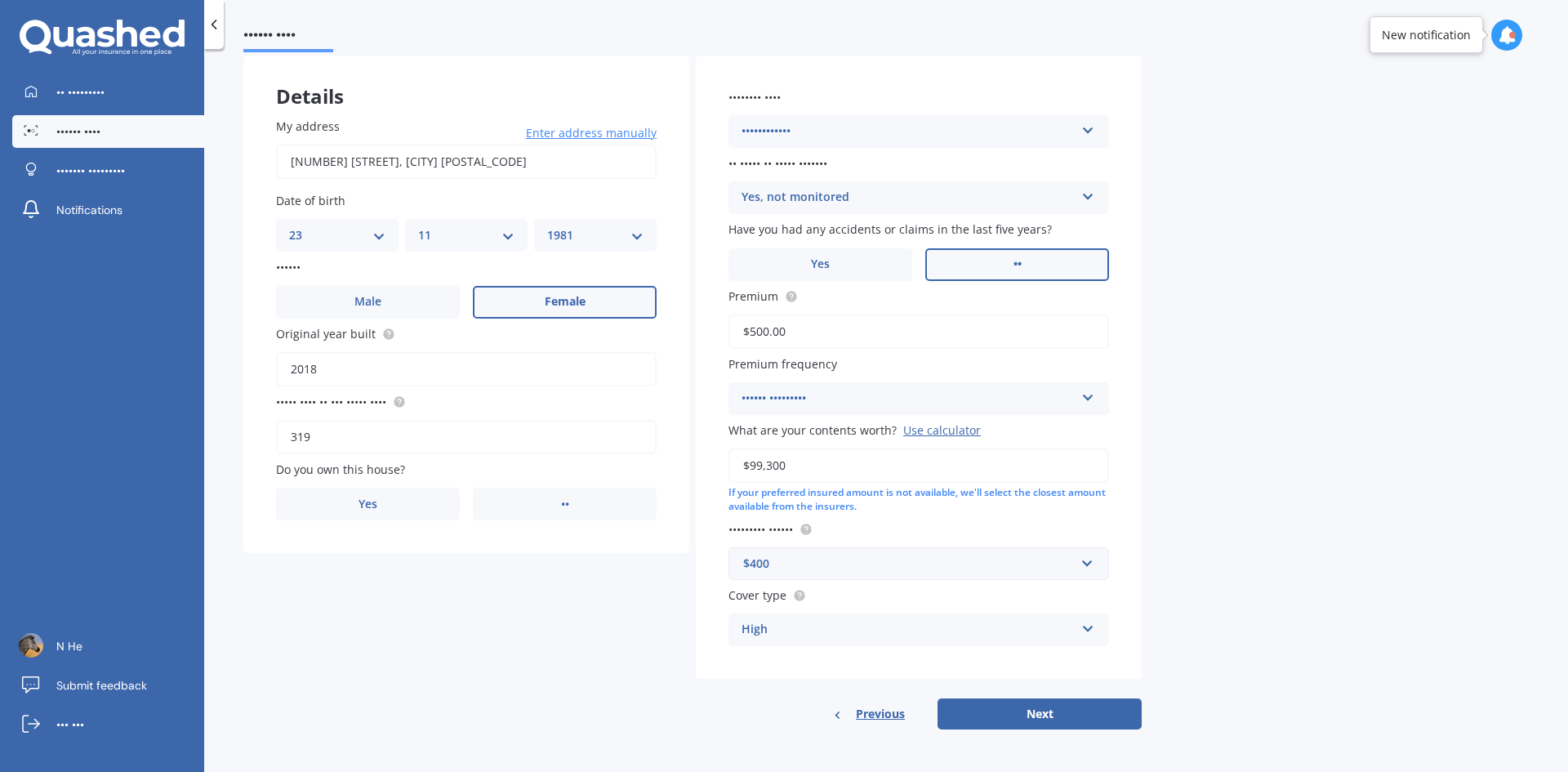 click on "High" at bounding box center [908, 630] 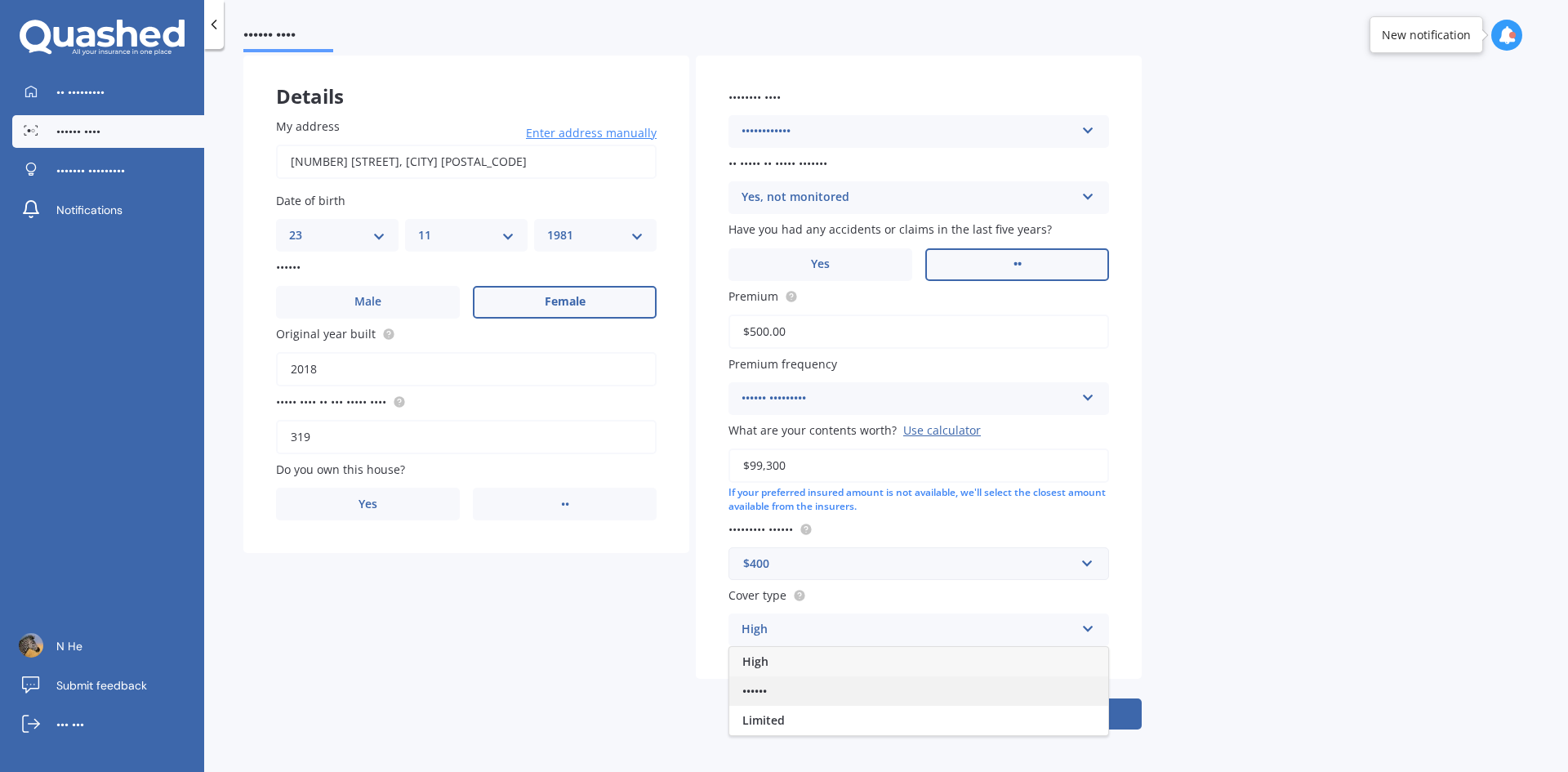 click on "••••••" at bounding box center [919, 691] 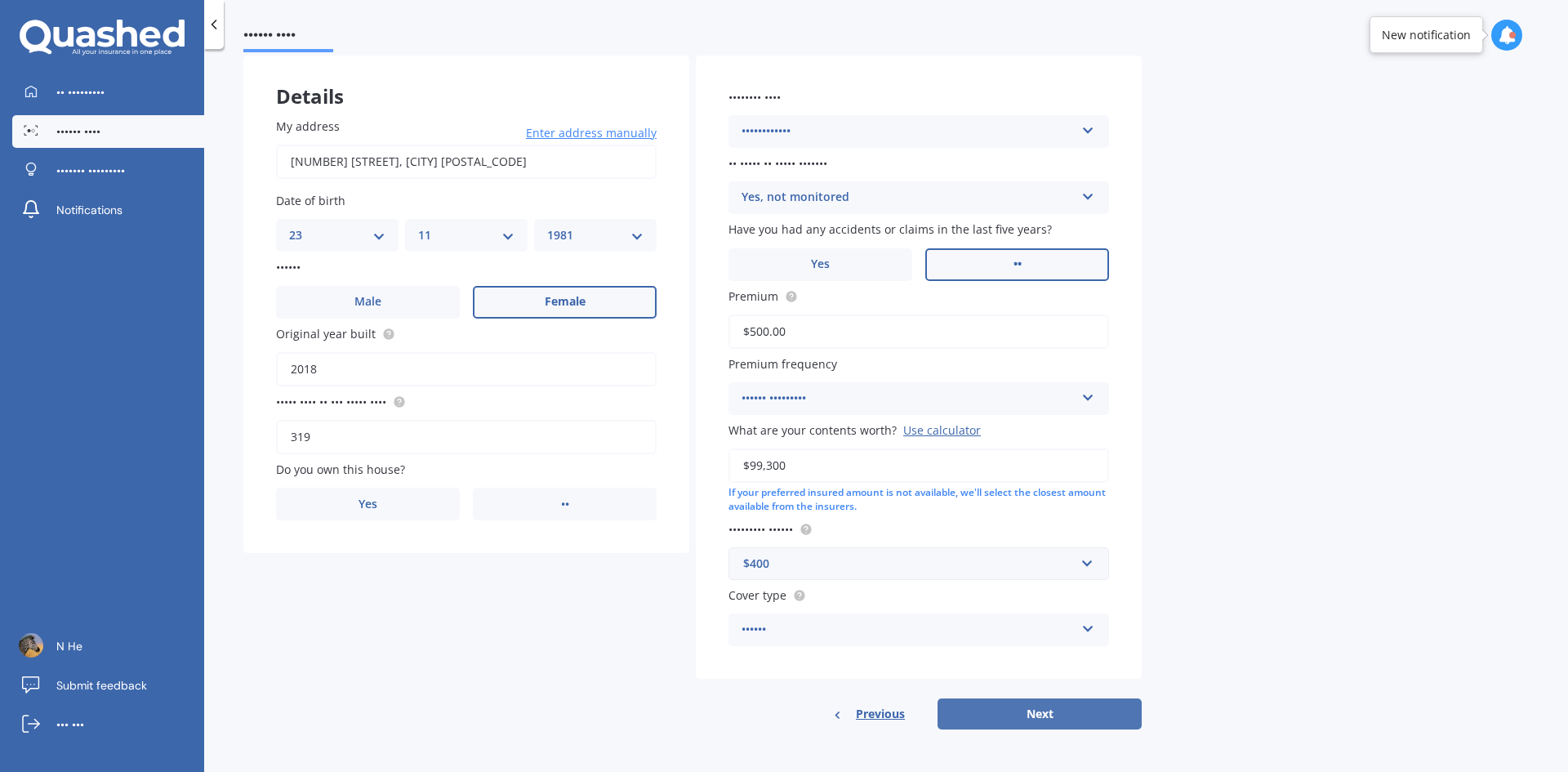 click on "Next" at bounding box center (1040, 714) 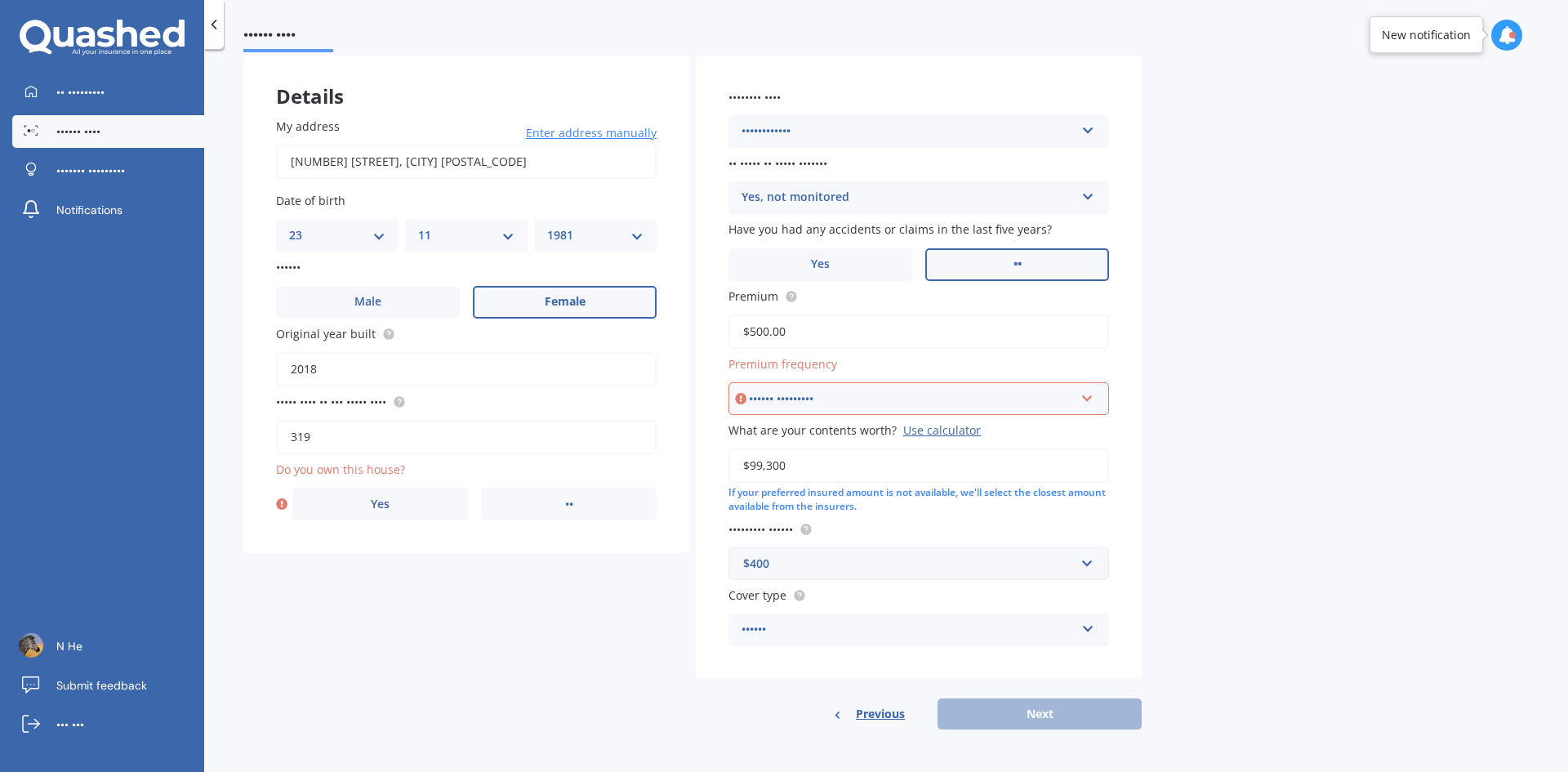 click on "•••••• •••••••••" at bounding box center [911, 399] 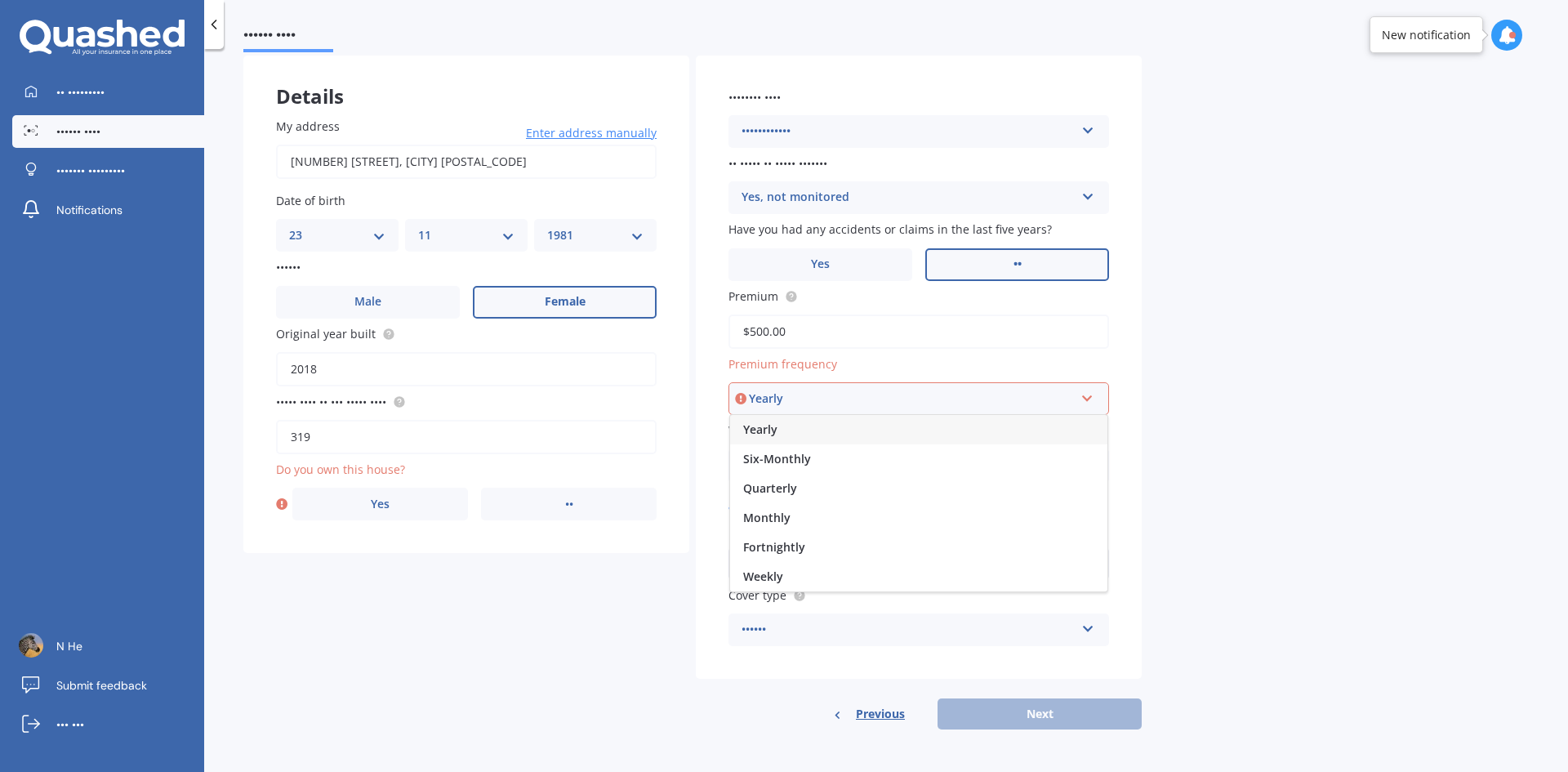 click on "Yearly" at bounding box center (919, 430) 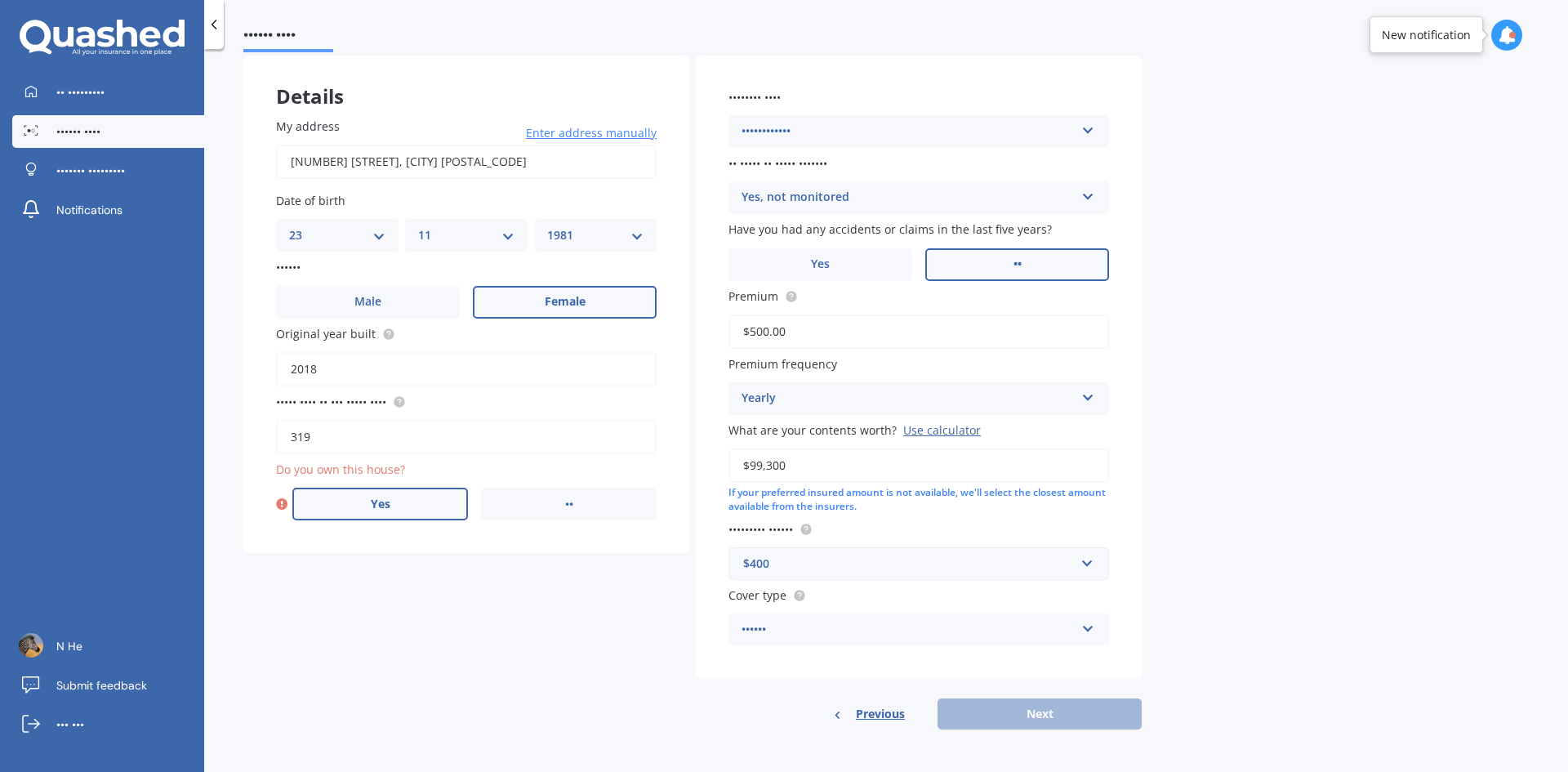 click on "Yes" at bounding box center [380, 504] 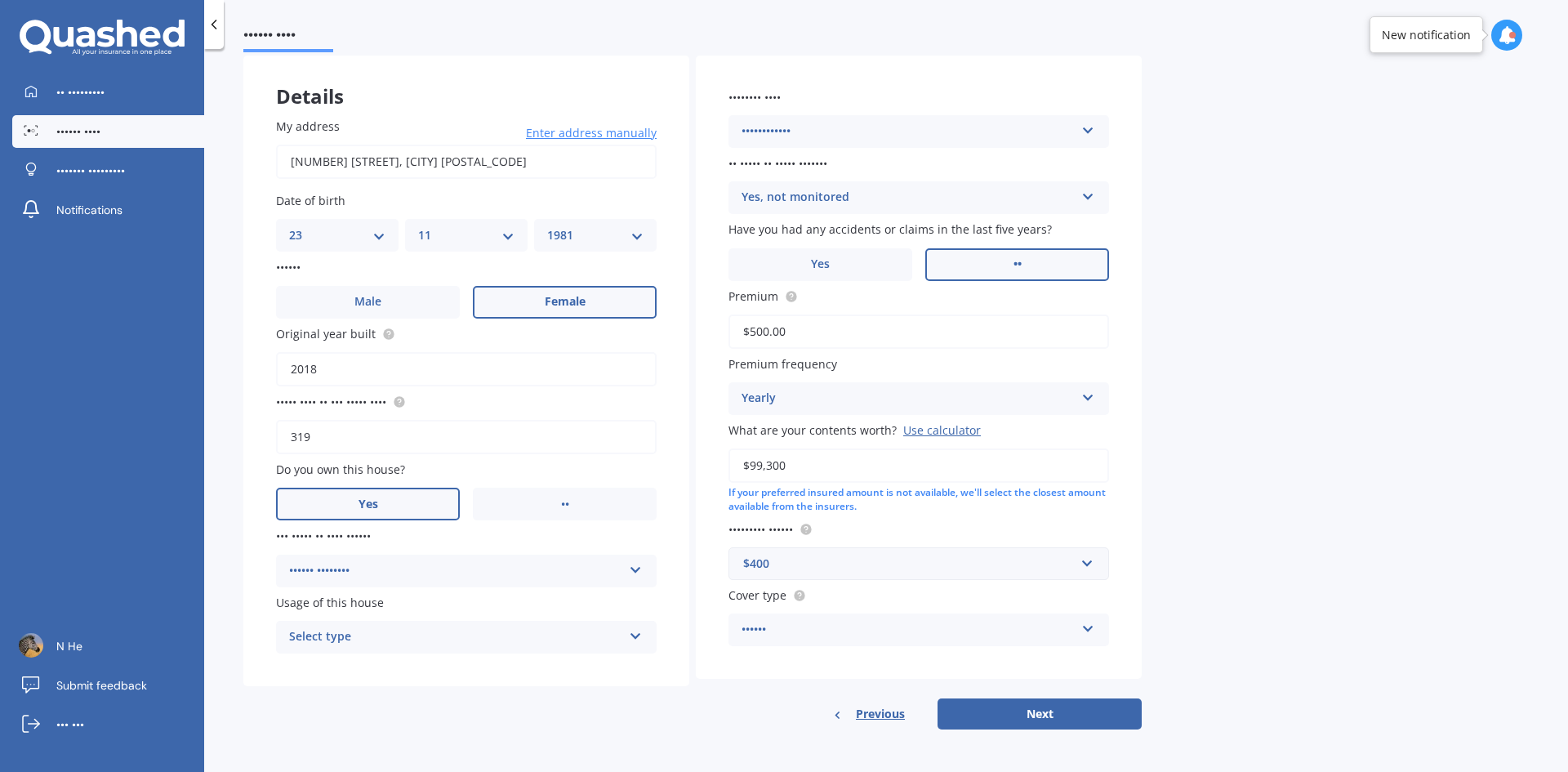 click on "•••••• ••••••••" at bounding box center [456, 571] 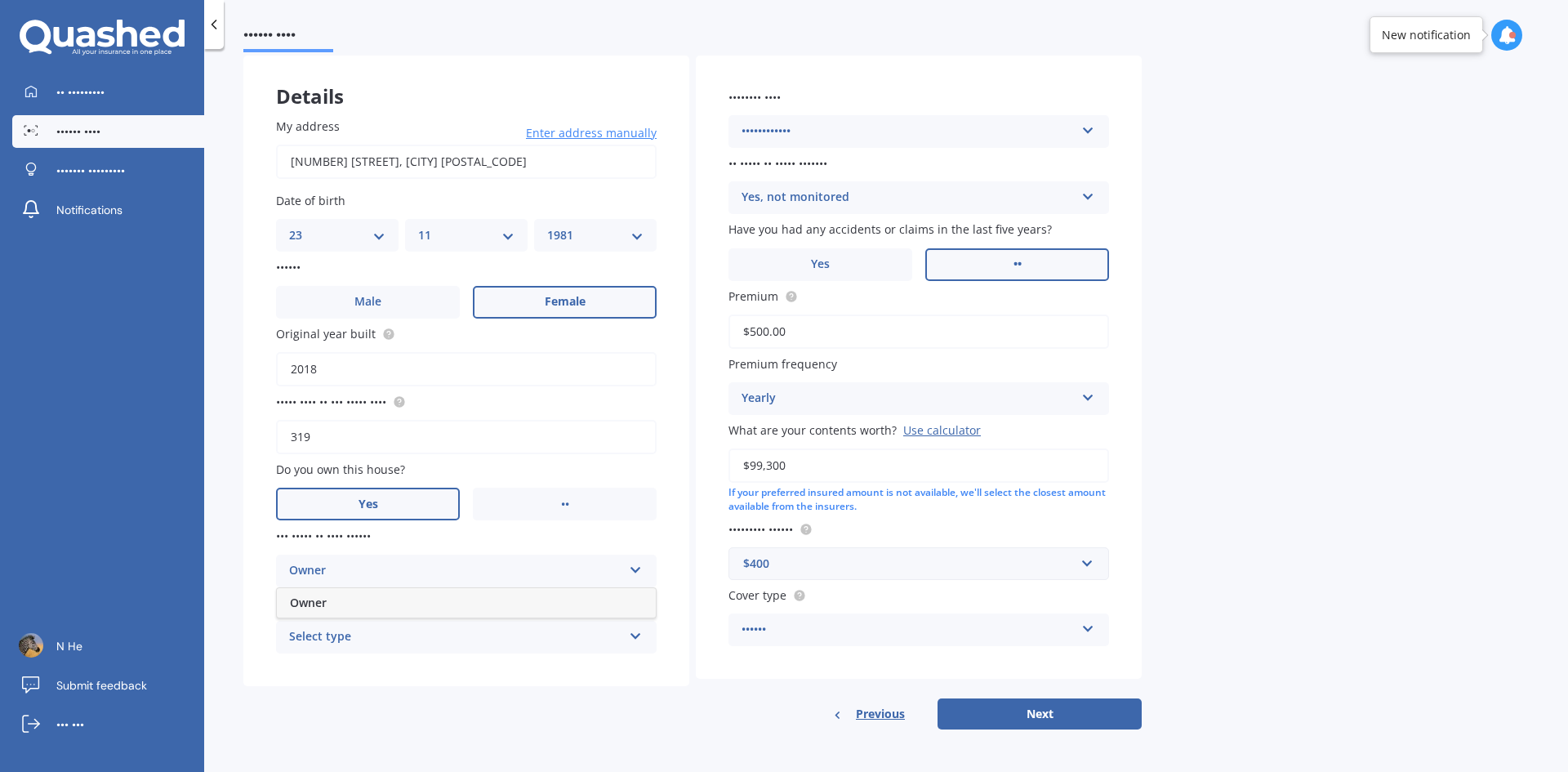 click on "Owner" at bounding box center [466, 603] 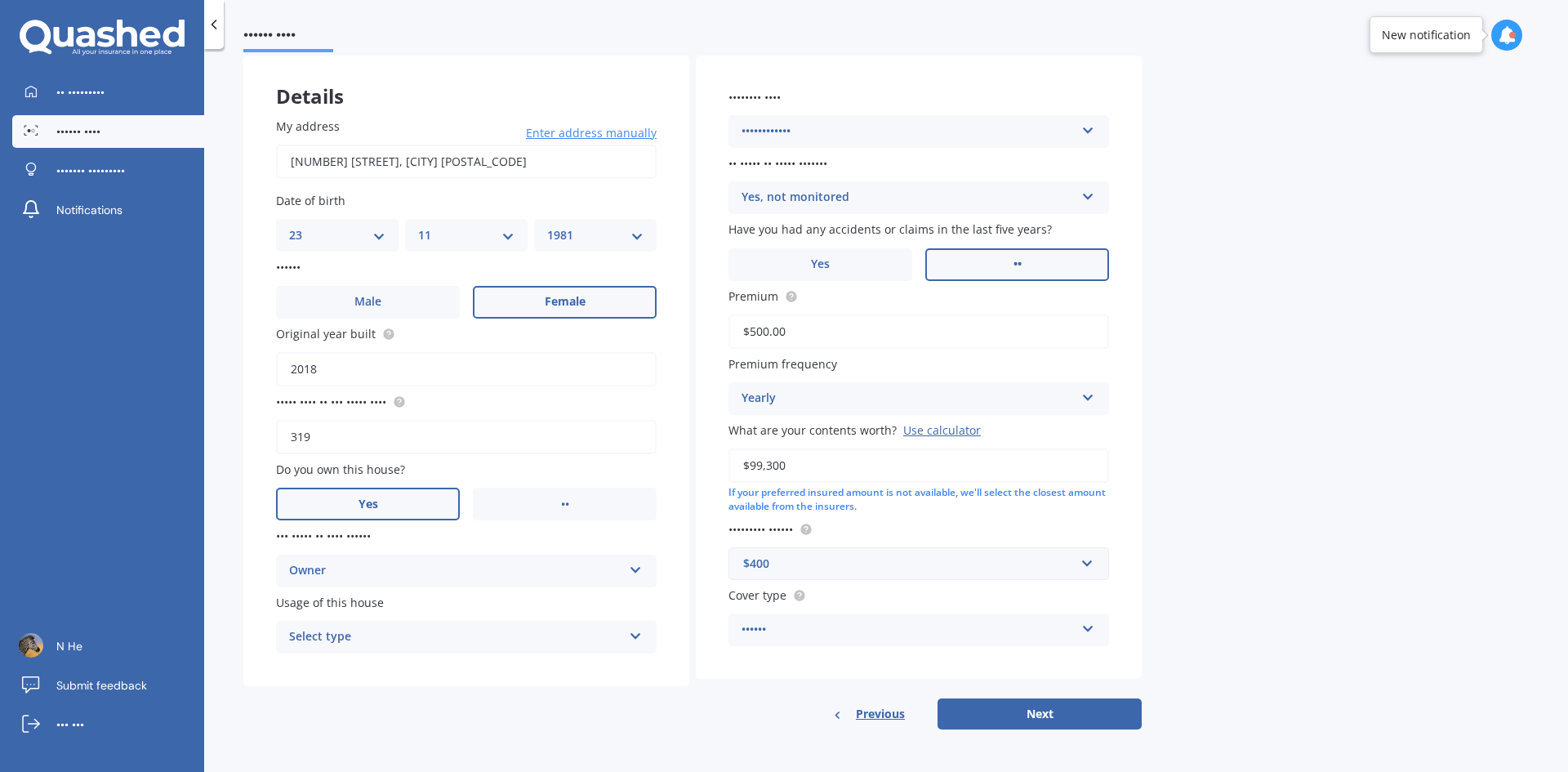 click on "Select type" at bounding box center (456, 637) 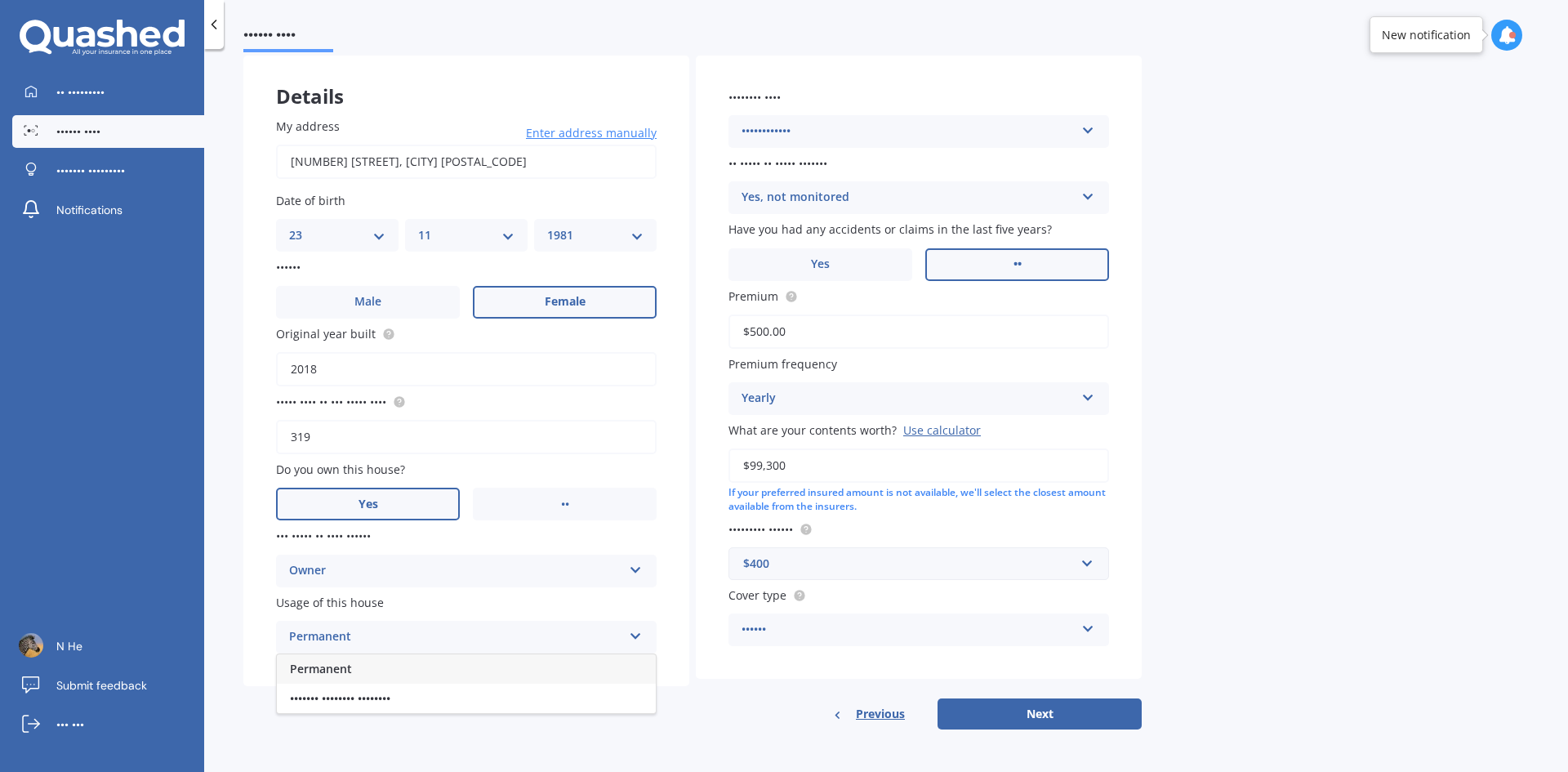 click on "Permanent" at bounding box center [466, 669] 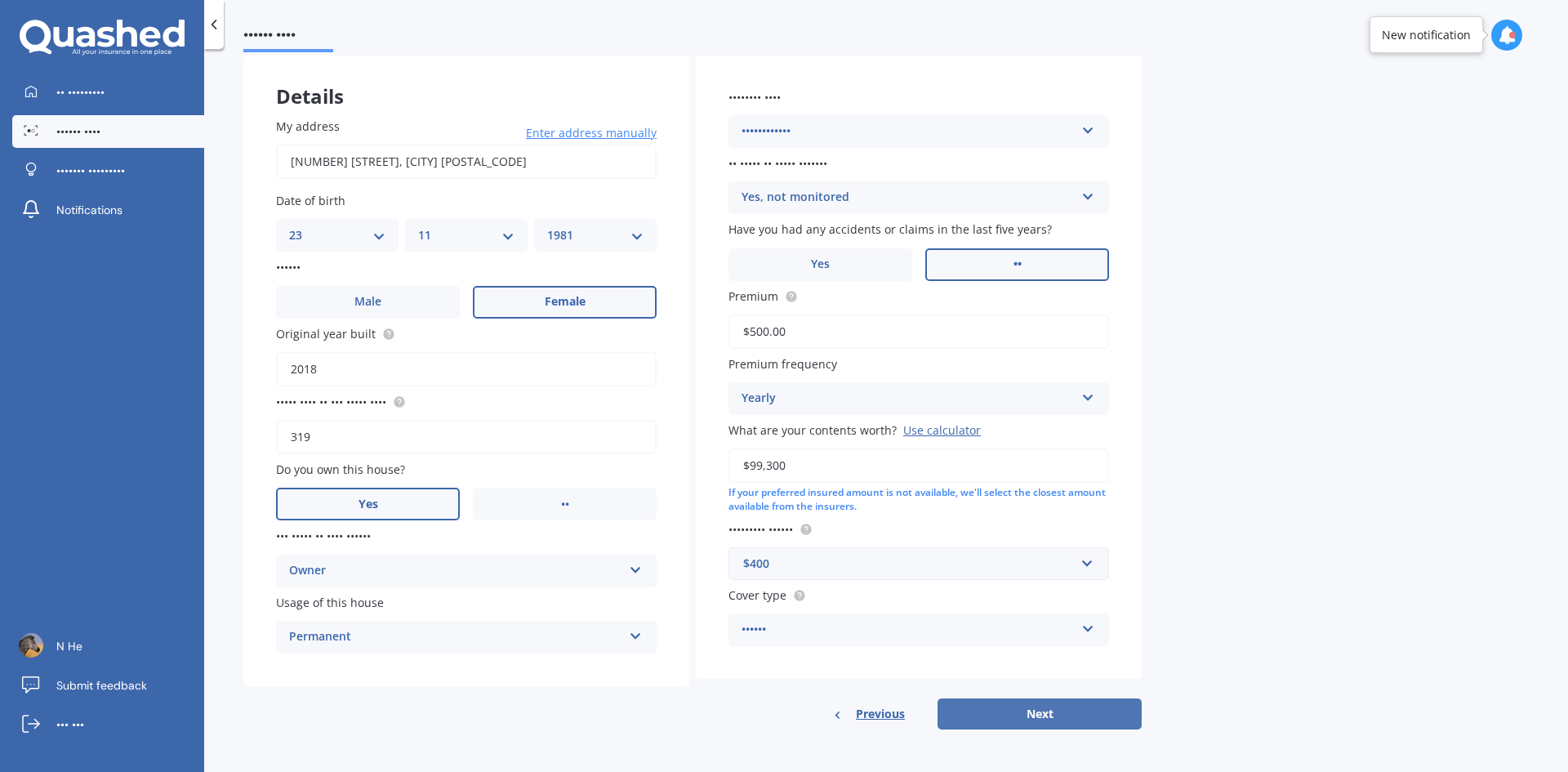 click on "Next" at bounding box center [1040, 714] 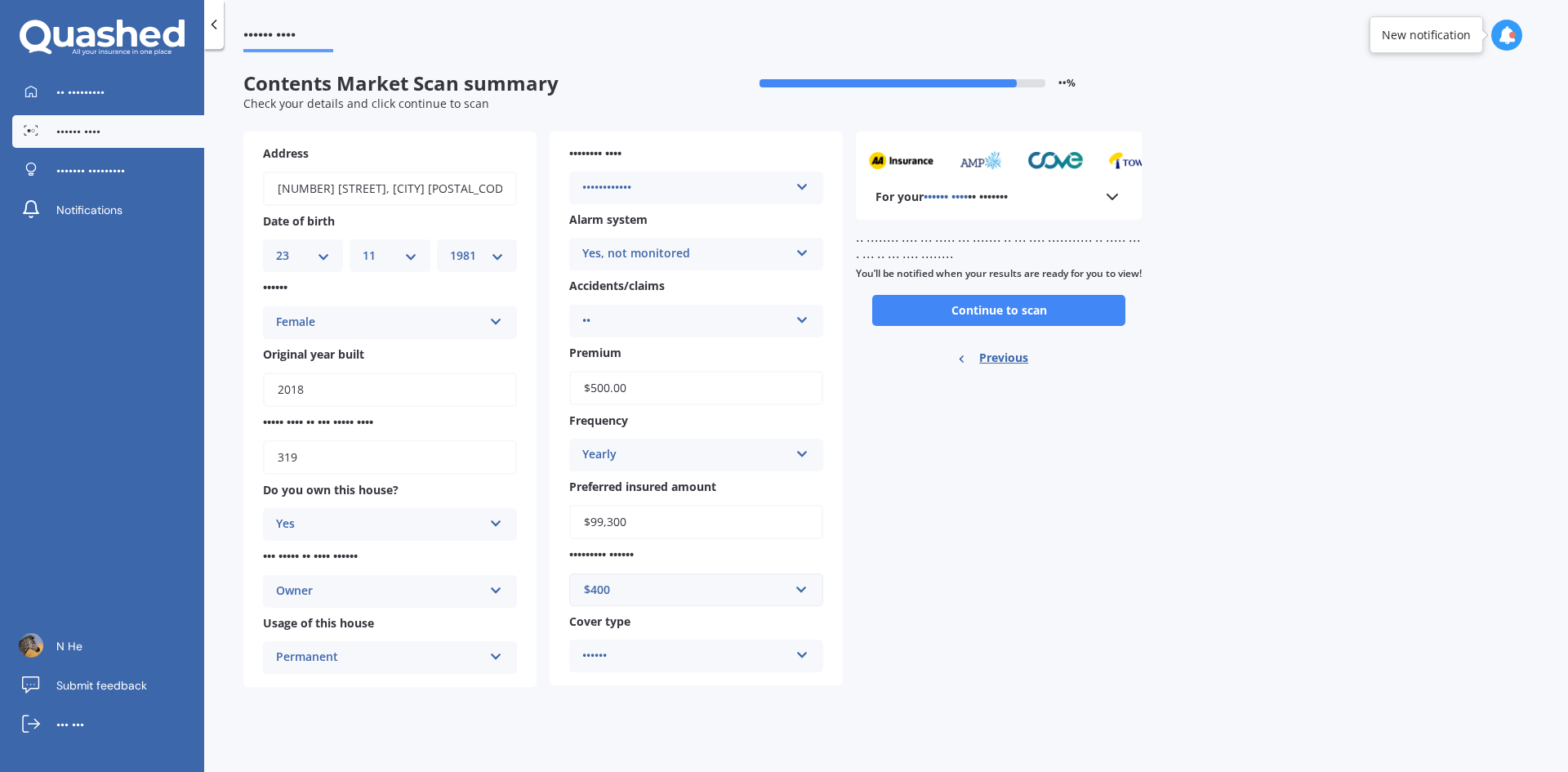 scroll, scrollTop: 0, scrollLeft: 0, axis: both 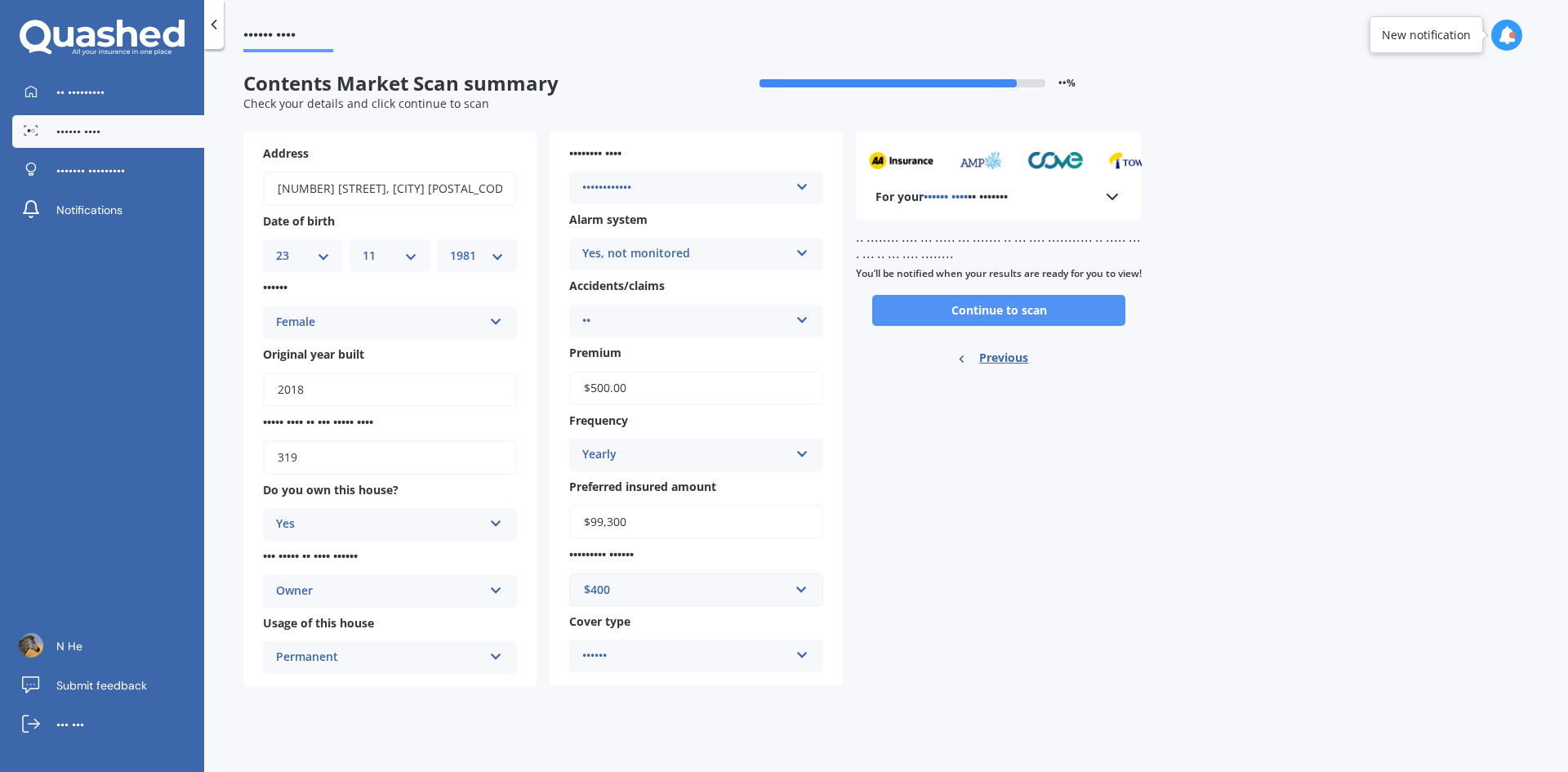 click on "Continue to scan" at bounding box center (999, 310) 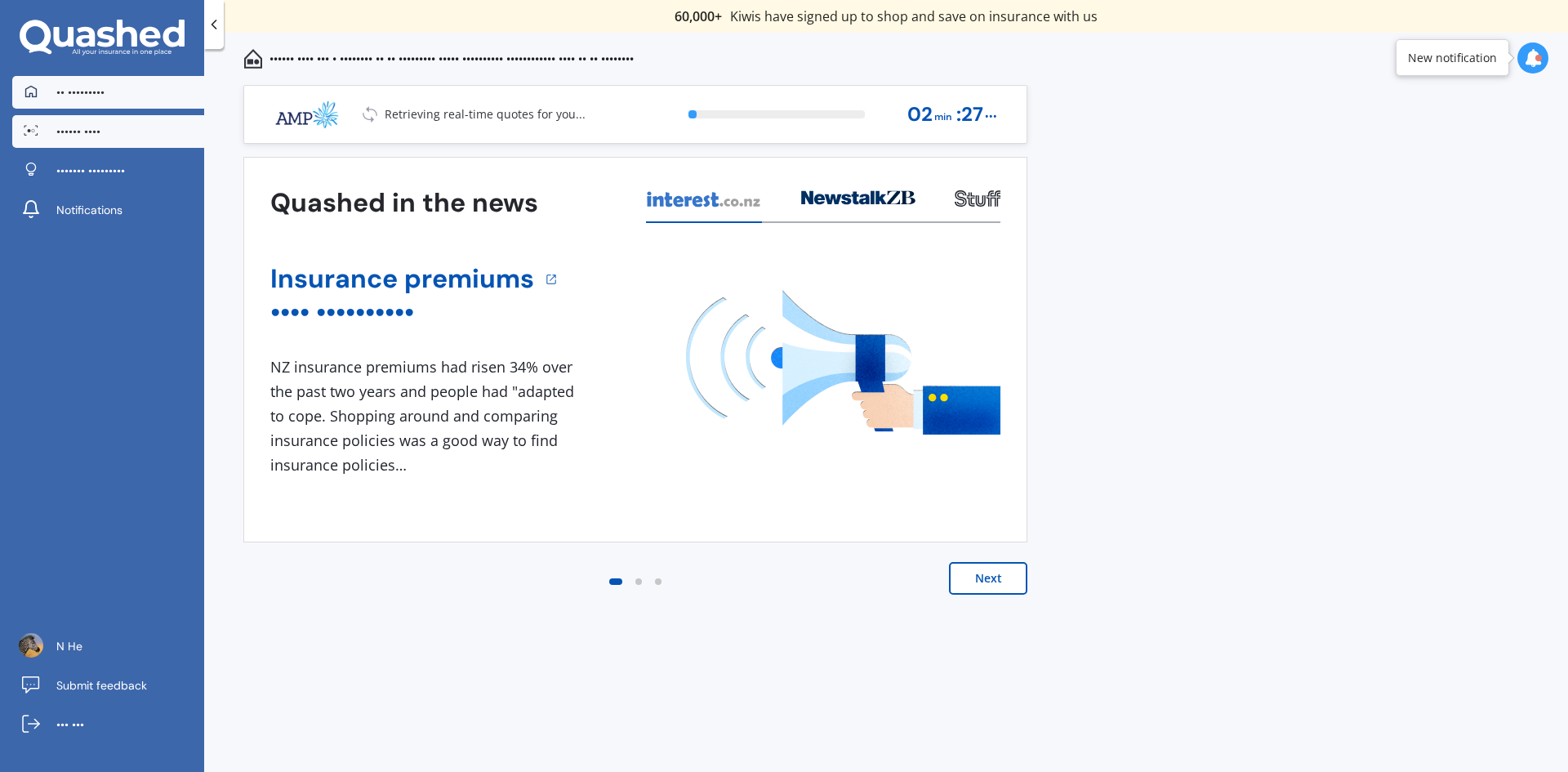 click on "•• •••••••••" at bounding box center (80, 92) 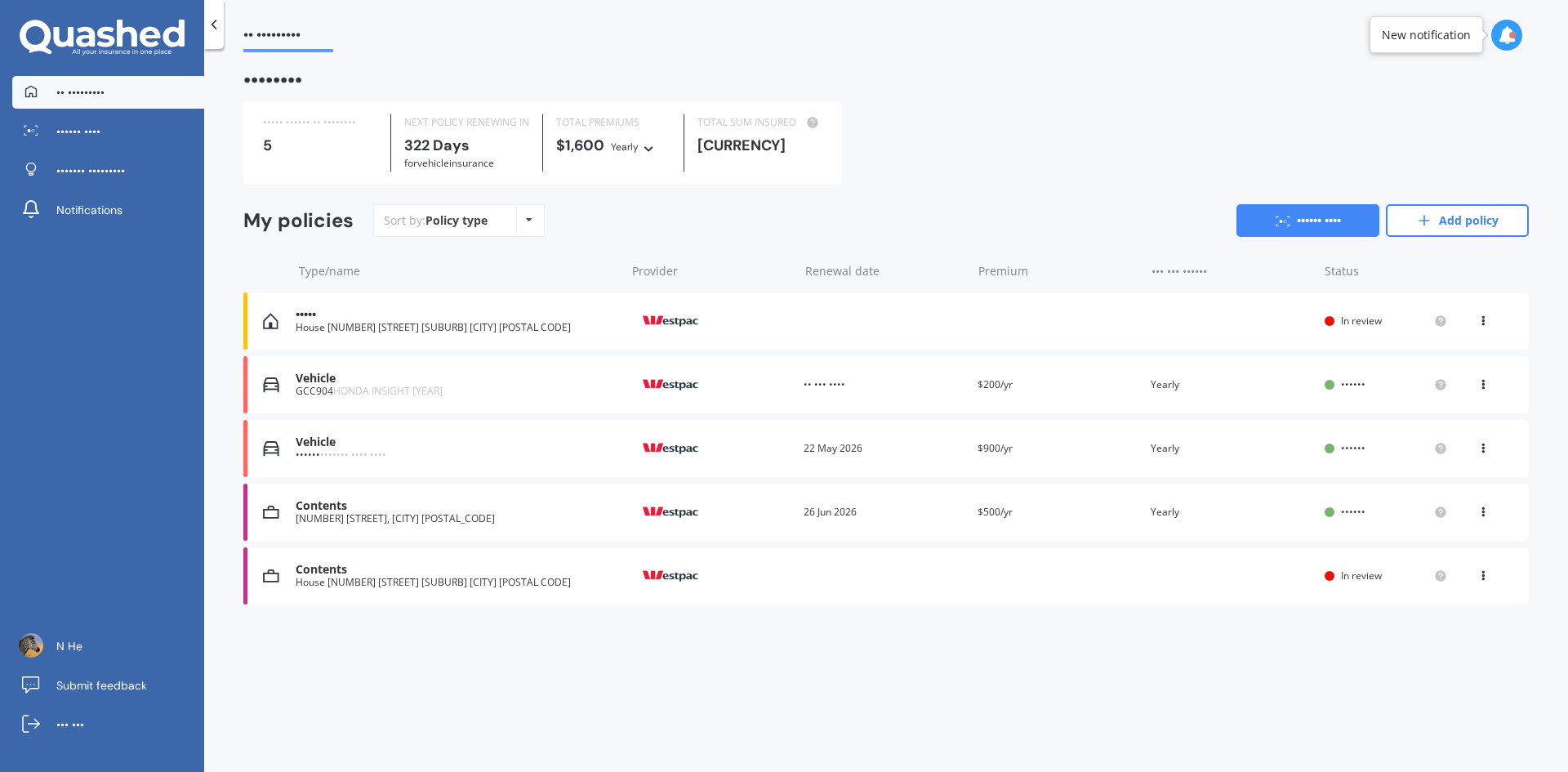 click on "•••• •••••• •••• ••••••" at bounding box center (1485, 576) 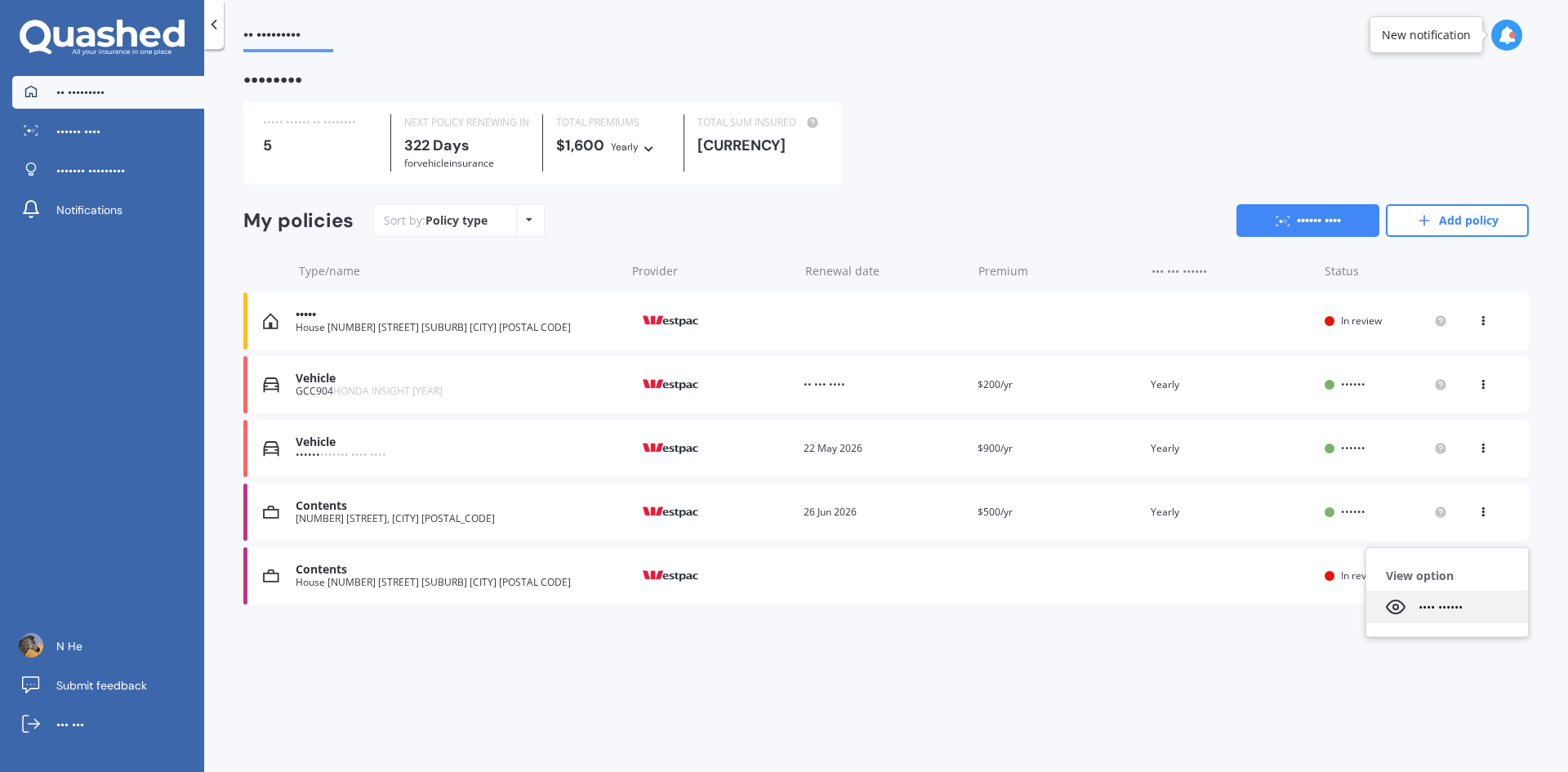 click on "•••• ••••••" at bounding box center (1447, 607) 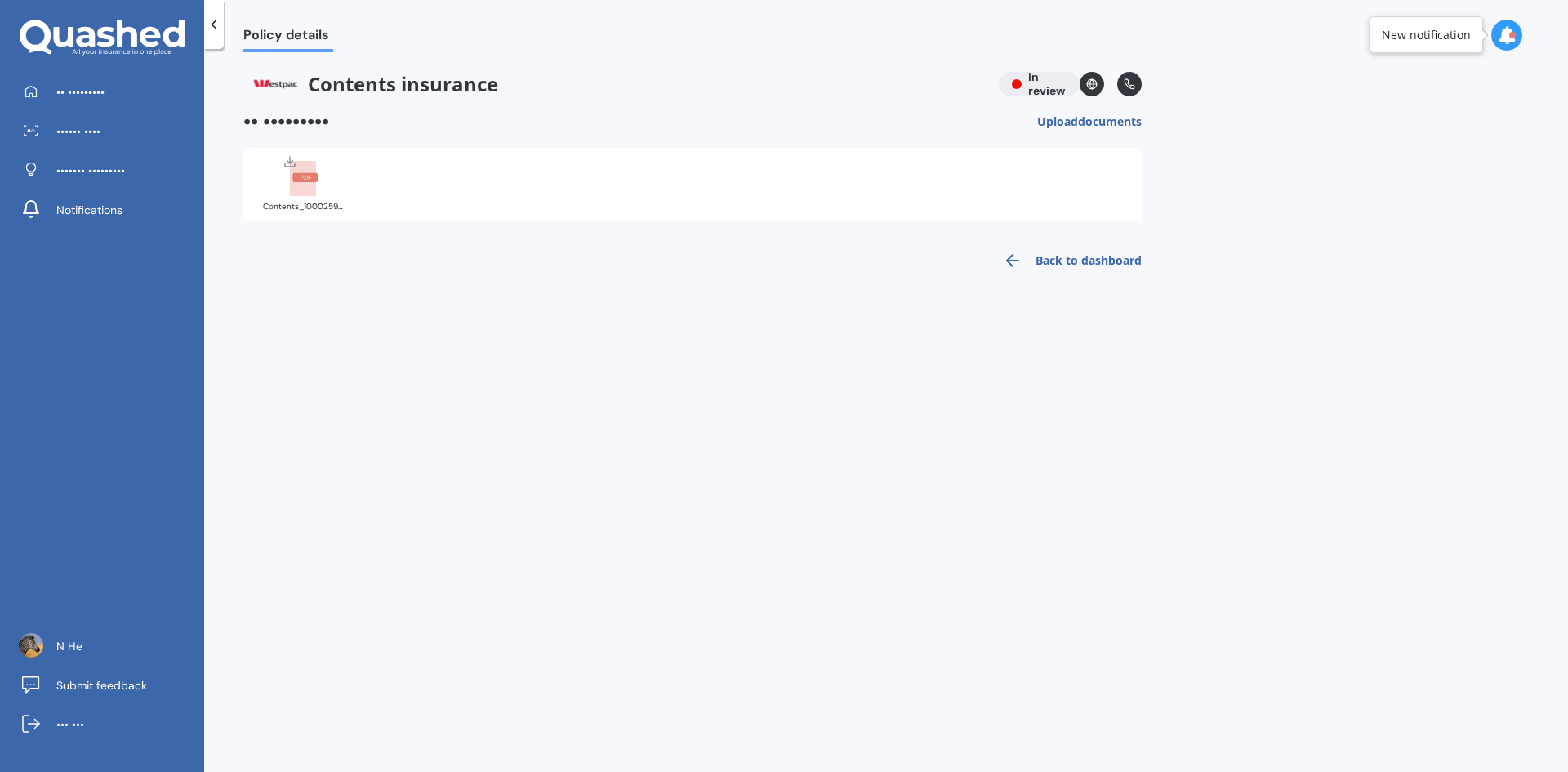 click at bounding box center [305, 177] 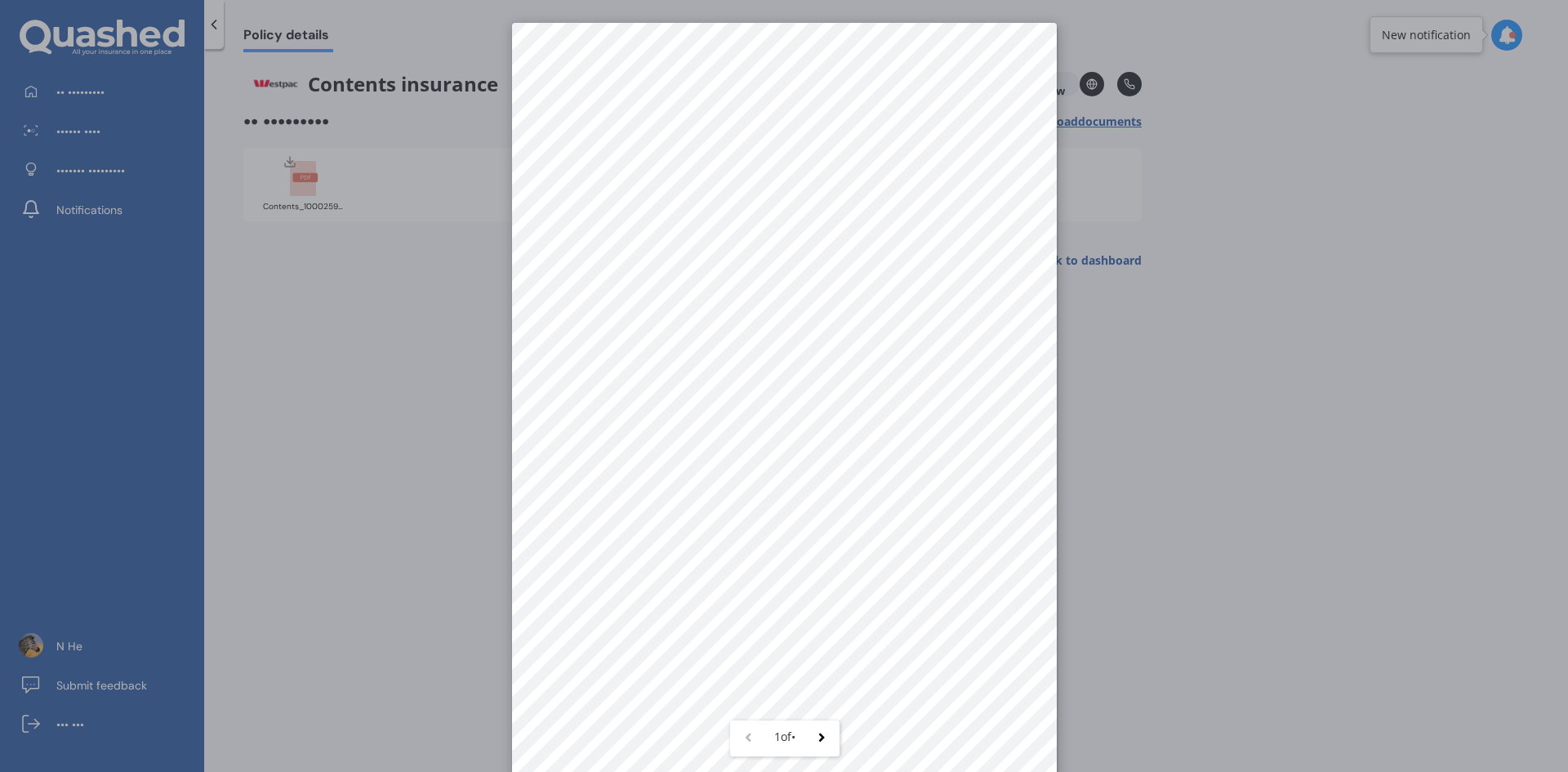 click on "•  ••  •" at bounding box center [784, 386] 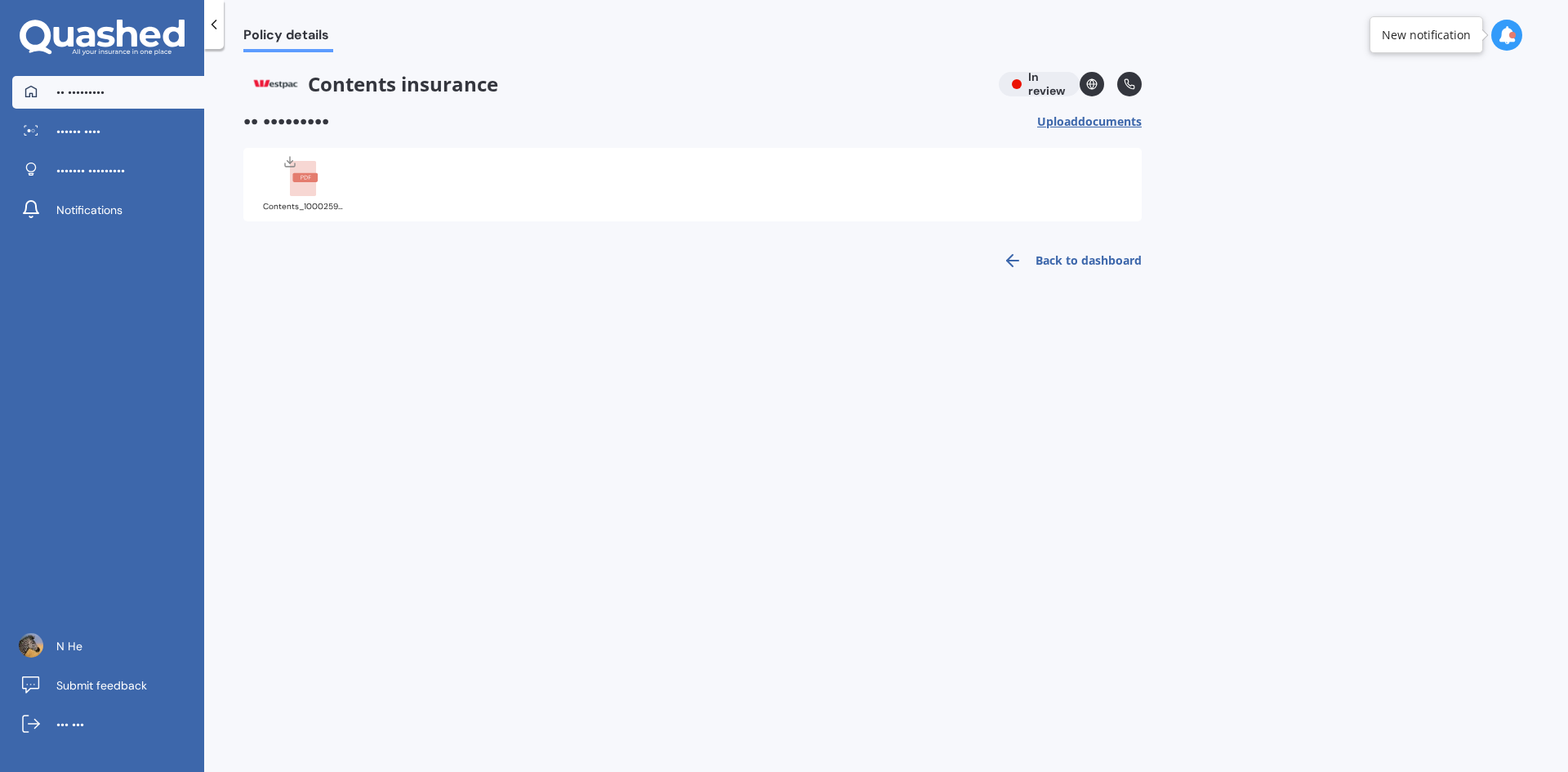 click on "•• •••••••••" at bounding box center (80, 92) 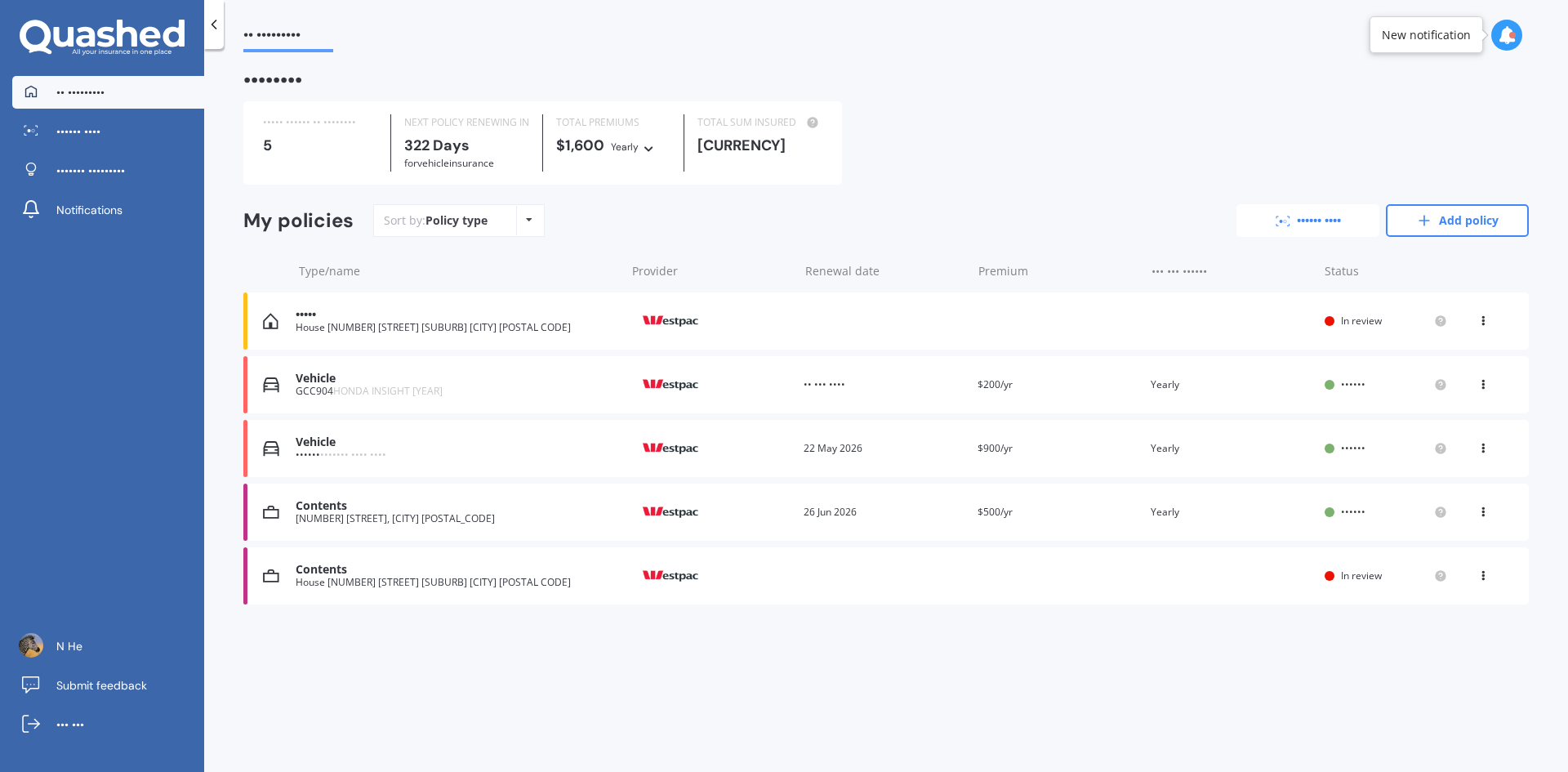 click at bounding box center (1287, 224) 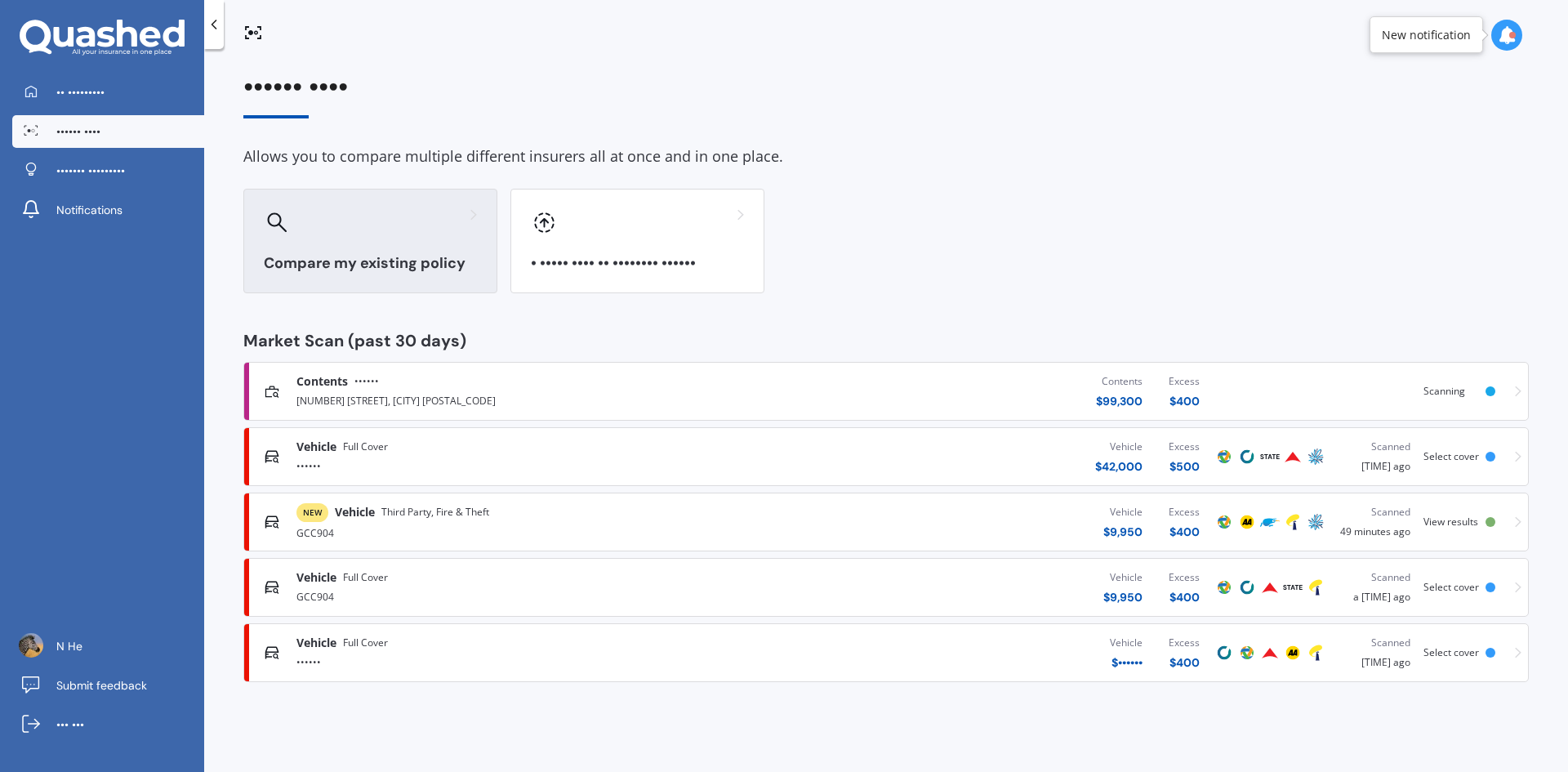 click on "Compare my existing policy" at bounding box center [370, 241] 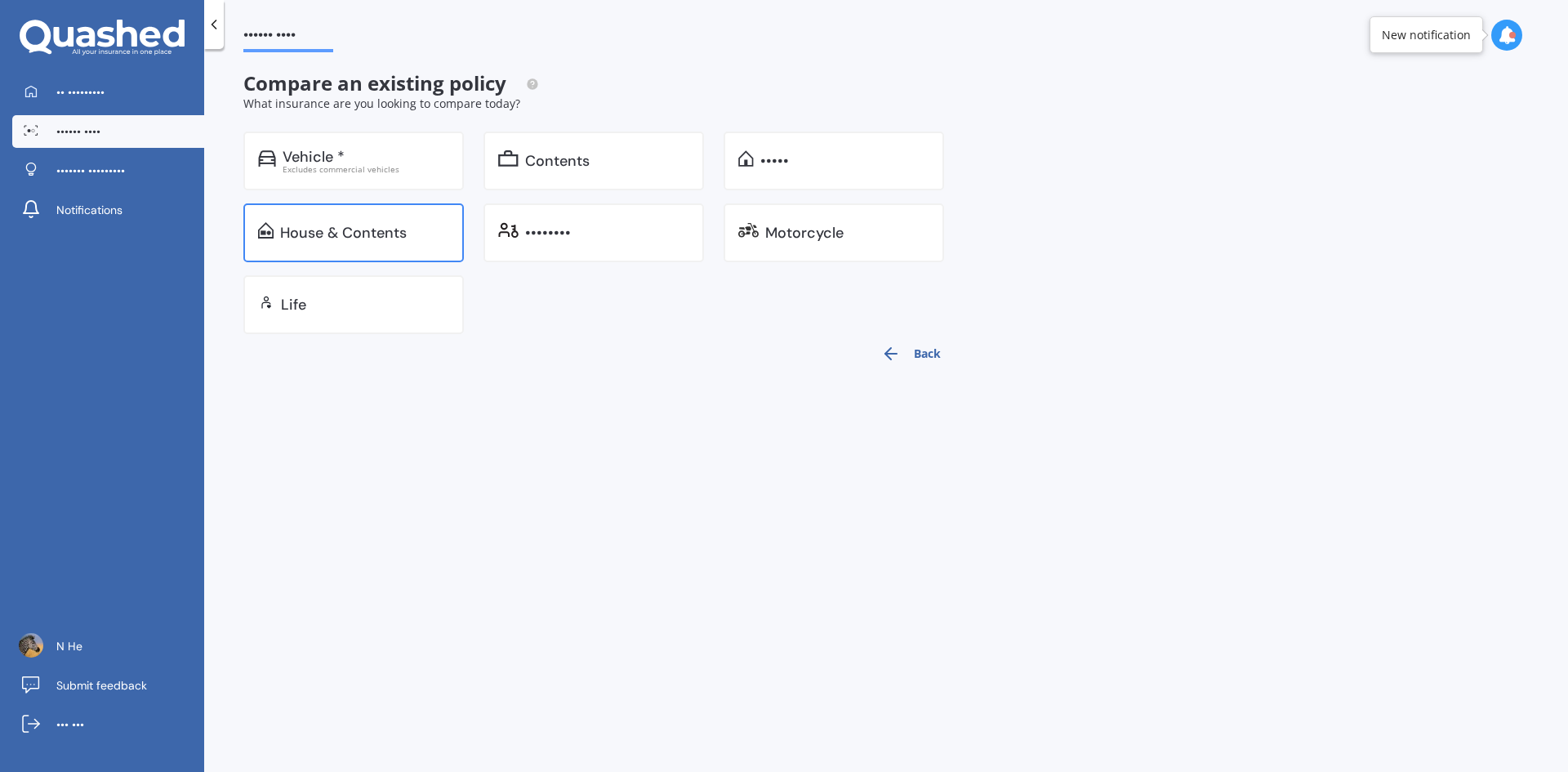 click on "House & Contents" at bounding box center [354, 233] 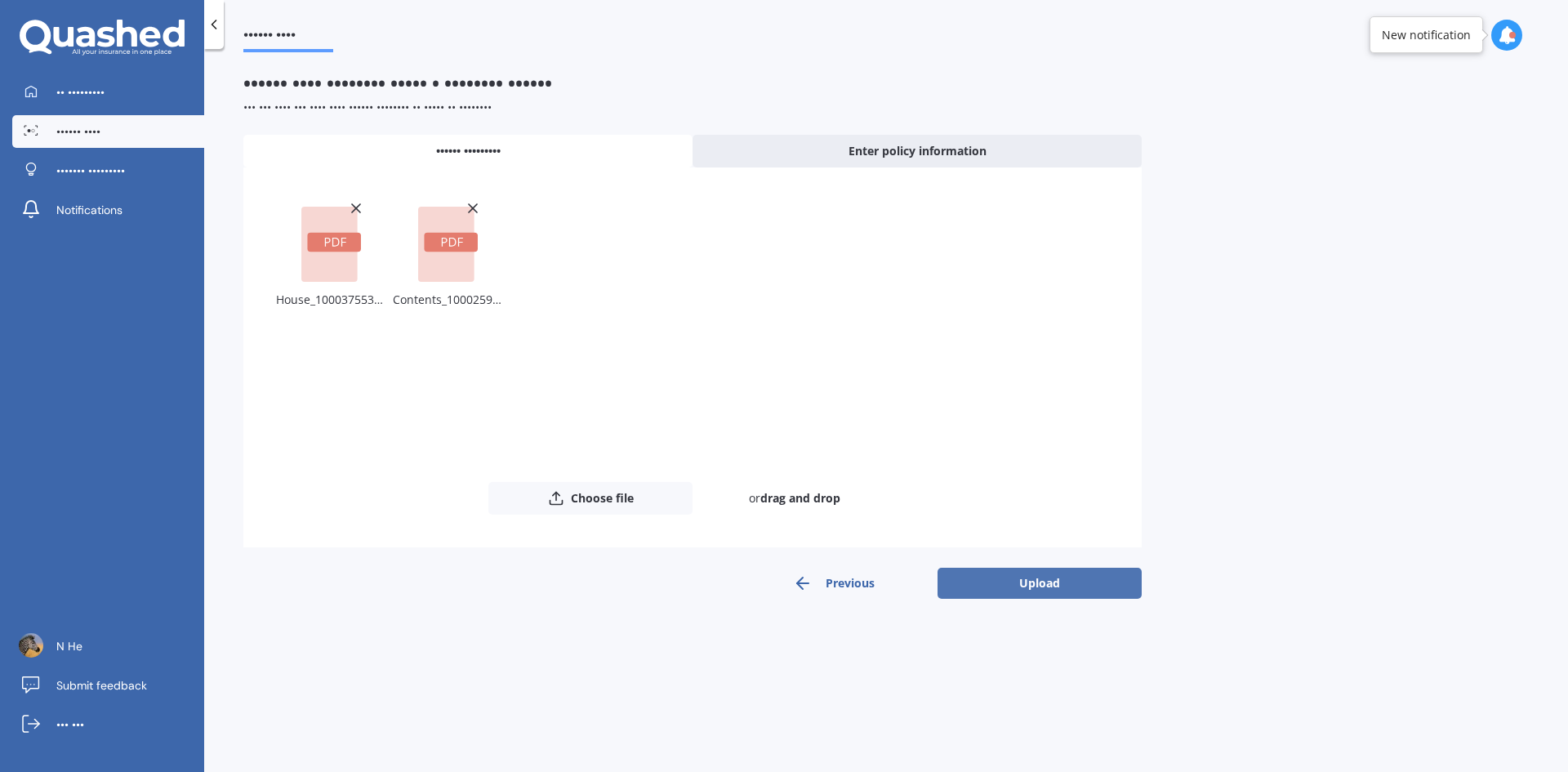 click on "Upload" at bounding box center [1040, 583] 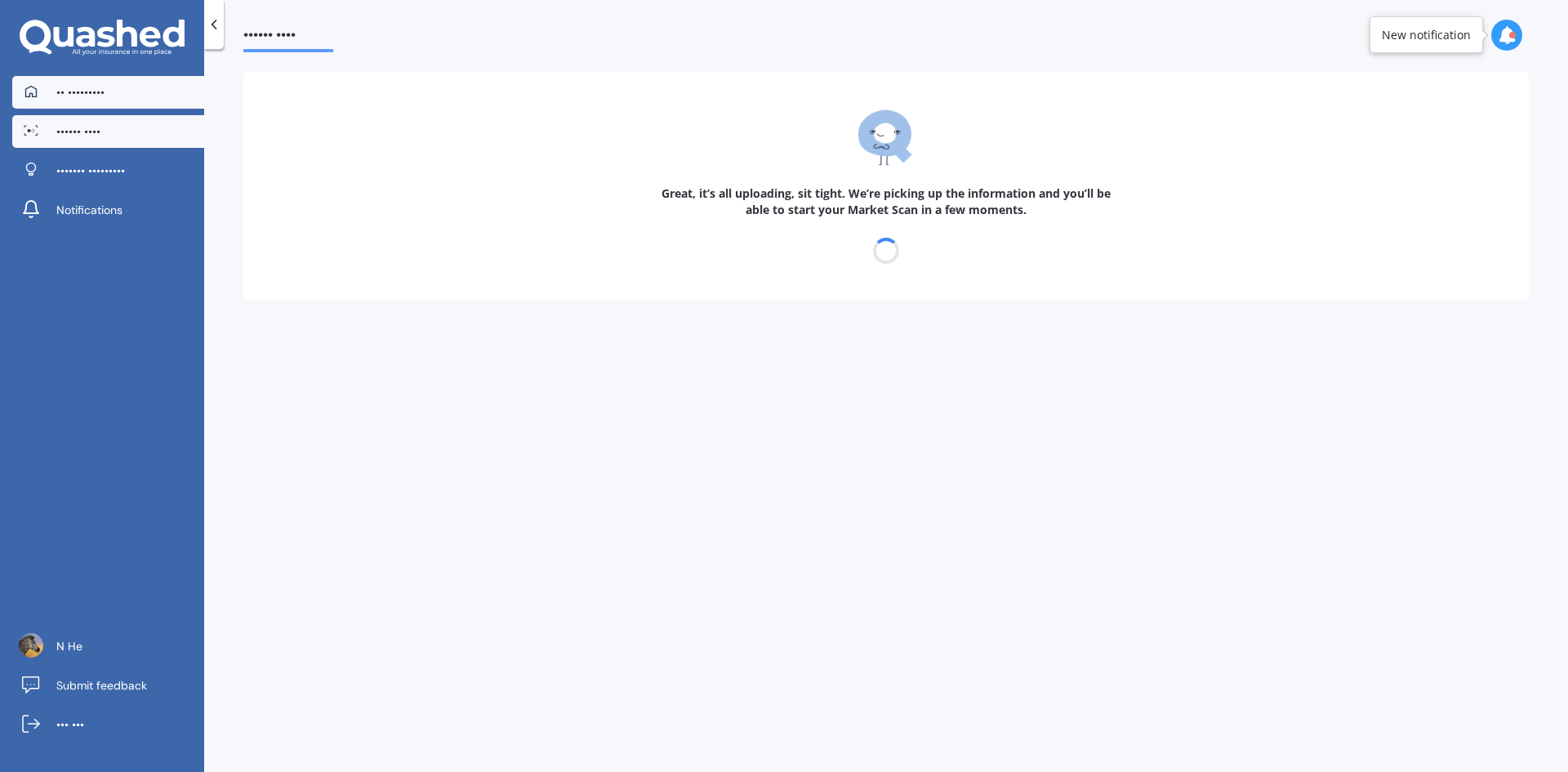 click on "•• •••••••••" at bounding box center [80, 92] 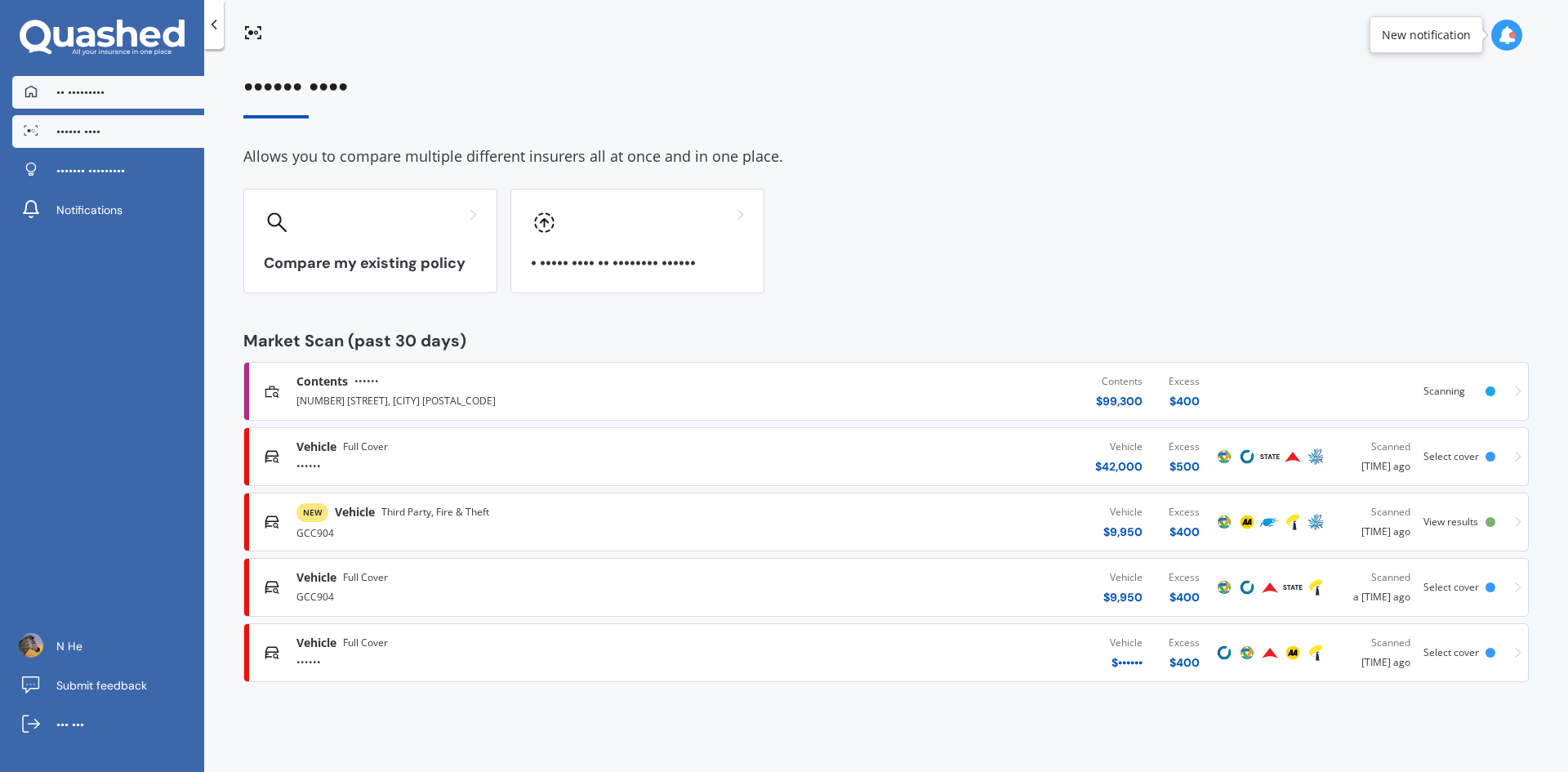 click on "•• •••••••••" at bounding box center [80, 92] 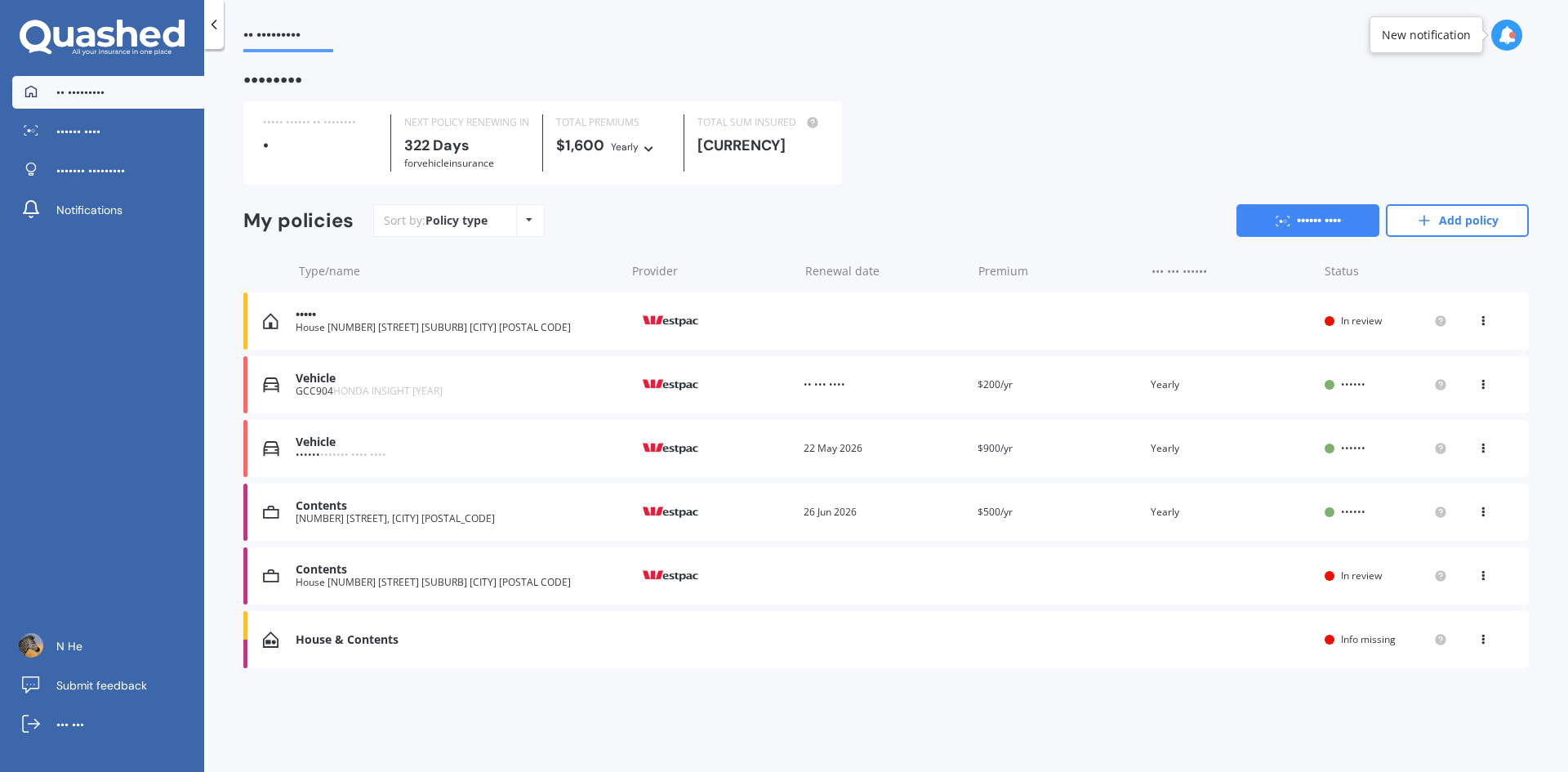 click on "House & Contents Renewal date You are paying Status Info missing View option View policy Delete" at bounding box center [886, 640] 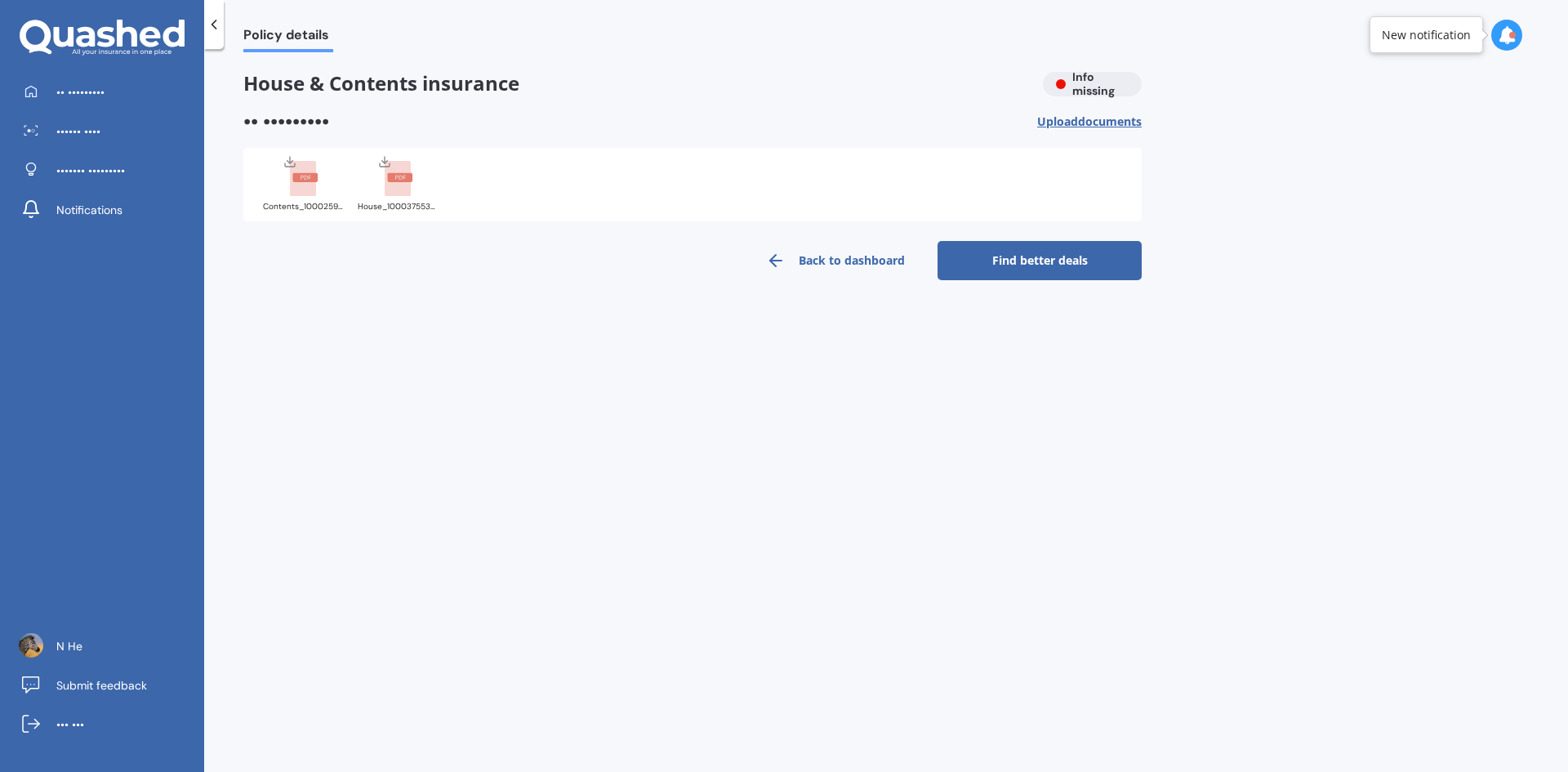 click on "Find better deals" at bounding box center (1040, 261) 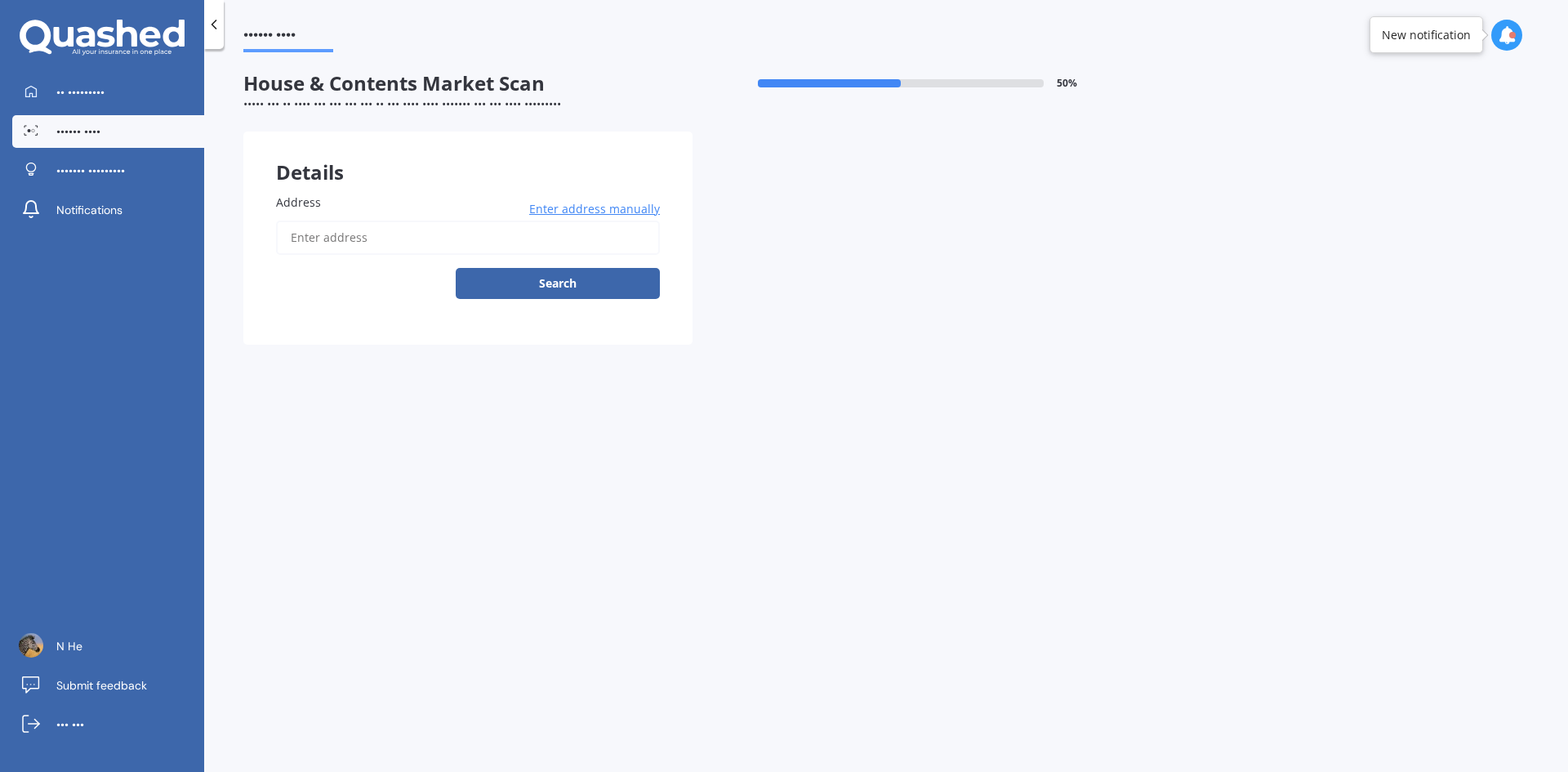 click on "Address" at bounding box center [468, 238] 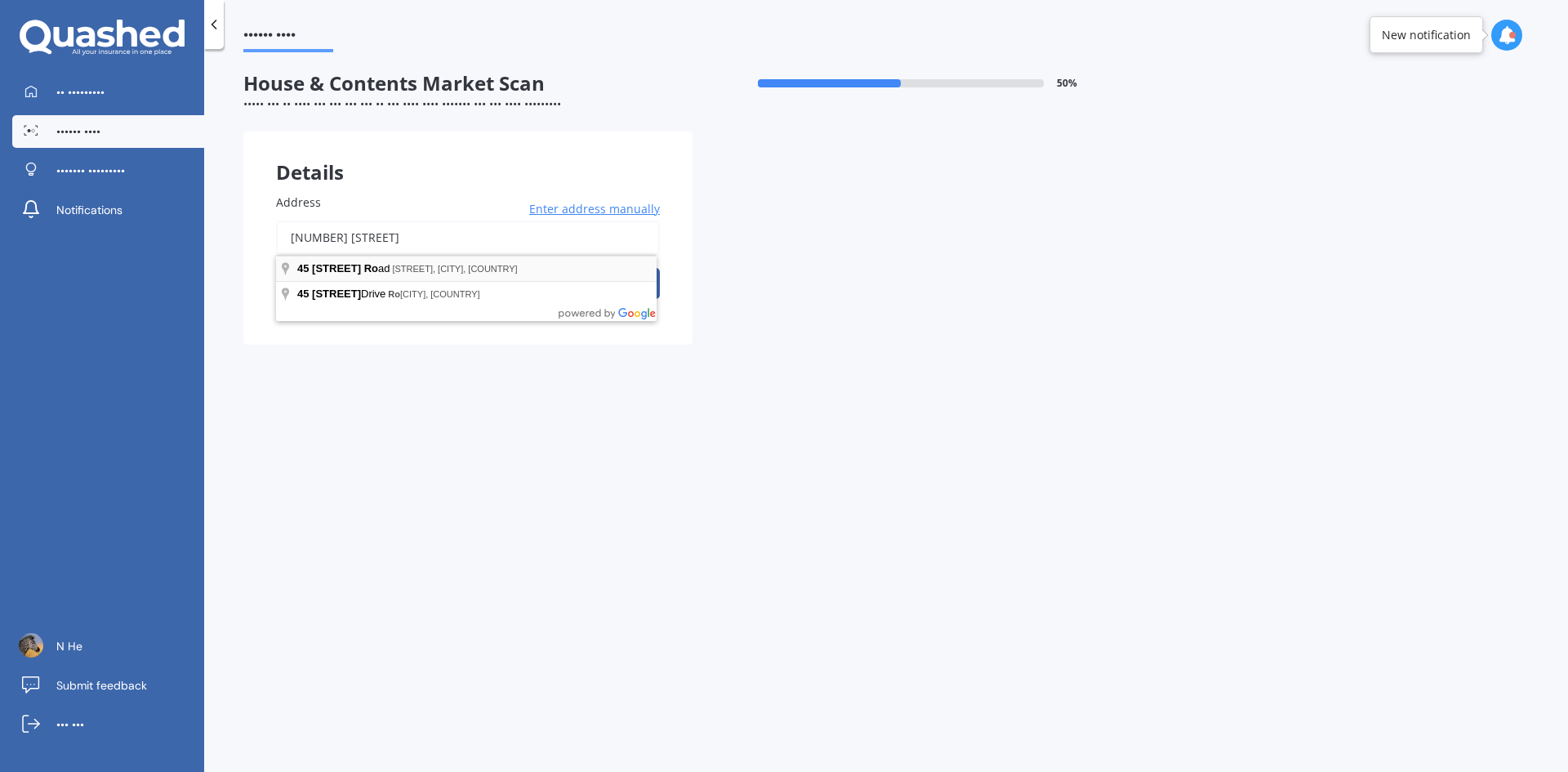 type on "[NUMBER] [STREET]" 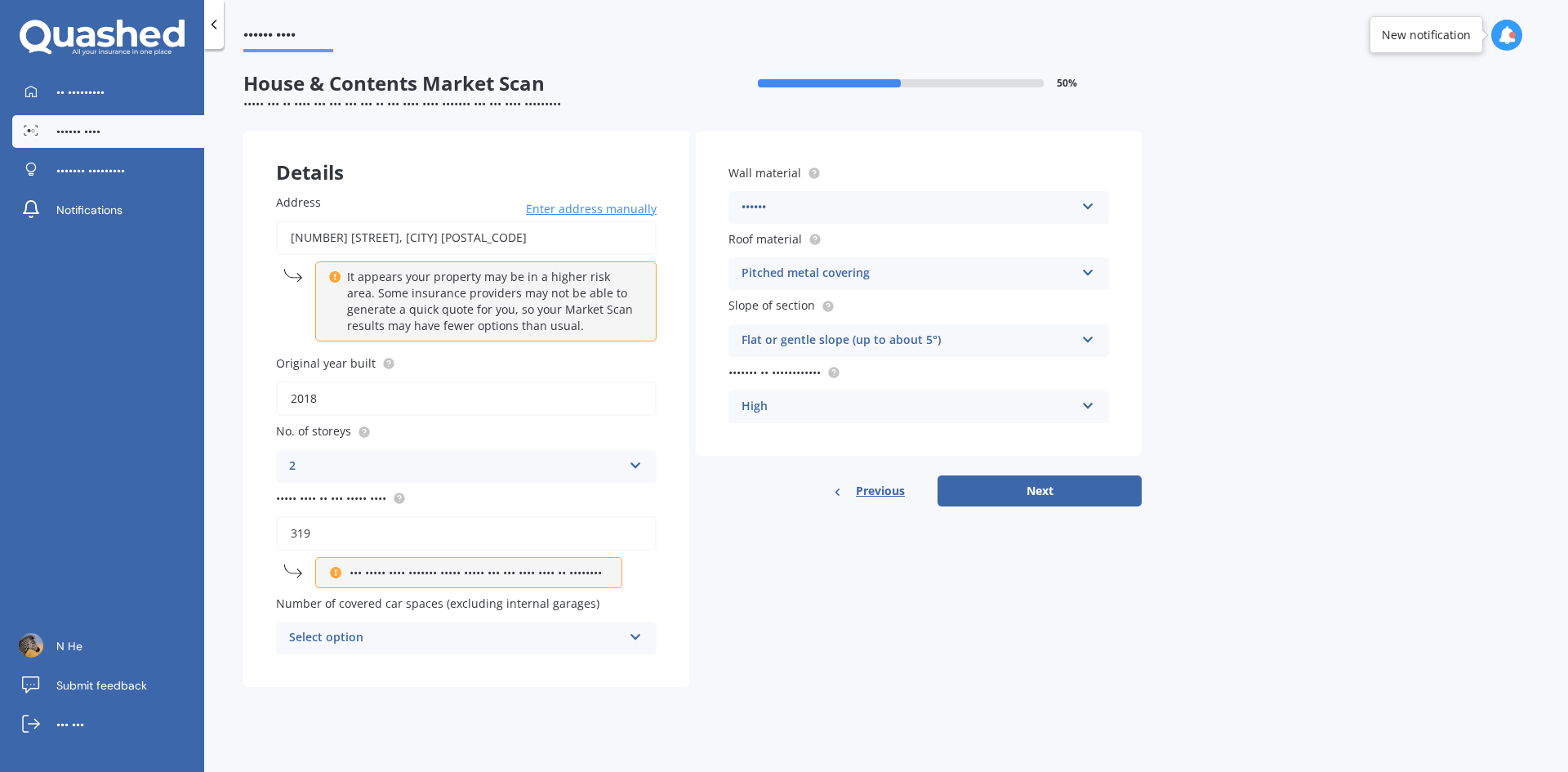 click at bounding box center (635, 462) 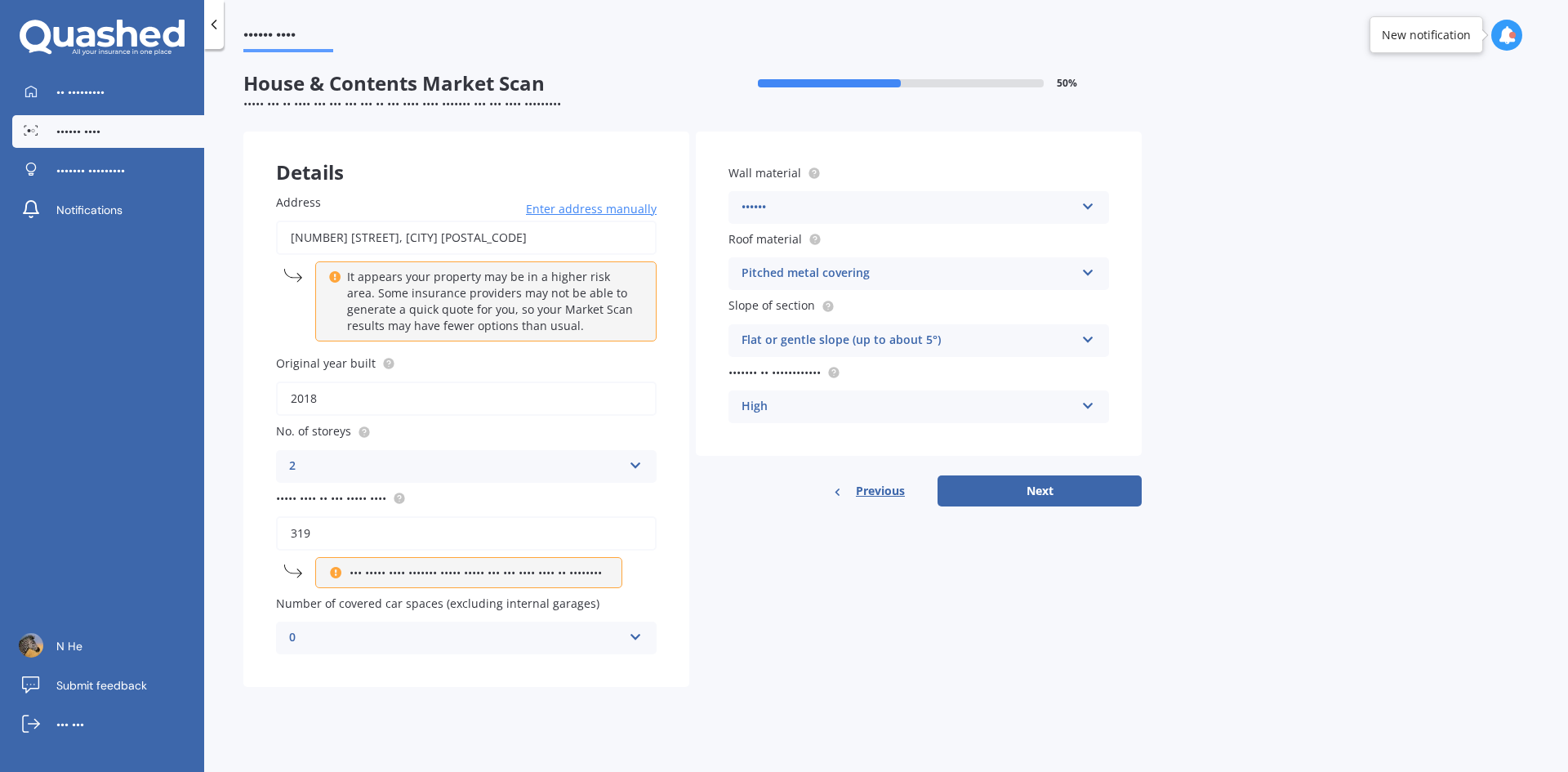 click on "Details Address [NUMBER] [STREET], [CITY] [POSTAL_CODE] Enter address manually It appears your property may be in a higher risk area. Some insurance providers may not be able to generate a quick quote for you, so your Market Scan results may have fewer options than usual. Search Original year built [YEAR] No. of storeys 2 1 2 3 4 5+ Floor area of the house (m²) 319 The floor area entered looks high. Are you sure this is correct? Number of covered car spaces (excluding internal garages) 0 0 1 2 3 4 5+ Wall material Stucco Artificial weatherboard/plank cladding Blockwork Brick veneer Double brick Mud brick Other Rockcote/EPS Sheet cladding Solid brickwork Stonework solid Stonework veneer Stucco Weatherboard/plank cladding Roof material Pitched metal covering Flat fibre cement Flat membrane Flat metal covering Pitched concrete tiles Pitched fibre cement covering Pitched metal covering Pitched slate Pitched terracotta tiles Pitched timber shingles Other Slope of section Moderate slope (about 15°) High" at bounding box center (693, 409) 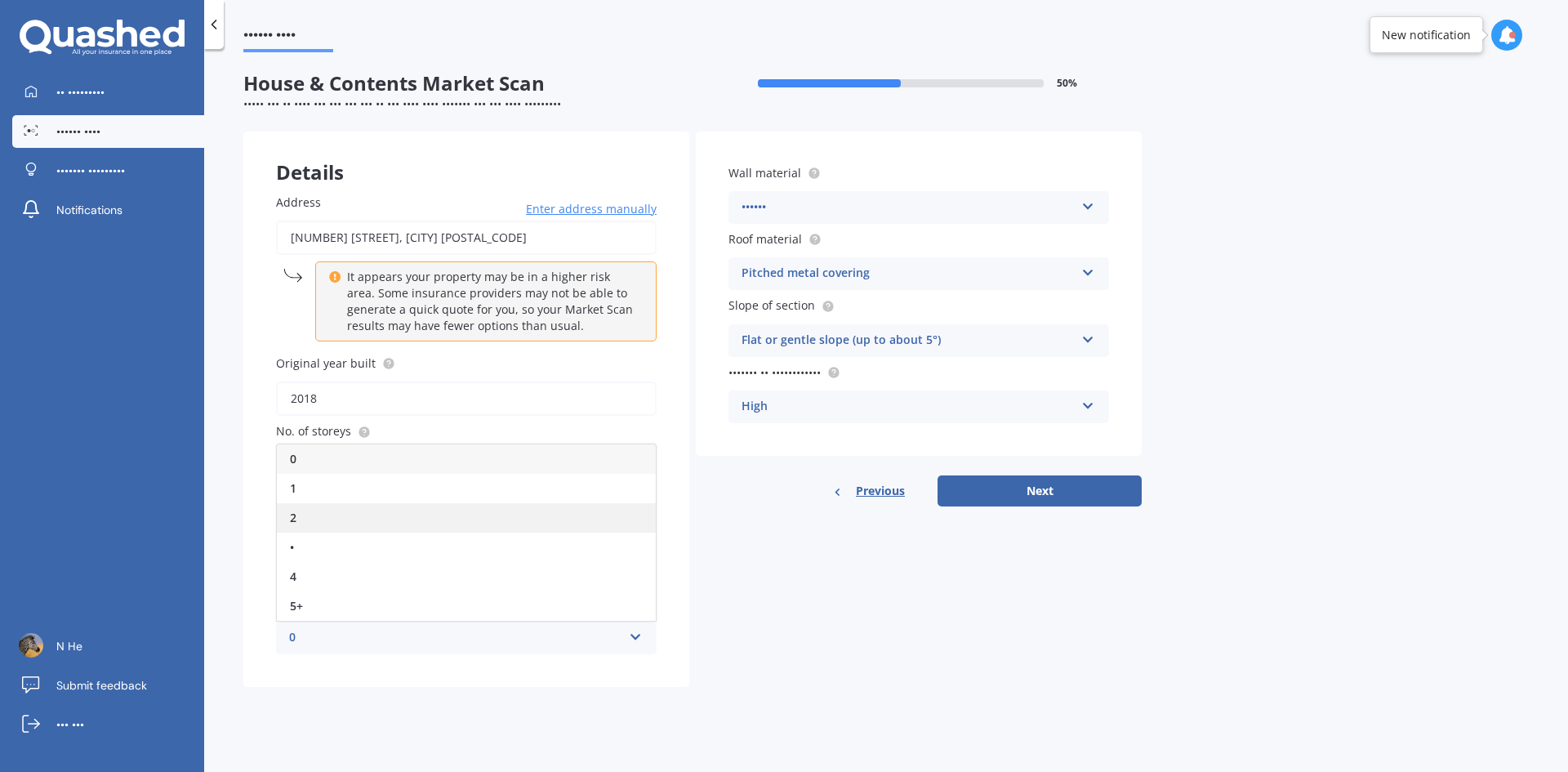 click on "2" at bounding box center (466, 518) 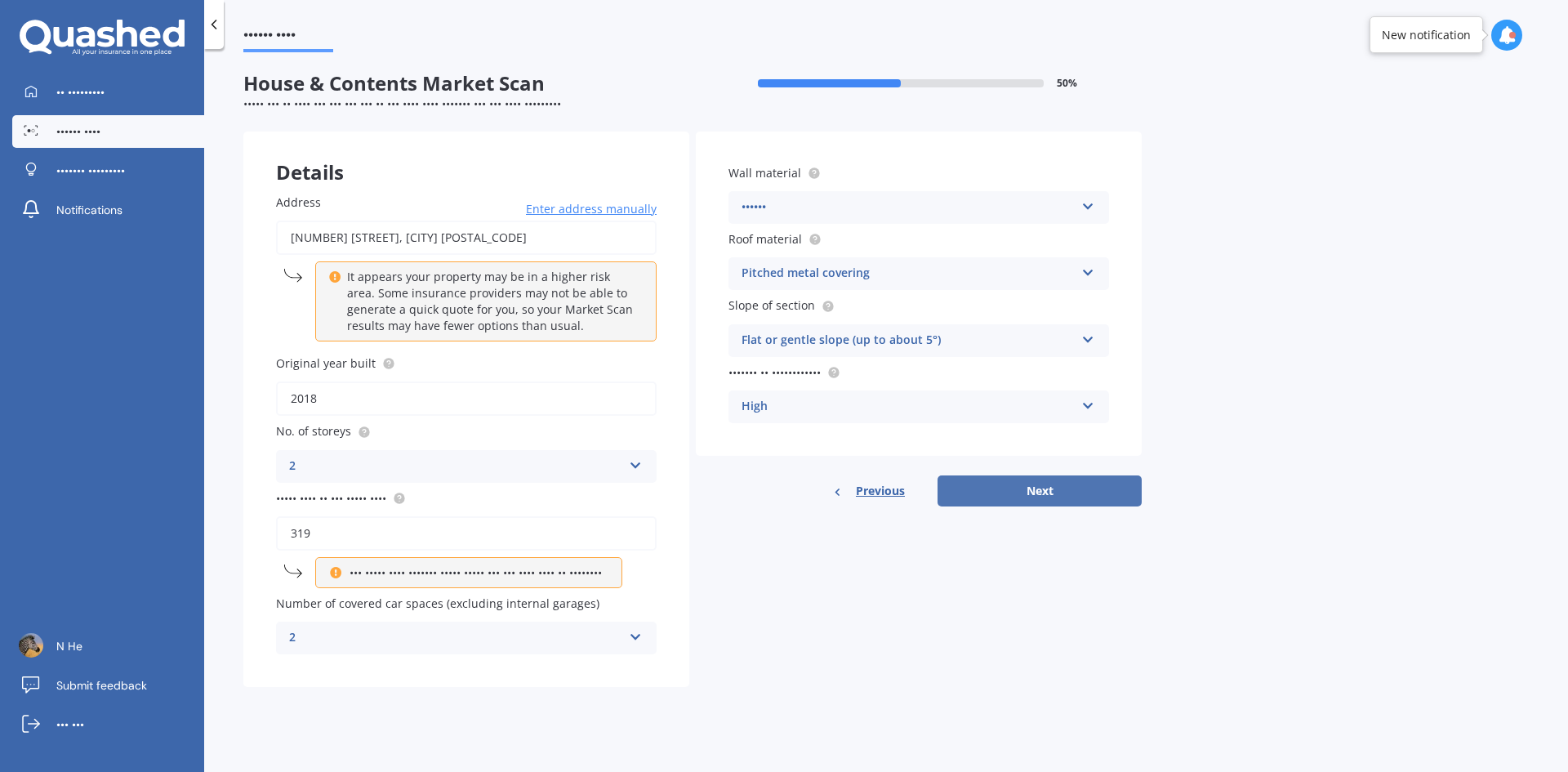 click on "Next" at bounding box center (1040, 491) 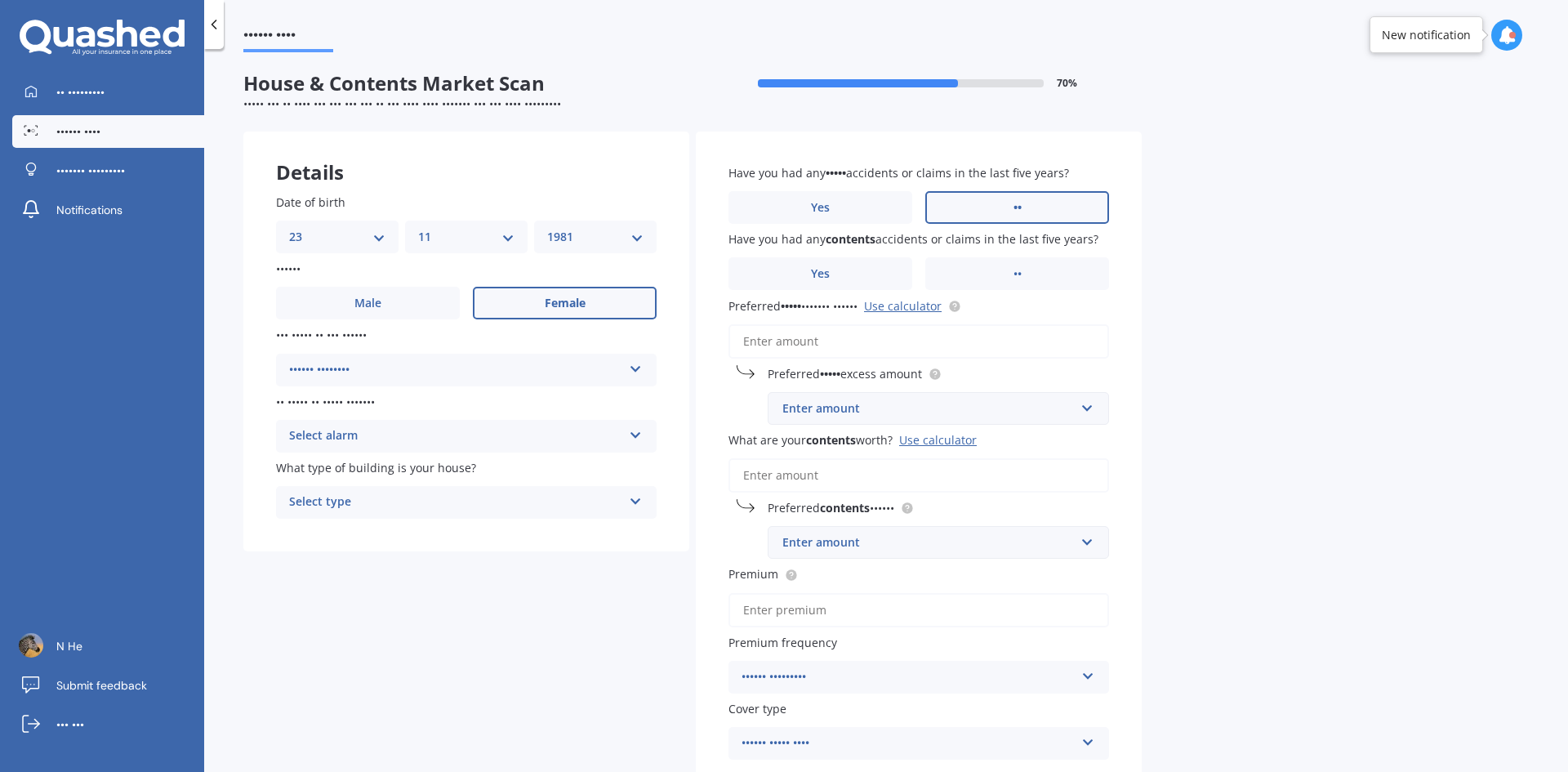 click on "••" at bounding box center [564, 303] 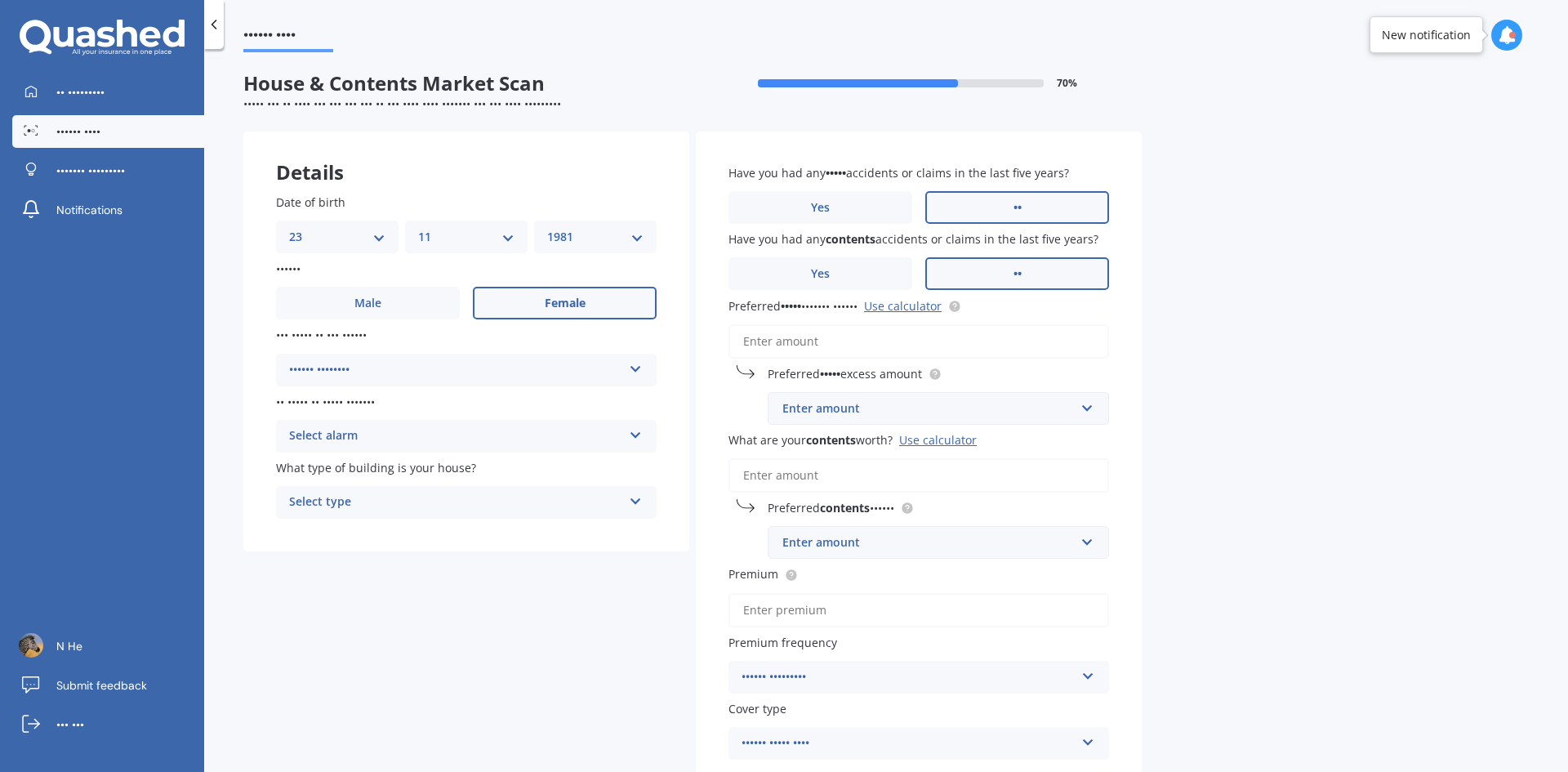 click on "••" at bounding box center [564, 303] 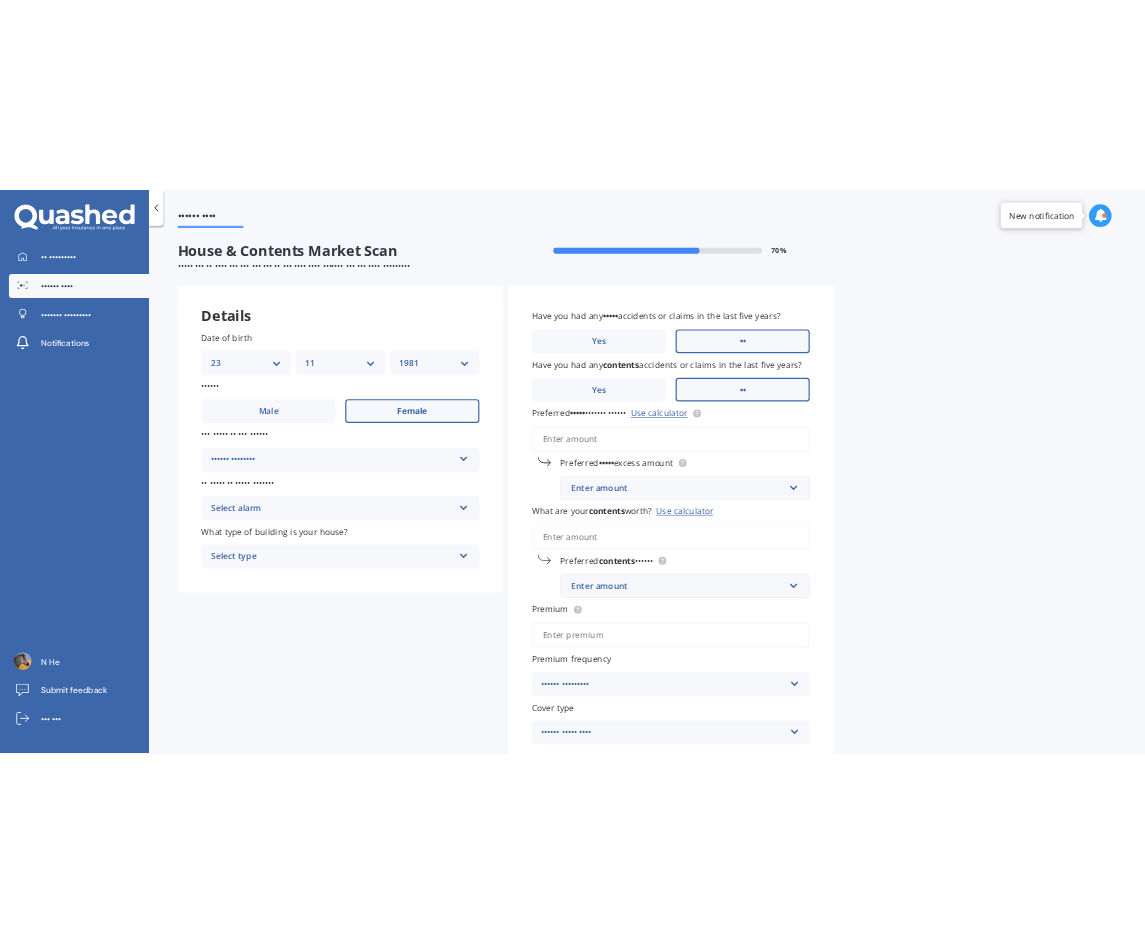 scroll, scrollTop: 139, scrollLeft: 0, axis: vertical 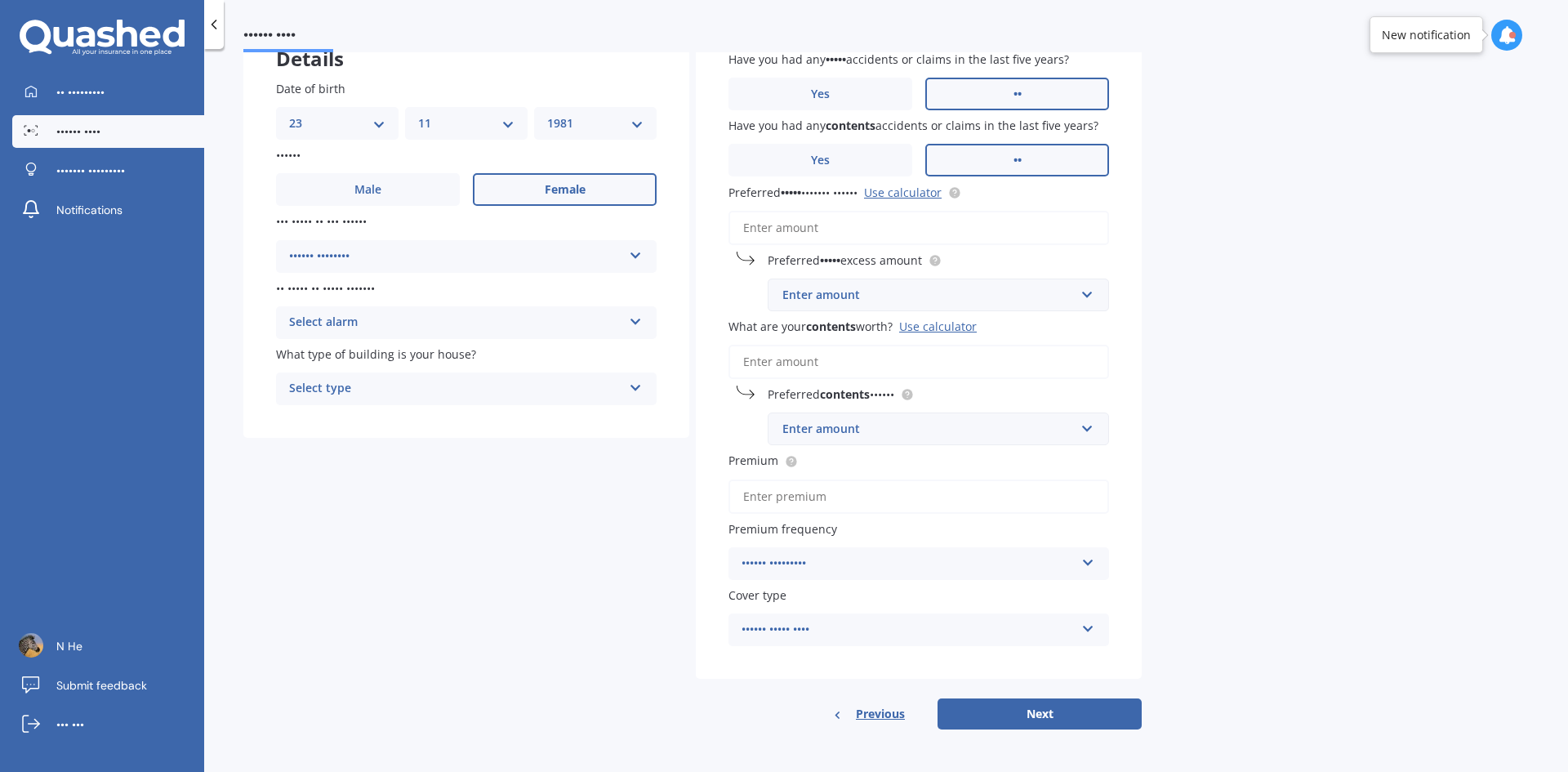 click on "Preferred  house  insured amount Use calculator" at bounding box center [919, 228] 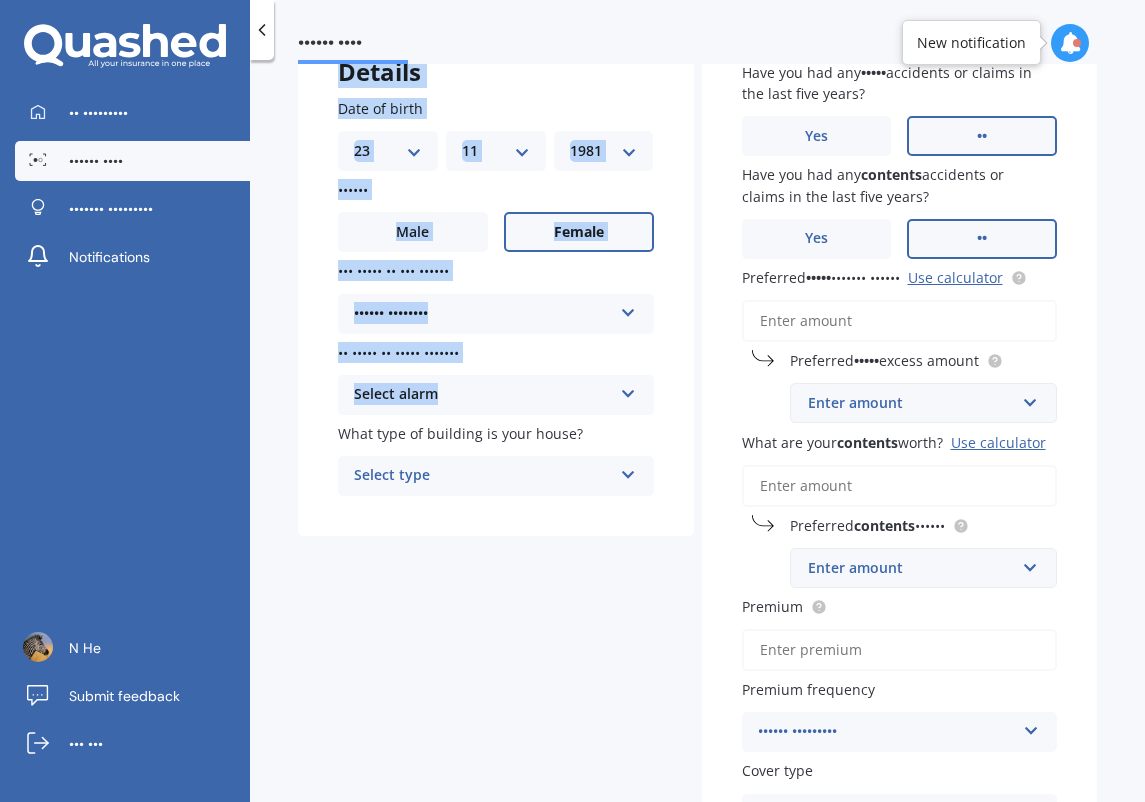 drag, startPoint x: 578, startPoint y: 54, endPoint x: 455, endPoint y: 487, distance: 450.1311 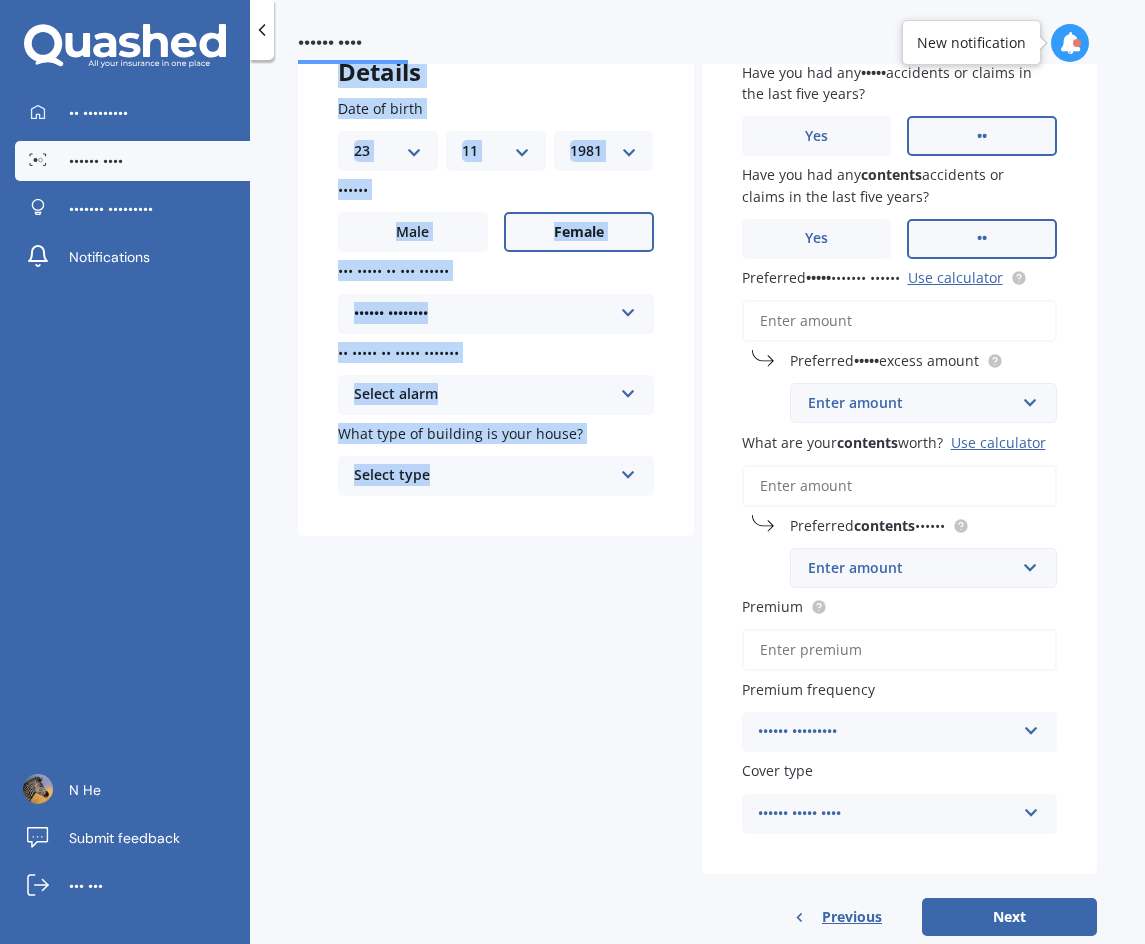 click on "Details Date of birth DD 01 02 03 04 05 06 07 08 09 10 11 12 13 14 15 16 17 18 19 20 21 22 23 24 25 26 27 28 29 30 31 MM 01 02 03 04 05 06 07 08 09 10 11 12 YYYY 2009 2008 2007 2006 2005 2004 2003 2002 2001 2000 1999 1998 1997 1996 1995 1994 1993 1992 1991 1990 1989 1988 1987 1986 1985 1984 1983 1982 1981 1980 1979 1978 1977 1976 1975 1974 1973 1972 1971 1970 1969 1968 1967 1966 1965 1964 1963 1962 1961 1960 1959 1958 1957 1956 1955 1954 1953 1952 1951 1950 1949 1948 1947 1946 1945 1944 1943 1942 1941 1940 1939 1938 1937 1936 1935 1934 1933 1932 1931 1930 1929 1928 1927 1926 1925 1924 1923 1922 1921 1920 1919 1918 1917 1916 1915 1914 1913 1912 1911 1910 Gender Male Female Who lives in the house? Select occupant Owner Owner + Boarder Is there an alarm system? Select alarm Yes, monitored Yes, not monitored No What type of building is your house? Select type Freestanding Multi-unit (in a block of 6 or less) Multi-unit (in a block of 7-10) Have you had any house accidents or claims in the last five years? Yes" at bounding box center [697, 479] 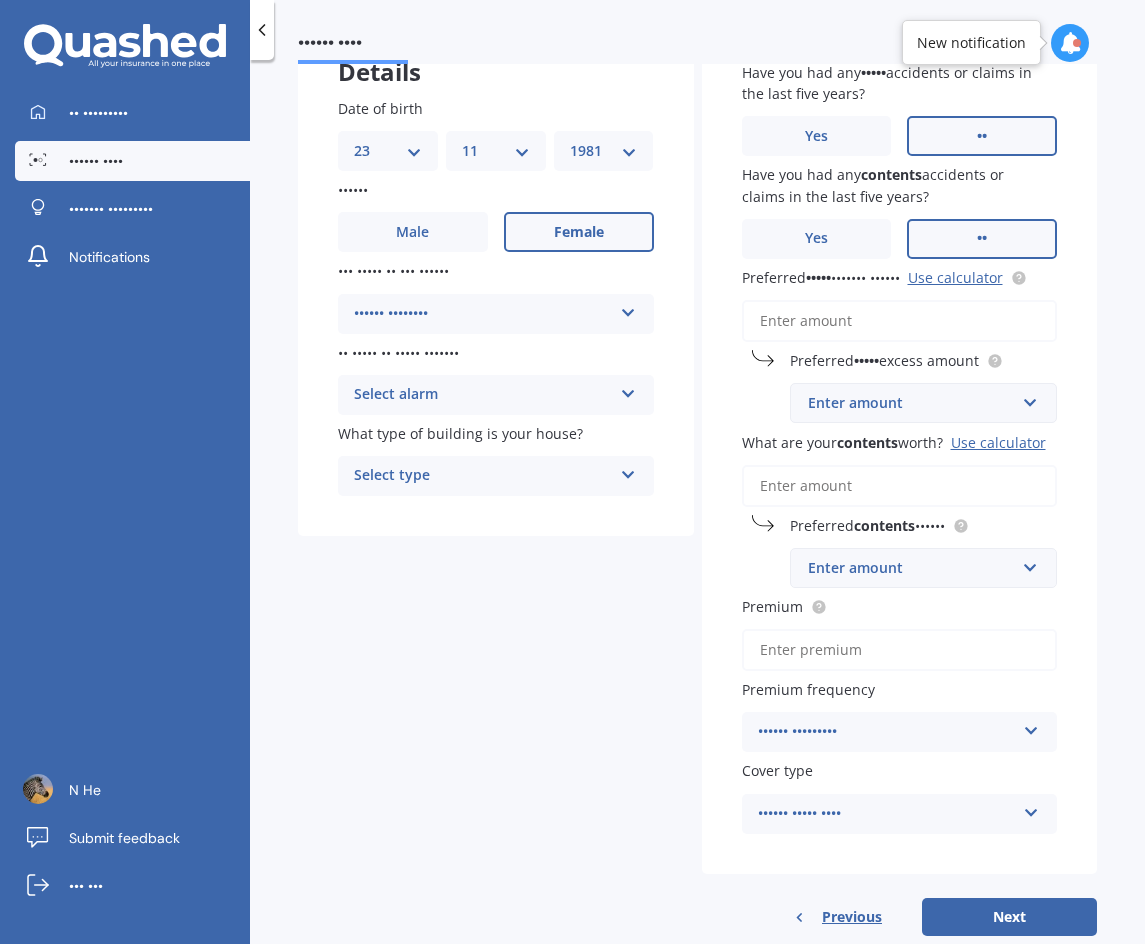 click on "•••••• ••••••••" at bounding box center [483, 314] 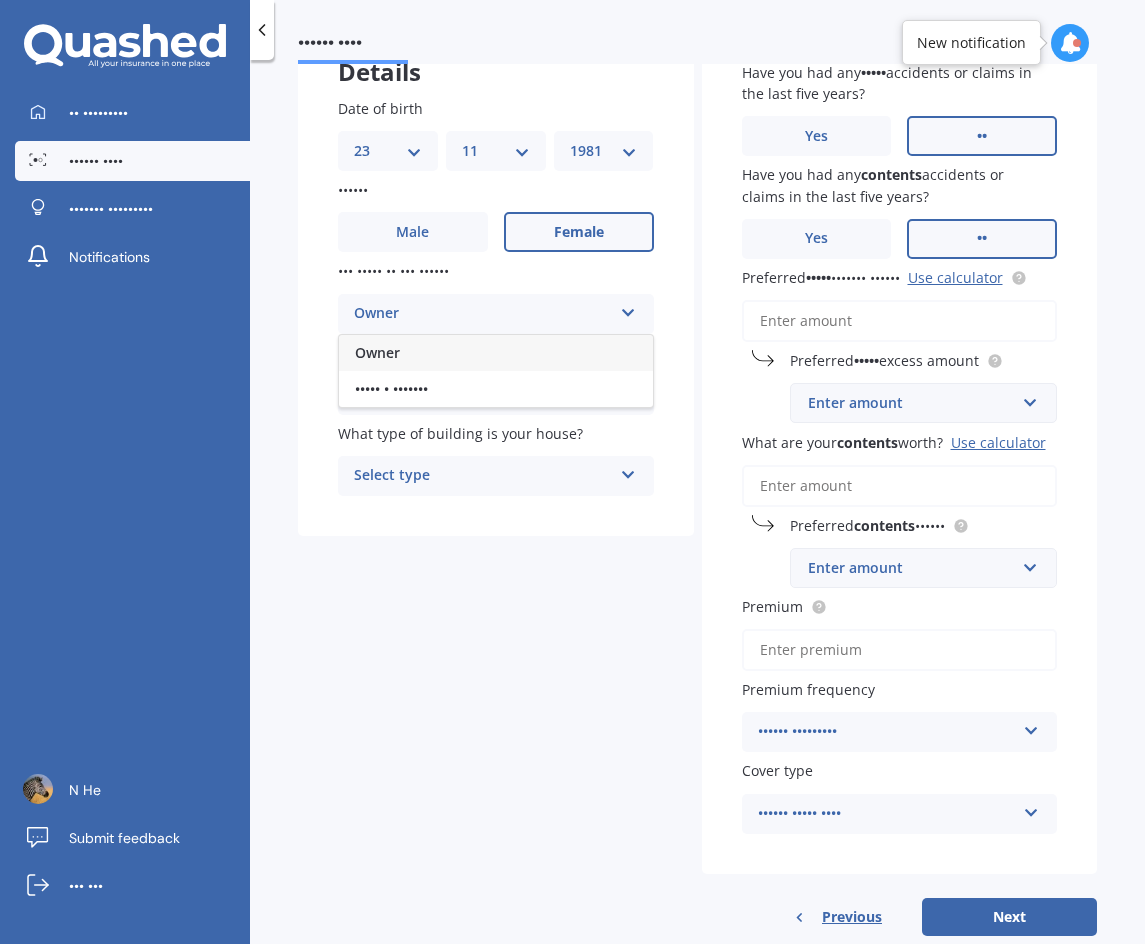 click on "Owner" at bounding box center [496, 353] 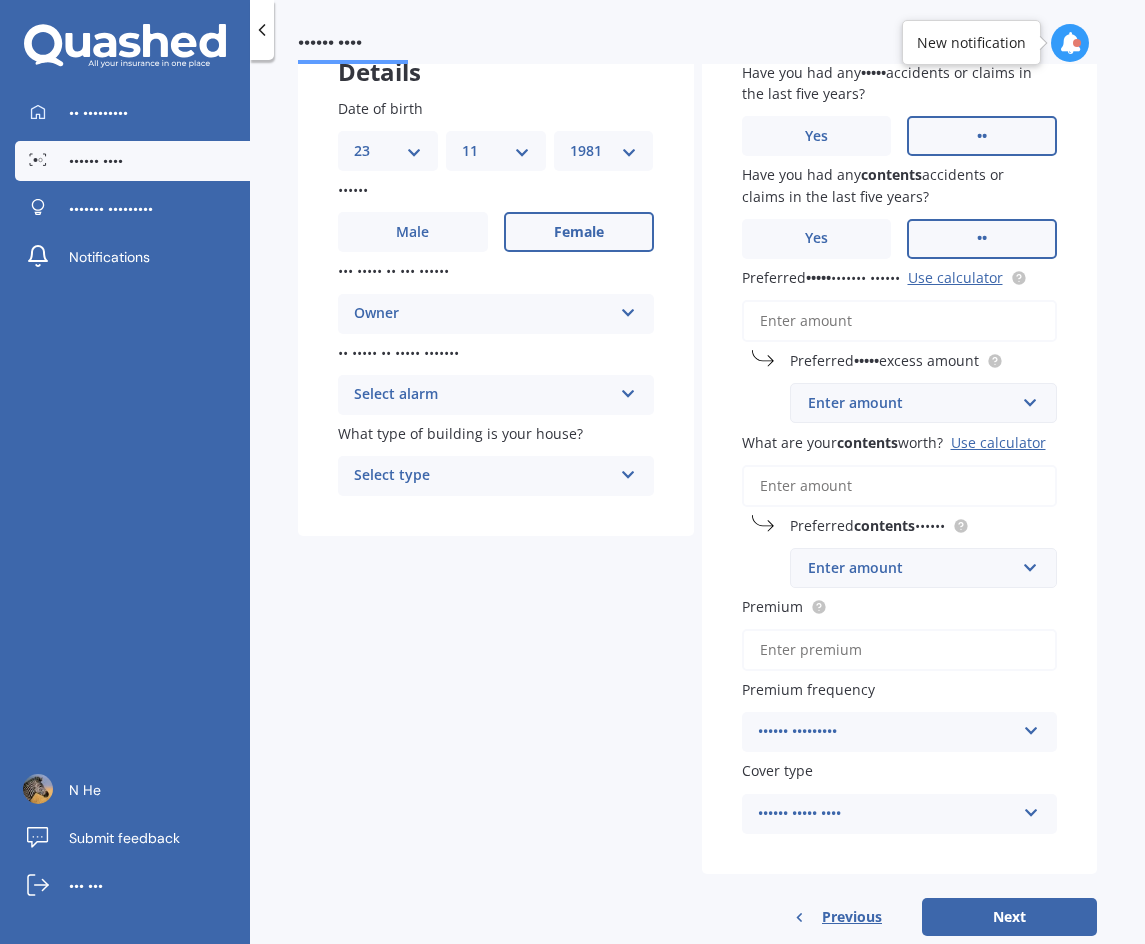 click on "Select alarm" at bounding box center [483, 395] 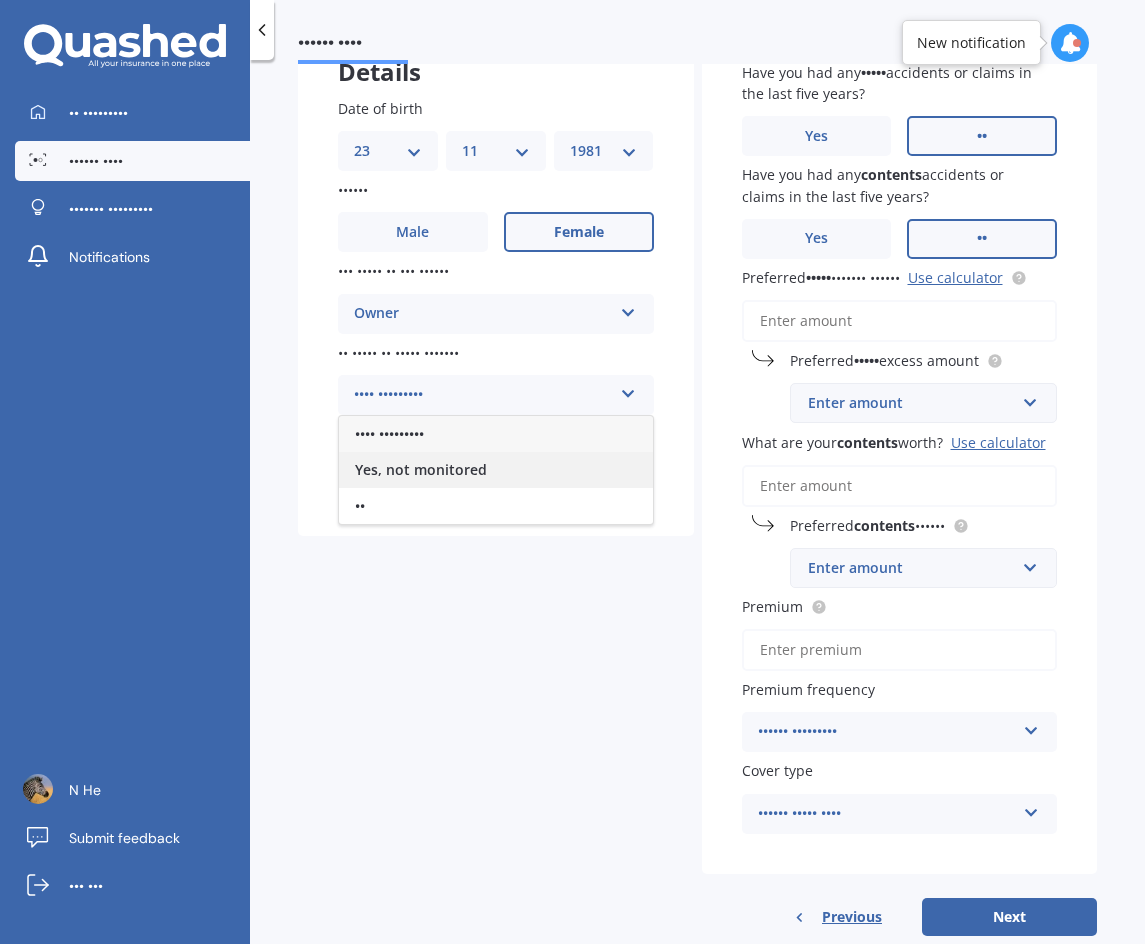 click on "Yes, not monitored" at bounding box center [389, 433] 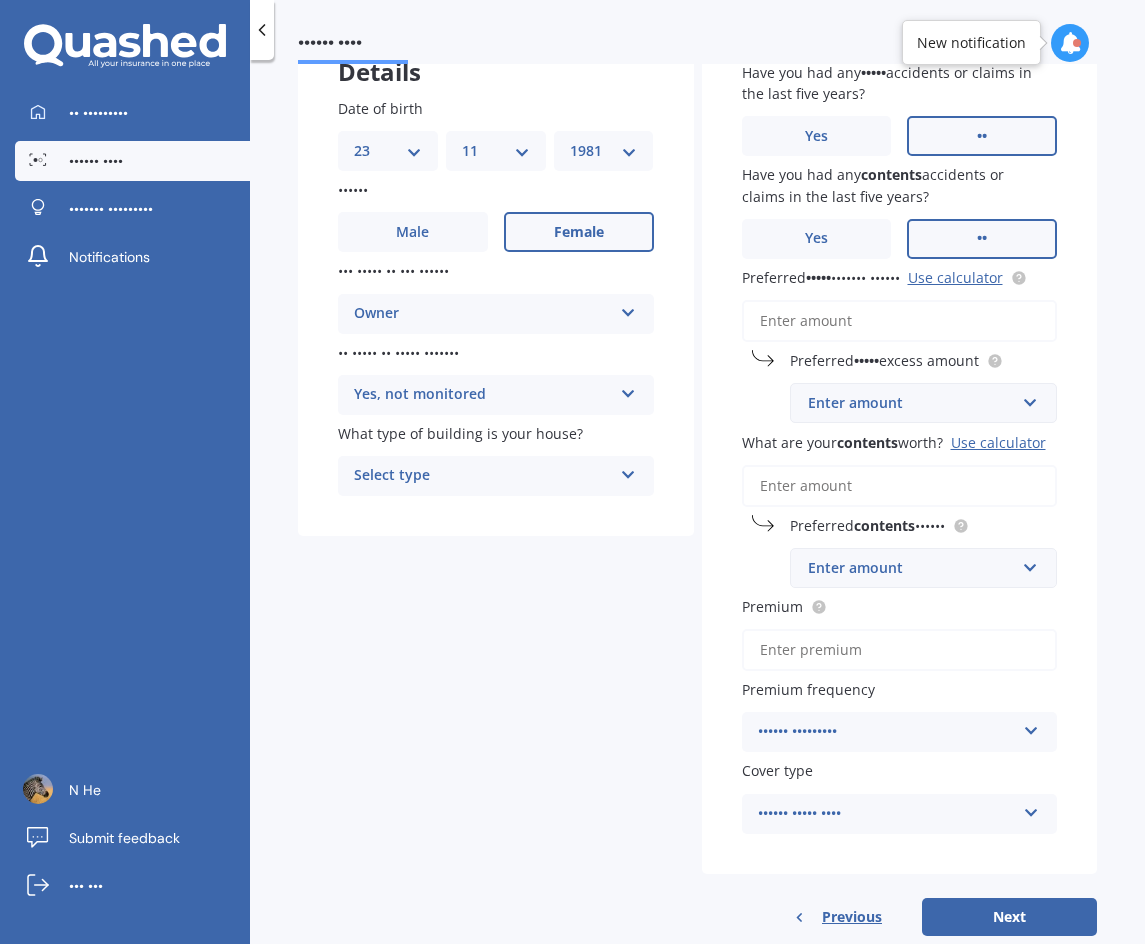 click on "Select type" at bounding box center (483, 476) 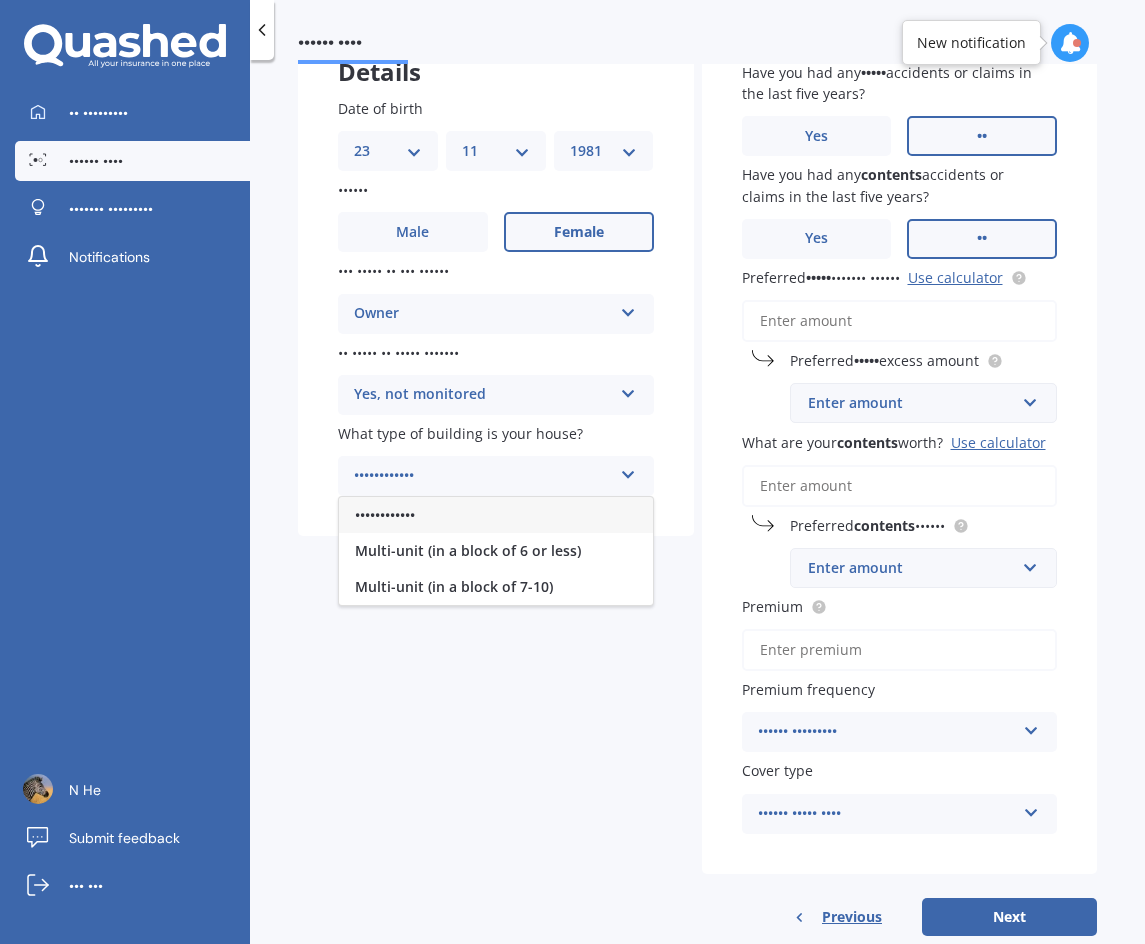 click on "••••••••••••" at bounding box center [385, 514] 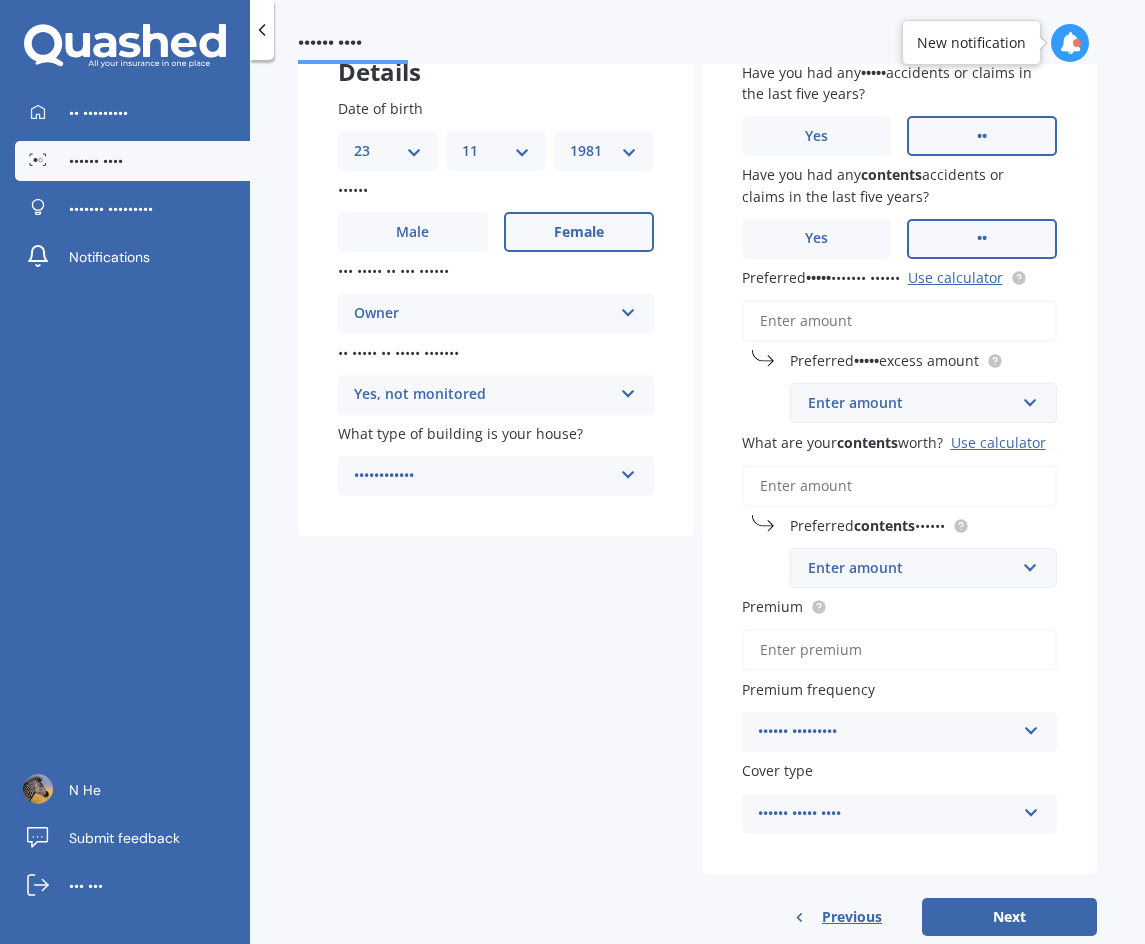 click on "Details Date of birth DD [DD] MM [MM] YYYY [YYYY] Gender Male Female Who lives in the house? Owner Owner Owner + Boarder Is there an alarm system? Yes, not monitored Yes, monitored Yes, not monitored No What type of building is your house? Freestanding Freestanding Multi-unit (in a block of 6 or less) Multi-unit (in a block of 7-10) Have you had any house accidents or claims in the last five years? Yes No" at bounding box center [697, 479] 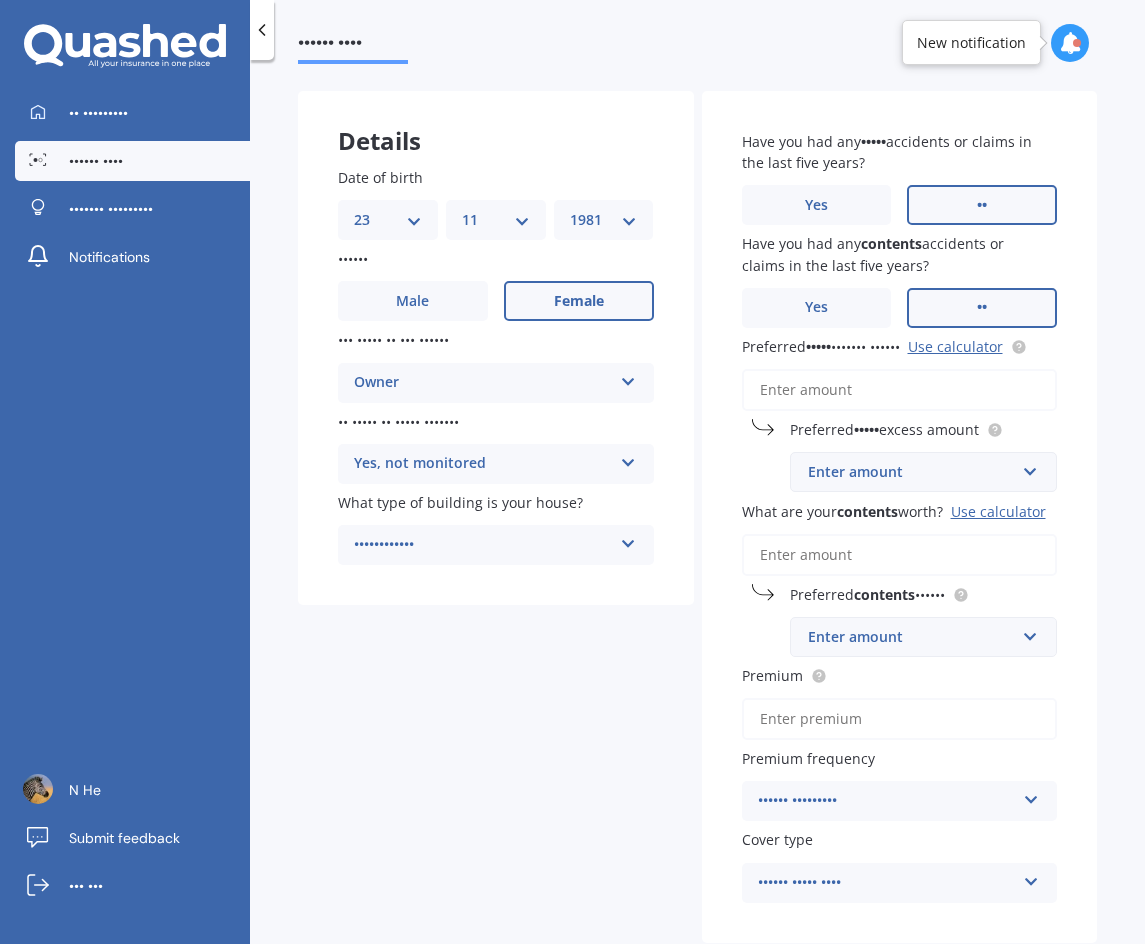 scroll, scrollTop: 0, scrollLeft: 0, axis: both 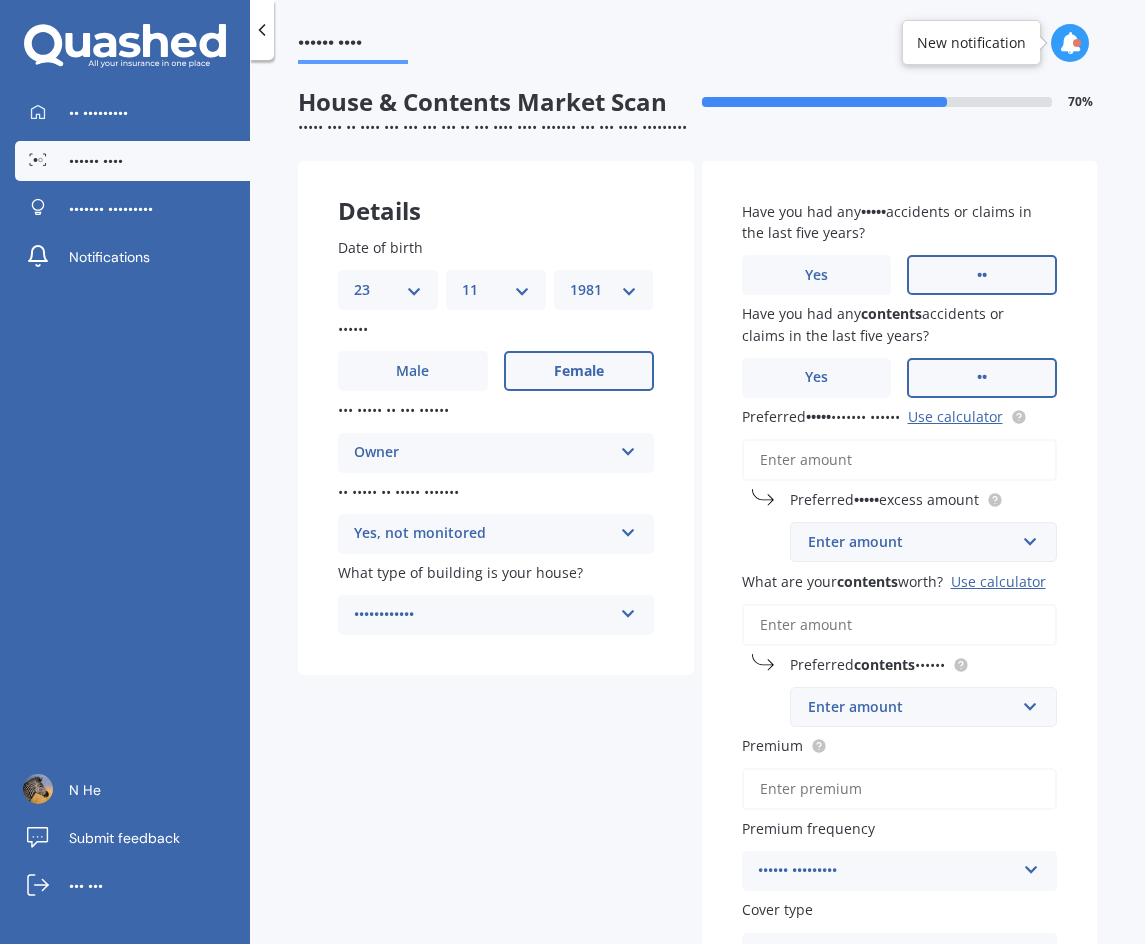 click on "Preferred  house  insured amount Use calculator" at bounding box center (900, 460) 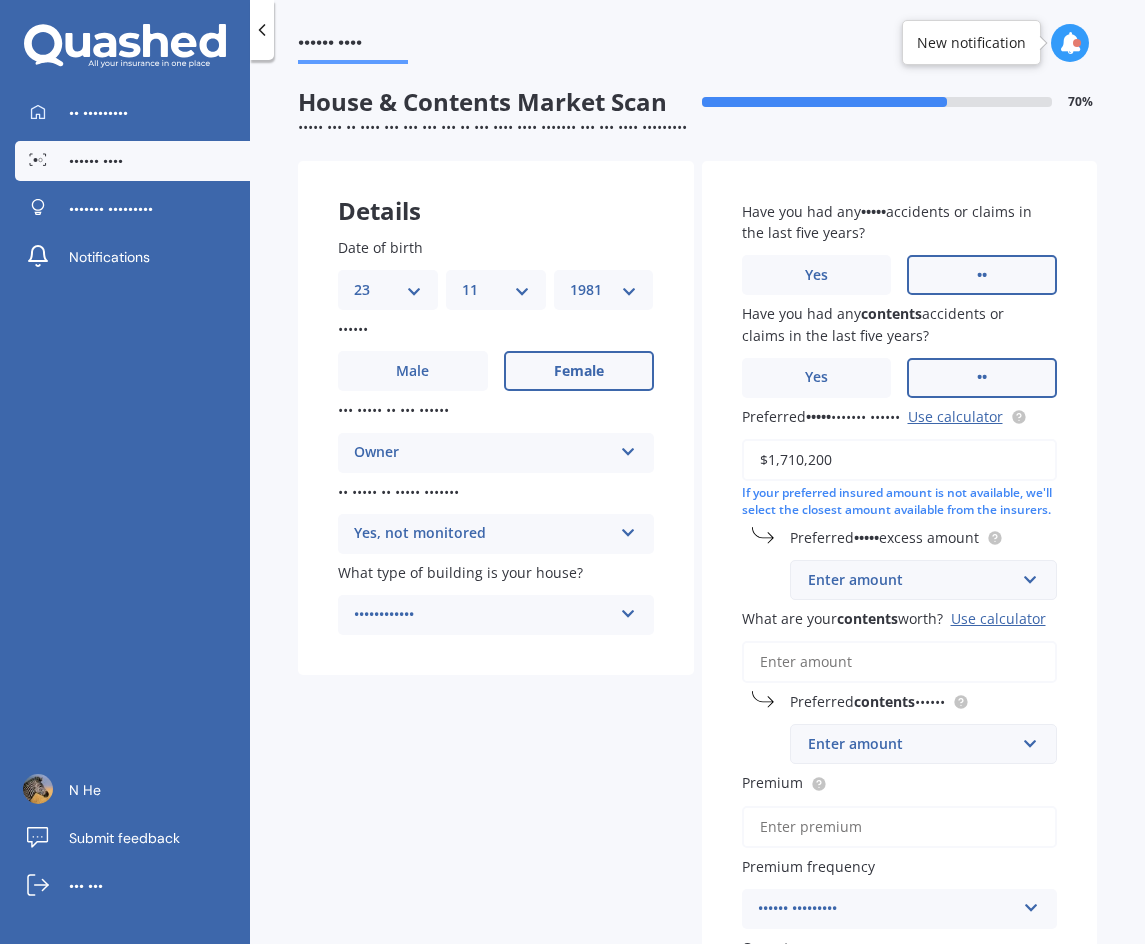 type on "$1,710,200" 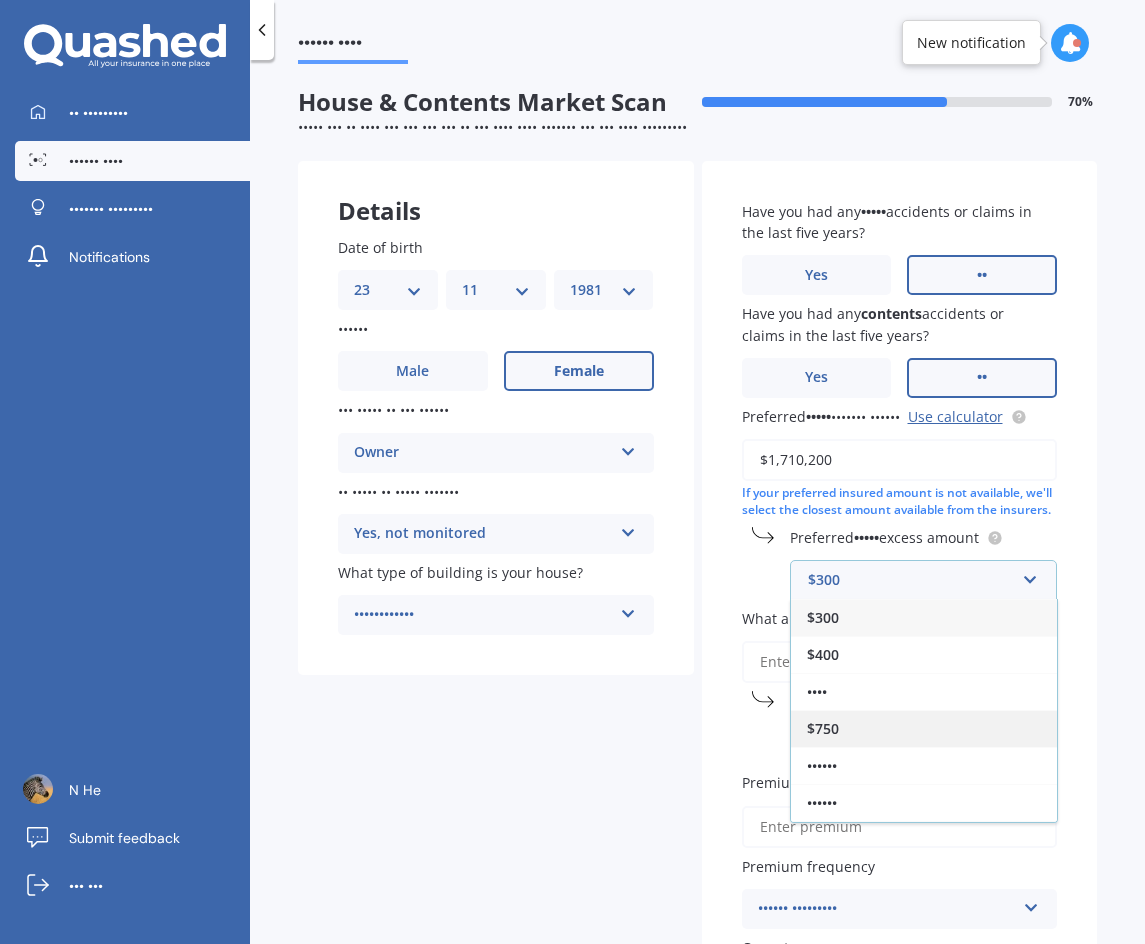 click on "$750" at bounding box center (924, 728) 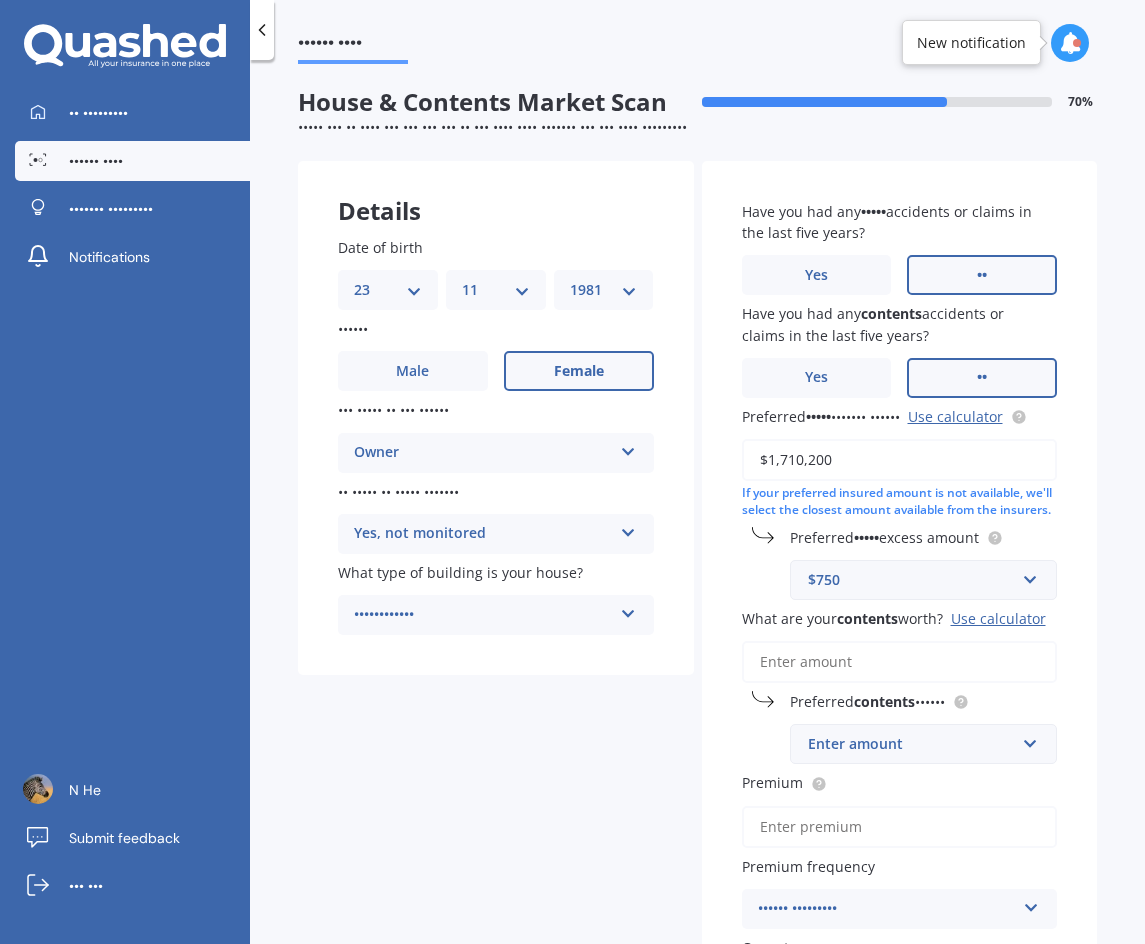 click on "What are your  contents  worth? Use calculator" at bounding box center [900, 662] 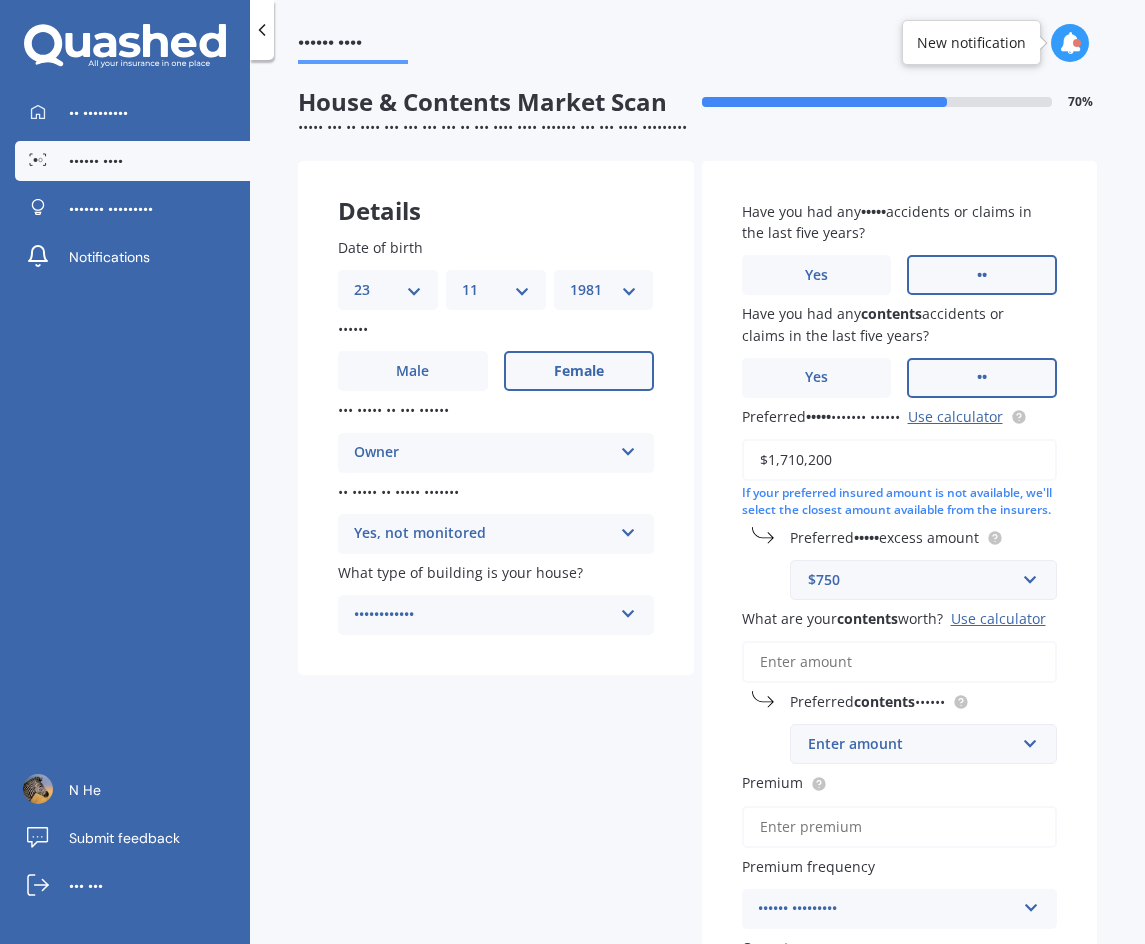 click on "What are your  contents  worth? Use calculator" at bounding box center (900, 662) 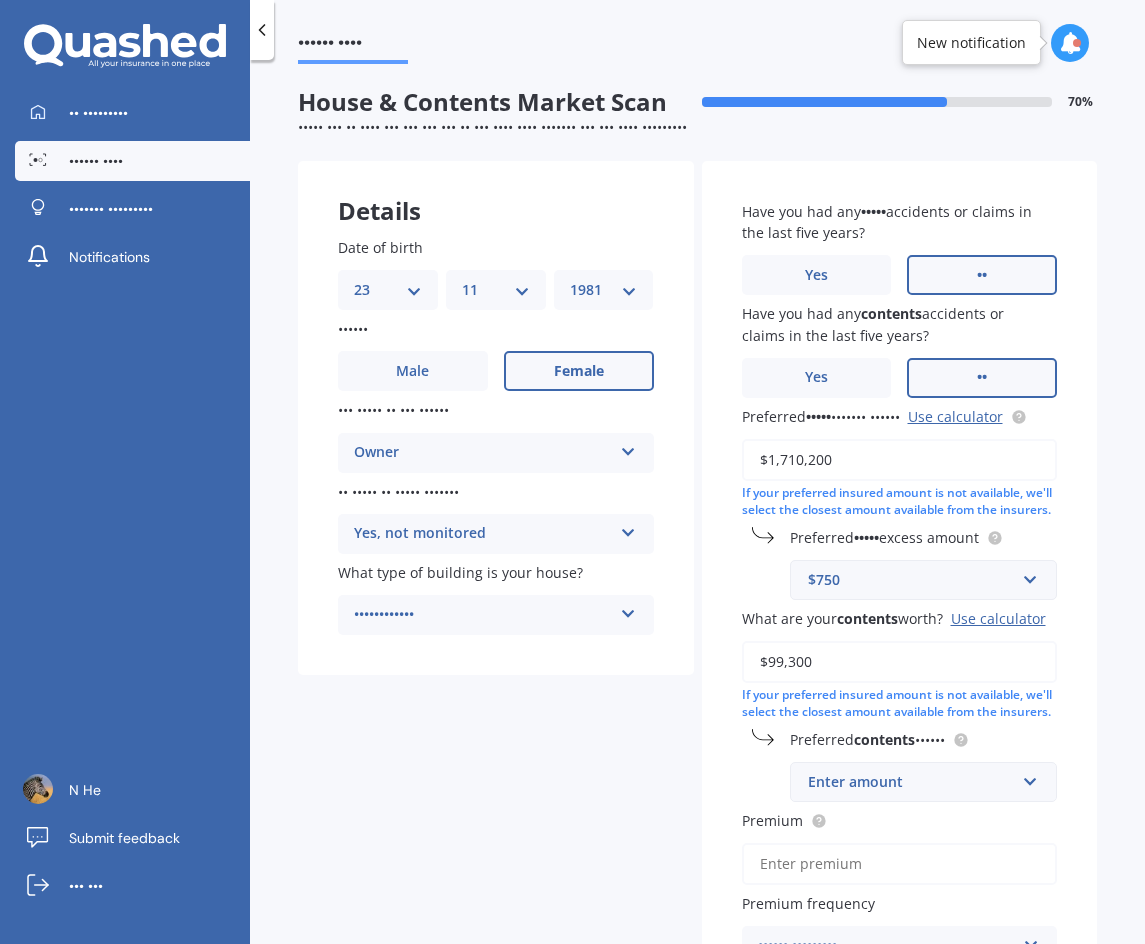 type on "$99,300" 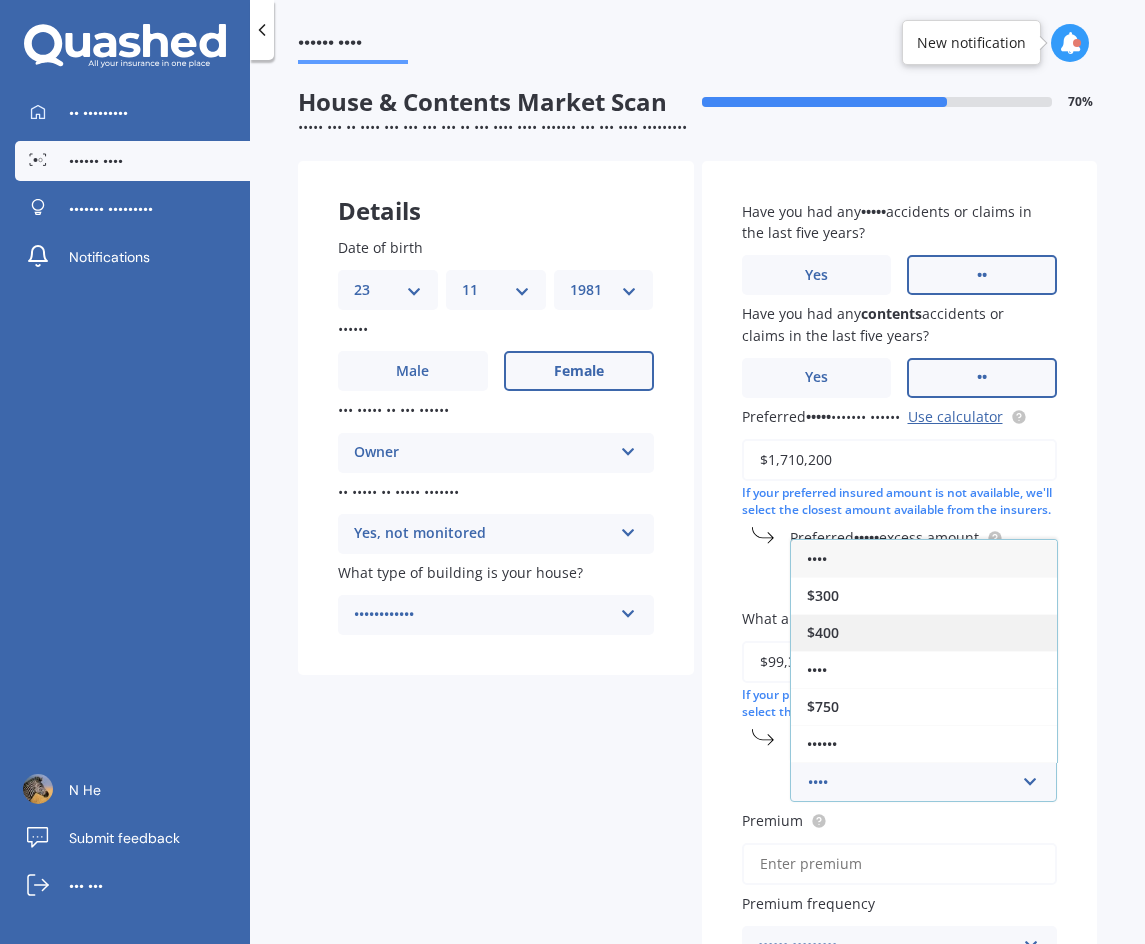 click on "$400" at bounding box center [924, 632] 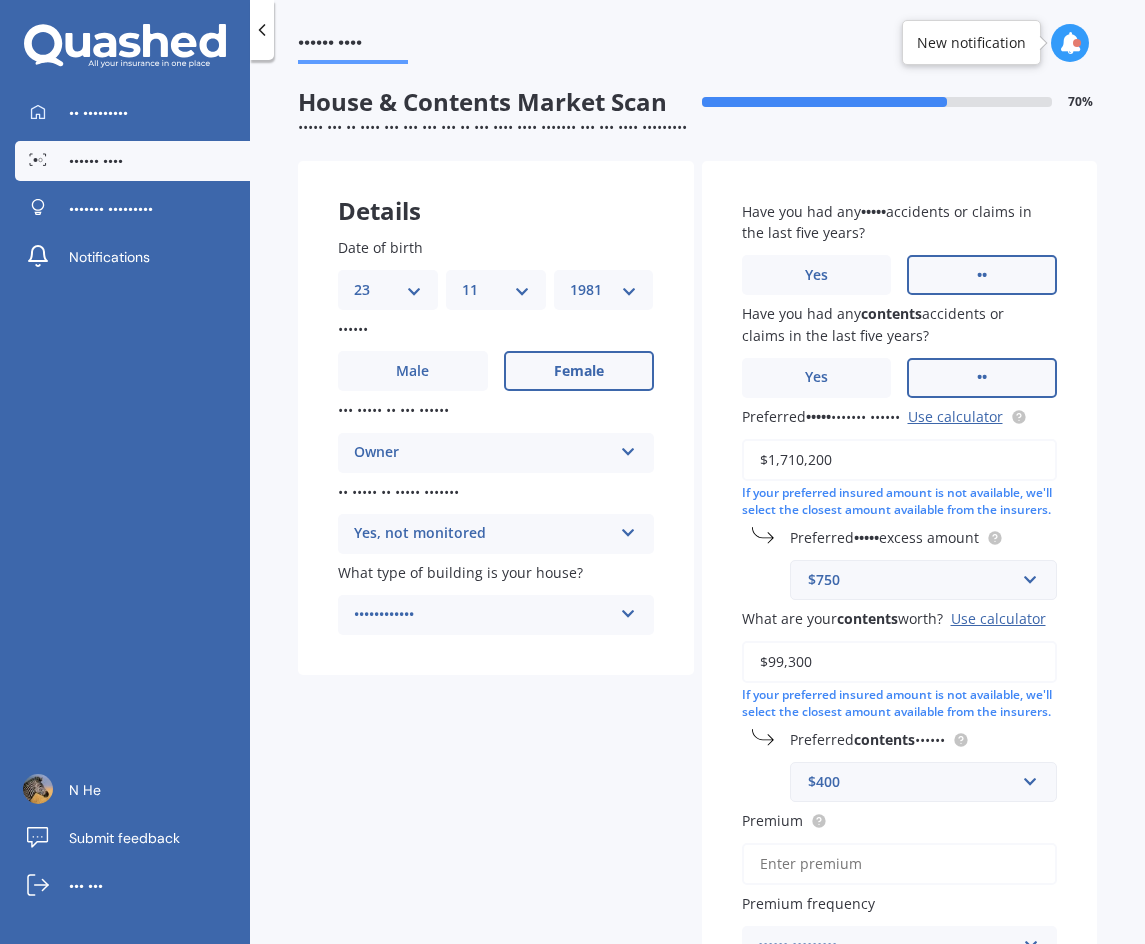 click on "Have you had any house accidents or claims in the last five years? Yes No Have you had any contents accidents or claims in the last five years? Yes No Preferred house insured amount Use calculator $1,710,200 If your preferred insured amount is not available, we'll select the closest amount available from the insurers. Preferred house excess amount $750 $300 $400 $500 $750 $1,000 $2,000 $2,500 What are your contents worth? Use calculator $99,300 If your preferred insured amount is not available, we'll select the closest amount available from the insurers. Preferred contents excess $400 $250 $300 $400 $500 $750 $1,000 $2,000 Premium Premium frequency Select frequency Yearly Six-Monthly Quarterly Monthly Fortnightly Weekly Cover type Select cover type High" at bounding box center (900, 624) 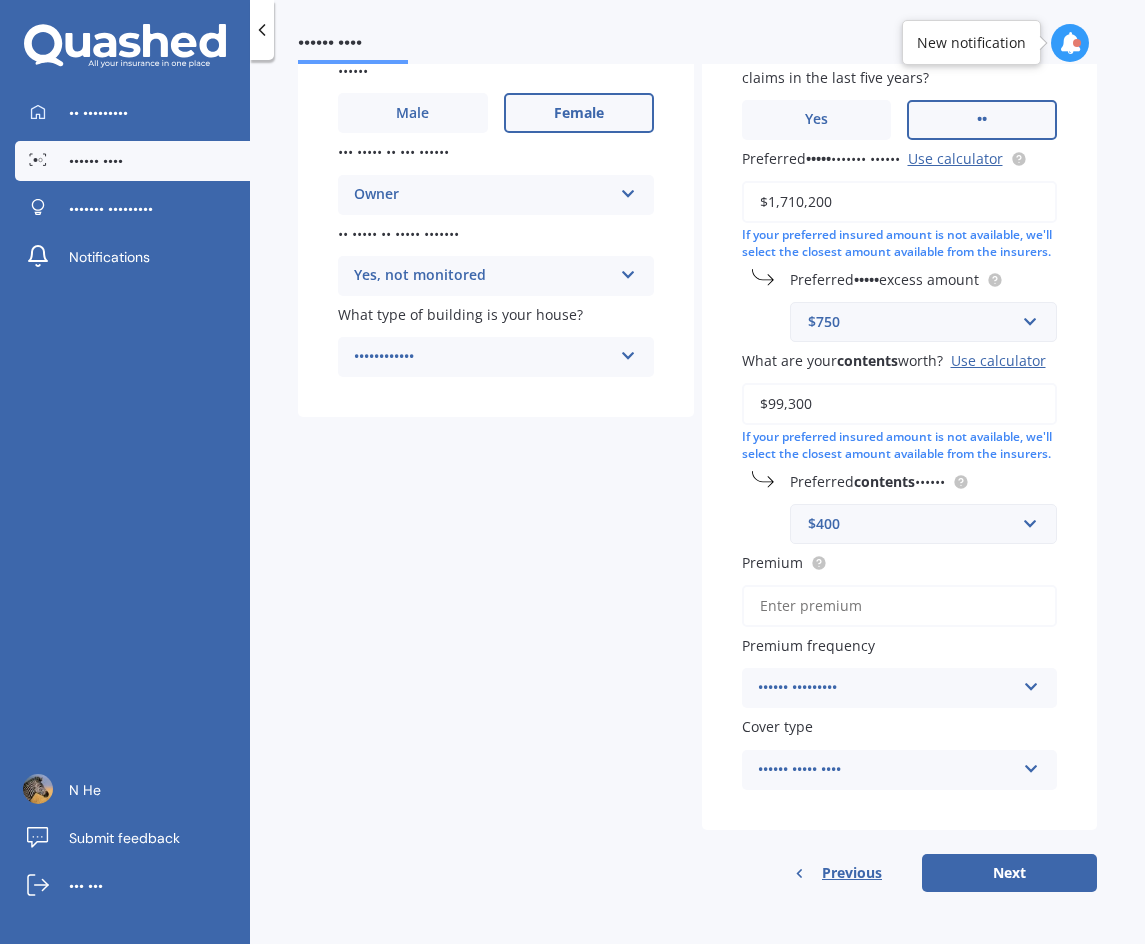 click on "Premium" at bounding box center [900, 606] 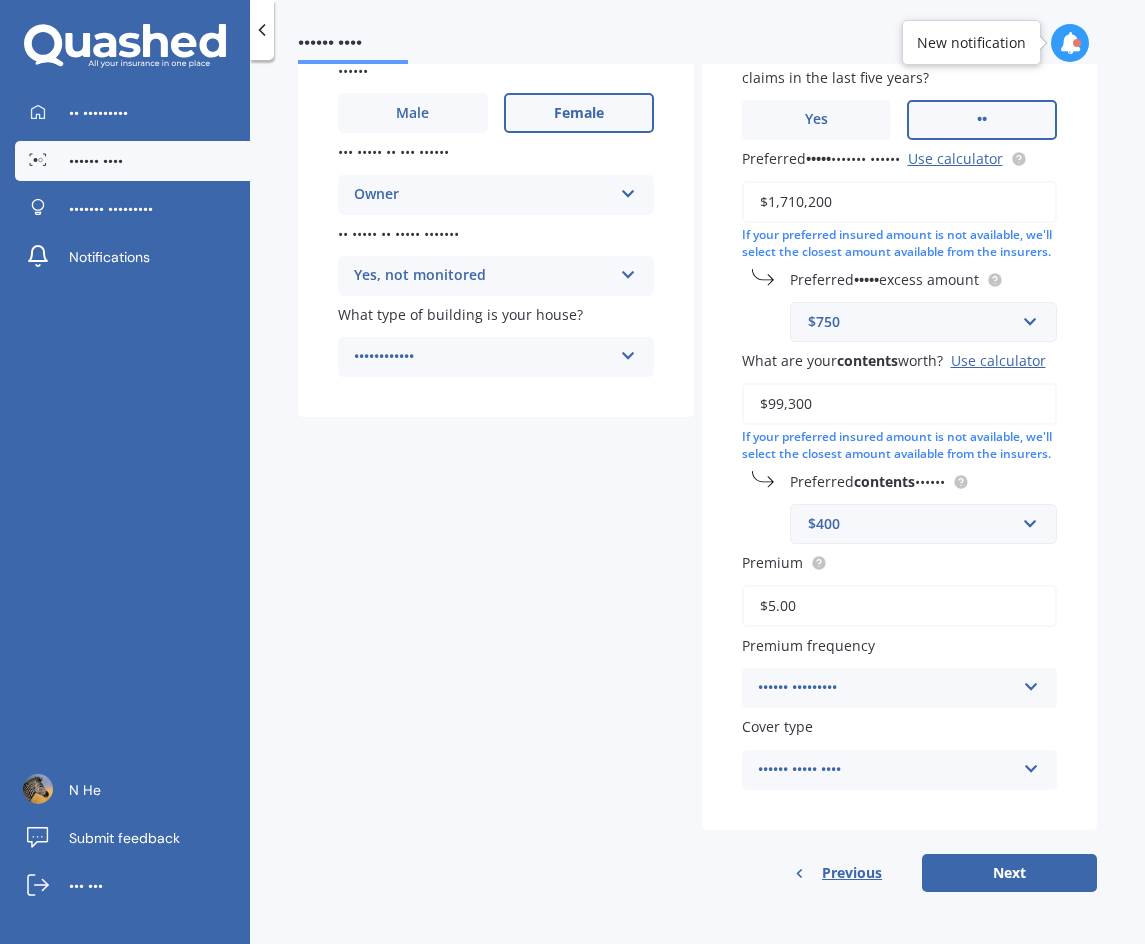 click on "•••••• •••••••••" at bounding box center (887, 688) 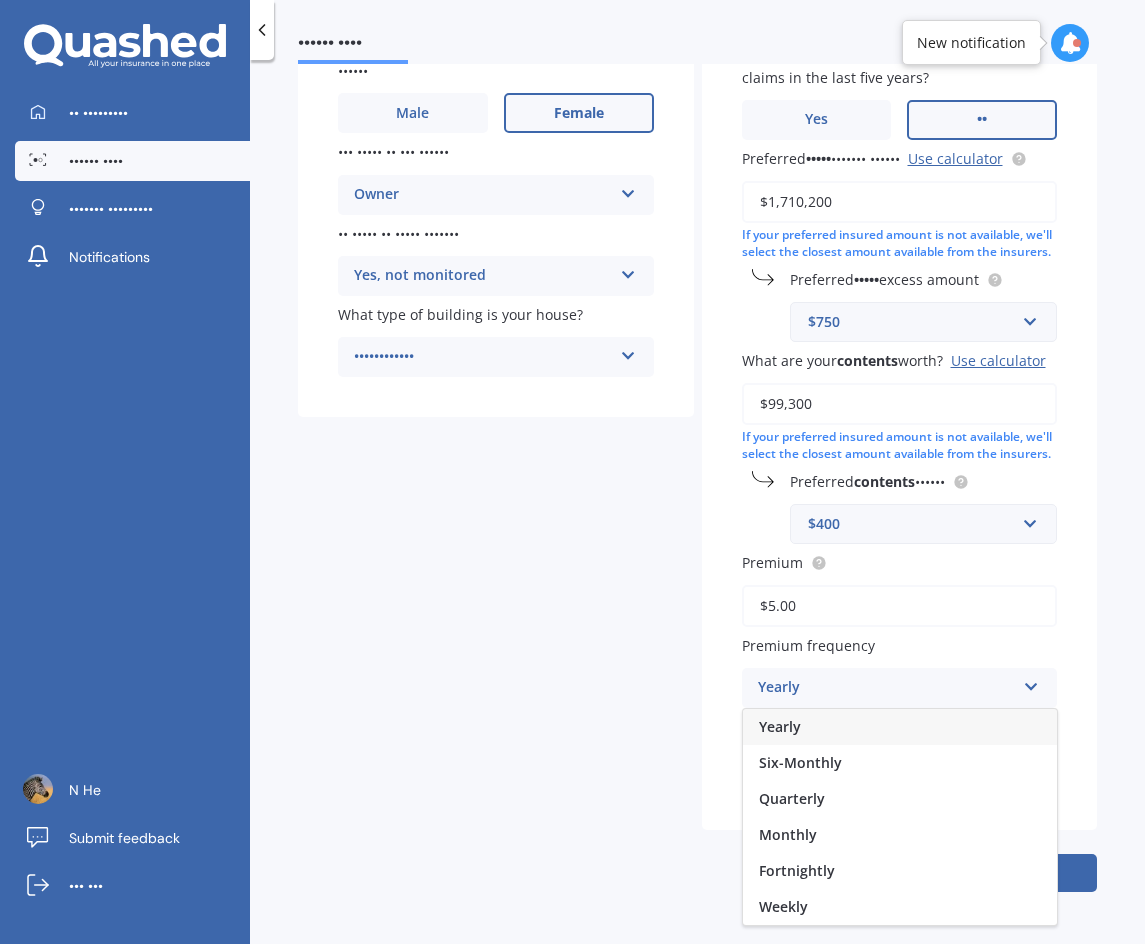 click on "Yearly" at bounding box center [900, 727] 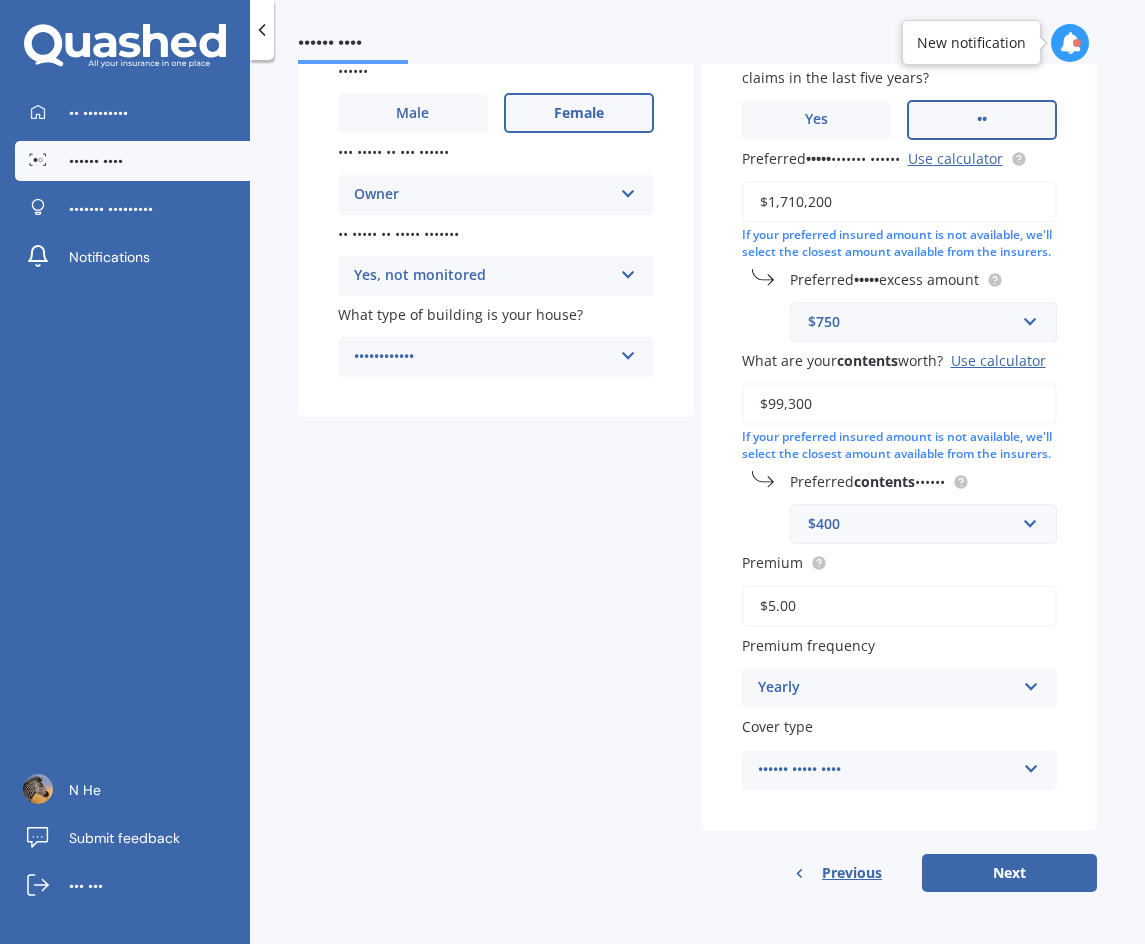click on "Details Date of birth DD [DD] MM [MM] YYYY [YYYY] Gender Male Female Who lives in the house? Owner Owner Owner + Boarder Is there an alarm system? Yes, not monitored Yes, monitored Yes, not monitored No What type of building is your house? Freestanding Freestanding Multi-unit (in a block of 6 or less) Multi-unit (in a block of 7-10) Have you had any house accidents or claims in the last five years? Yes No" at bounding box center (697, 397) 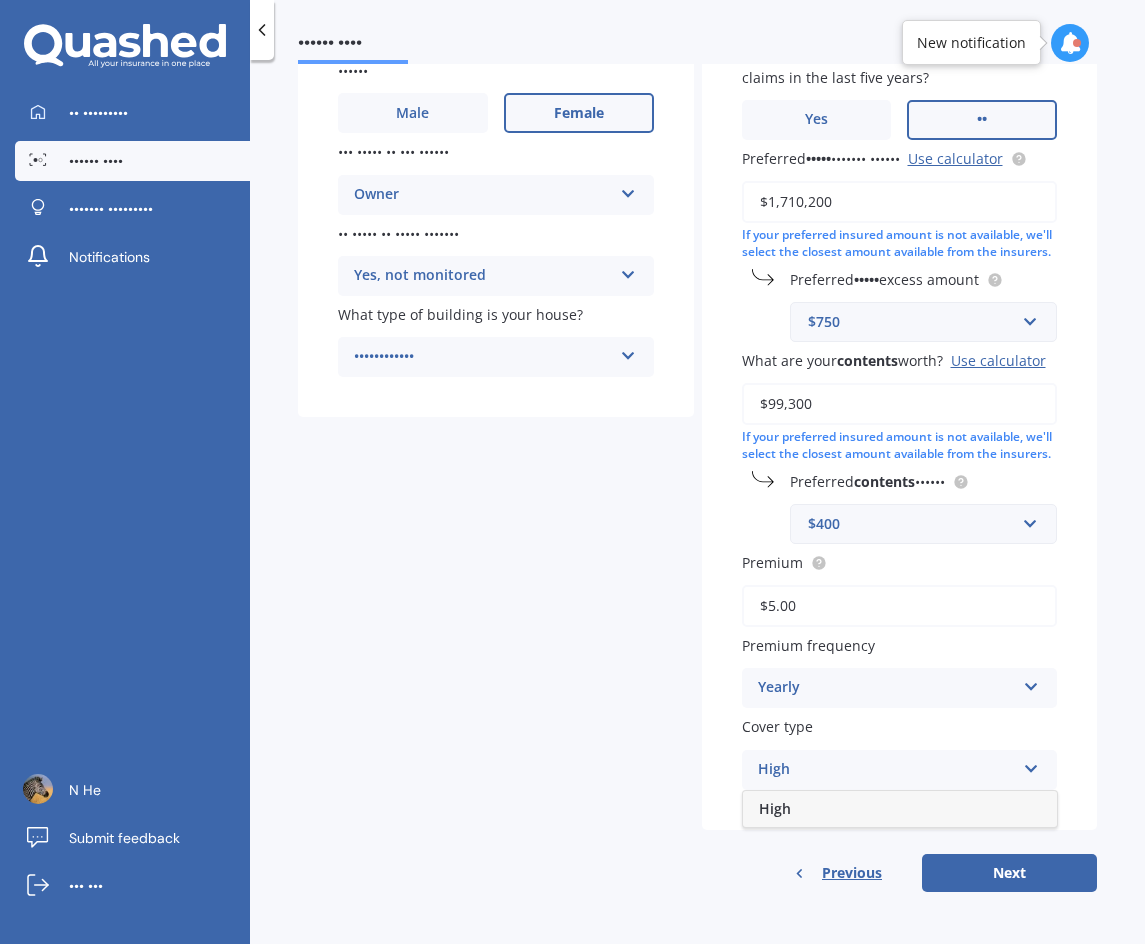 click on "High" at bounding box center (900, 809) 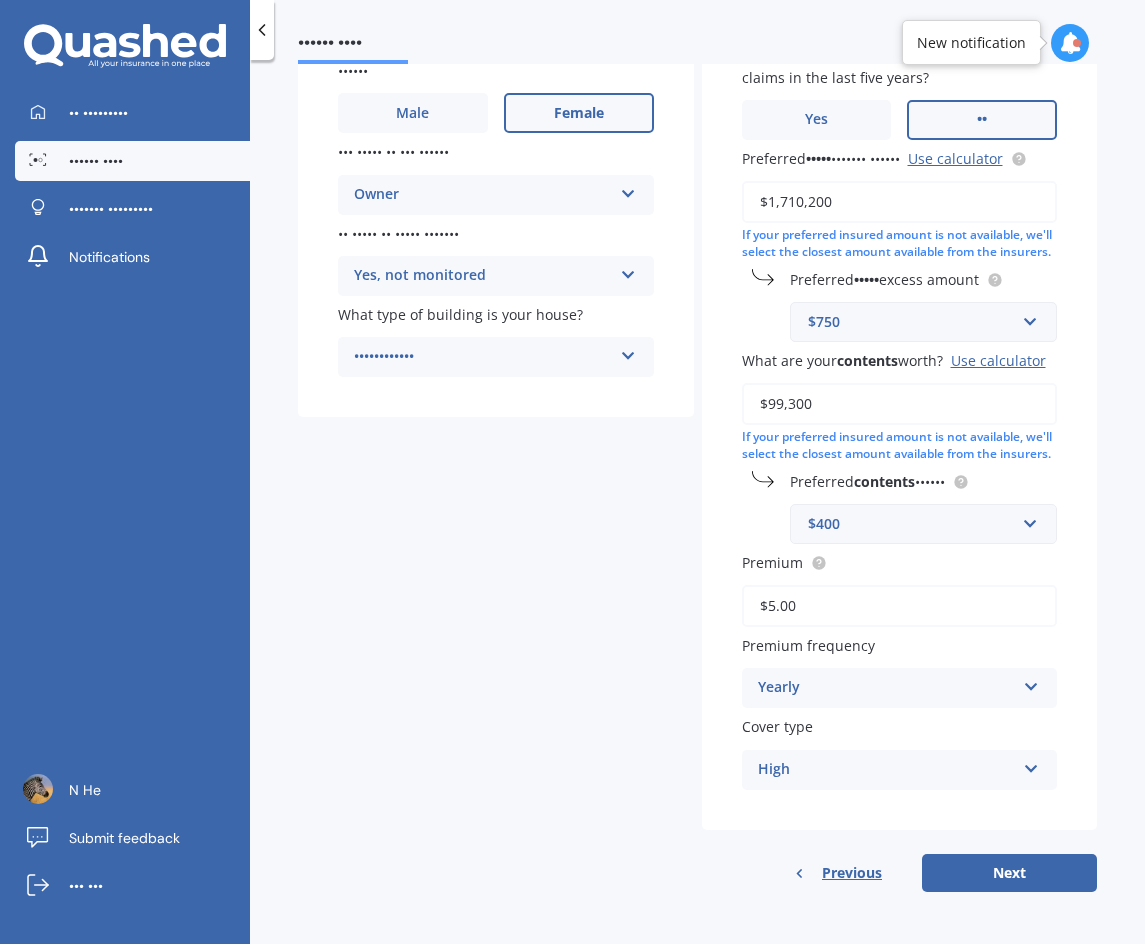 click on "$5.00" at bounding box center [900, 606] 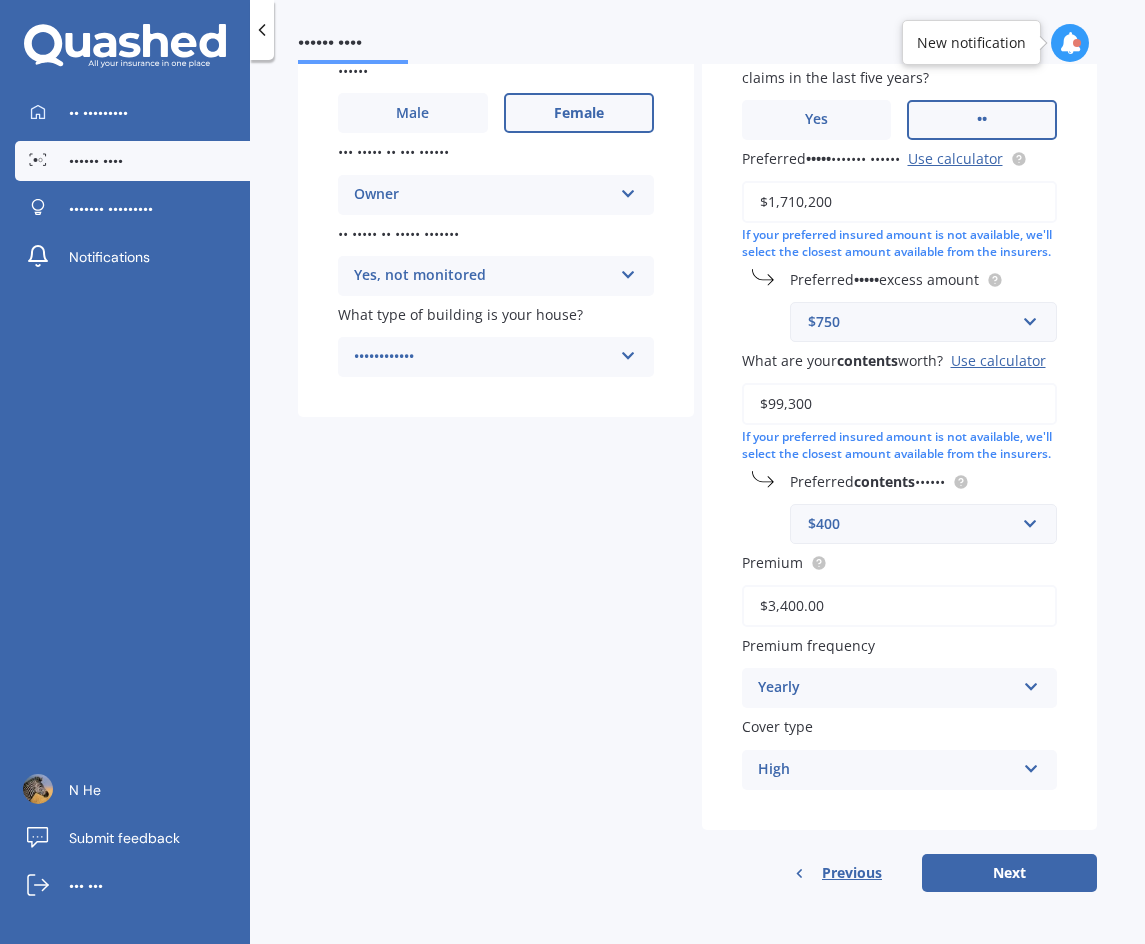 scroll, scrollTop: 334, scrollLeft: 0, axis: vertical 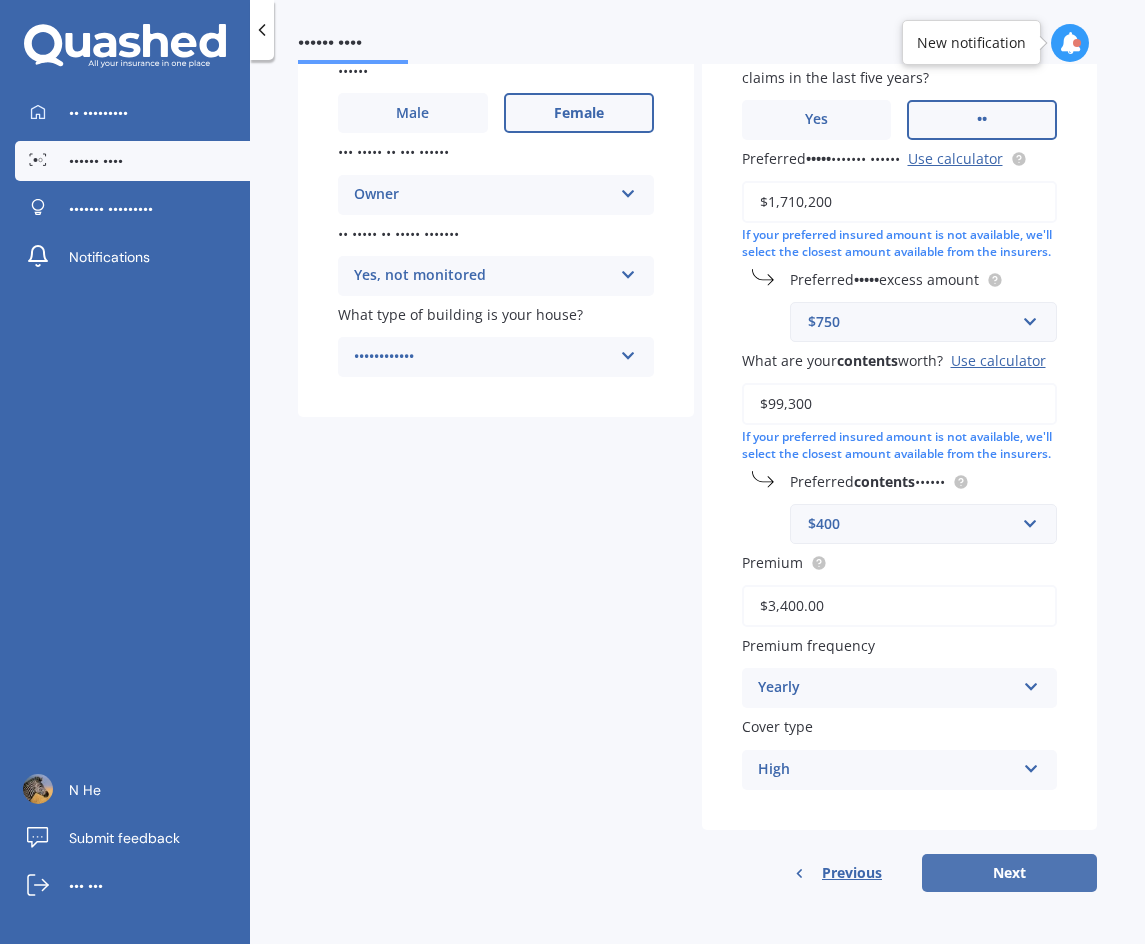 type on "$3,400.00" 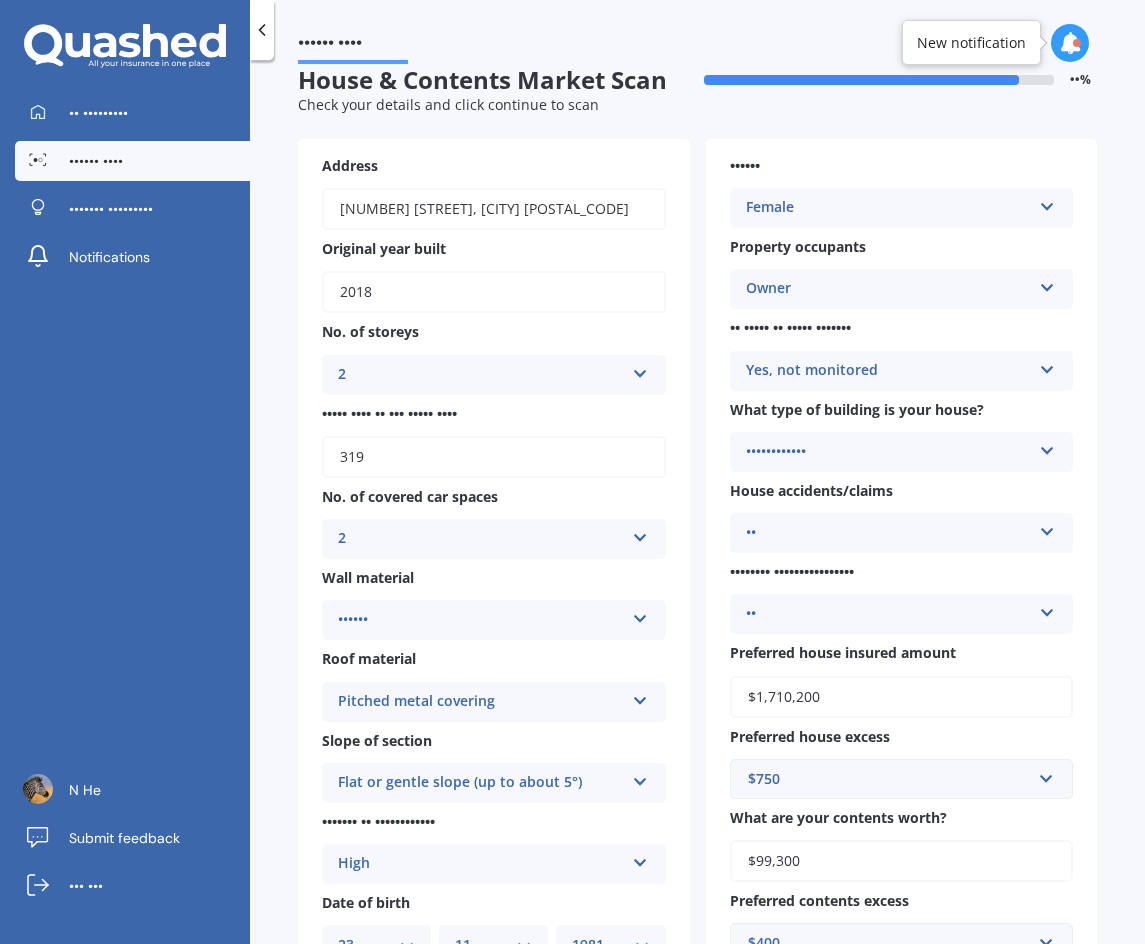 scroll, scrollTop: 0, scrollLeft: 0, axis: both 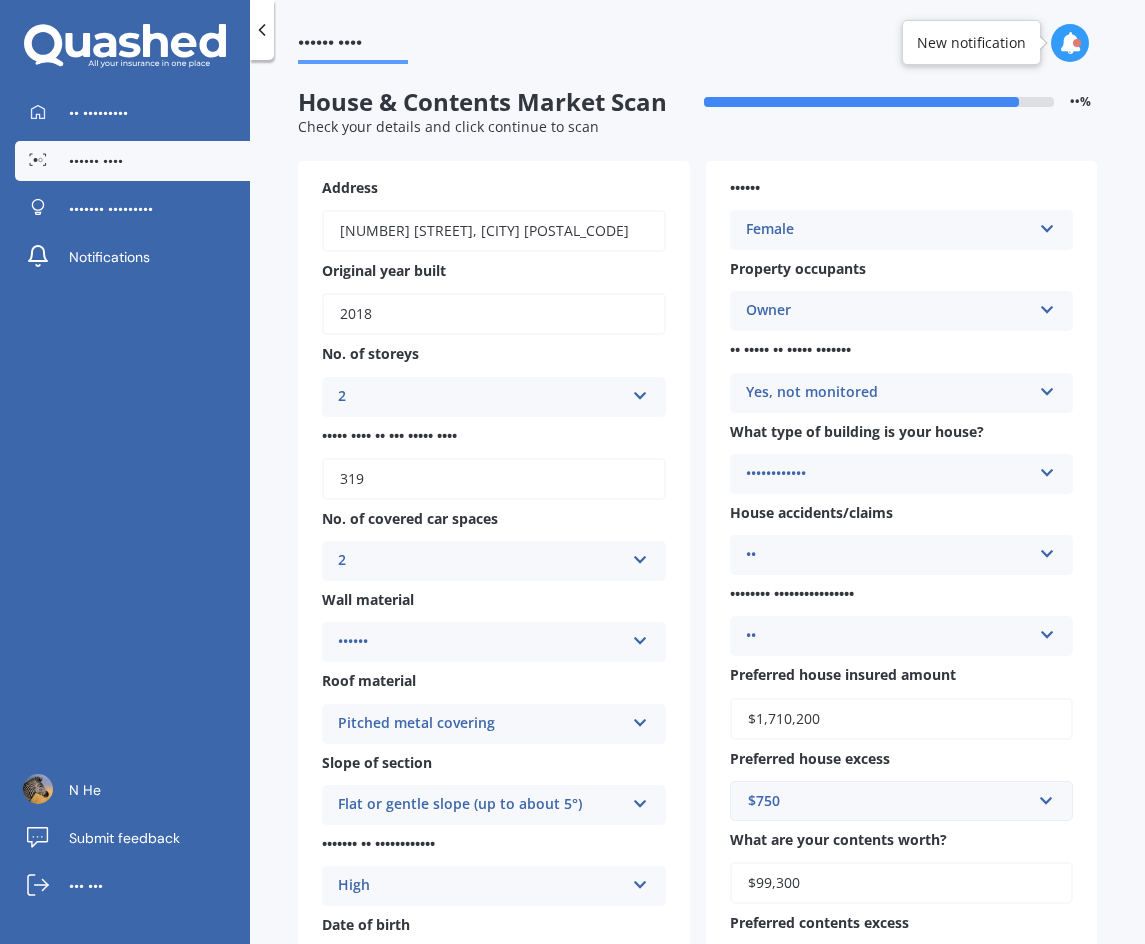 click on "Female Male Female" at bounding box center [494, 397] 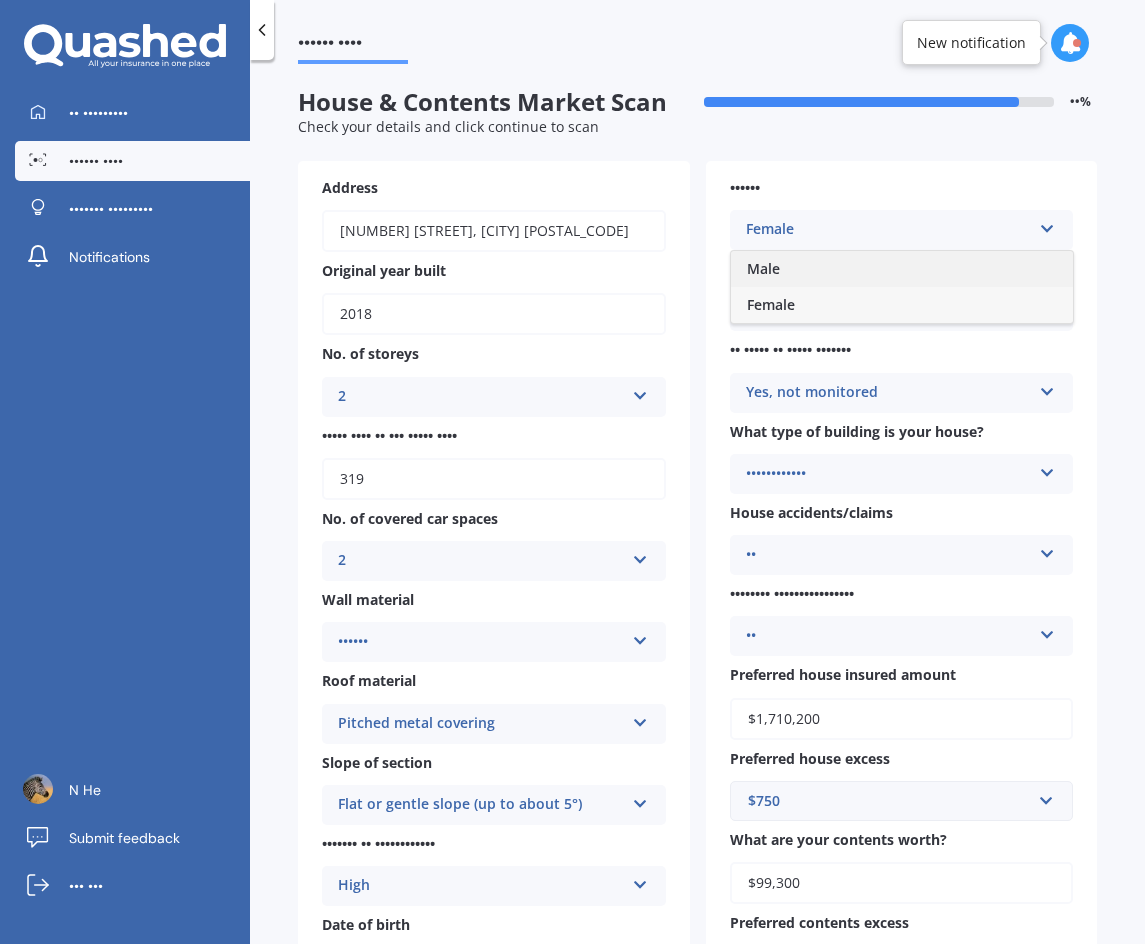 click on "Male" at bounding box center (902, 269) 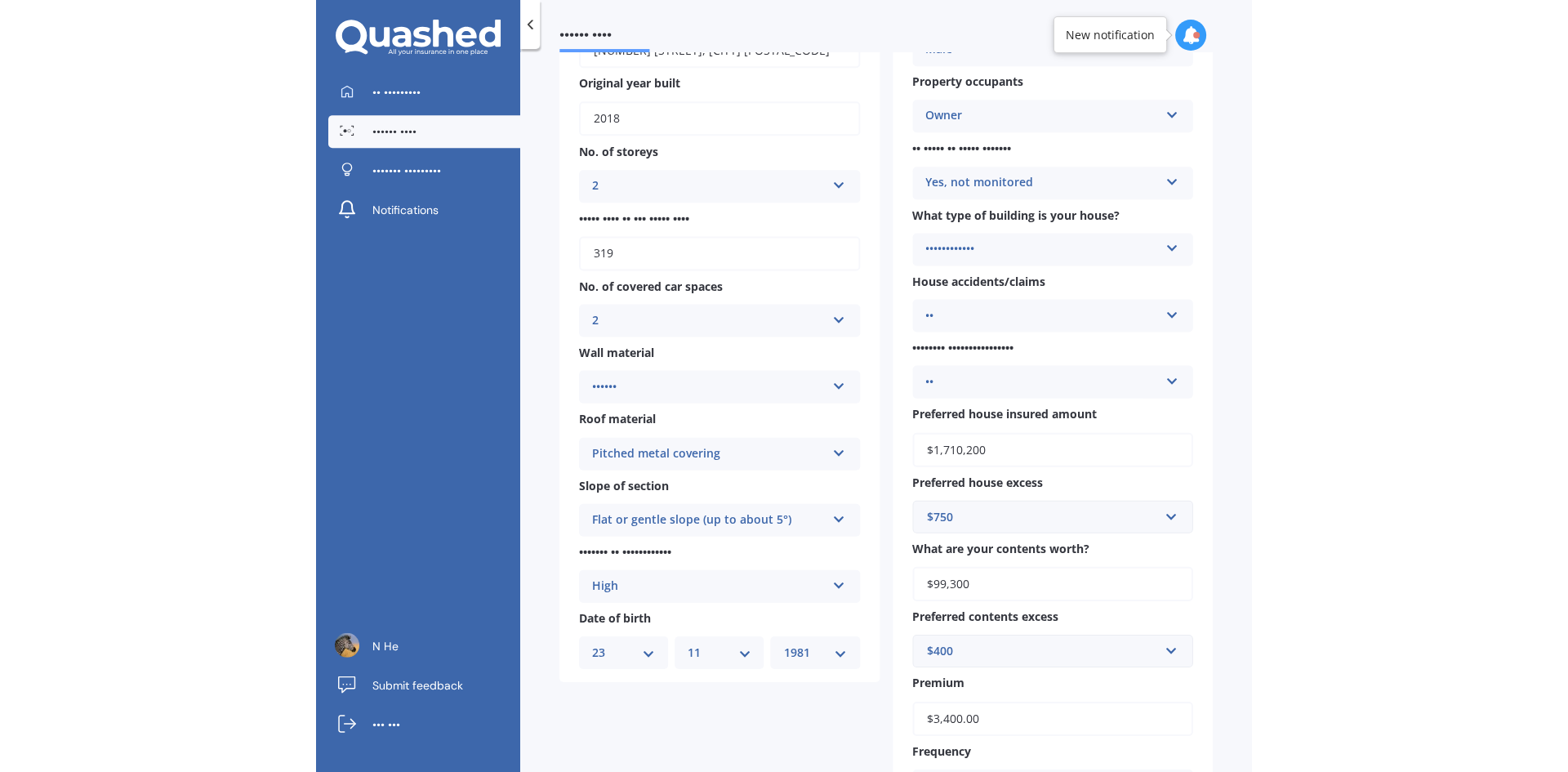 scroll, scrollTop: 139, scrollLeft: 0, axis: vertical 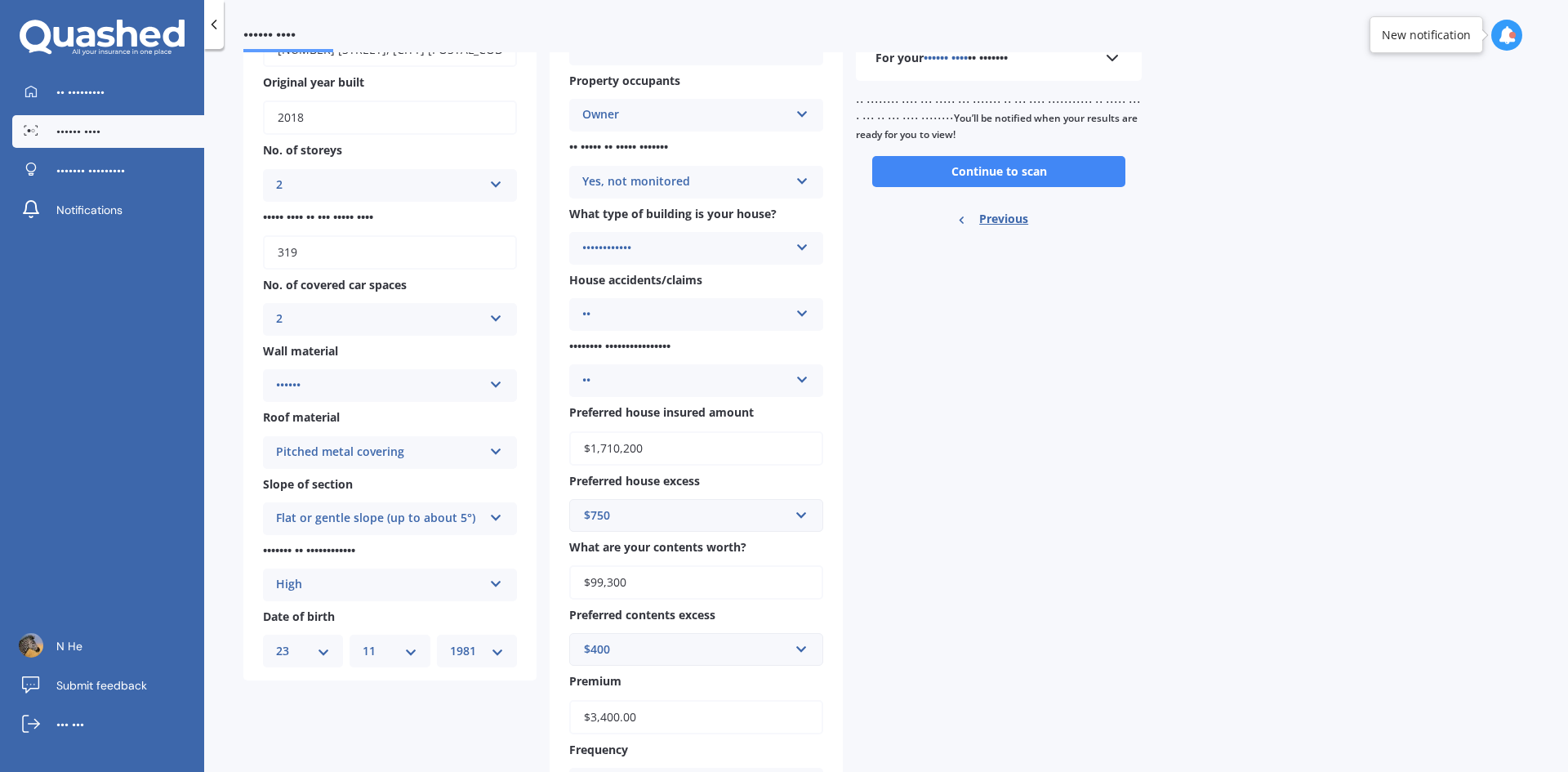 click on "Address 45 Fendalton Road, Fendalton, Christchurch 8014 Original year built [YEAR] No. of storeys 2 1 2 3 4 5+ Floor area of the house (m²) 319 No. of covered car spaces 2 0 1 2 3 4 5+ Wall material Stucco Artificial weatherboard/plank cladding Blockwork Brick veneer Double brick Mud brick Other Rockcote/EPS Sheet cladding Solid brickwork Stonework solid Stonework veneer Stucco Weatherboard/plank cladding Roof material Pitched metal covering Flat fibre cement Flat membrane Flat metal covering Pitched concrete tiles Pitched fibre cement covering Pitched metal covering Pitched slate Pitched terracotta tiles Pitched timber shingles Other Slope of section Flat or gentle slope (up to about 5°) Flat or gentle slope (up to about 5°) Moderate slope (about 15°) Severe slope (35° or more) Quality of construction High Standard High Prestige Date of birth DD 01 02 03 04 05 06 07 08 09 10 11 12 13 14 15 16 17 18 19 20 21 22 23 24 25 26 27 28 29 30 31 MM 01 02 03 04 05 06 07 08 09 10 11 12 YYYY 2009 2008 2007 2006 2005" at bounding box center [390, 337] 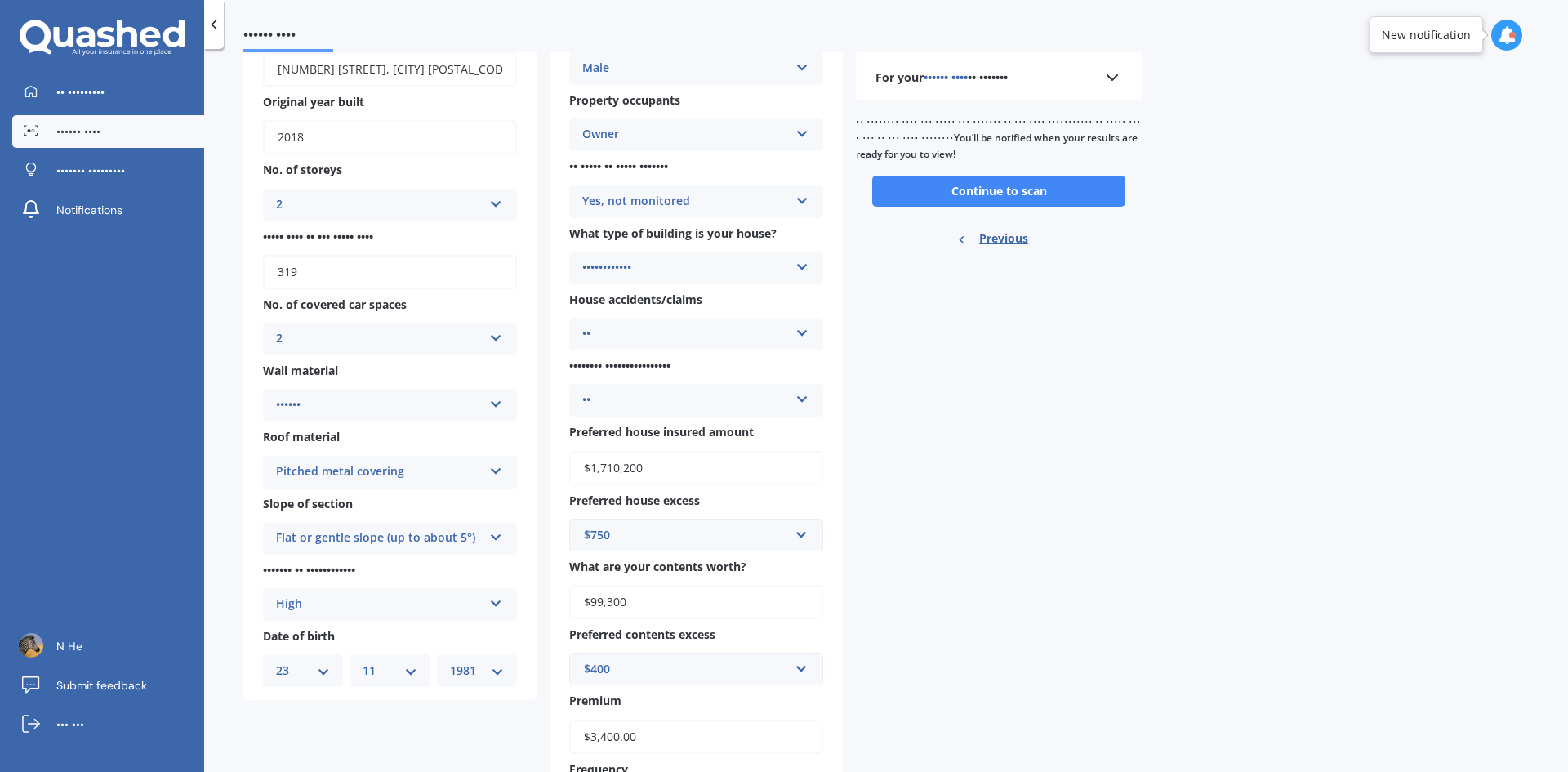 scroll, scrollTop: 118, scrollLeft: 0, axis: vertical 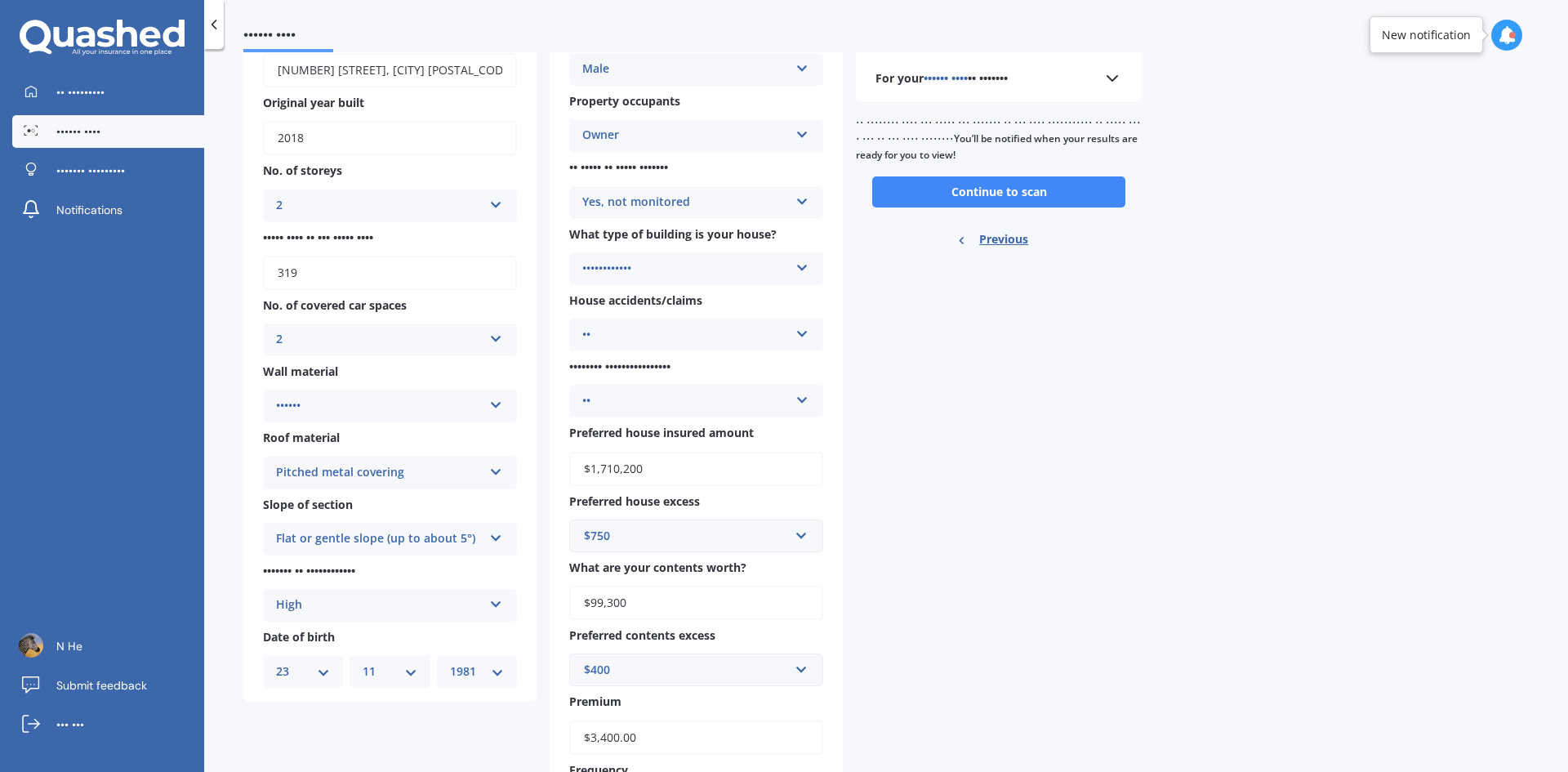 click on "YYYY 2009 2008 2007 2006 2005 2004 2003 2002 2001 2000 1999 1998 1997 1996 1995 1994 1993 1992 1991 1990 1989 1988 1987 1986 1985 1984 1983 1982 1981 1980 1979 1978 1977 1976 1975 1974 1973 1972 1971 1970 1969 1968 1967 1966 1965 1964 1963 1962 1961 1960 1959 1958 1957 1956 1955 1954 1953 1952 1951 1950 1949 1948 1947 1946 1945 1944 1943 1942 1941 1940 1939 1938 1937 1936 1935 1934 1933 1932 1931 1930 1929 1928 1927 1926 1925 1924 1923 1922 1921 1920 1919 1918 1917 1916 1915 1914 1913 1912 1911 1910" at bounding box center (477, 672) 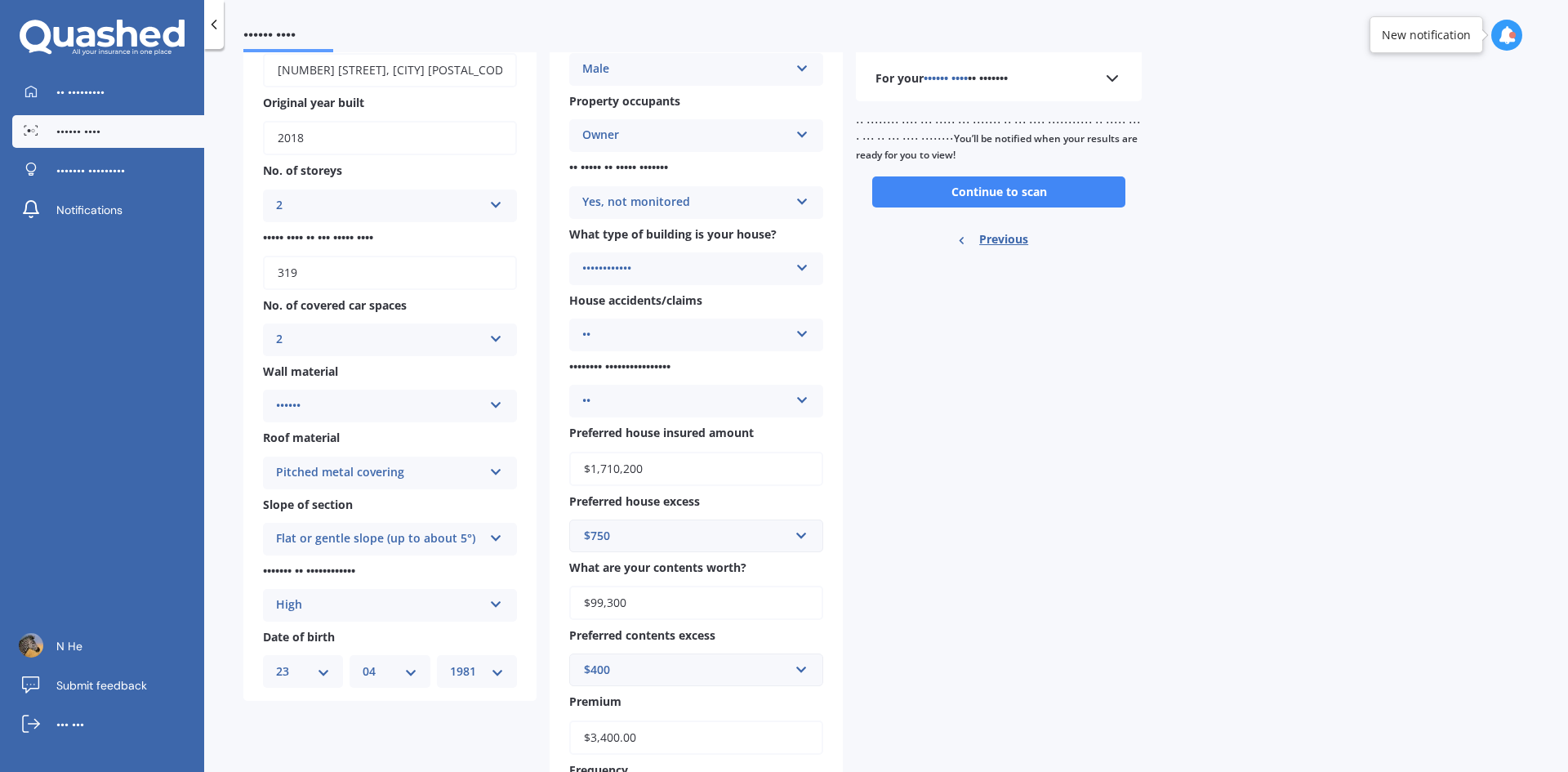 click on "MM 01 02 03 04 05 06 07 08 09 10 11 12" at bounding box center [390, 672] 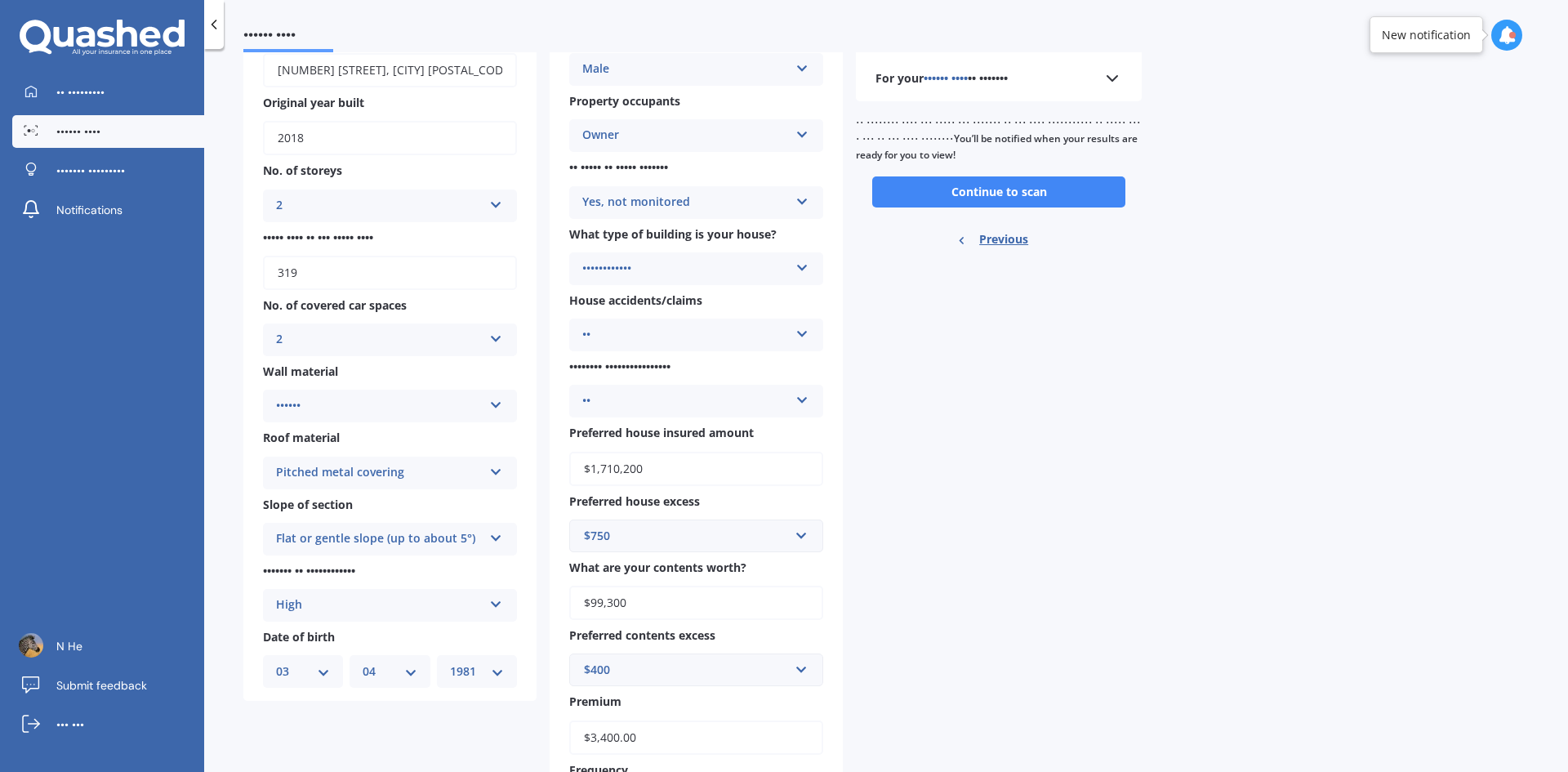 click on "DD 01 02 03 04 05 06 07 08 09 10 11 12 13 14 15 16 17 18 19 20 21 22 23 24 25 26 27 28 29 30 31" at bounding box center [303, 672] 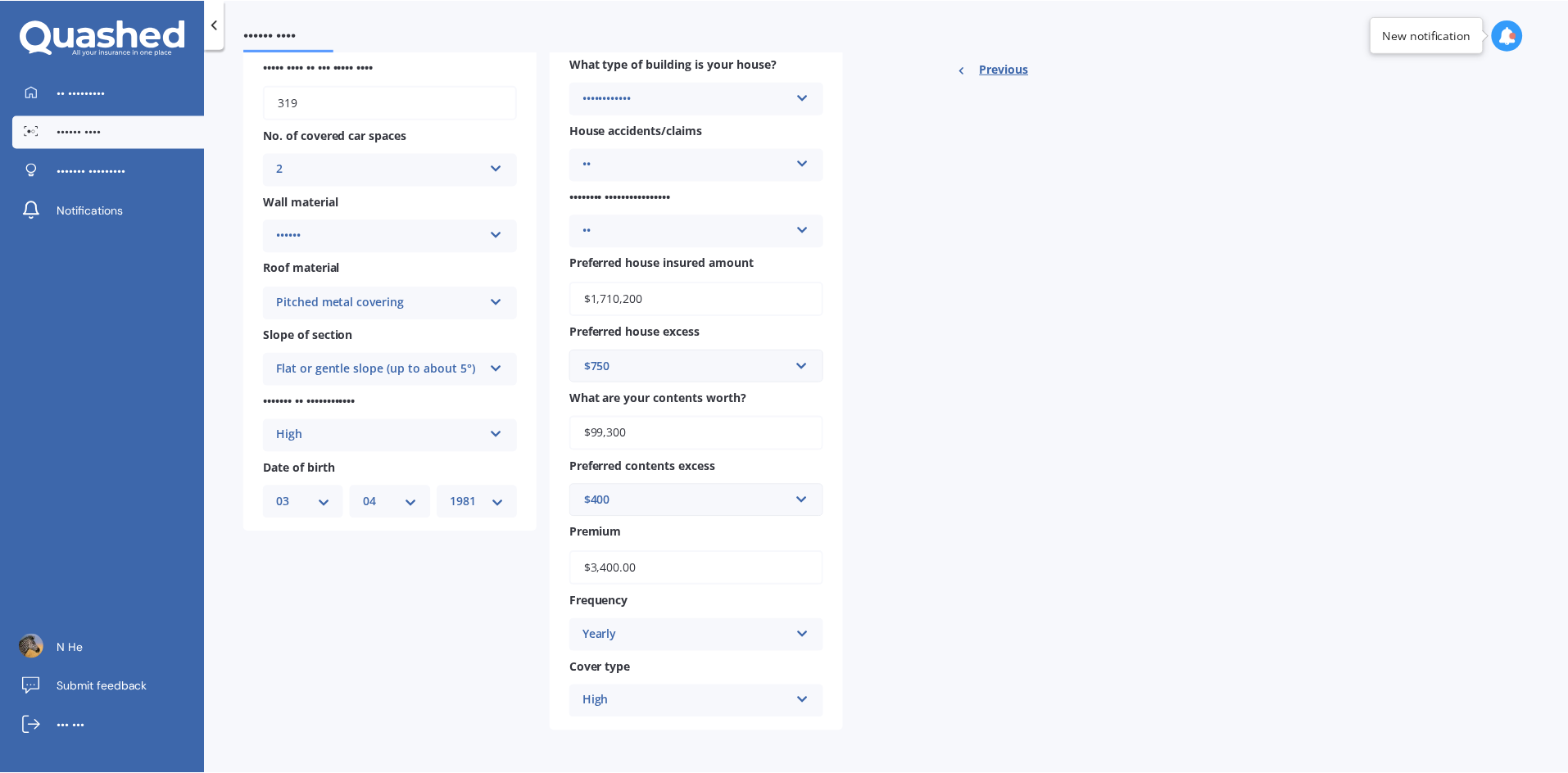 scroll, scrollTop: 0, scrollLeft: 0, axis: both 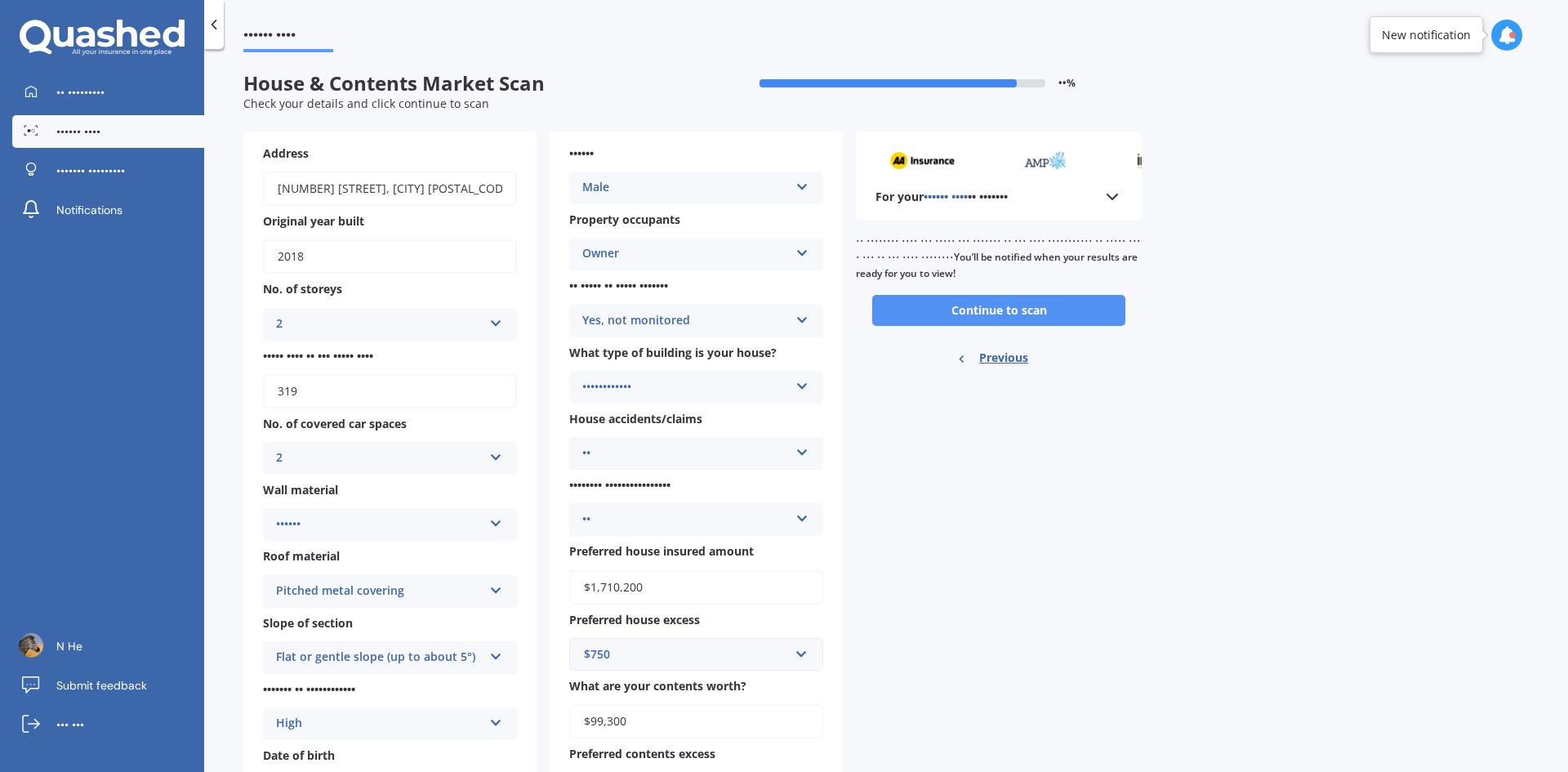 click on "Continue to scan" at bounding box center [999, 310] 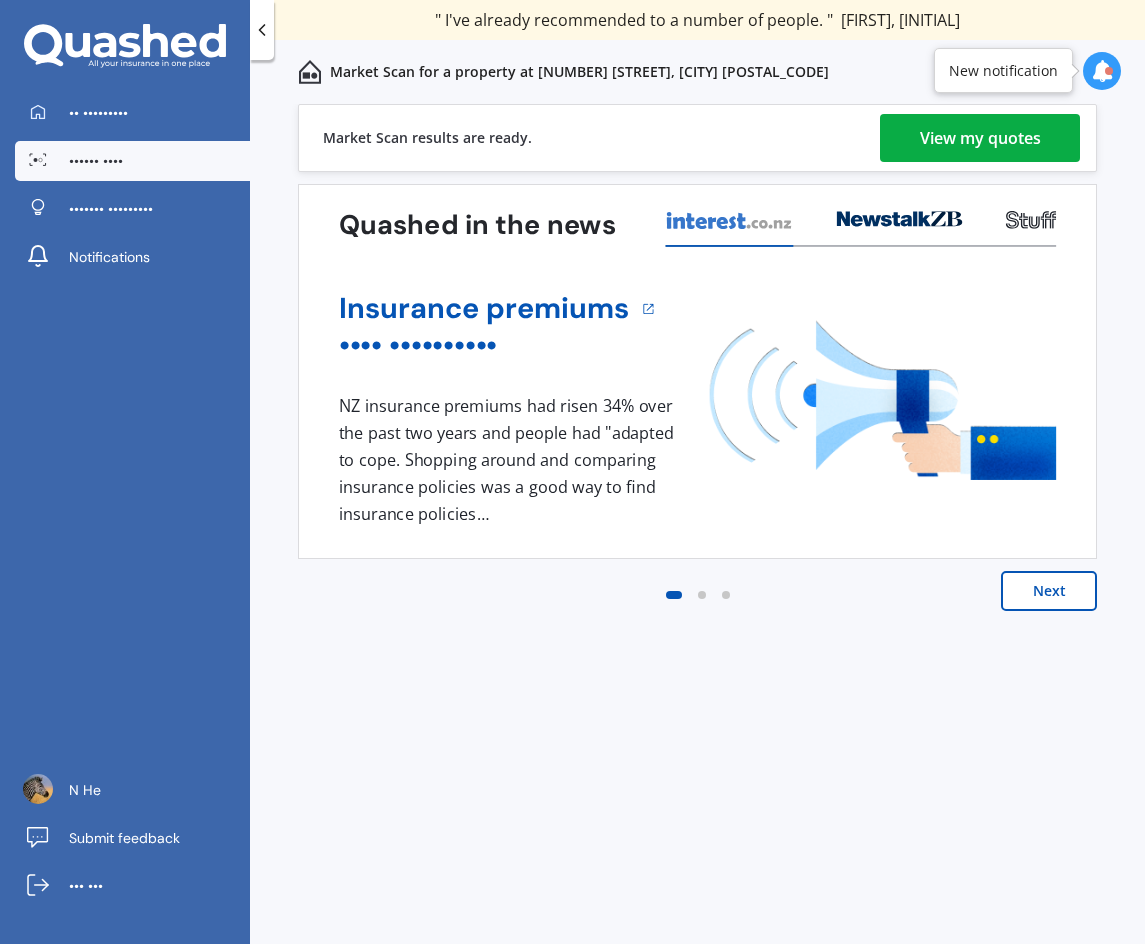 click on "View my quotes" at bounding box center (980, 138) 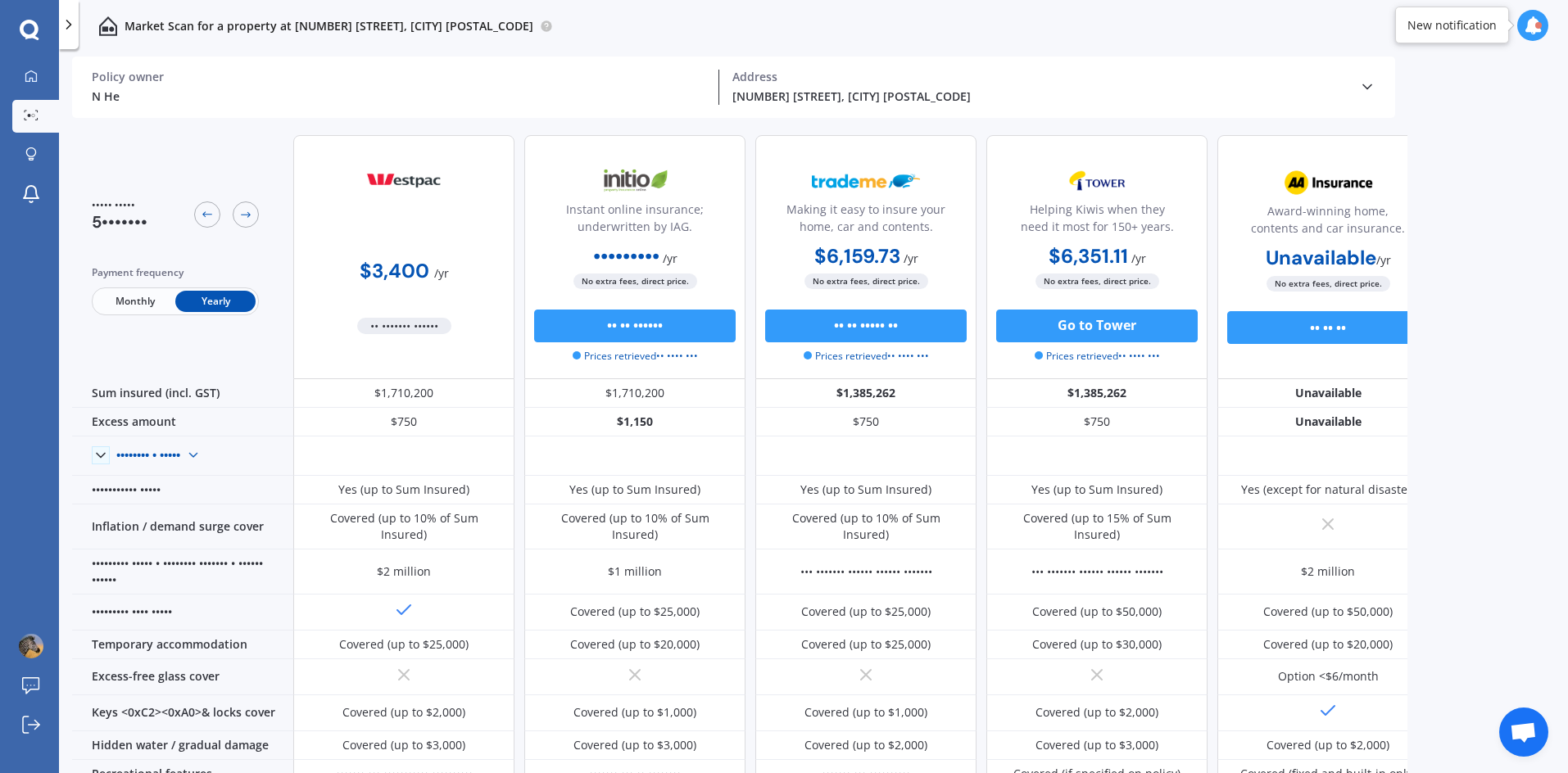 click at bounding box center (1367, 87) 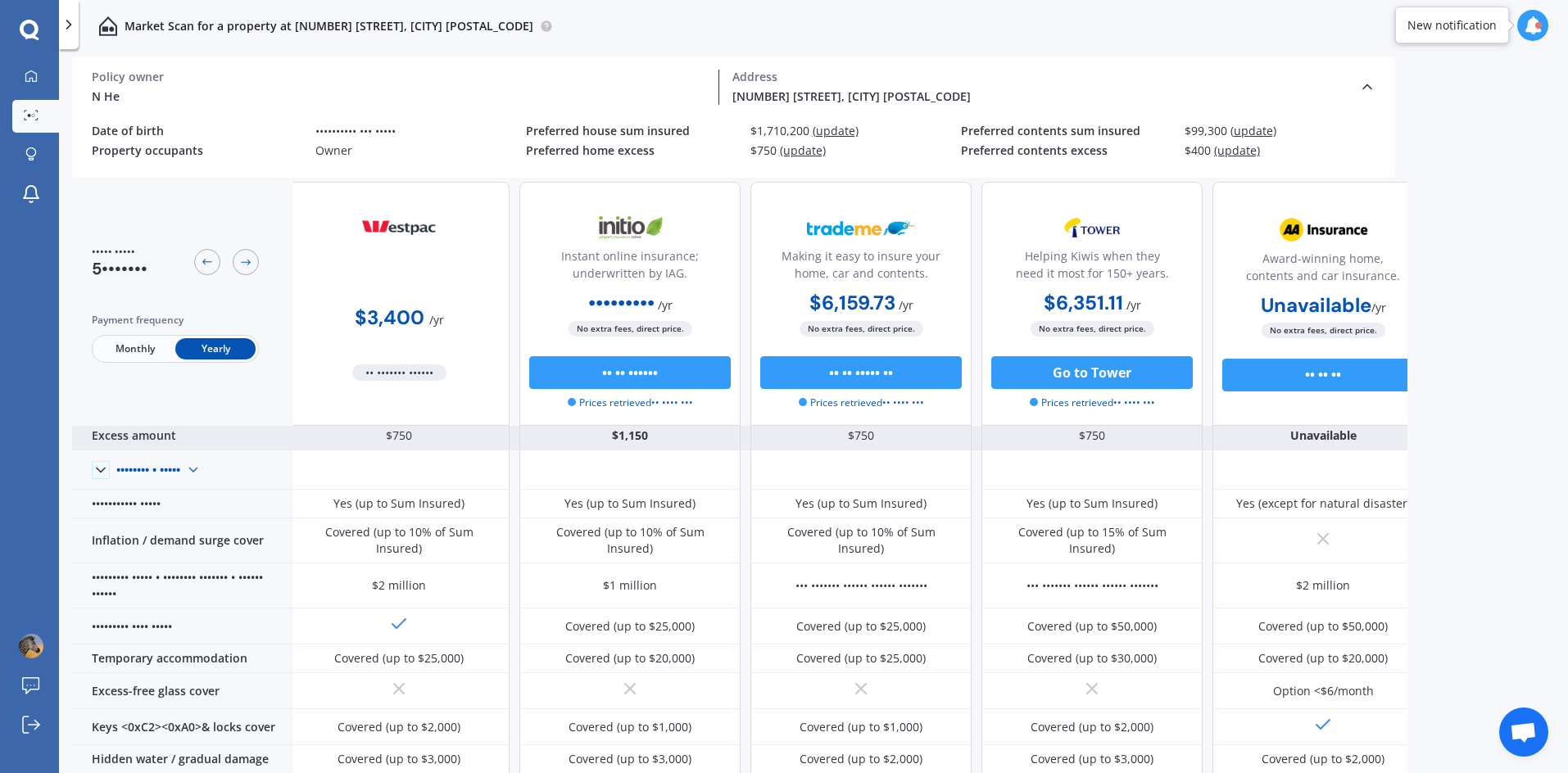 scroll, scrollTop: 0, scrollLeft: 5, axis: horizontal 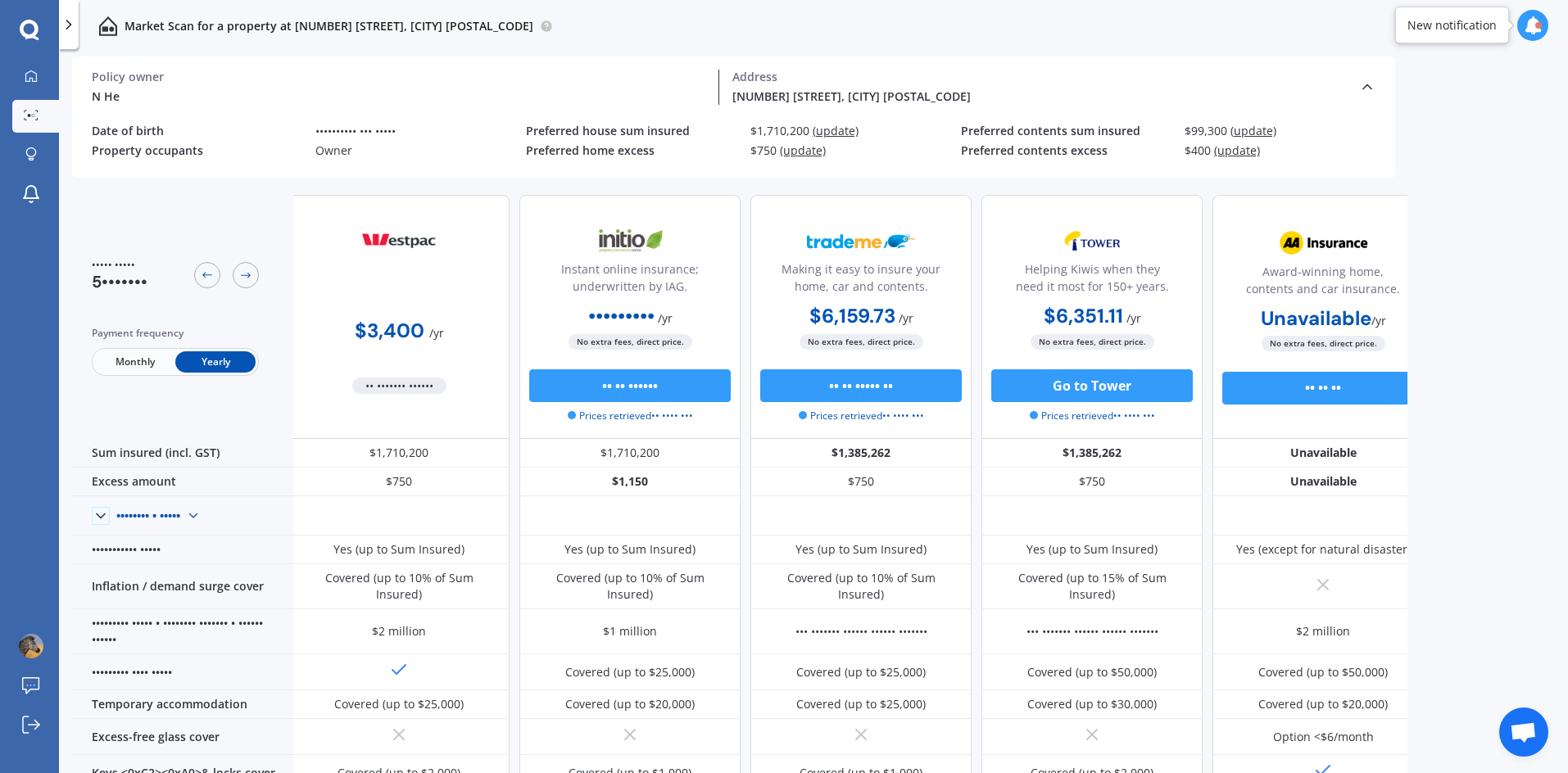 click on "Market Scan for a property at [NUMBER] [STREET], [CITY], [CITY] [POSTAL_CODE] N He Policy owner [NUMBER] [STREET], [CITY], [CITY] [POSTAL_CODE] Address Policy owner N He   Address [NUMBER] [STREET], [CITY], [CITY] [POSTAL_CODE]   Date of birth [DATE] ([AGE] y.o.)   Property occupants Owner   Preferred house sum insured [CURRENCY]   (update) Preferred home excess [CURRENCY]   (update) Preferred contents sum insured [CURRENCY]   (update) Preferred contents excess [CURRENCY]   (update) We've found 5  options Payment frequency Monthly Yearly [CURRENCY]   /  yr My current policy Instant online insurance; underwritten by IAG. [CURRENCY]   /  yr [CURRENCY]   /  yr [CURRENCY]   /  mo No extra fees, direct price. Go to Initio Prices retrieved  11 mins ago Making it easy to insure your home, car and contents. [CURRENCY]   /  yr [CURRENCY]   /  yr [CURRENCY]   /  mo No extra fees, direct price. Go to Trade Me Prices retrieved  11 mins ago Helping Kiwis when they need it most for 150+ years. [CURRENCY]   /  yr [CURRENCY]   /  yr [CURRENCY]   /  mo /" at bounding box center (813, 414) 